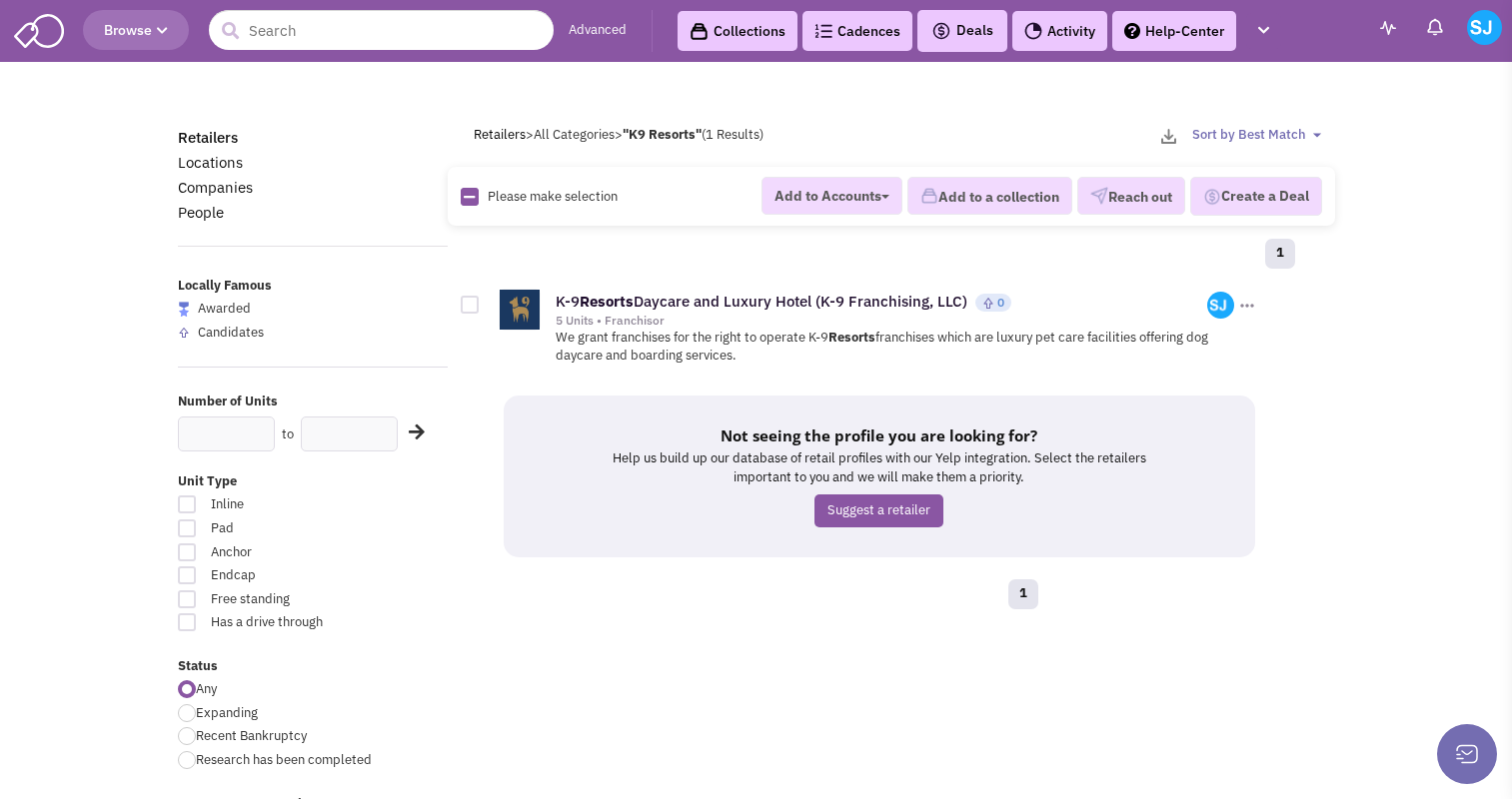 scroll, scrollTop: 0, scrollLeft: 0, axis: both 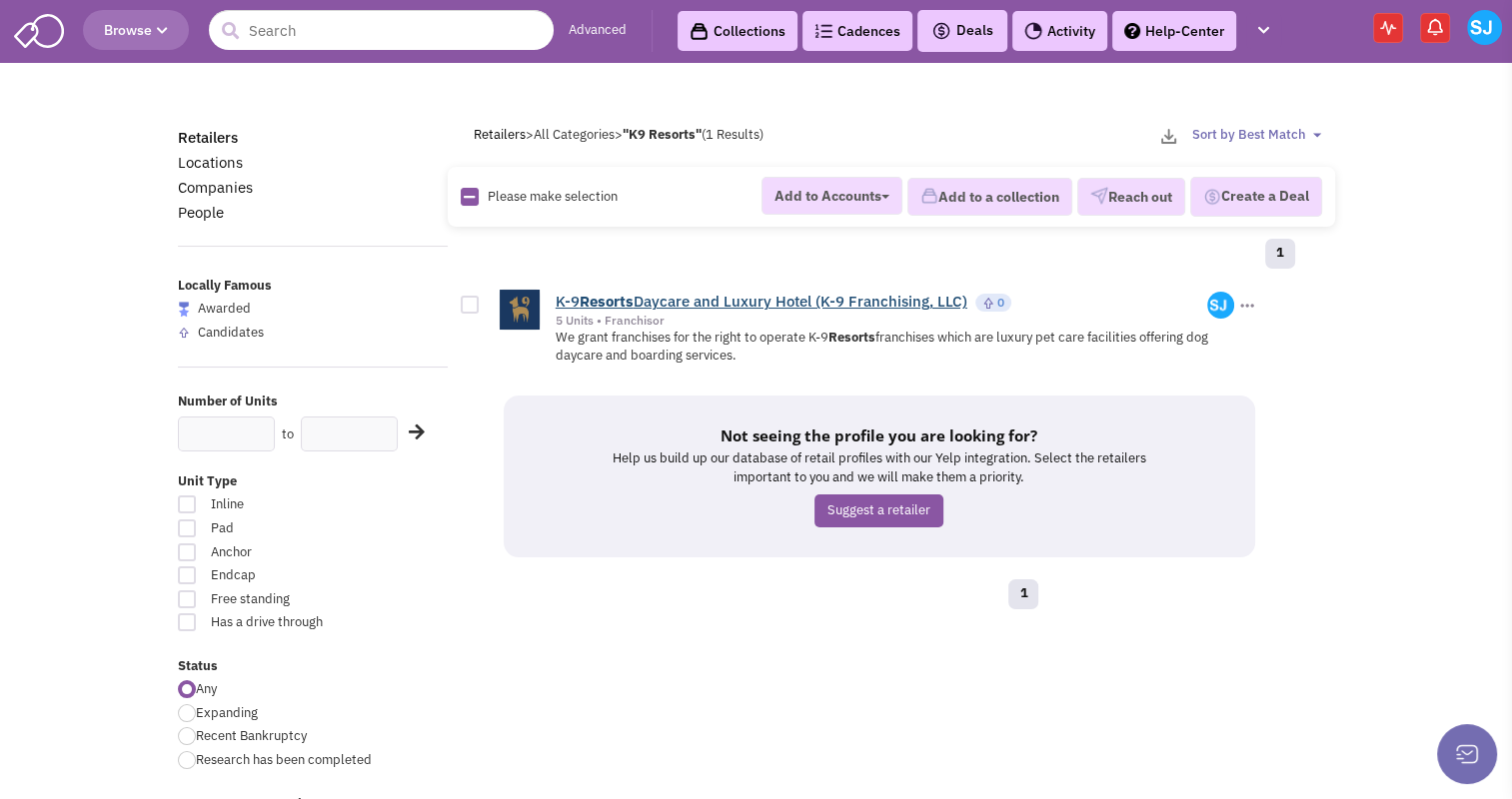 click on "K-9  Resorts  Daycare and Luxury Hotel (K-9 Franchising, LLC)" at bounding box center [761, 301] 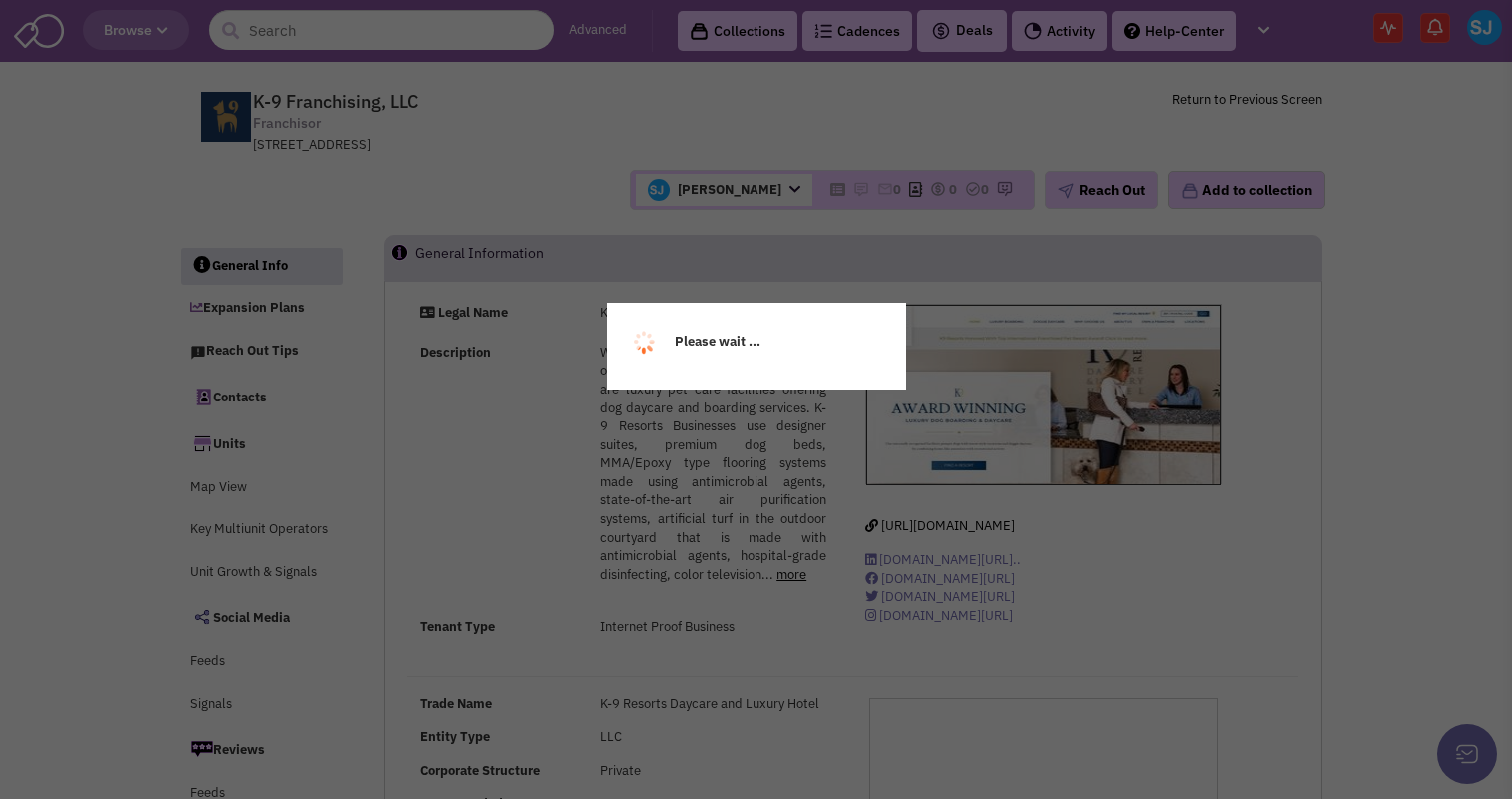scroll, scrollTop: 0, scrollLeft: 0, axis: both 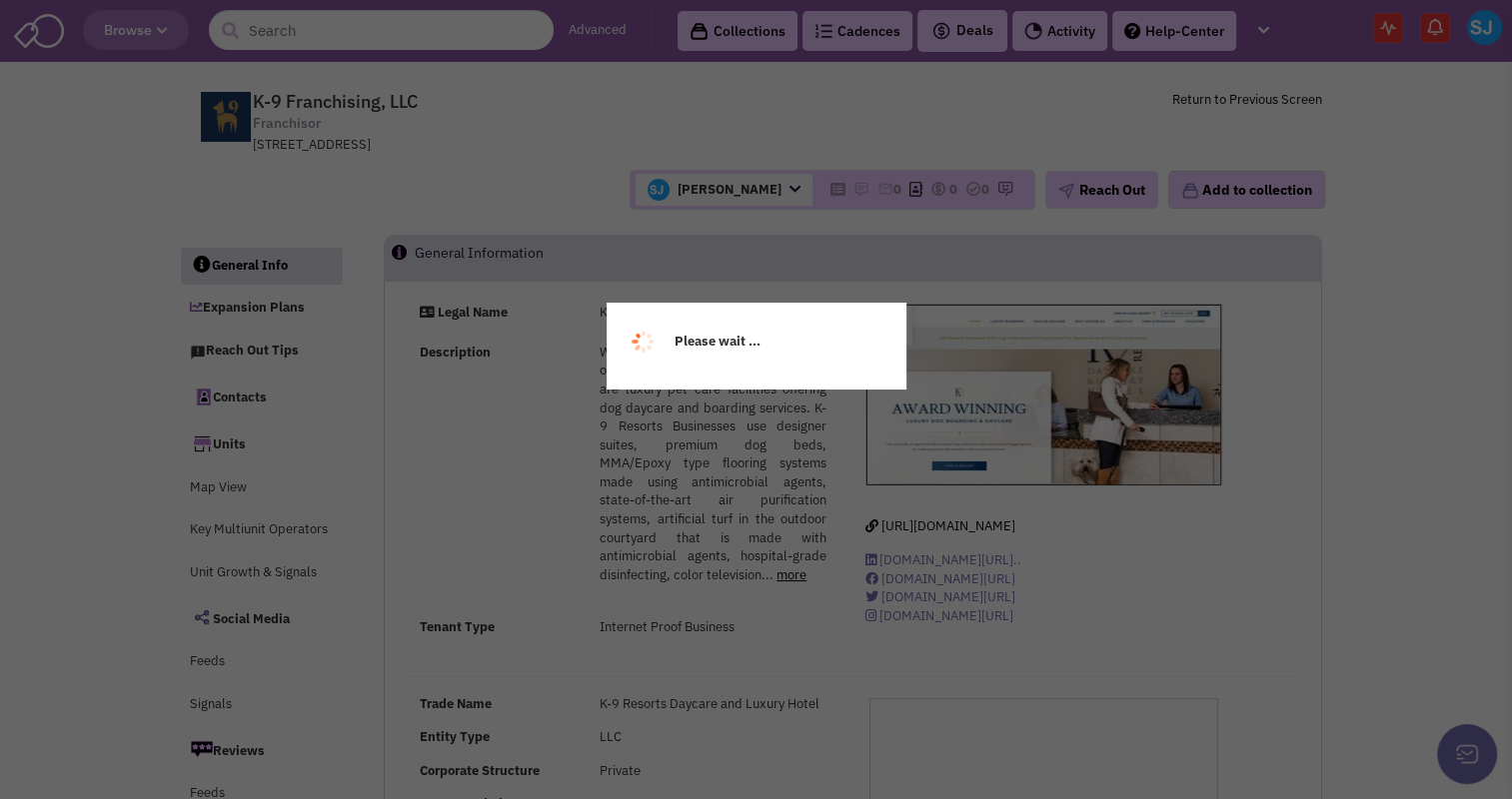 select 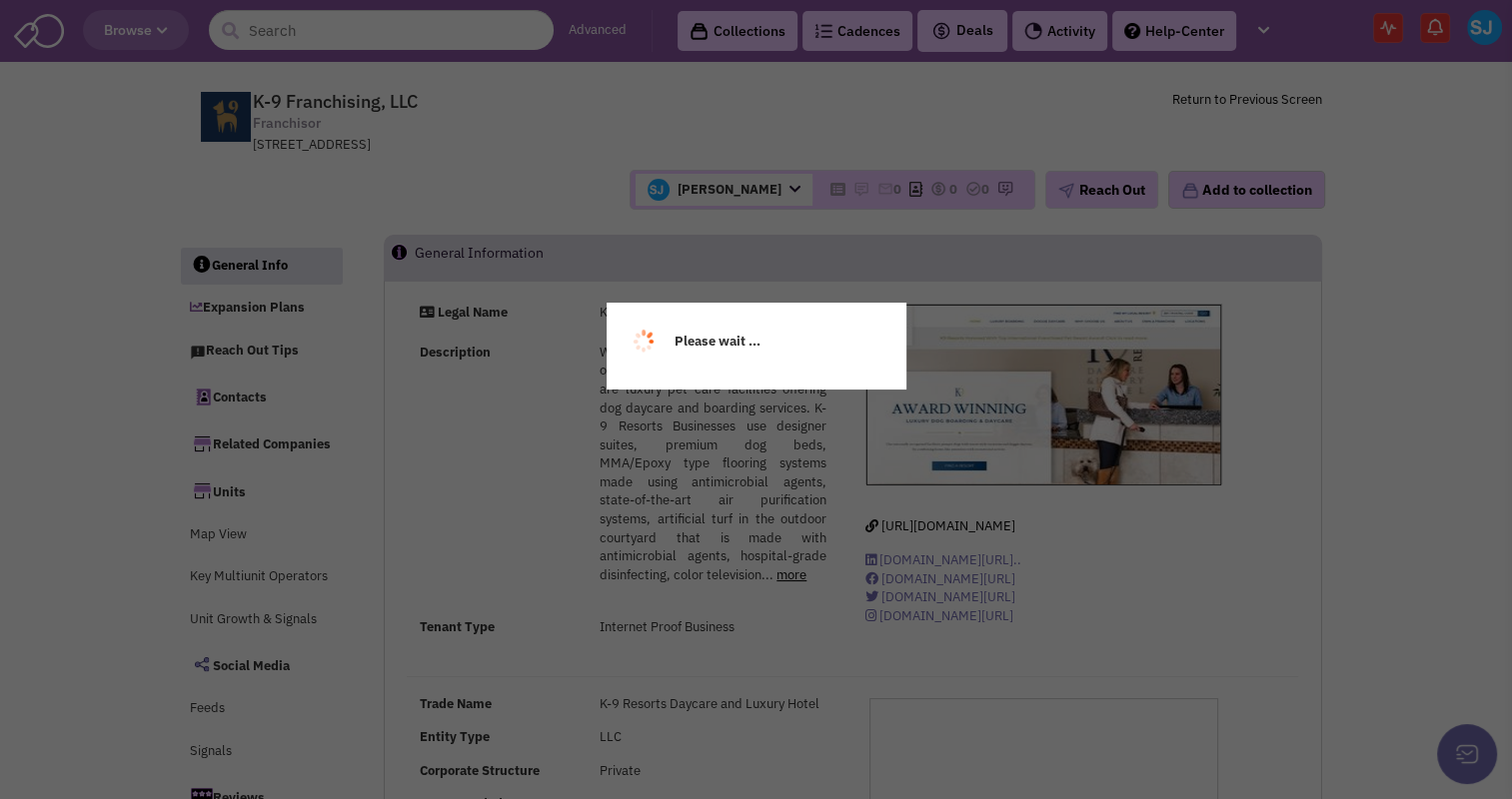 select 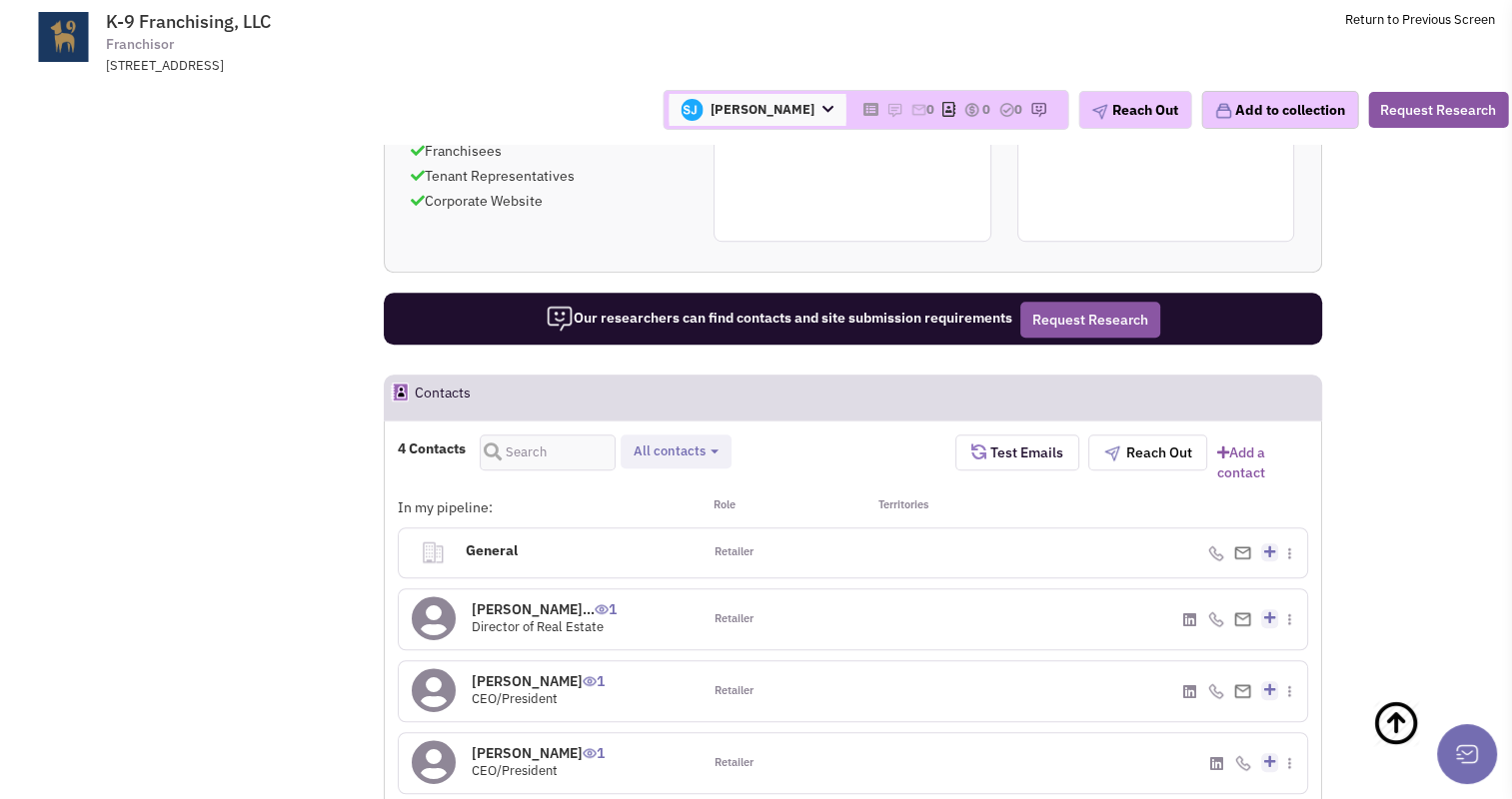 scroll, scrollTop: 1378, scrollLeft: 0, axis: vertical 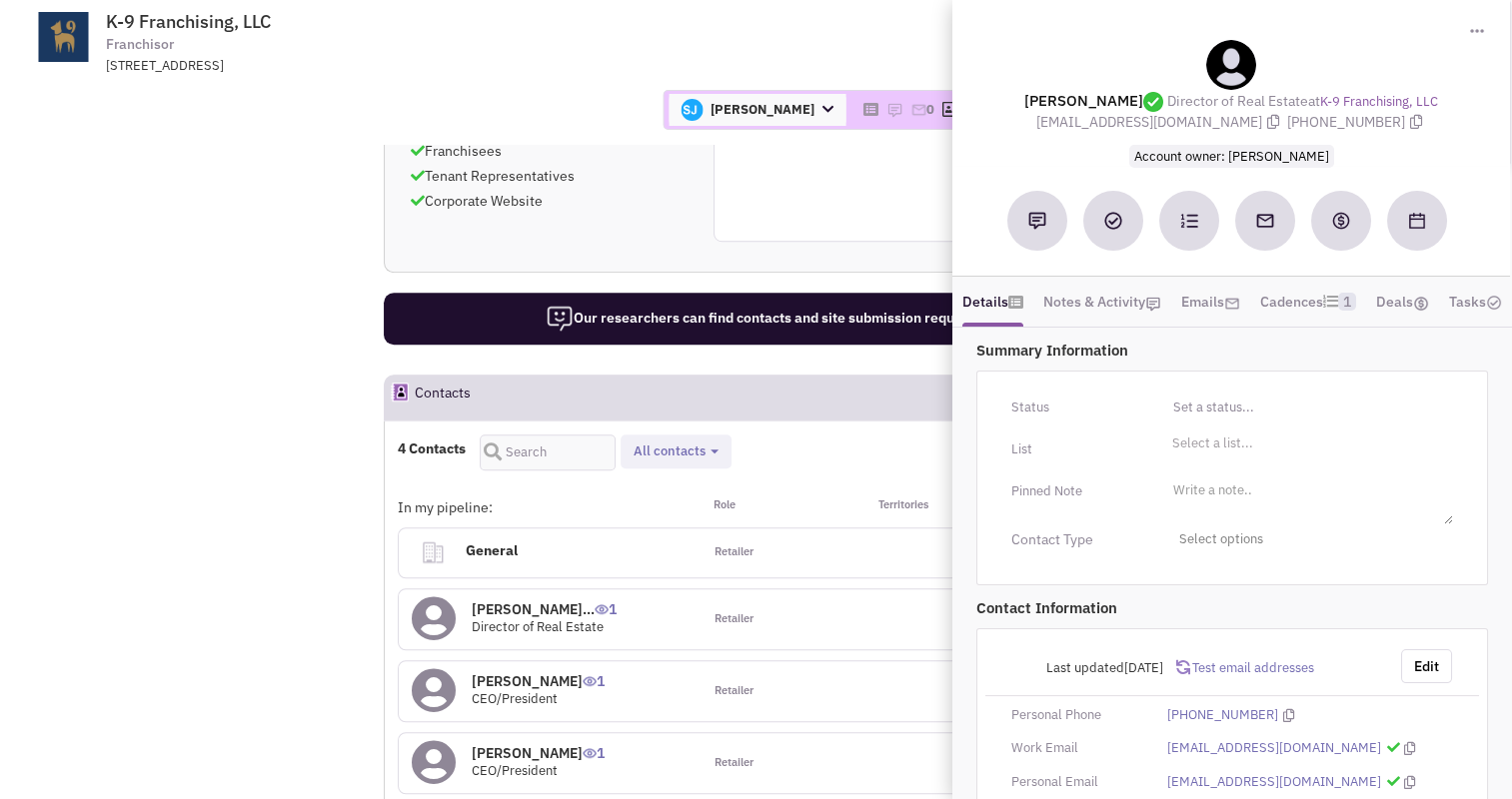 click on "Mr. Jason D Parker
1" at bounding box center (538, 681) 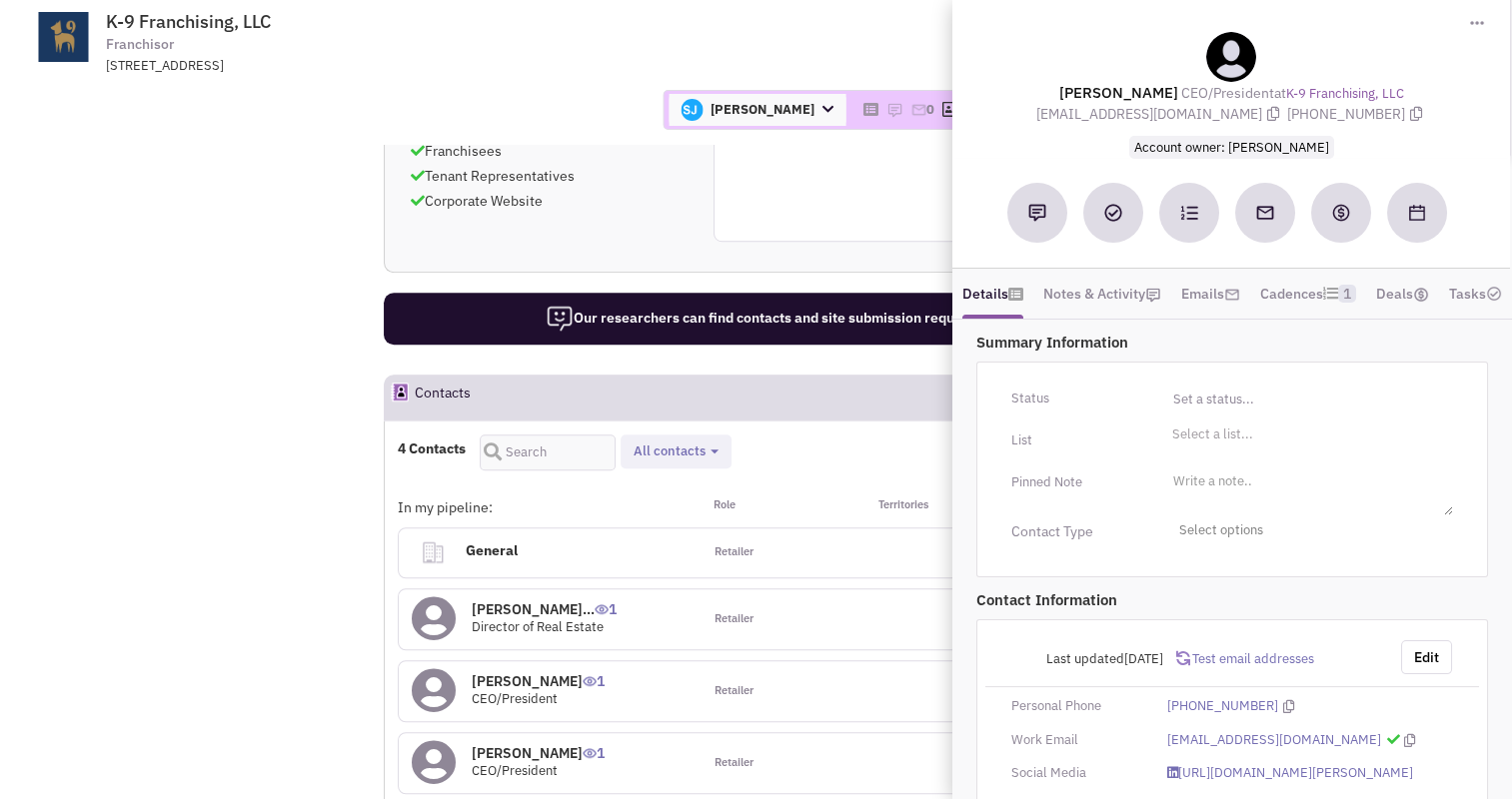 scroll, scrollTop: 0, scrollLeft: 0, axis: both 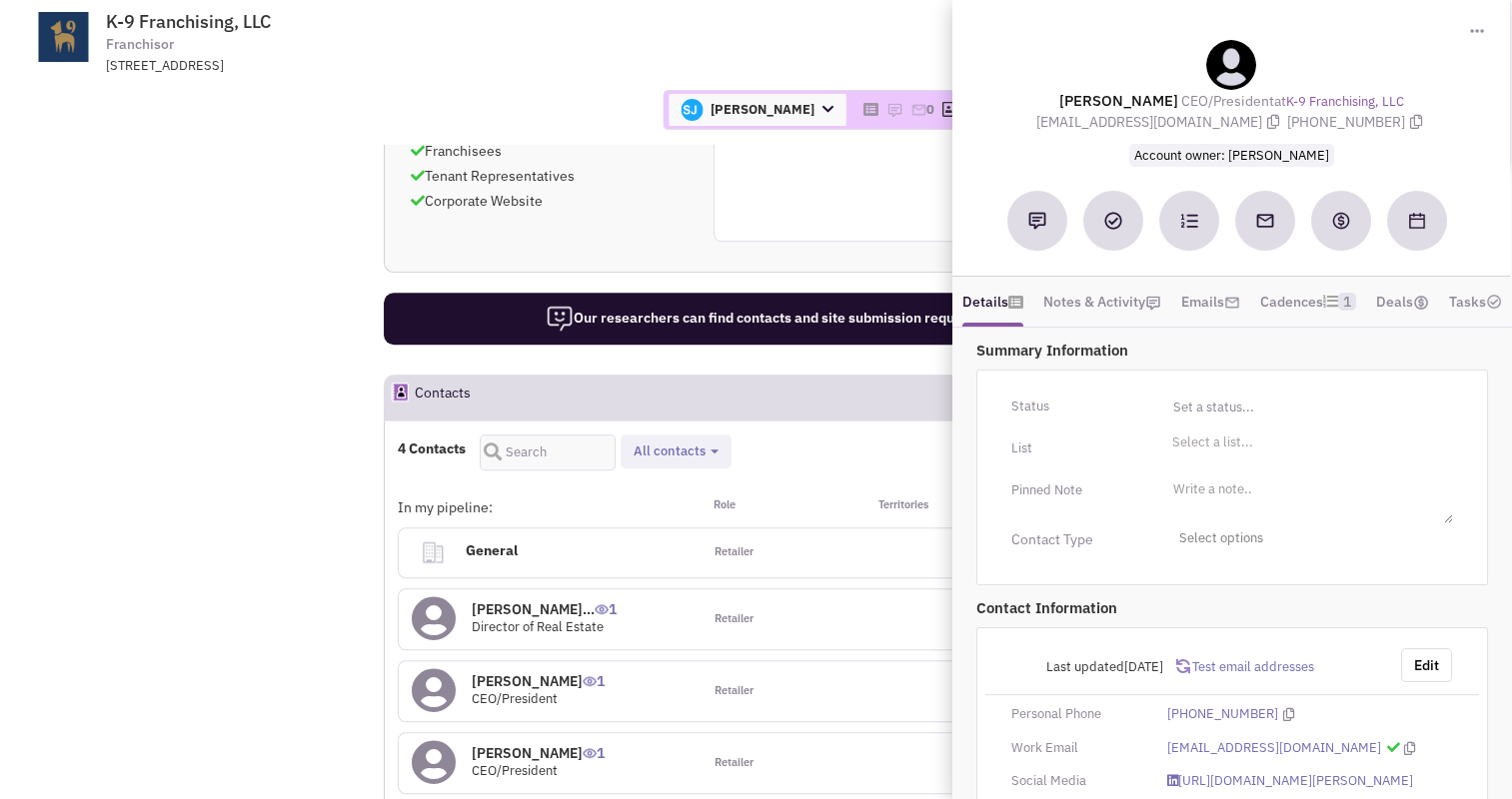 click on "Mr. Steven E Parker
1" at bounding box center (538, 753) 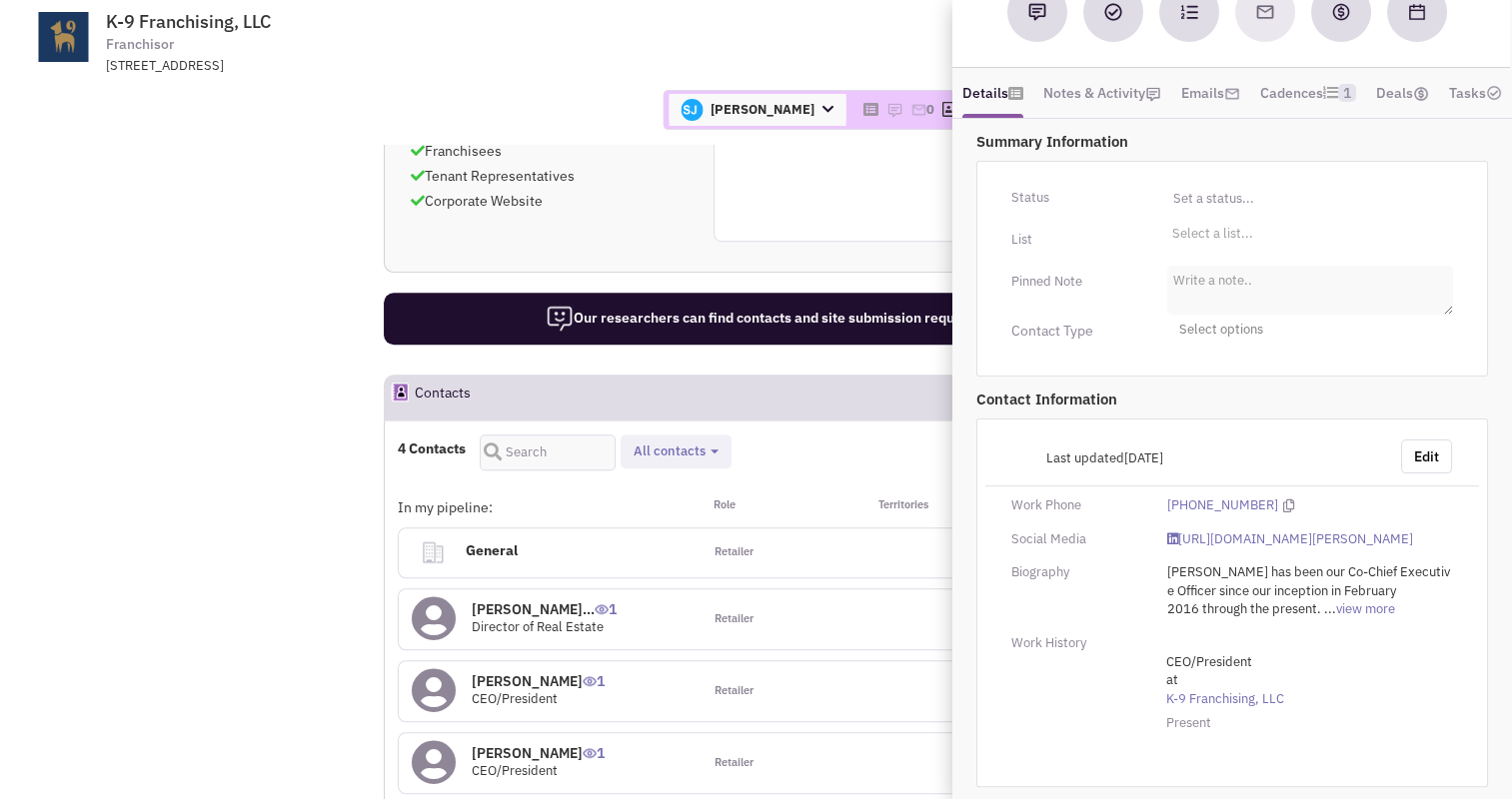 scroll, scrollTop: 253, scrollLeft: 0, axis: vertical 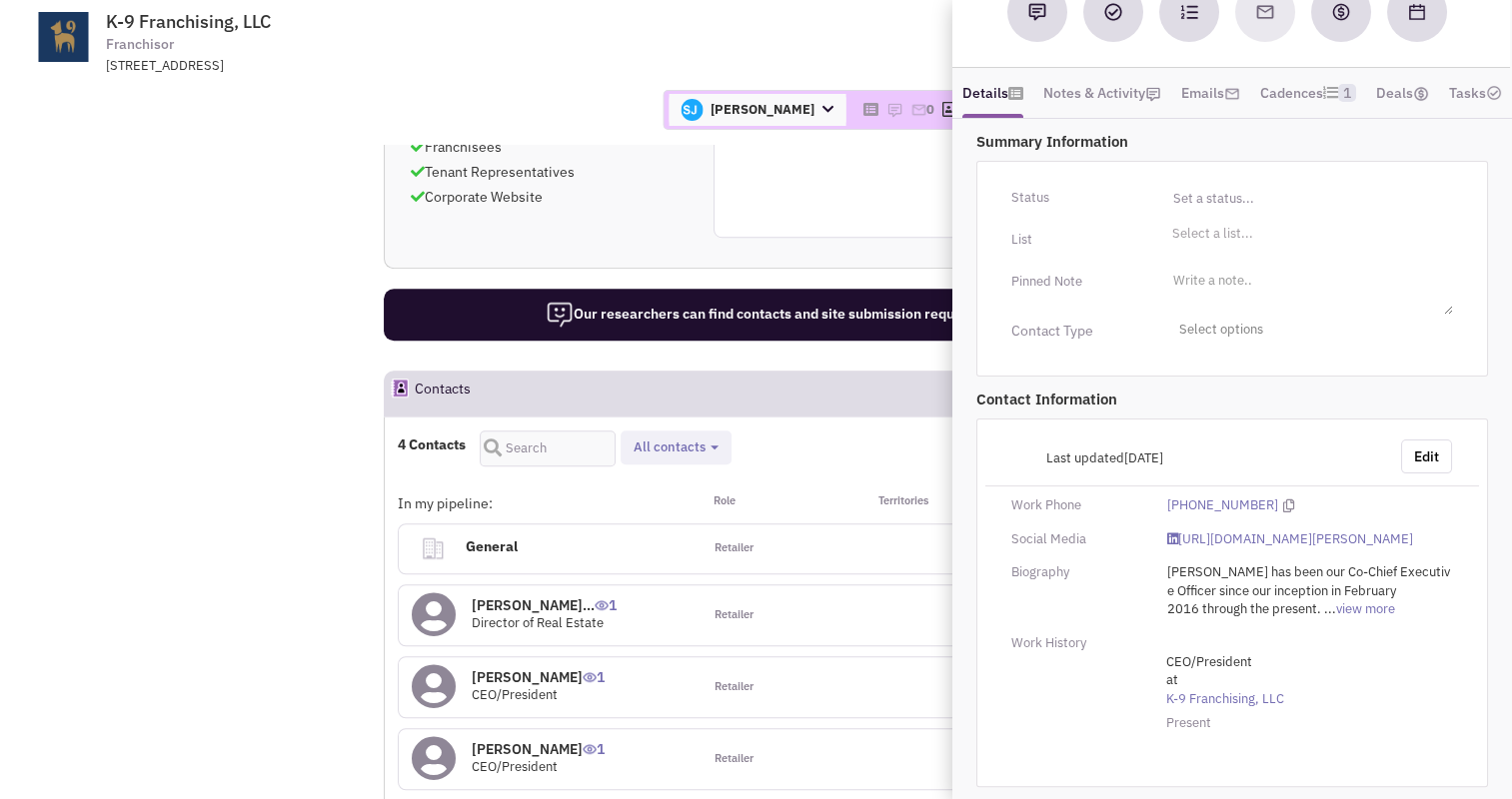 click on "Mr. Brian       Carl...
1" at bounding box center (544, 605) 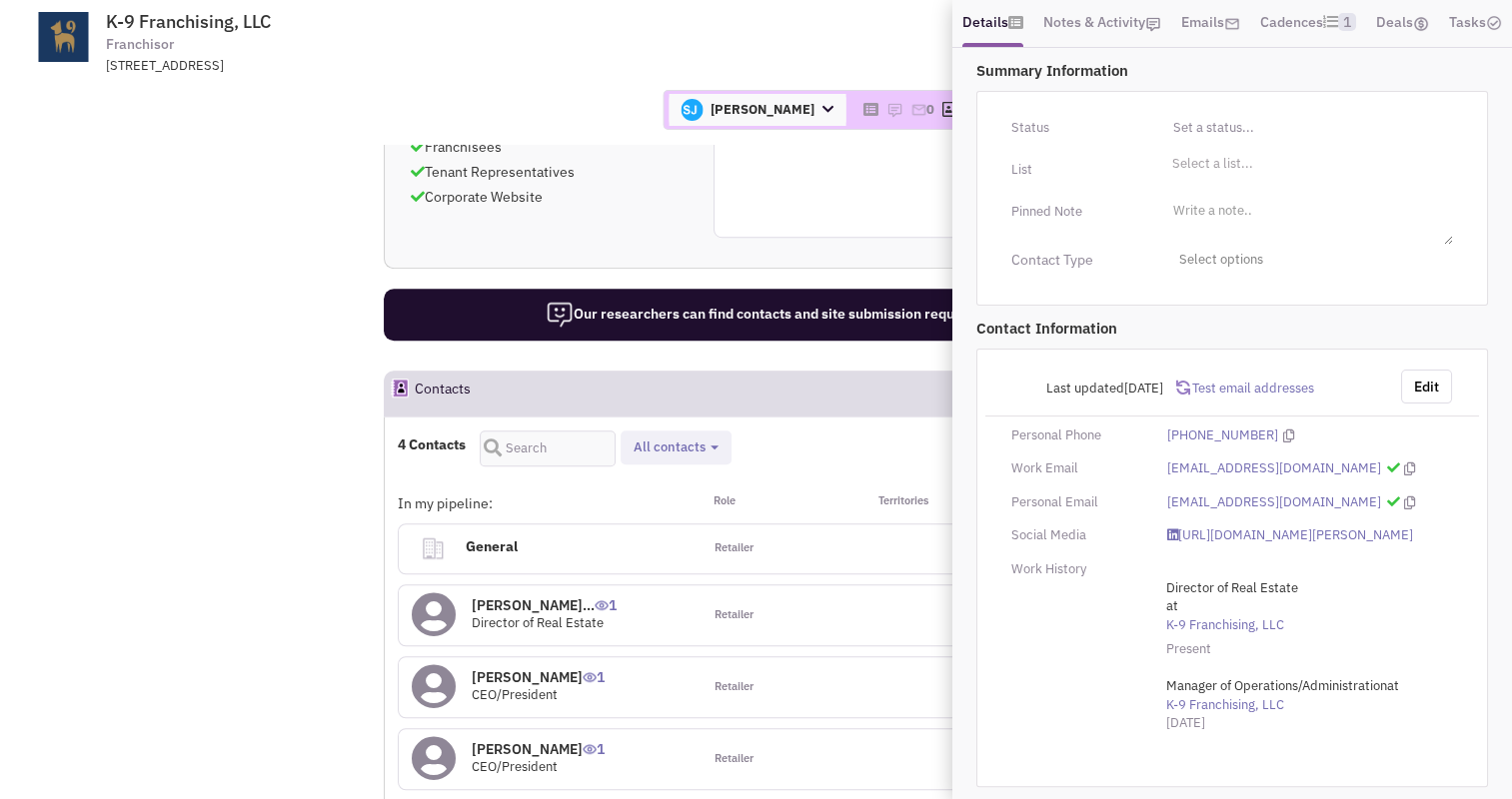 scroll, scrollTop: 324, scrollLeft: 0, axis: vertical 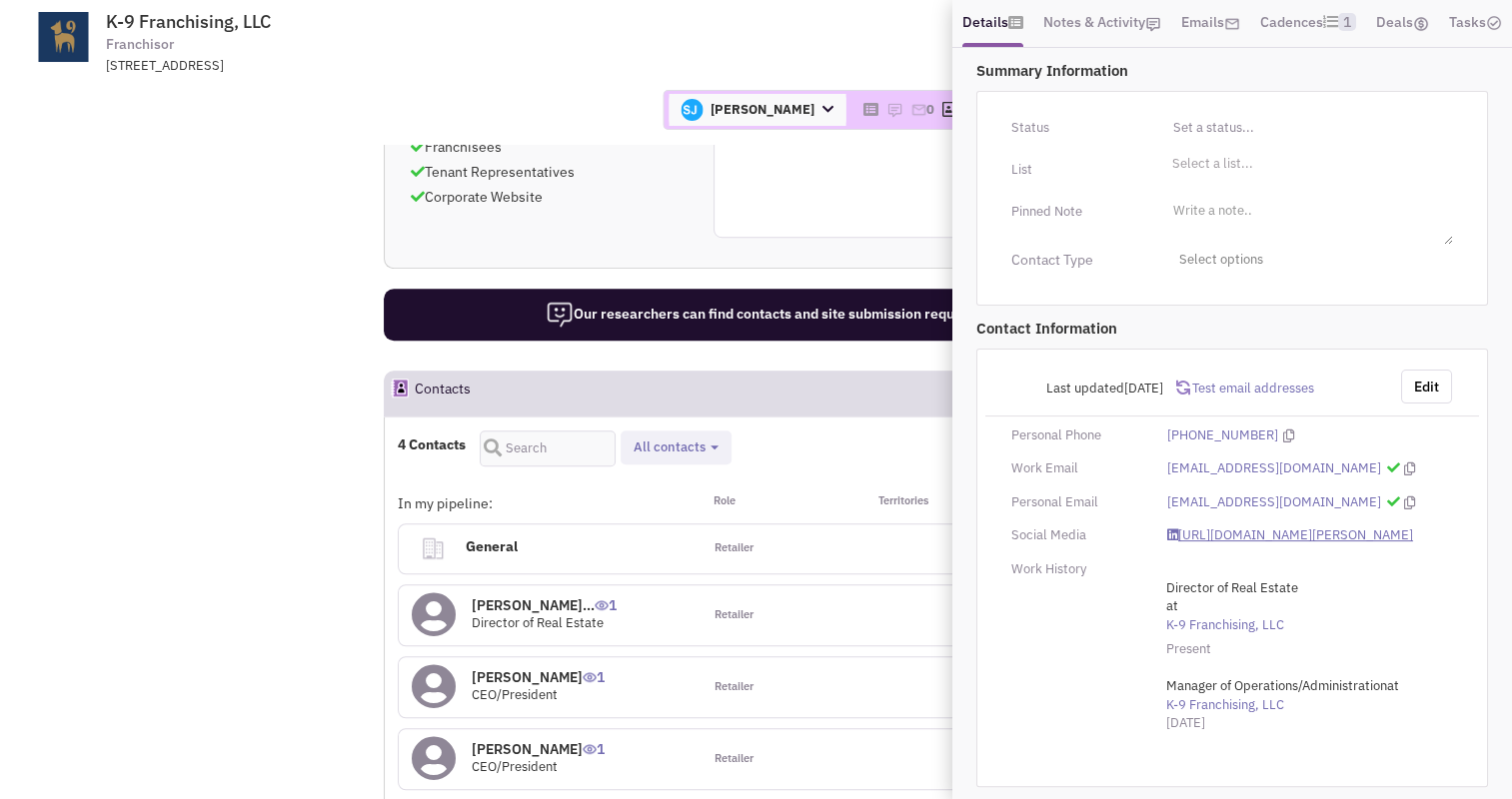 click on "https://www.linkedin.com/in/brian-carlisle-29629410/" at bounding box center [1290, 535] 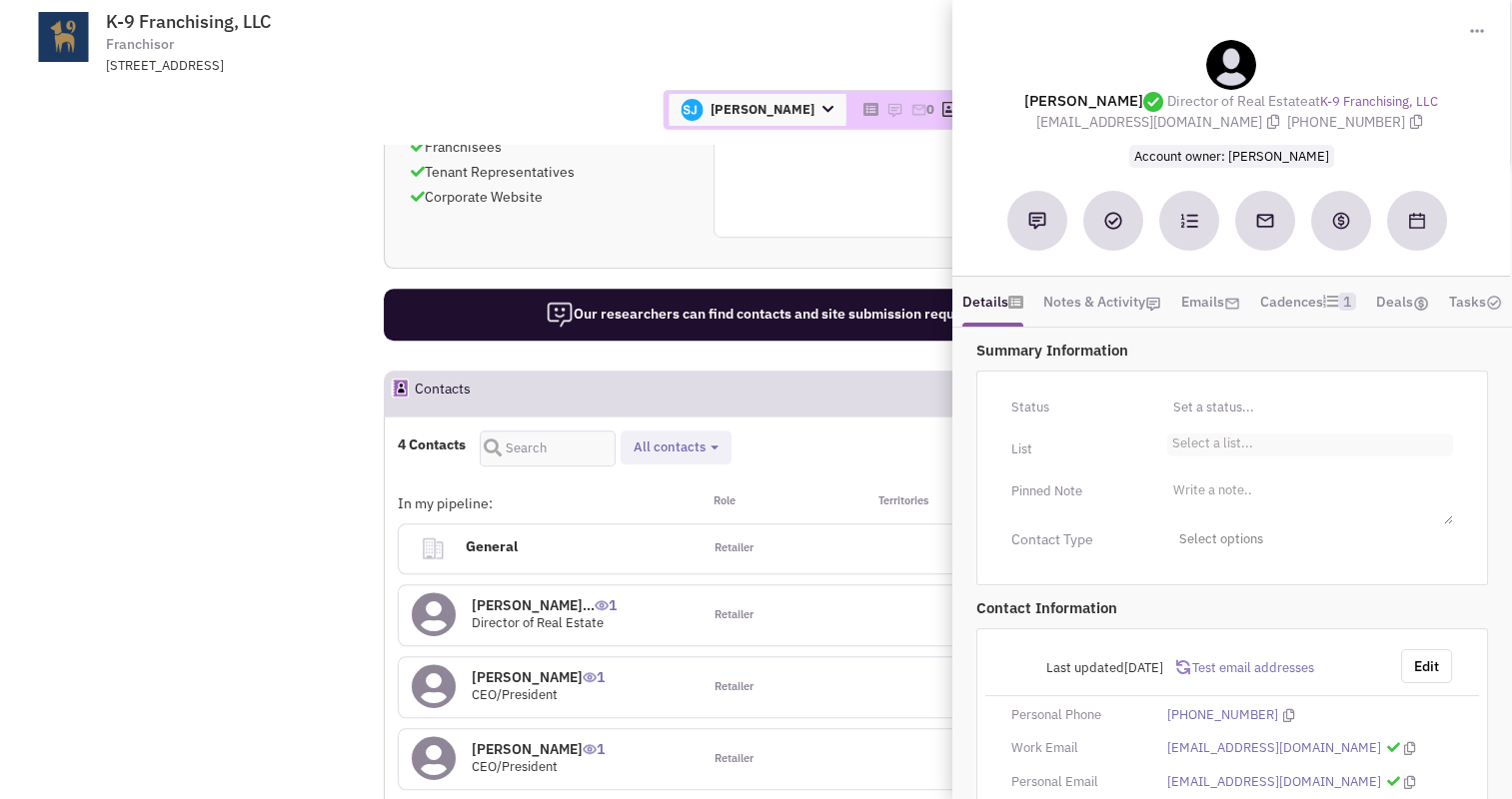 click on "Select a list..." at bounding box center (1210, 440) 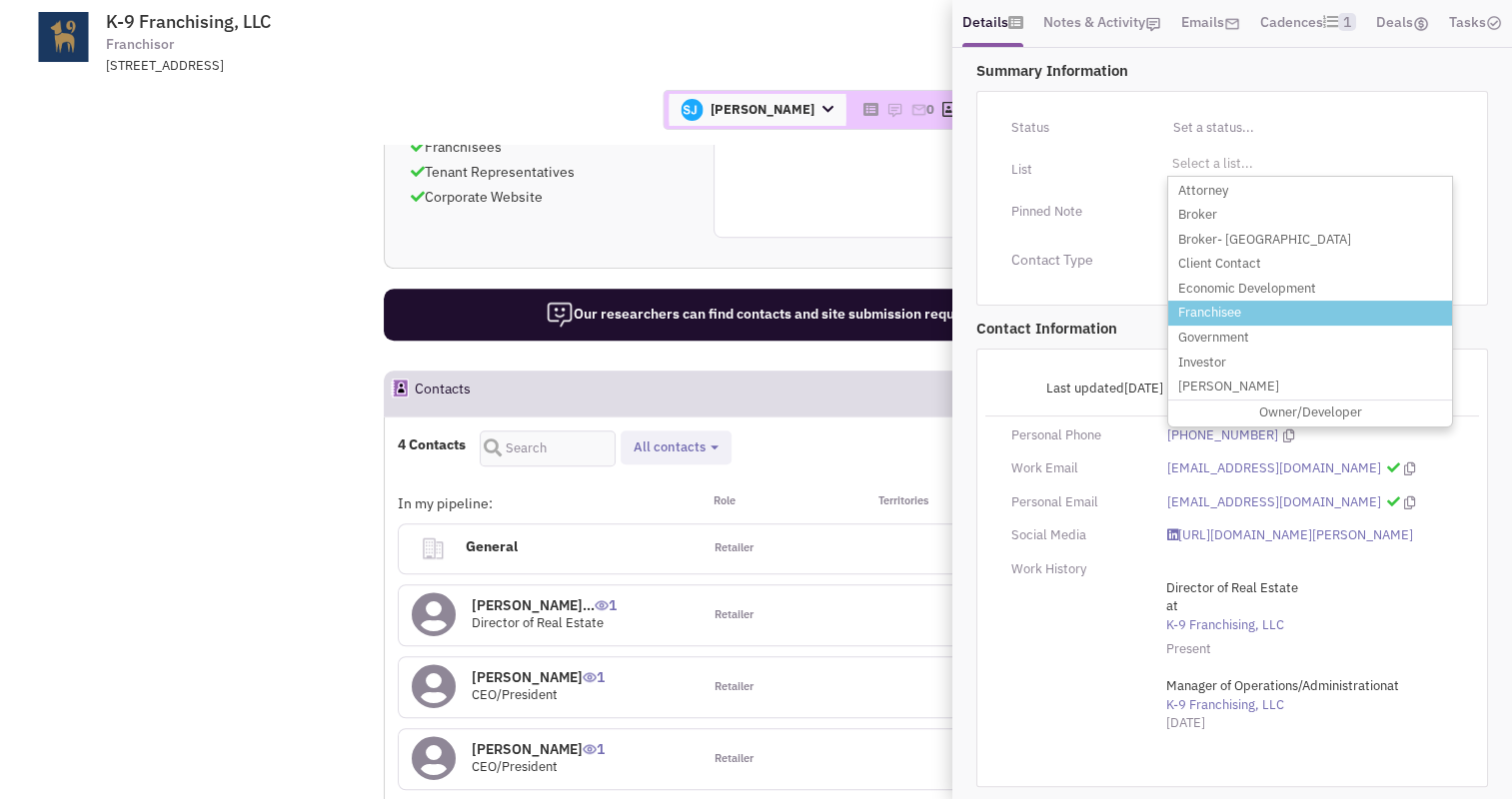 scroll, scrollTop: 290, scrollLeft: 0, axis: vertical 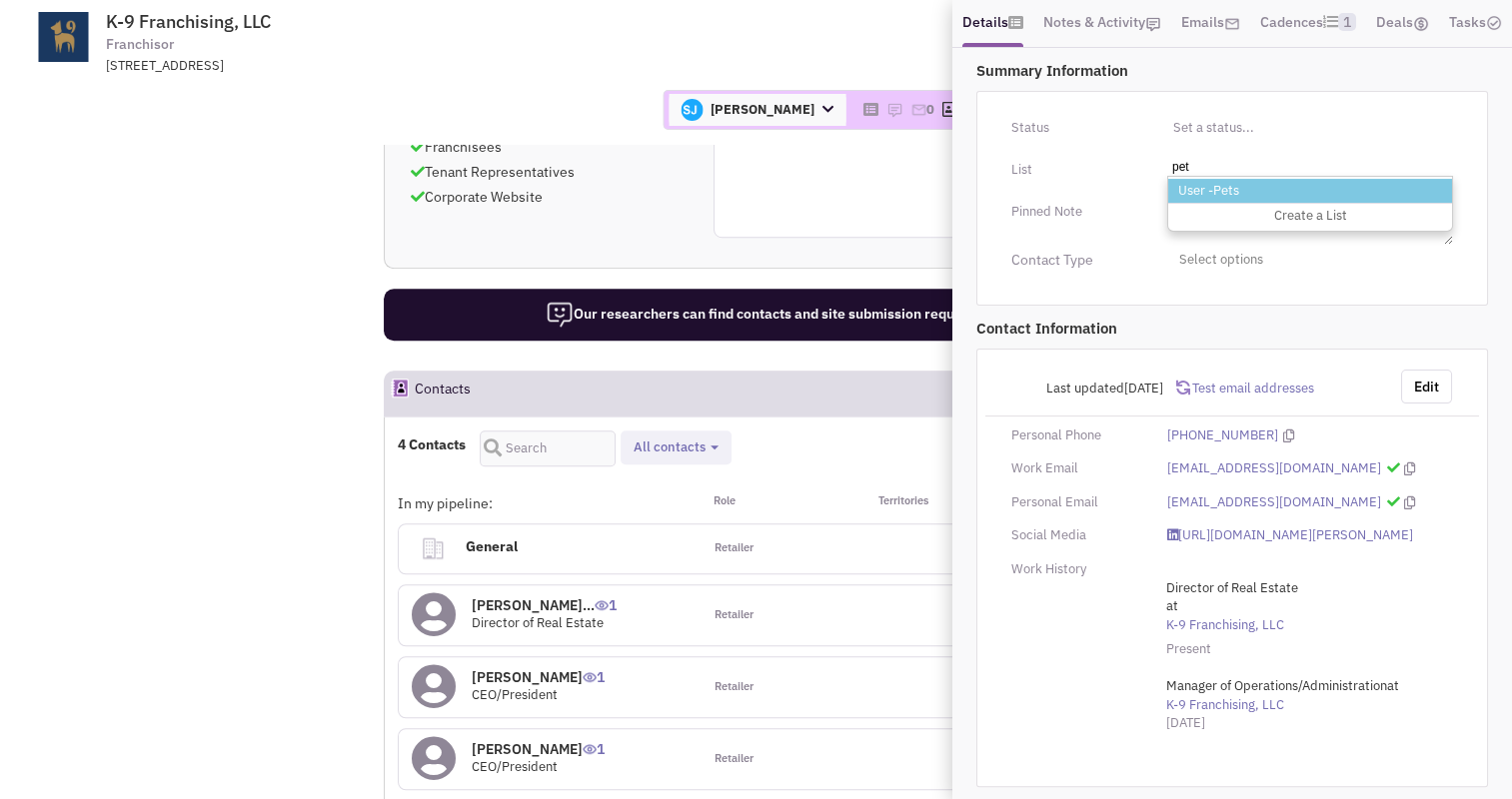 type on "pet" 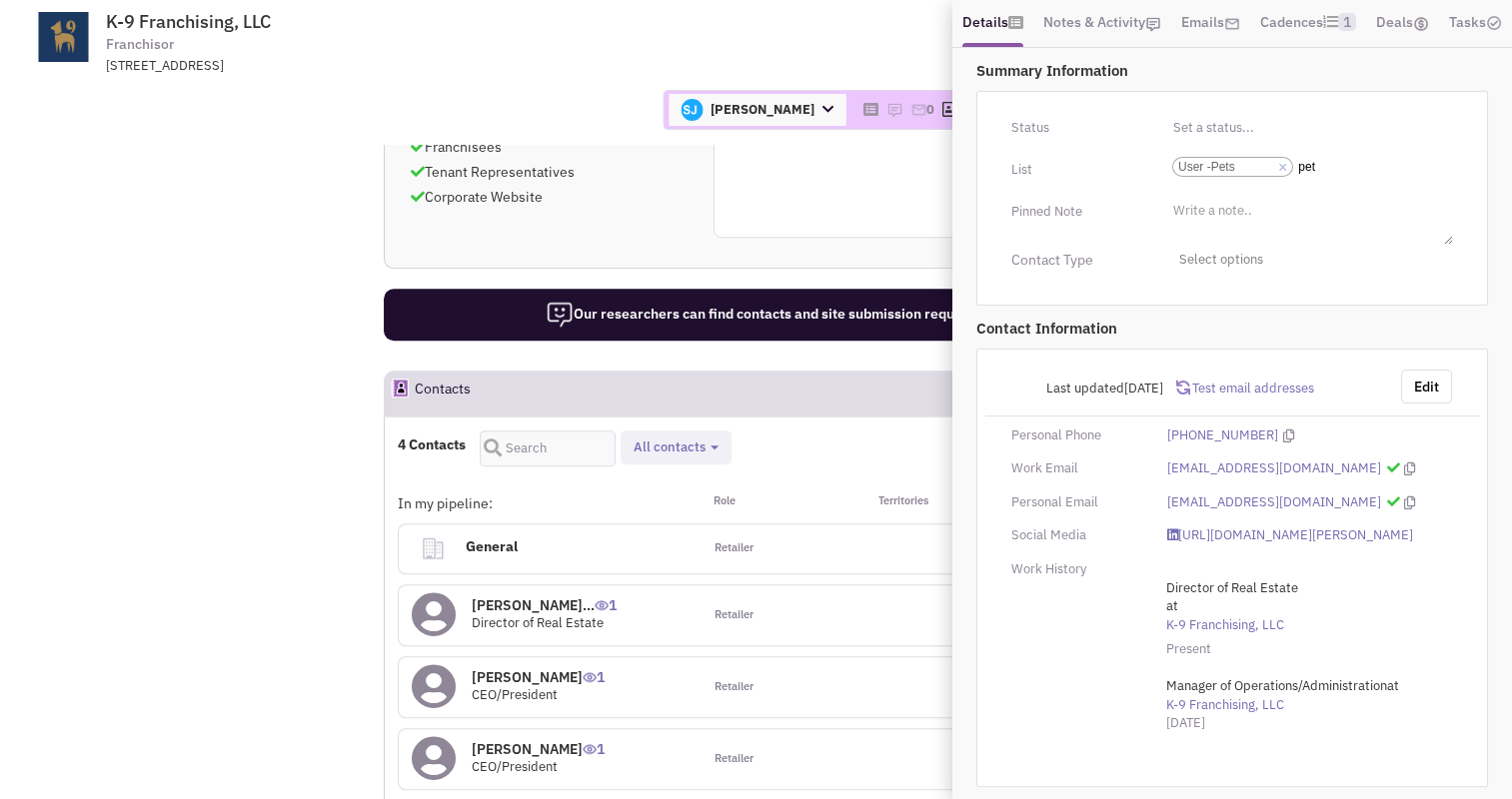 type 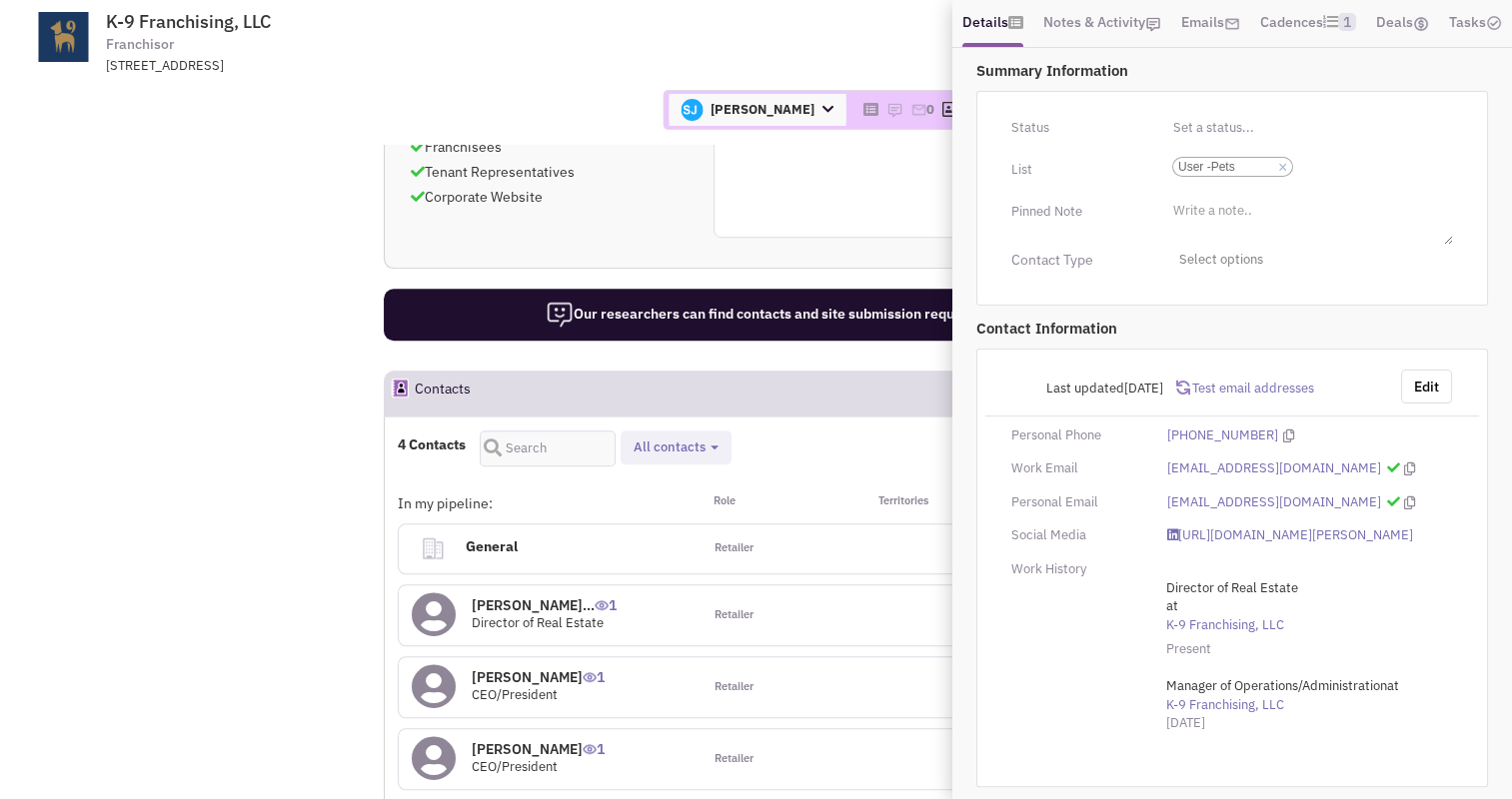 click on "Mr. Jason D Parker
1" at bounding box center (538, 677) 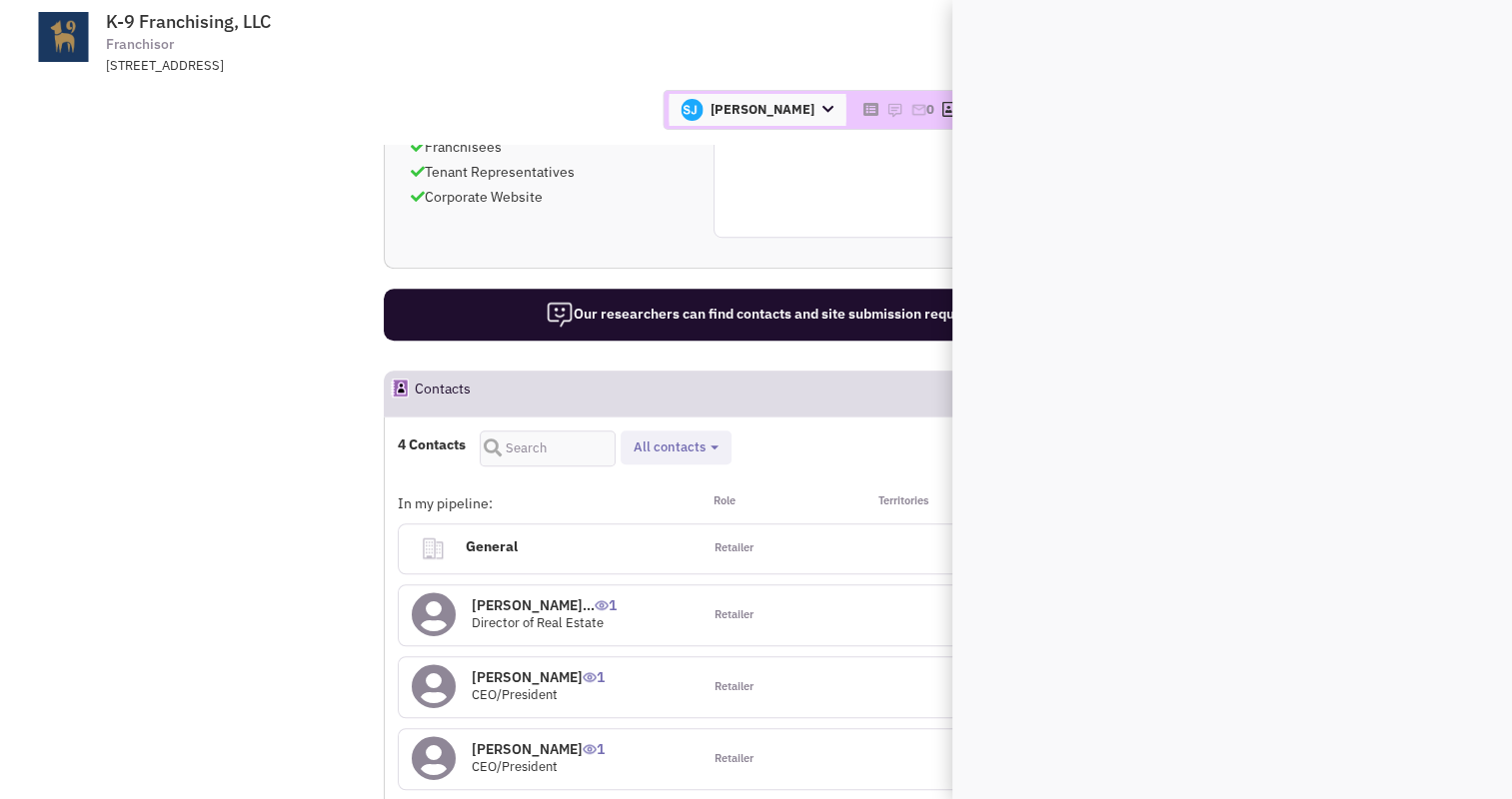 scroll, scrollTop: 0, scrollLeft: 0, axis: both 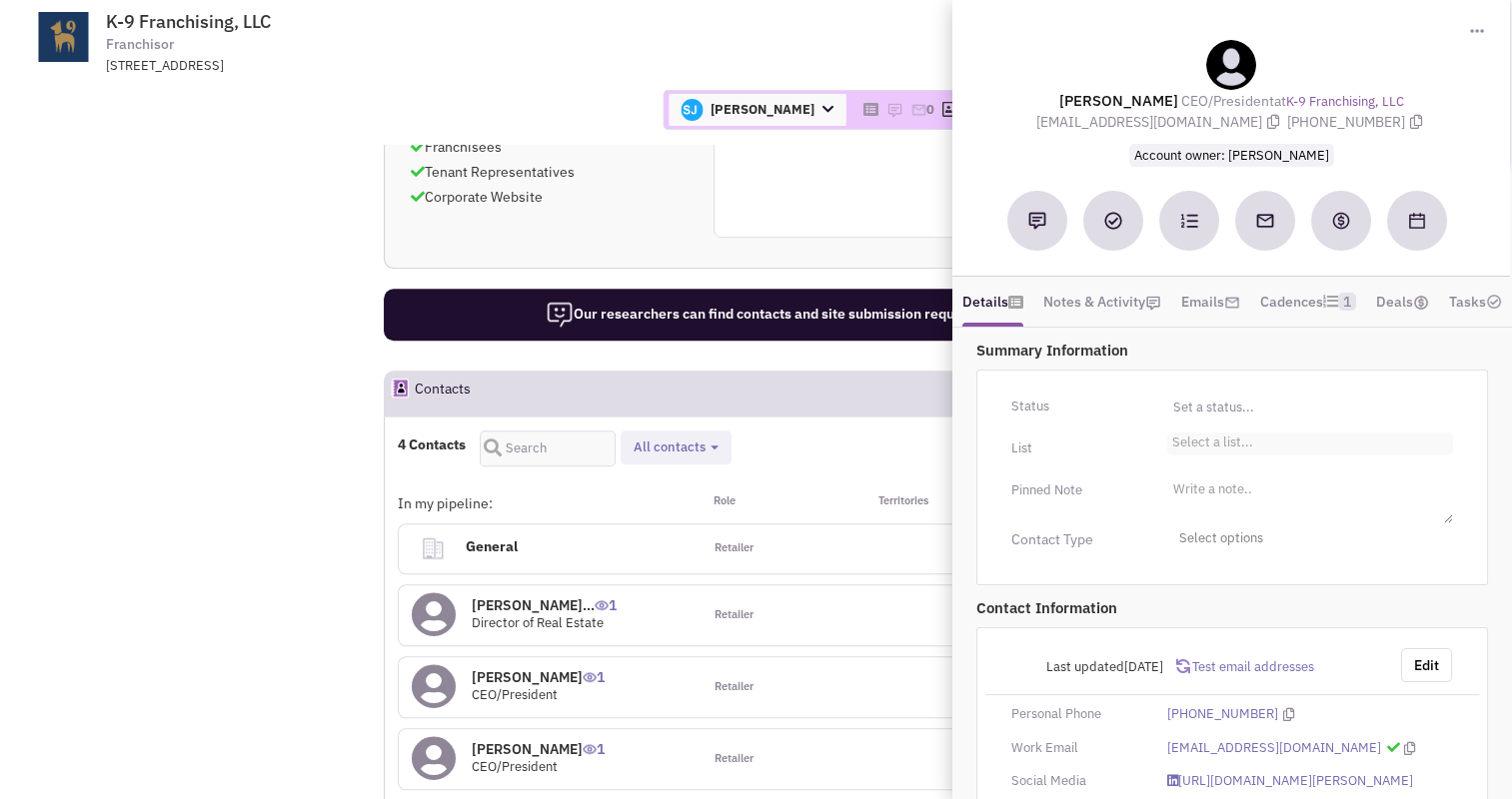 click on "Select a list..." at bounding box center [1210, 439] 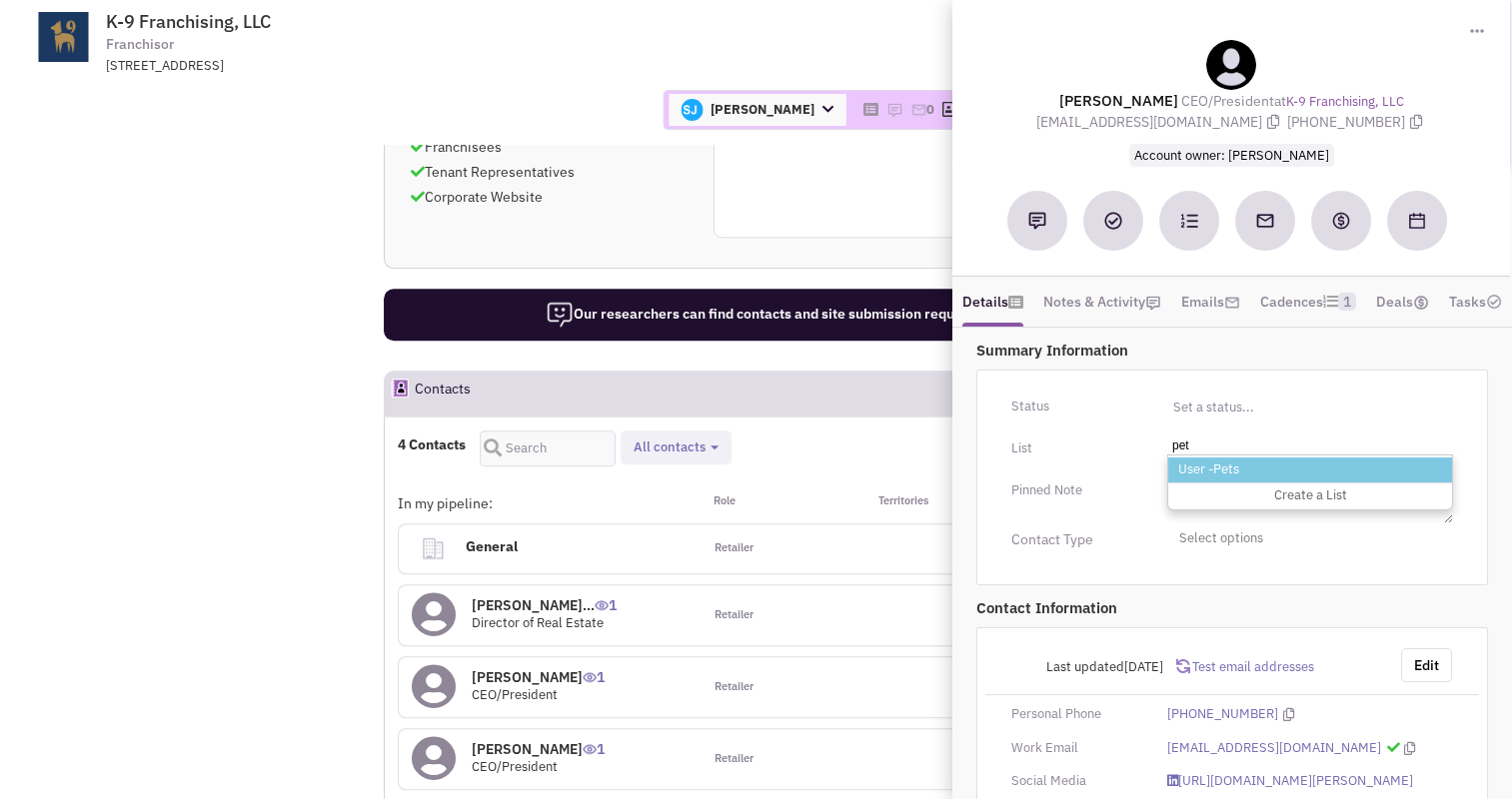 type on "pet" 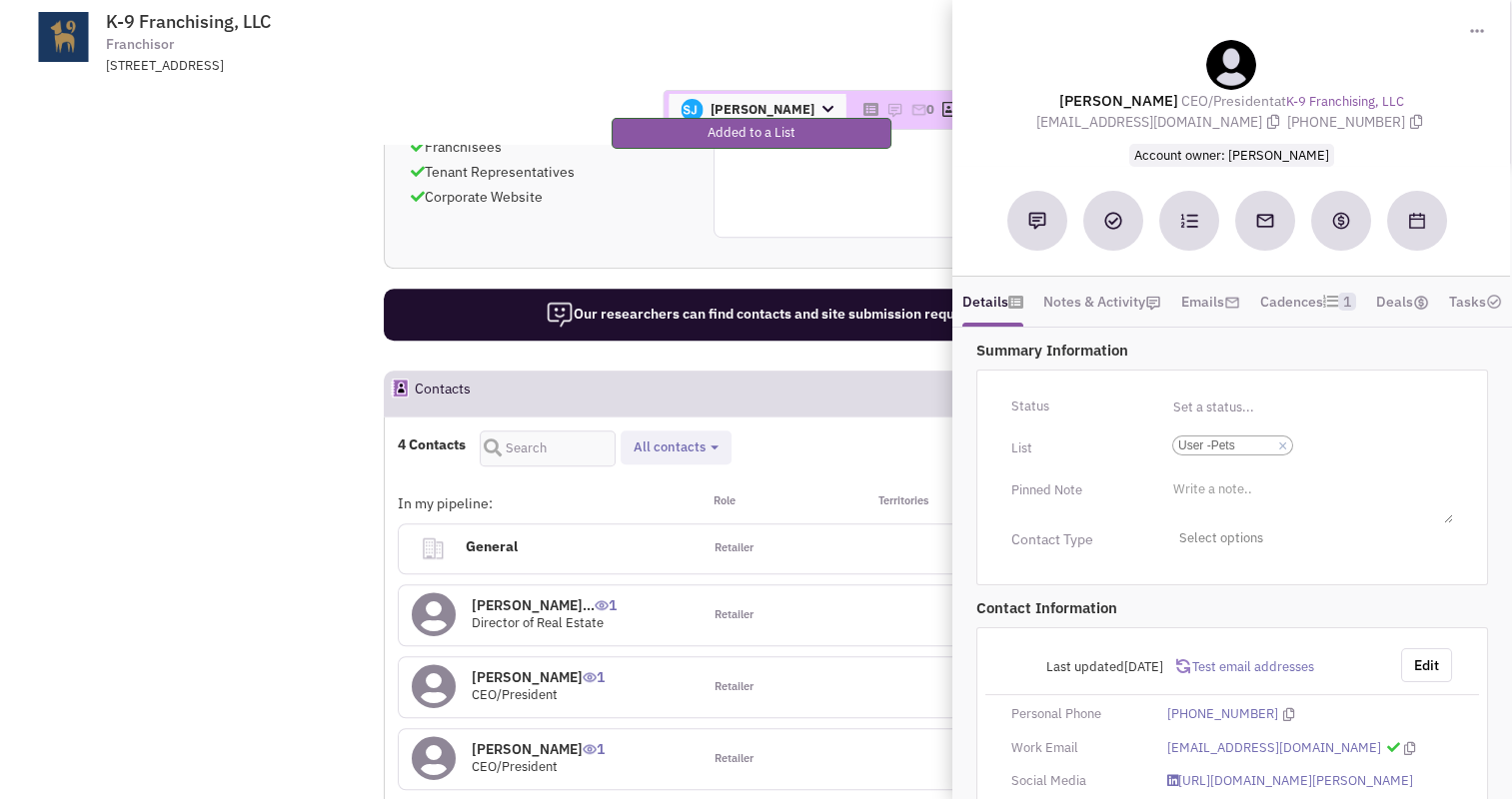 click on "Sarah Jones
Account Owner
Bakari White
Brett Michaels
Brett Davidoff
Colin Hodgson
Gregory Jones
Melissa Lippe
Robert Gothier III
Sarah Jones
0 0" at bounding box center (756, 110) 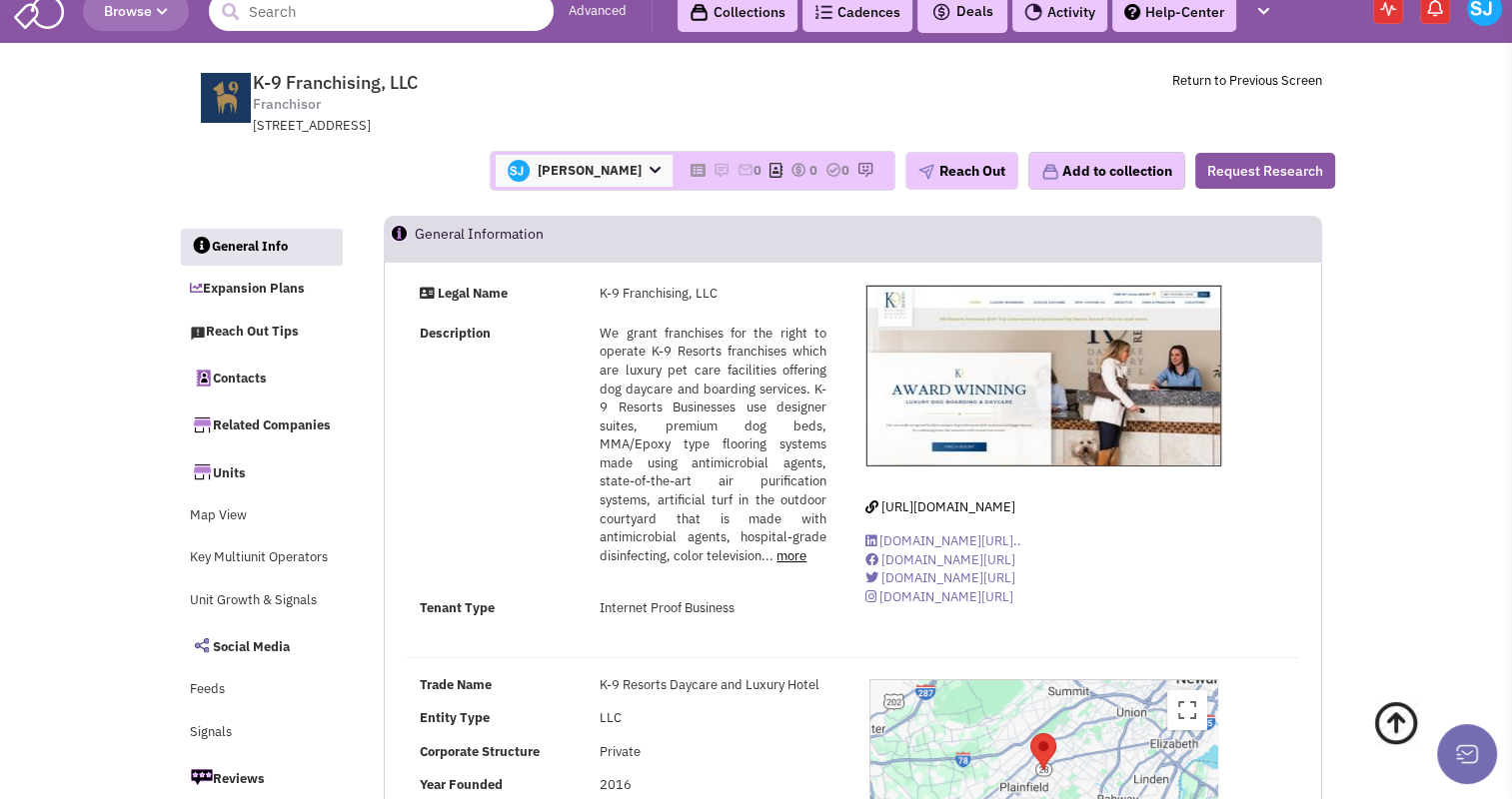 scroll, scrollTop: 0, scrollLeft: 0, axis: both 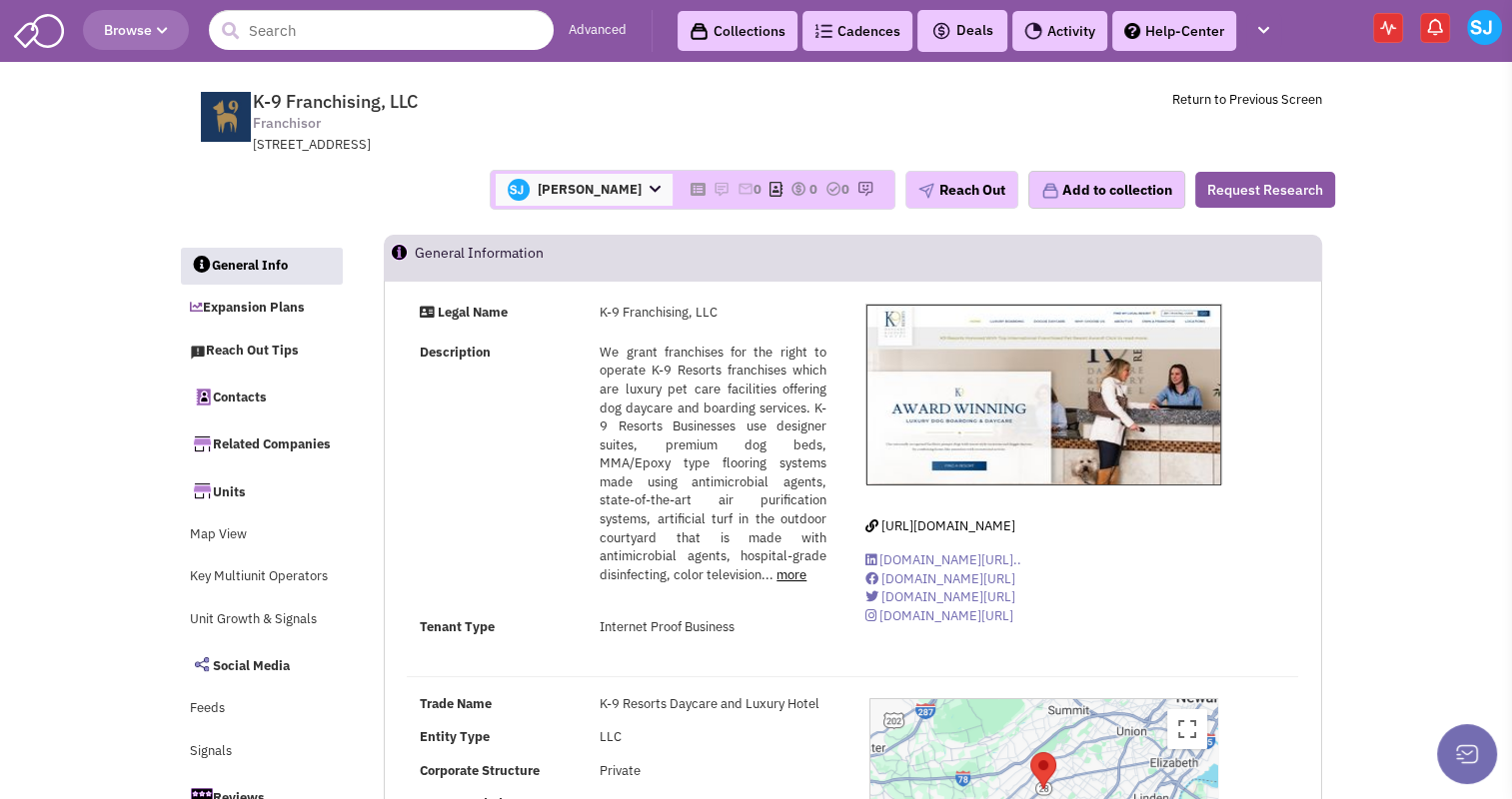 click on "Browse" at bounding box center (136, 30) 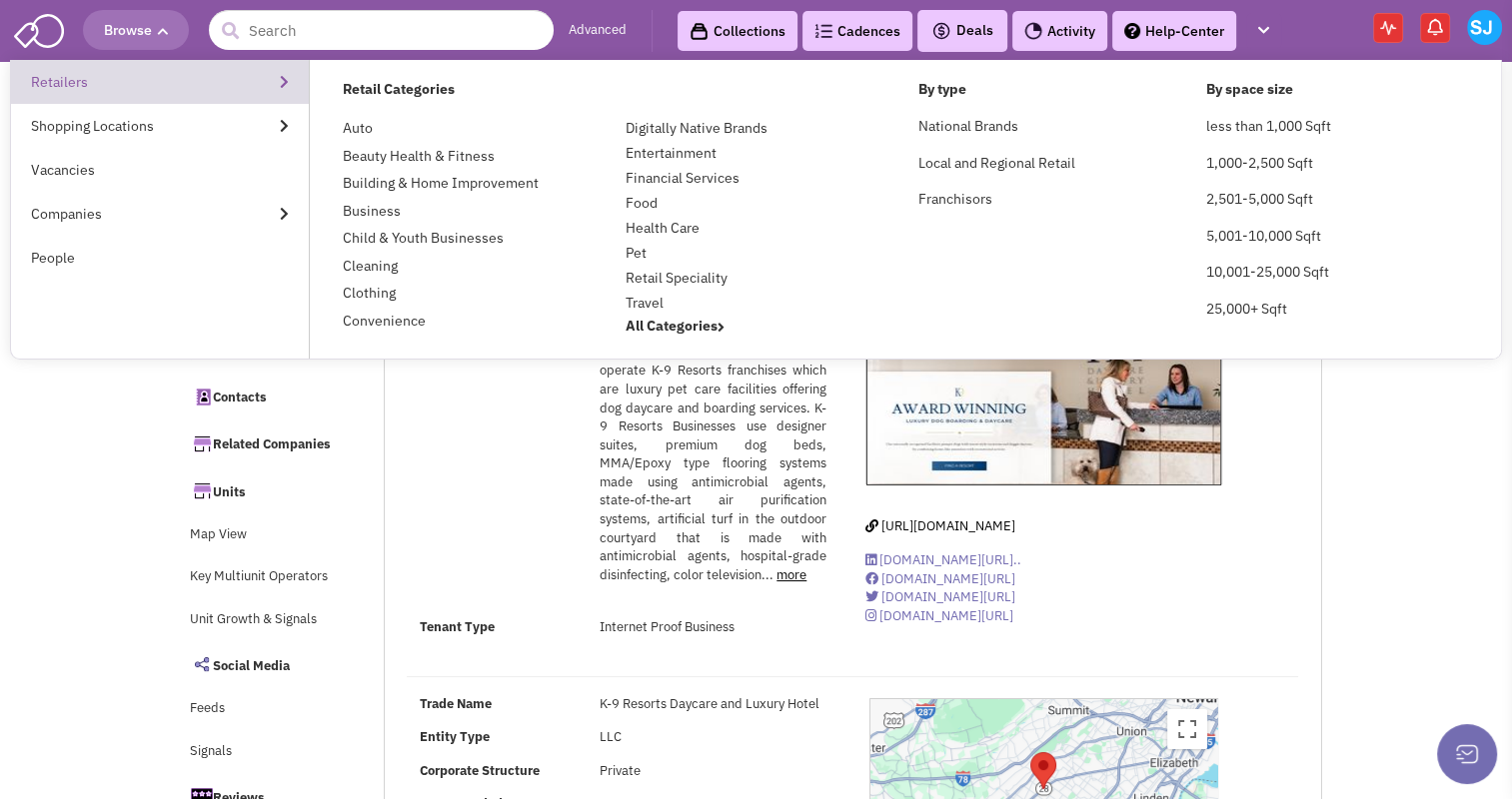 click on "Retailers" at bounding box center (160, 82) 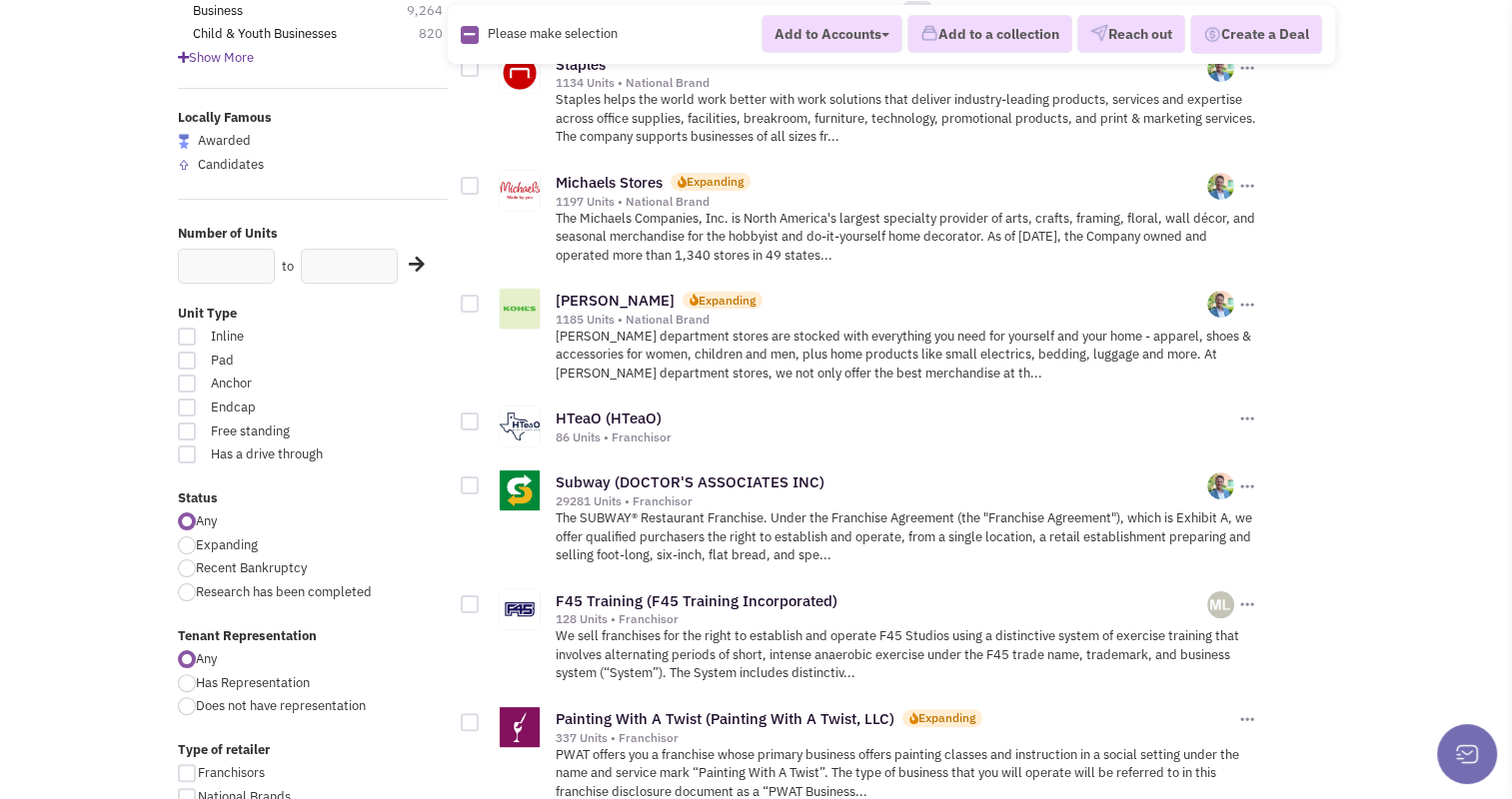scroll, scrollTop: 278, scrollLeft: 0, axis: vertical 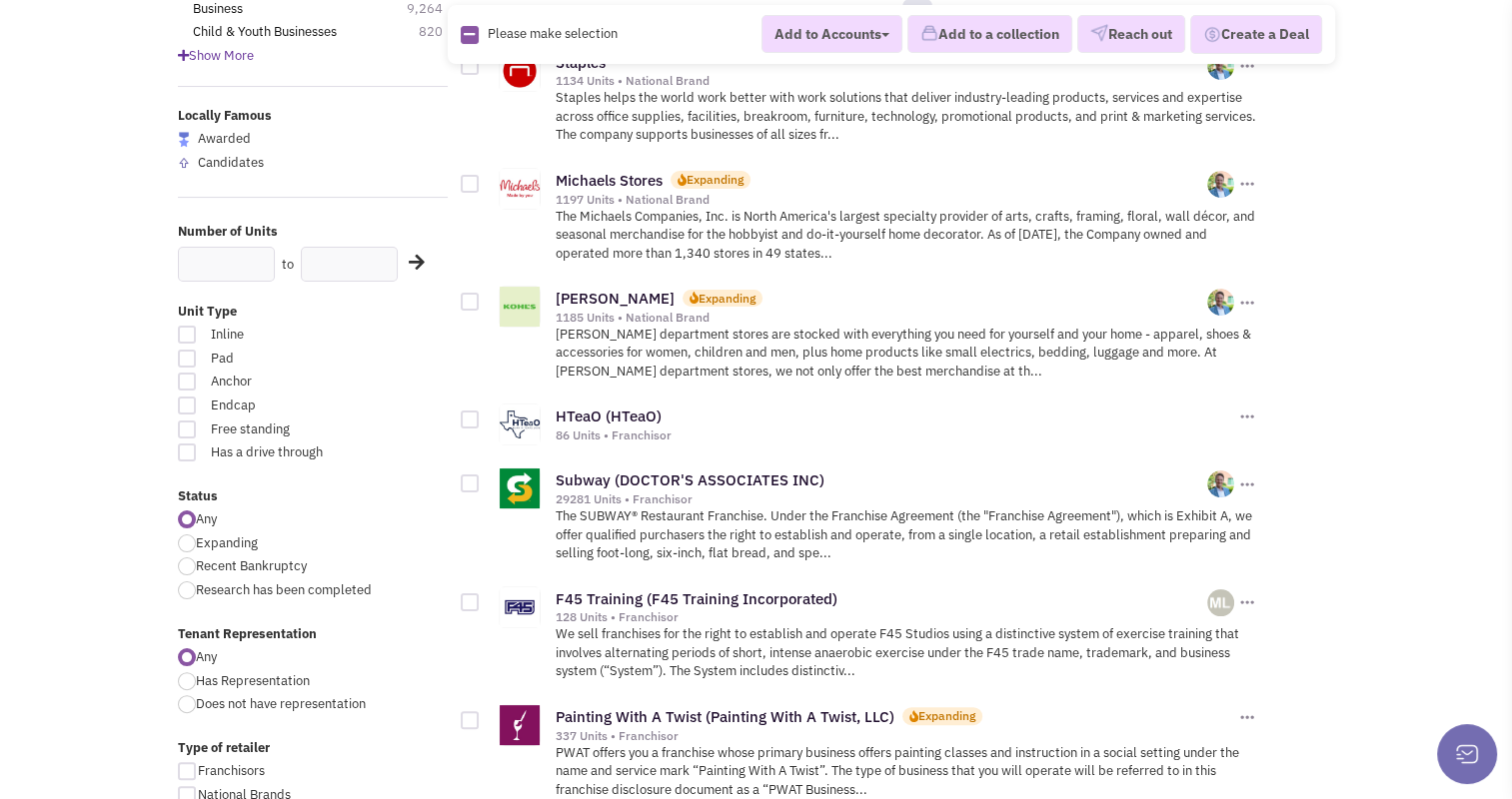 click at bounding box center (187, 543) 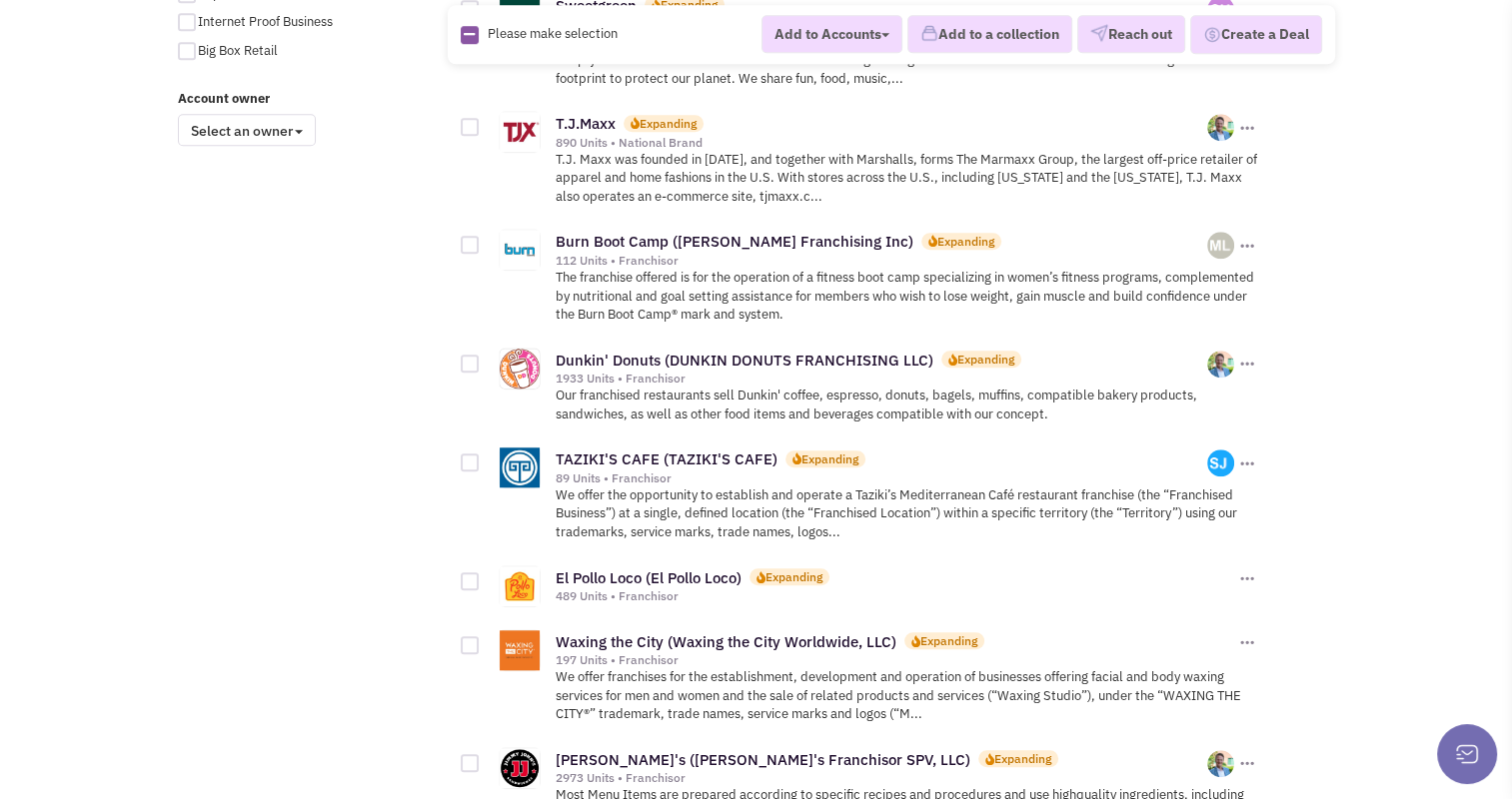 scroll, scrollTop: 1649, scrollLeft: 0, axis: vertical 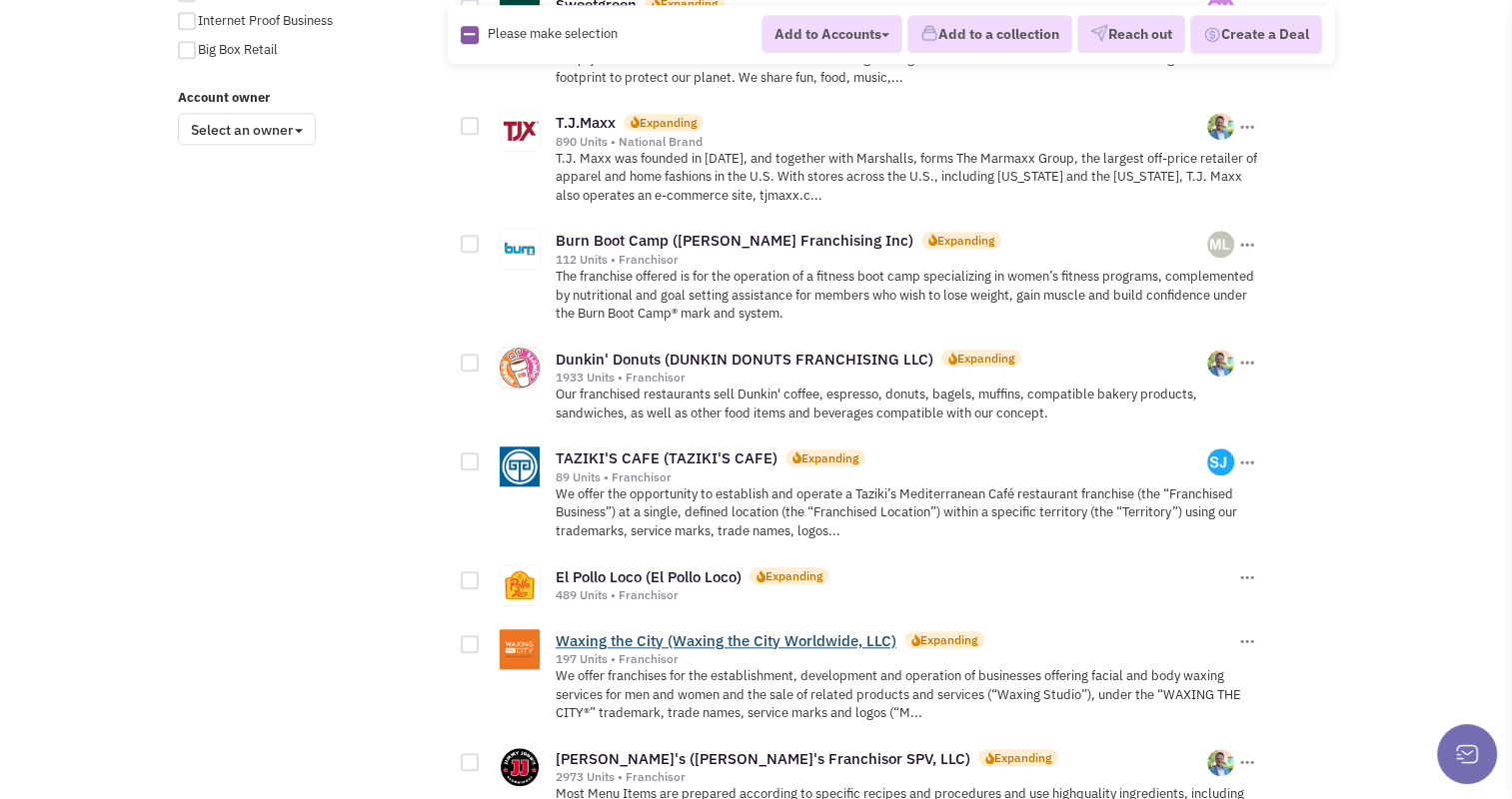 click on "Waxing the City (Waxing the City Worldwide, LLC)" at bounding box center (726, 640) 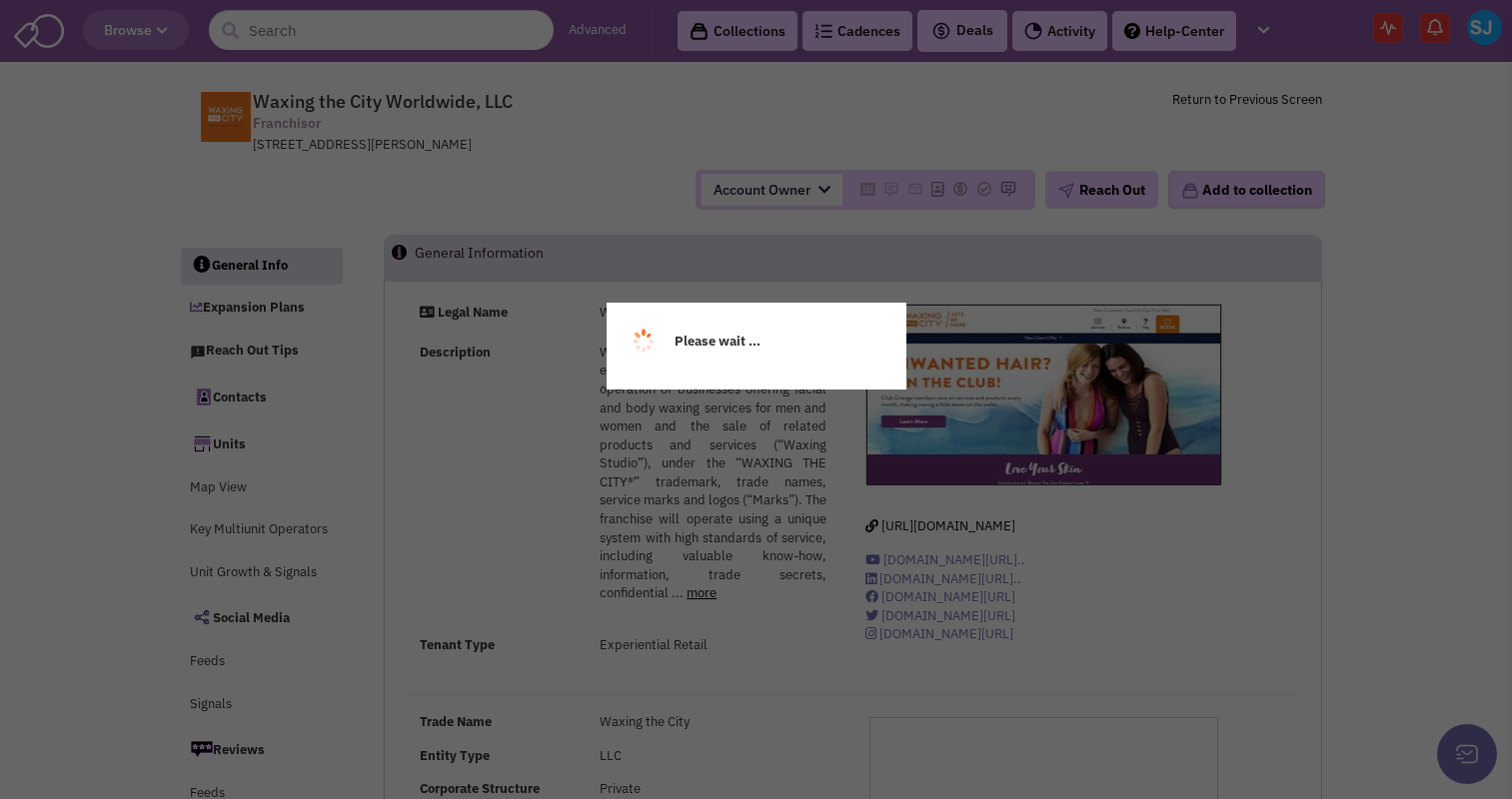 scroll, scrollTop: 0, scrollLeft: 0, axis: both 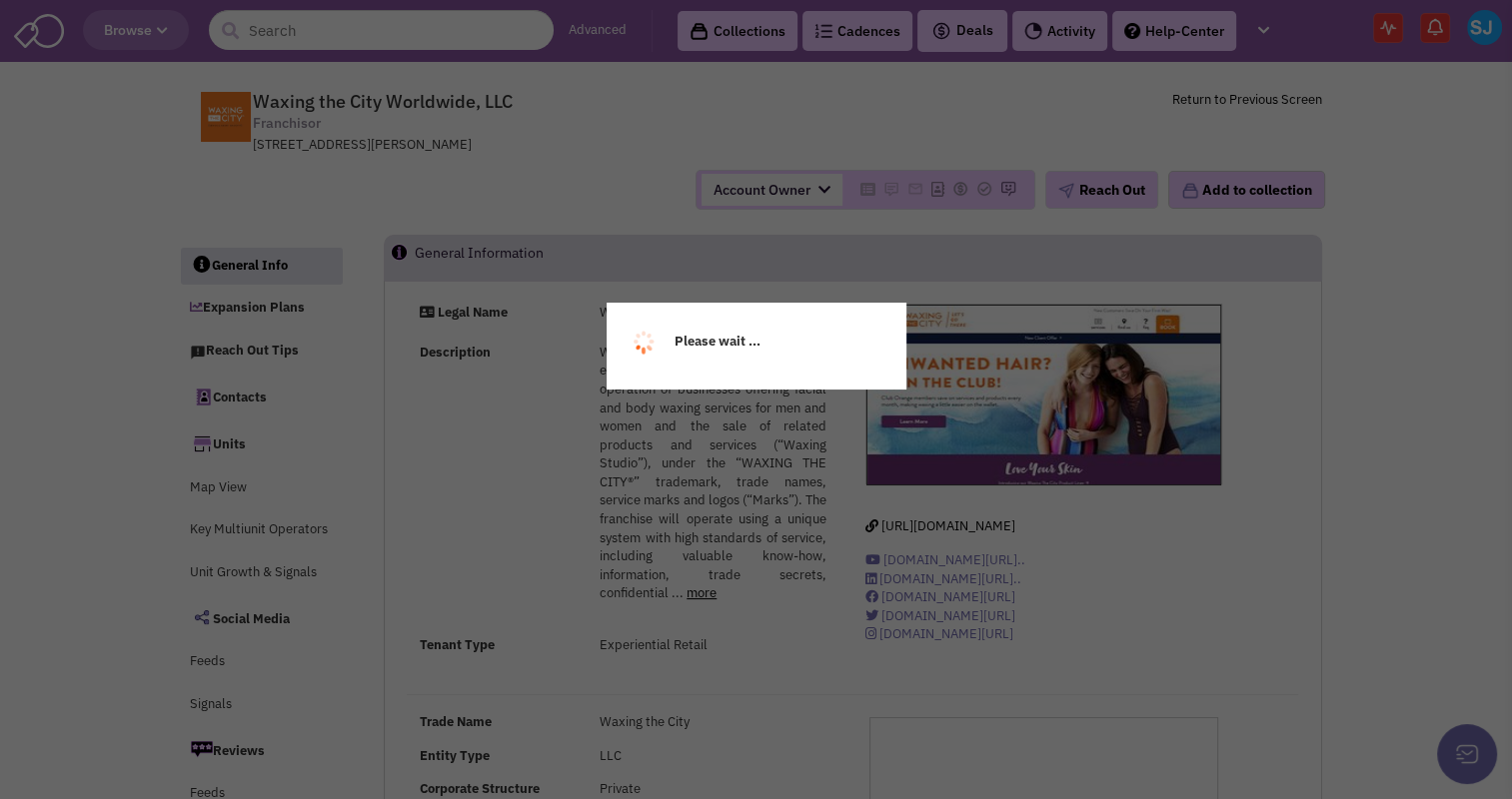 select 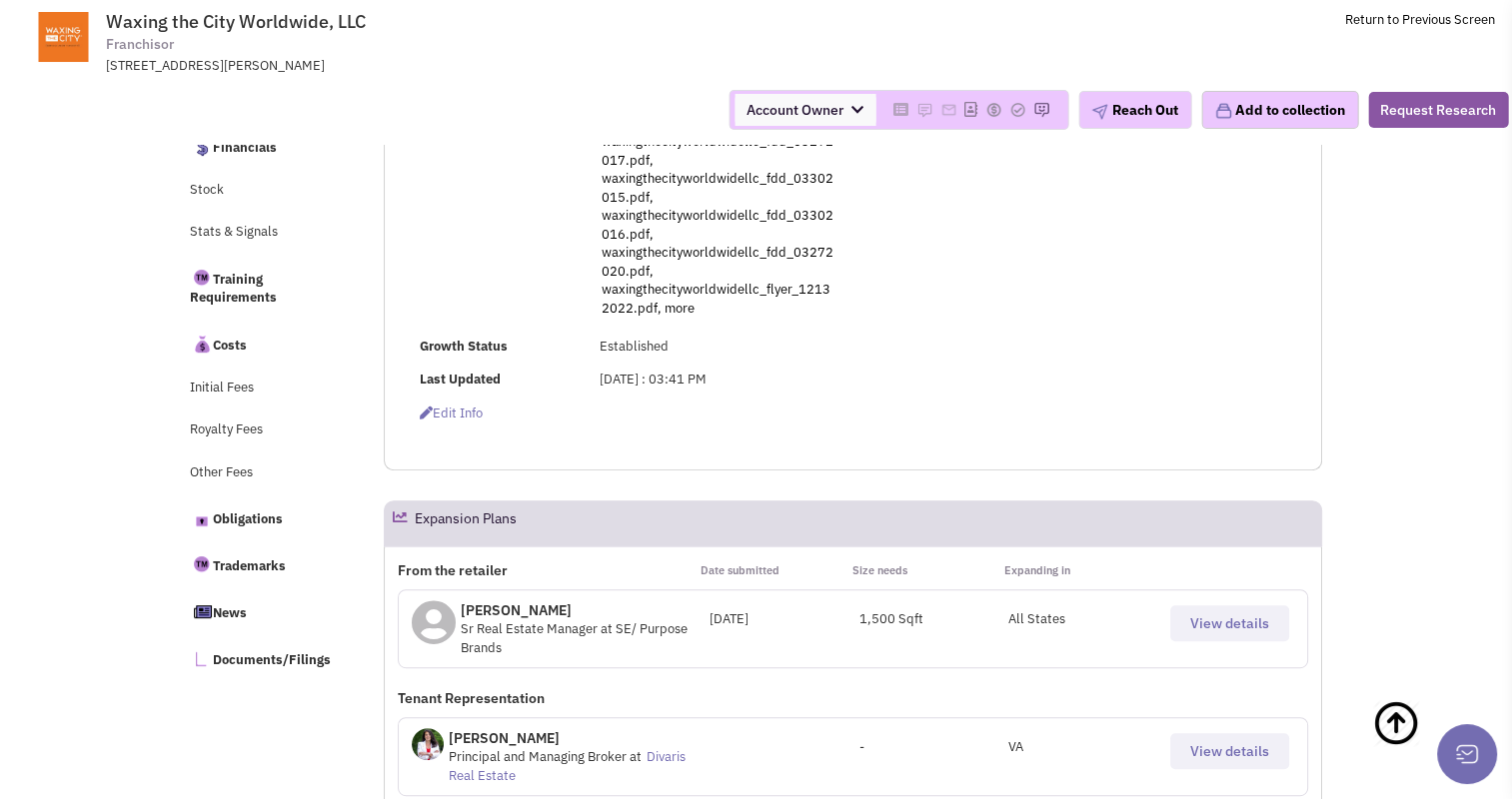 scroll, scrollTop: 719, scrollLeft: 0, axis: vertical 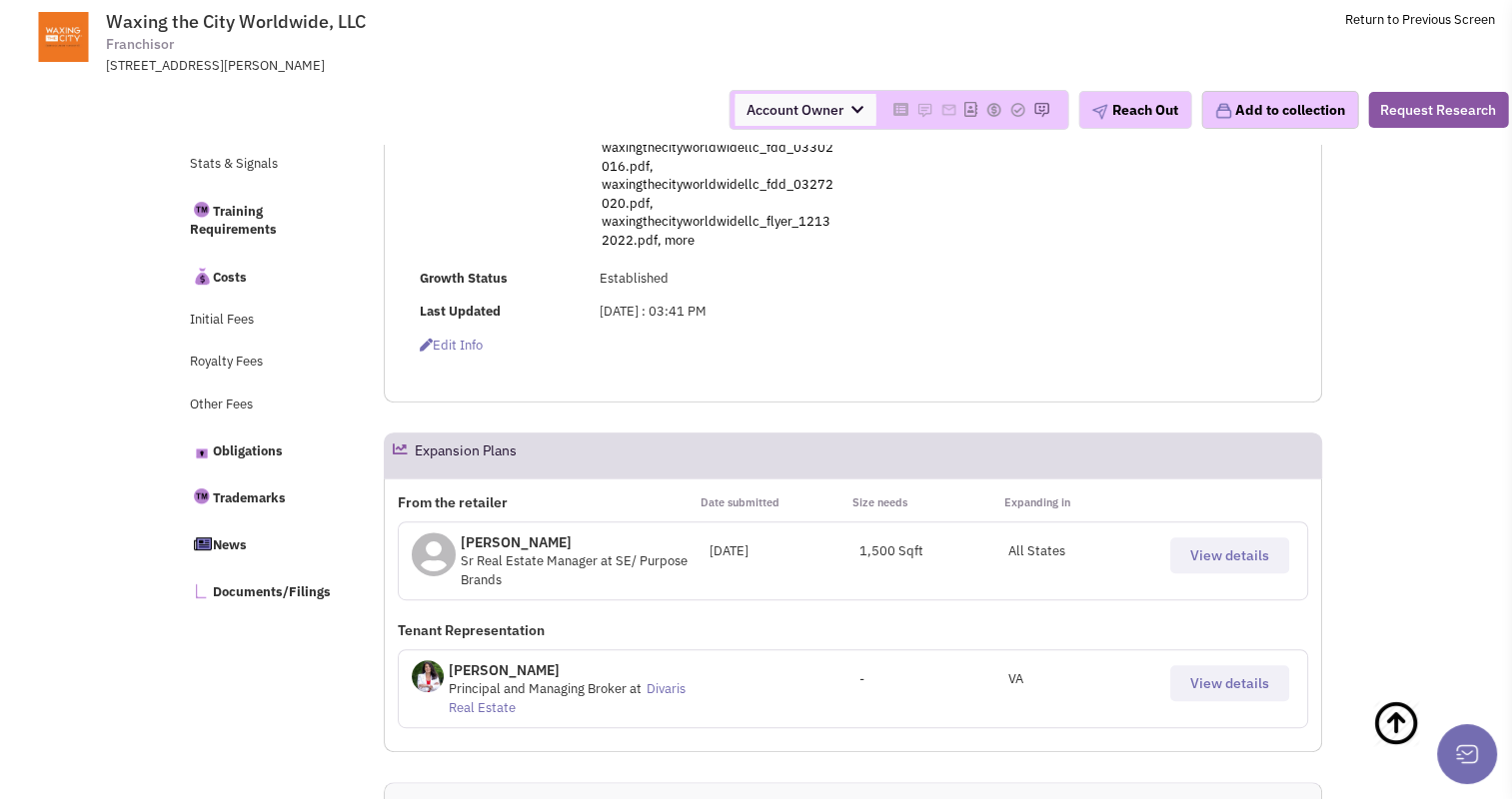 select 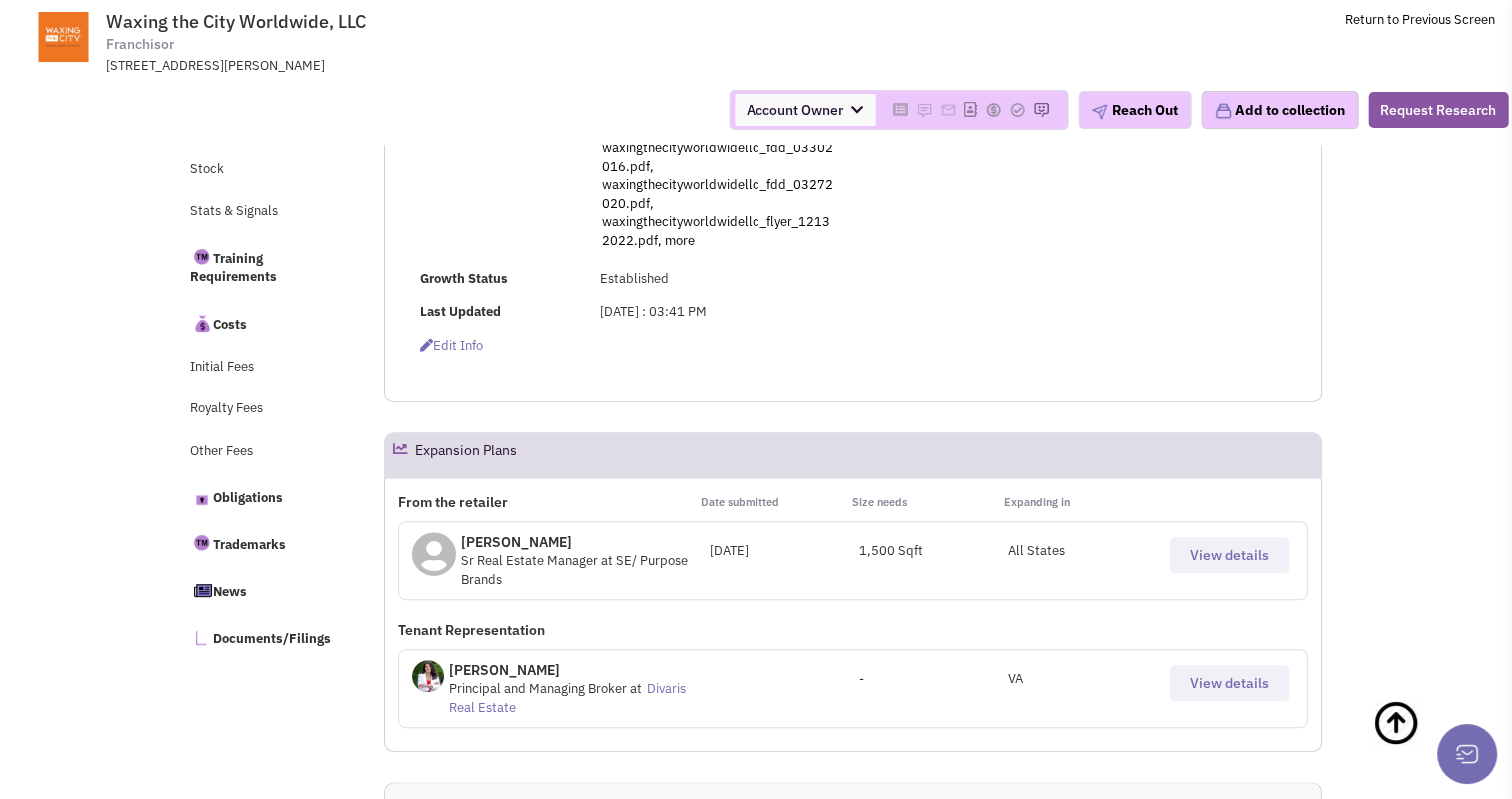 scroll, scrollTop: 792, scrollLeft: 0, axis: vertical 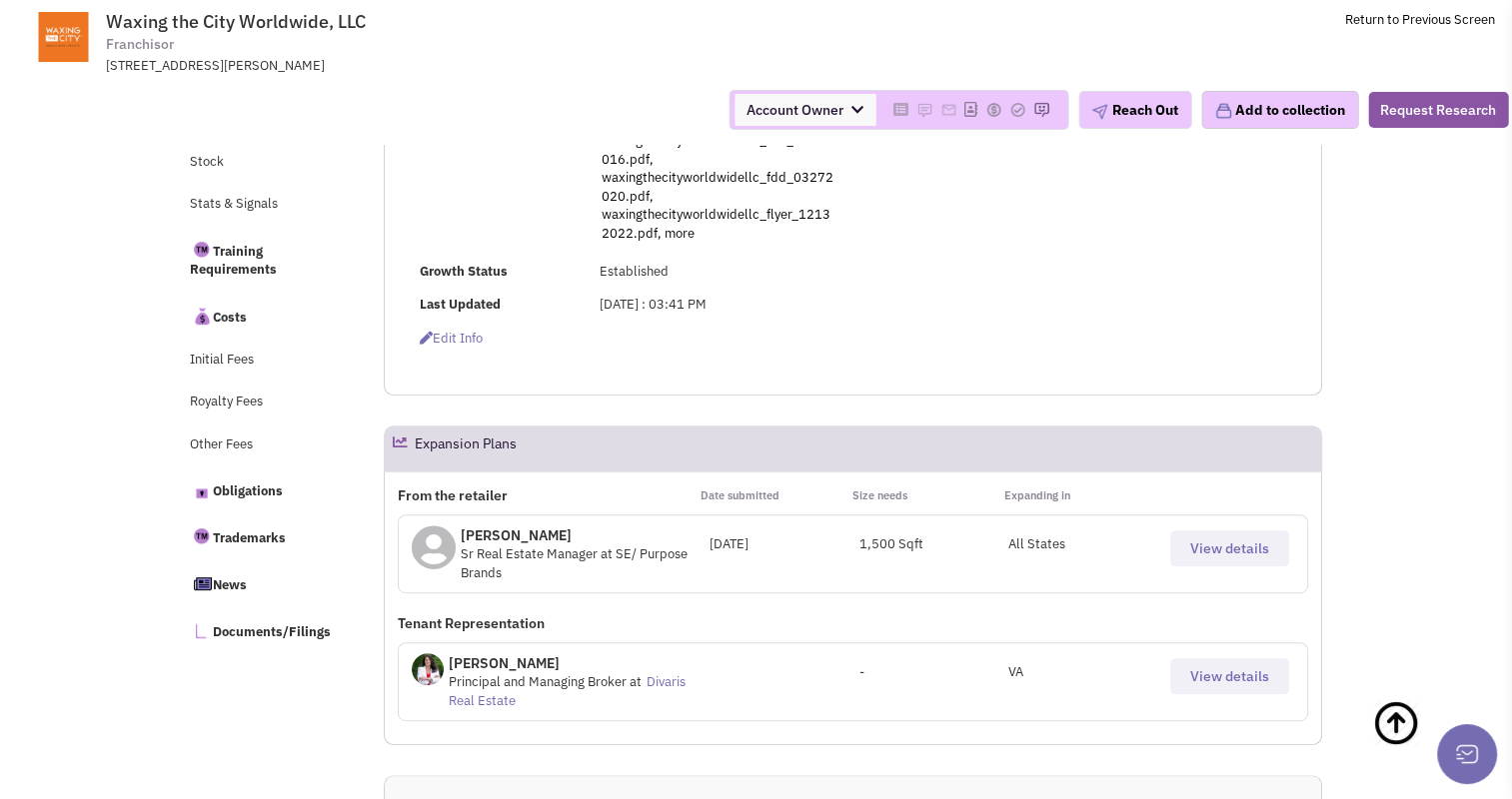 click on "View details" at bounding box center [1229, 548] 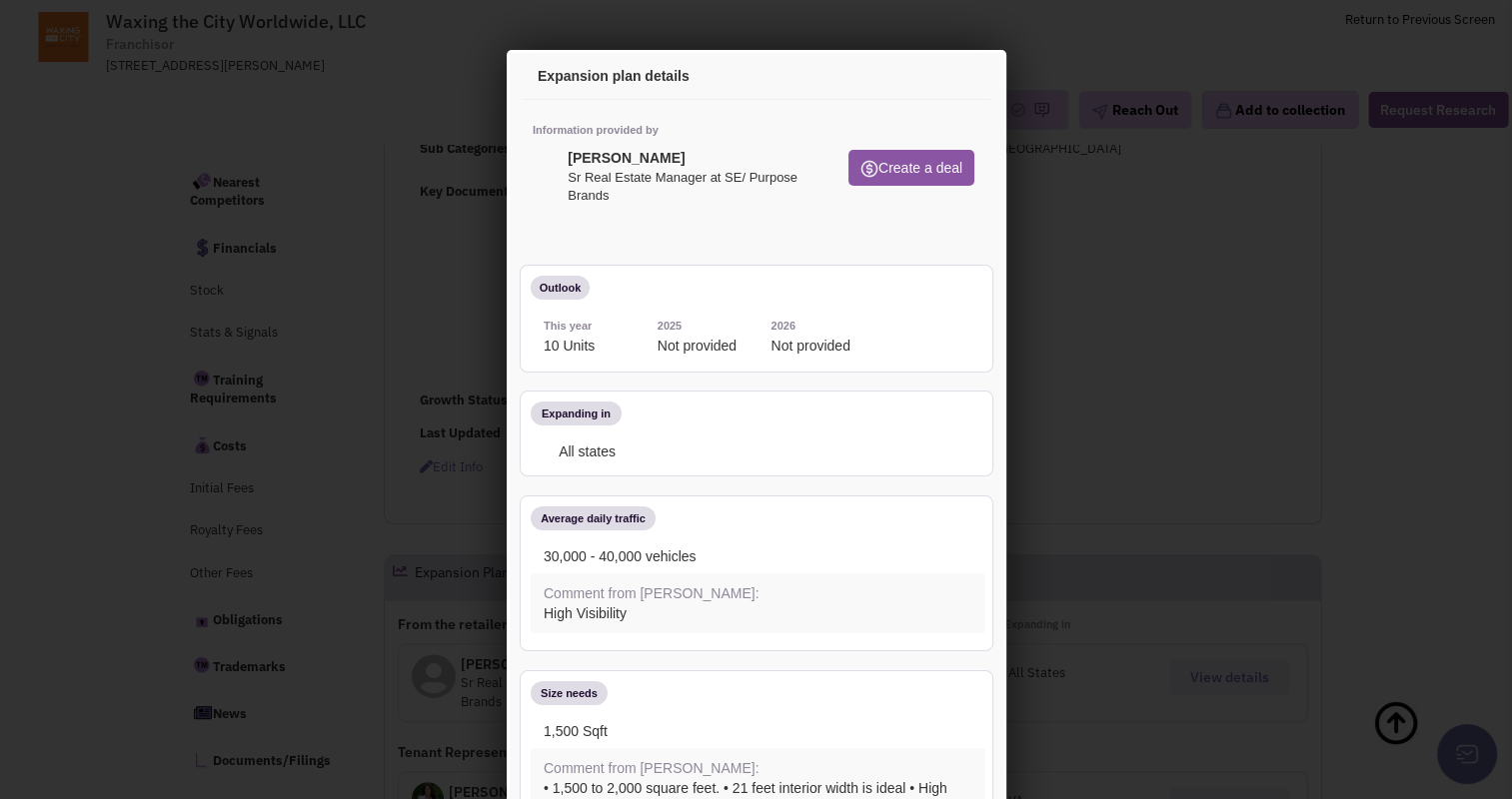 scroll, scrollTop: 664, scrollLeft: 0, axis: vertical 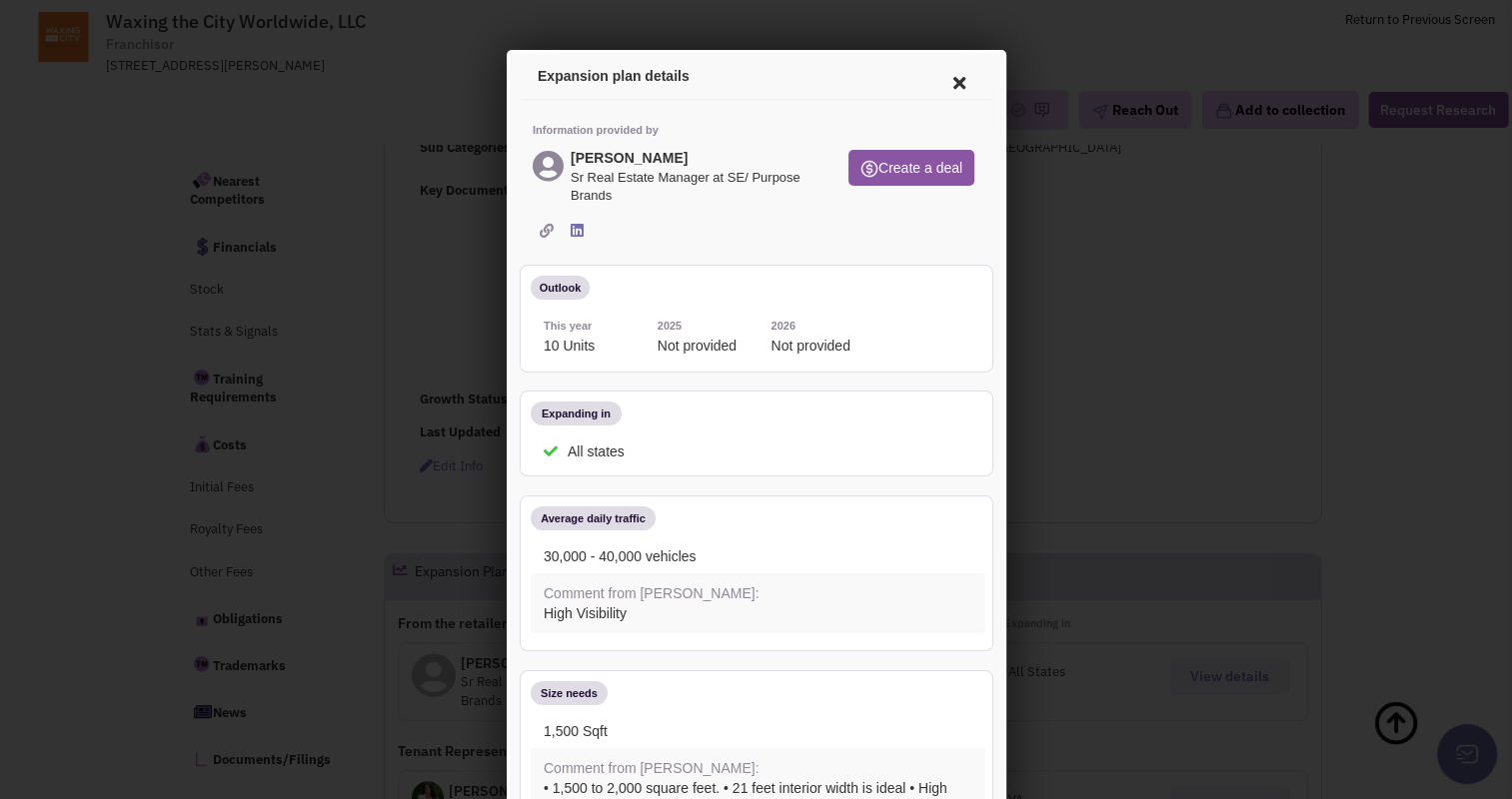 click at bounding box center [955, 80] 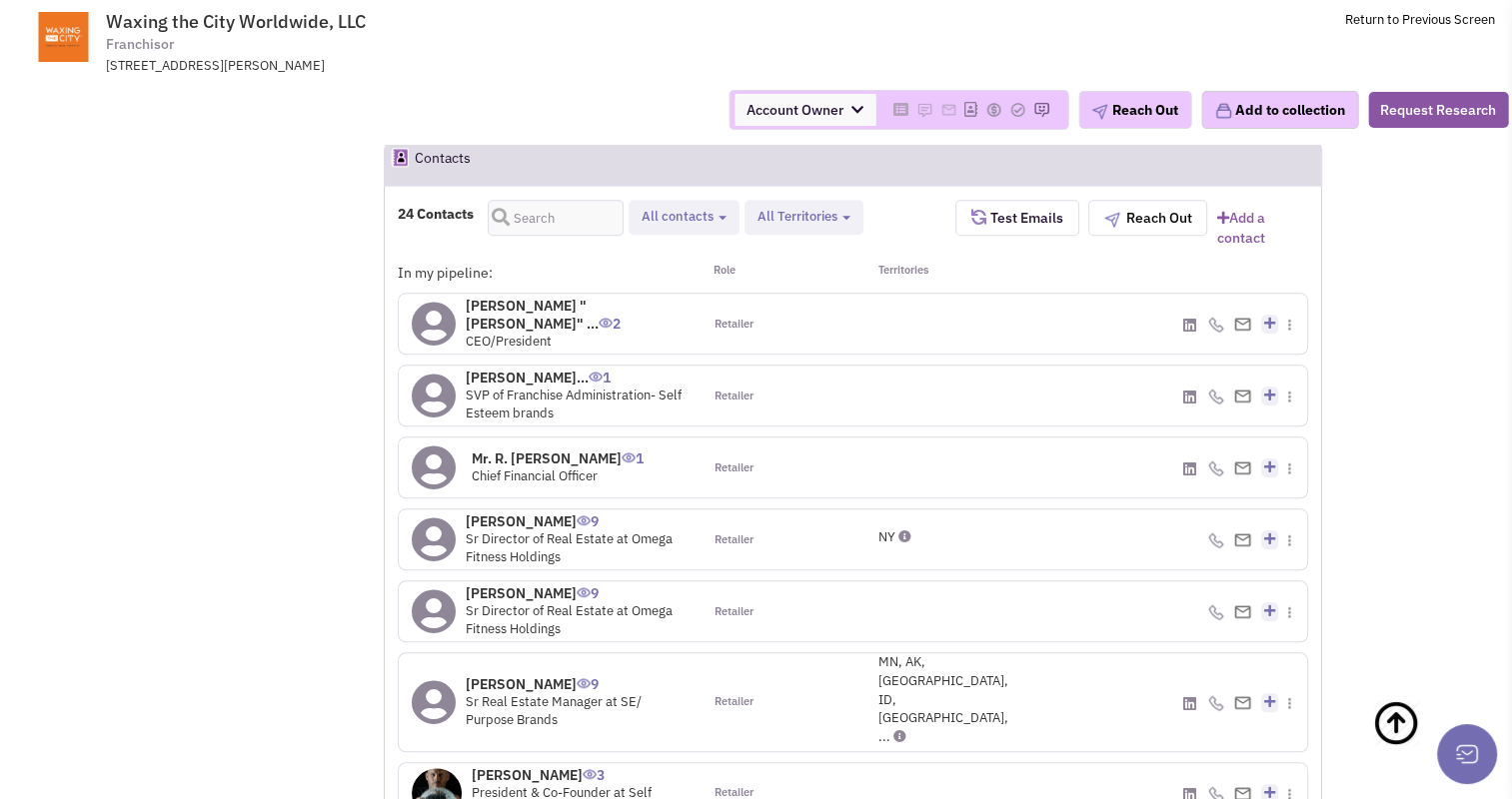 scroll, scrollTop: 1902, scrollLeft: 0, axis: vertical 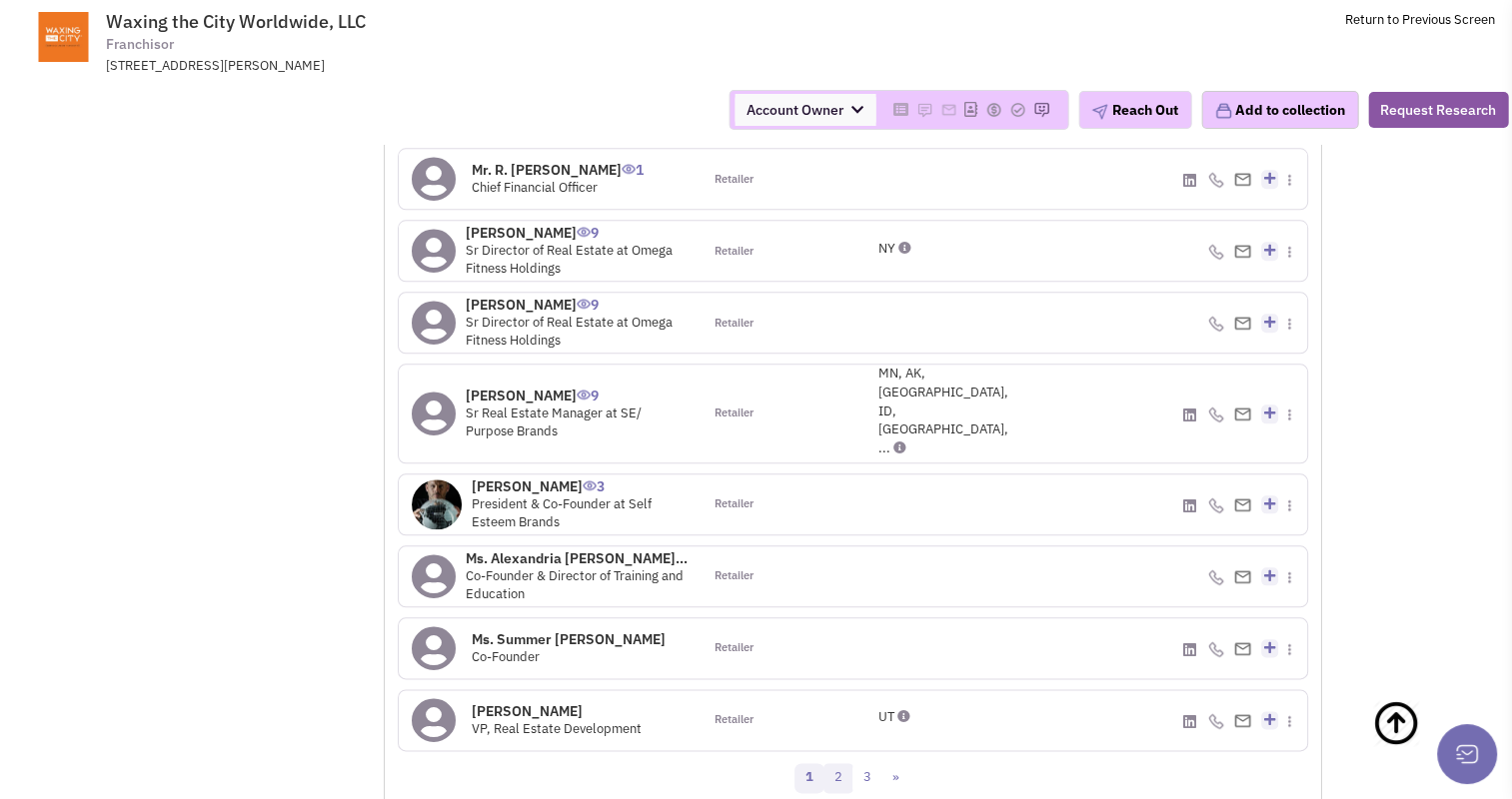 click on "2" at bounding box center [838, 778] 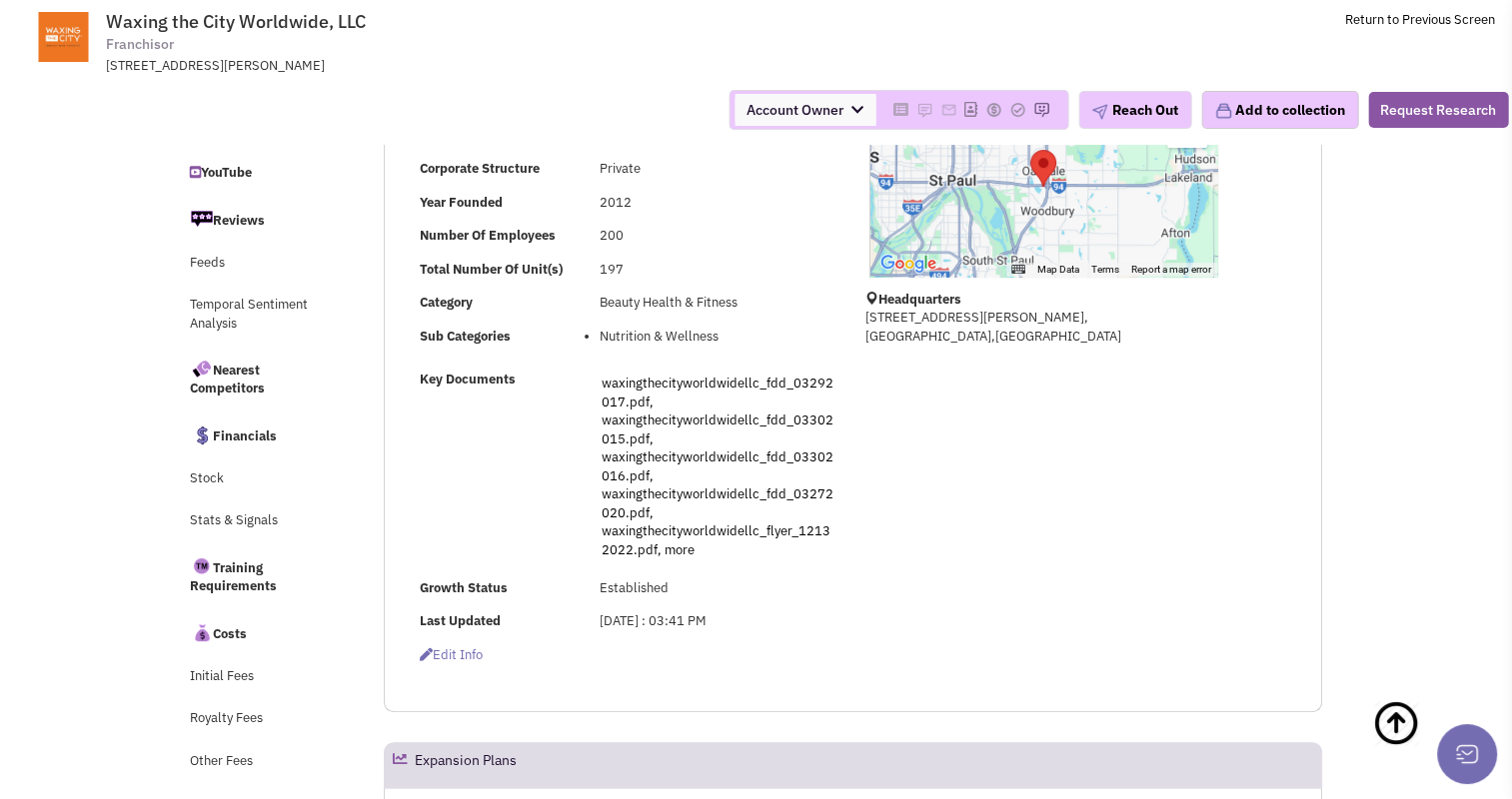 scroll, scrollTop: 0, scrollLeft: 0, axis: both 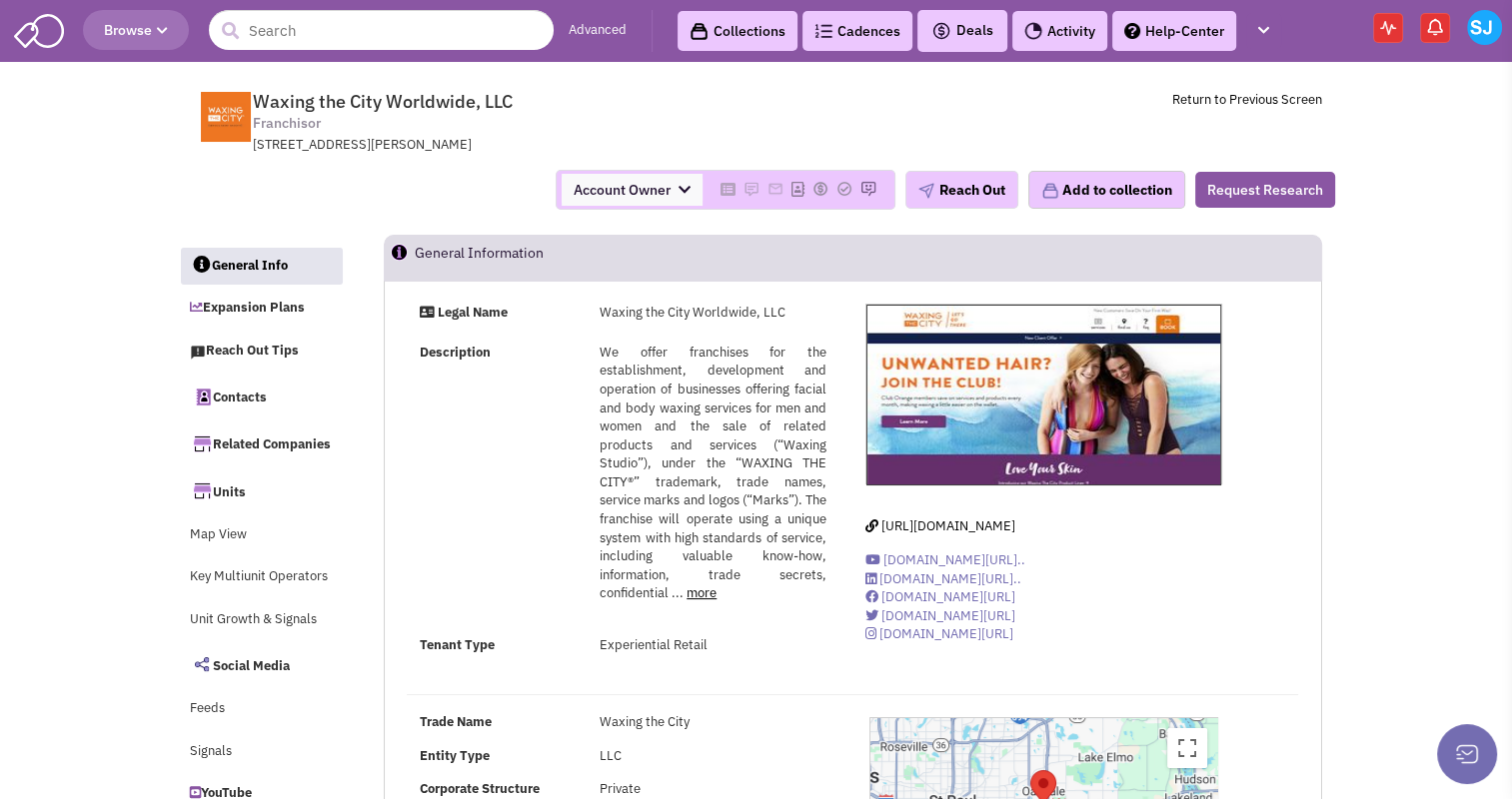 click at bounding box center (685, 190) 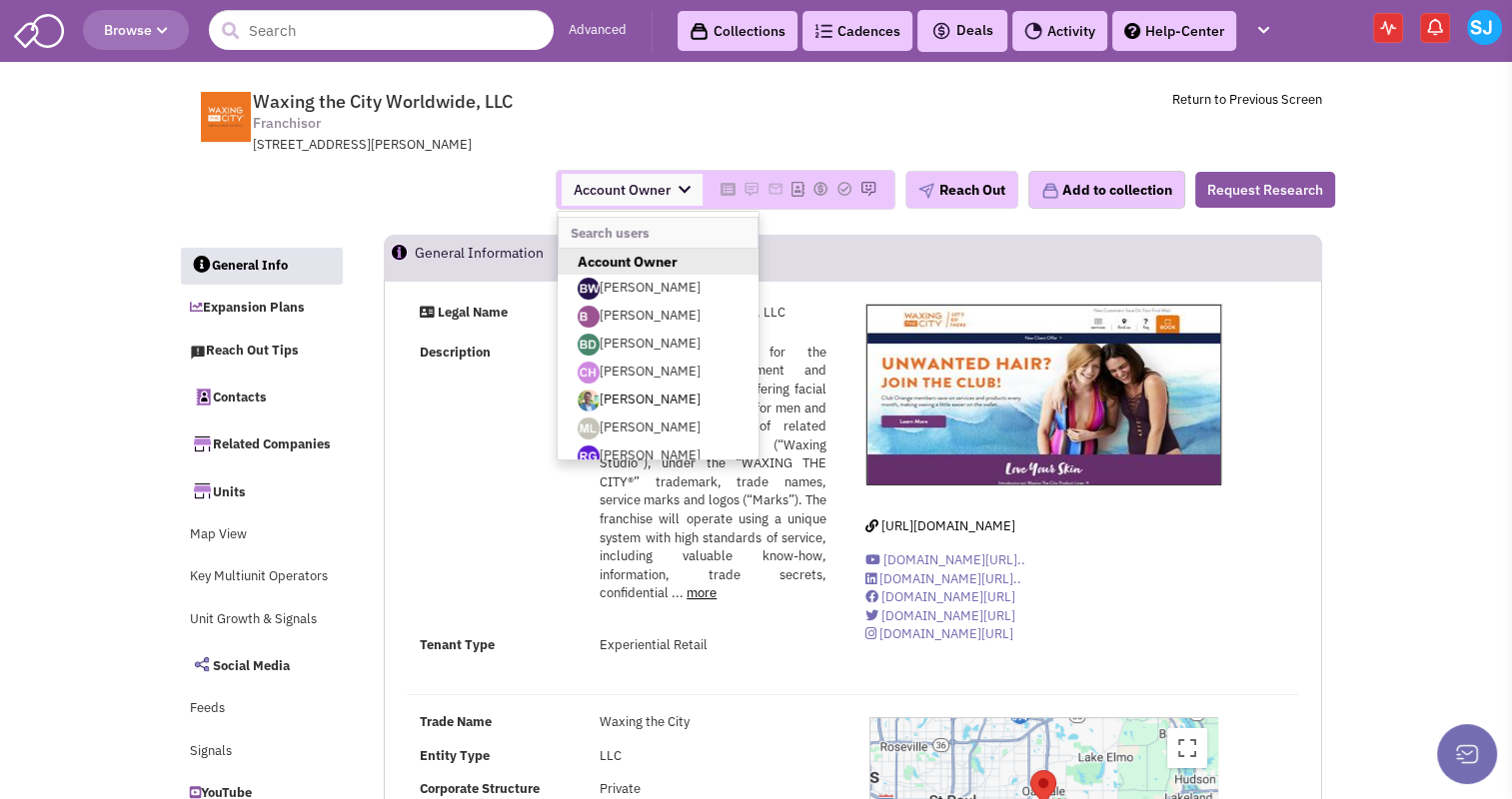 click on "[PERSON_NAME]" at bounding box center [658, 400] 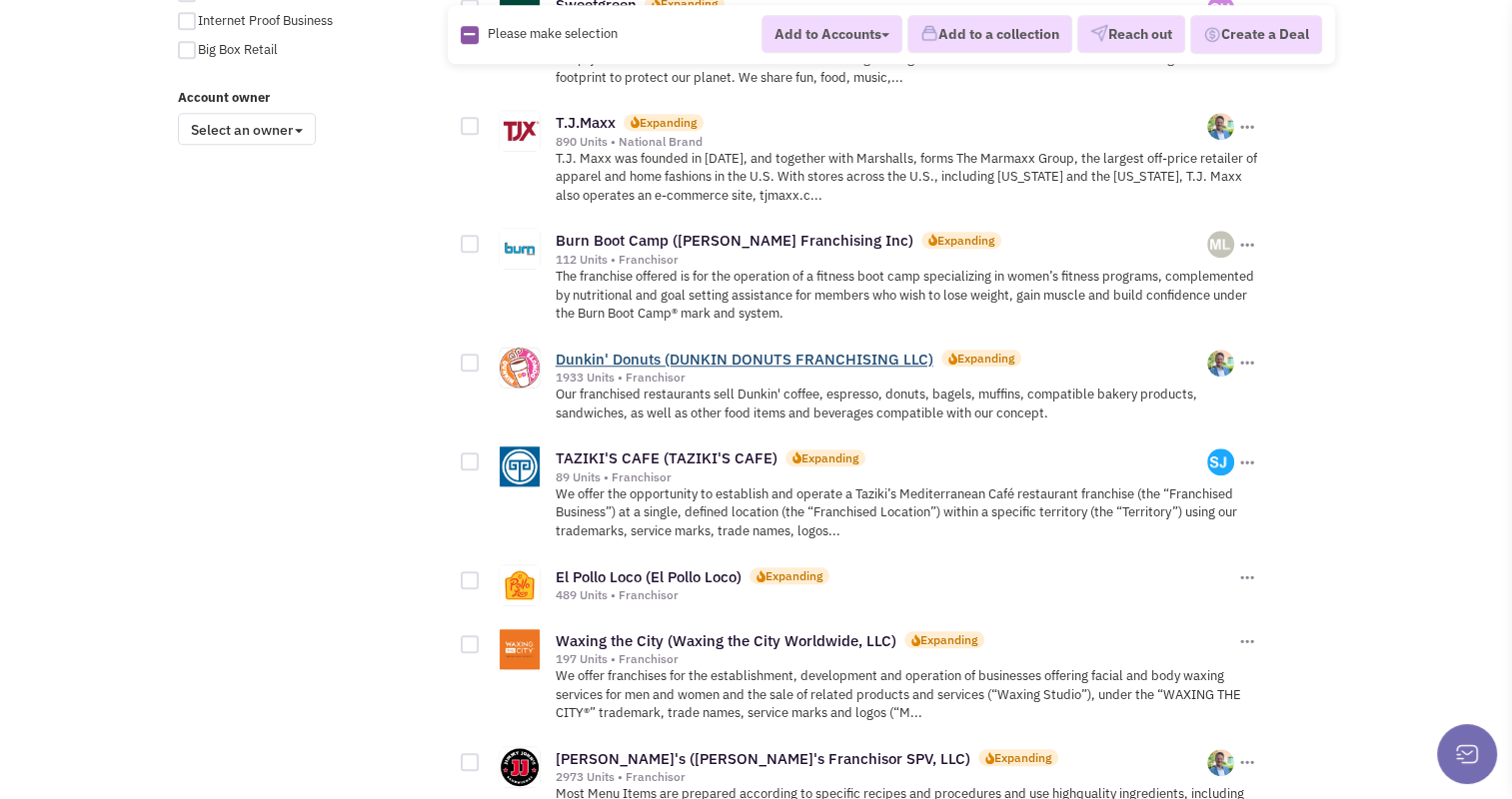 scroll, scrollTop: 1706, scrollLeft: 0, axis: vertical 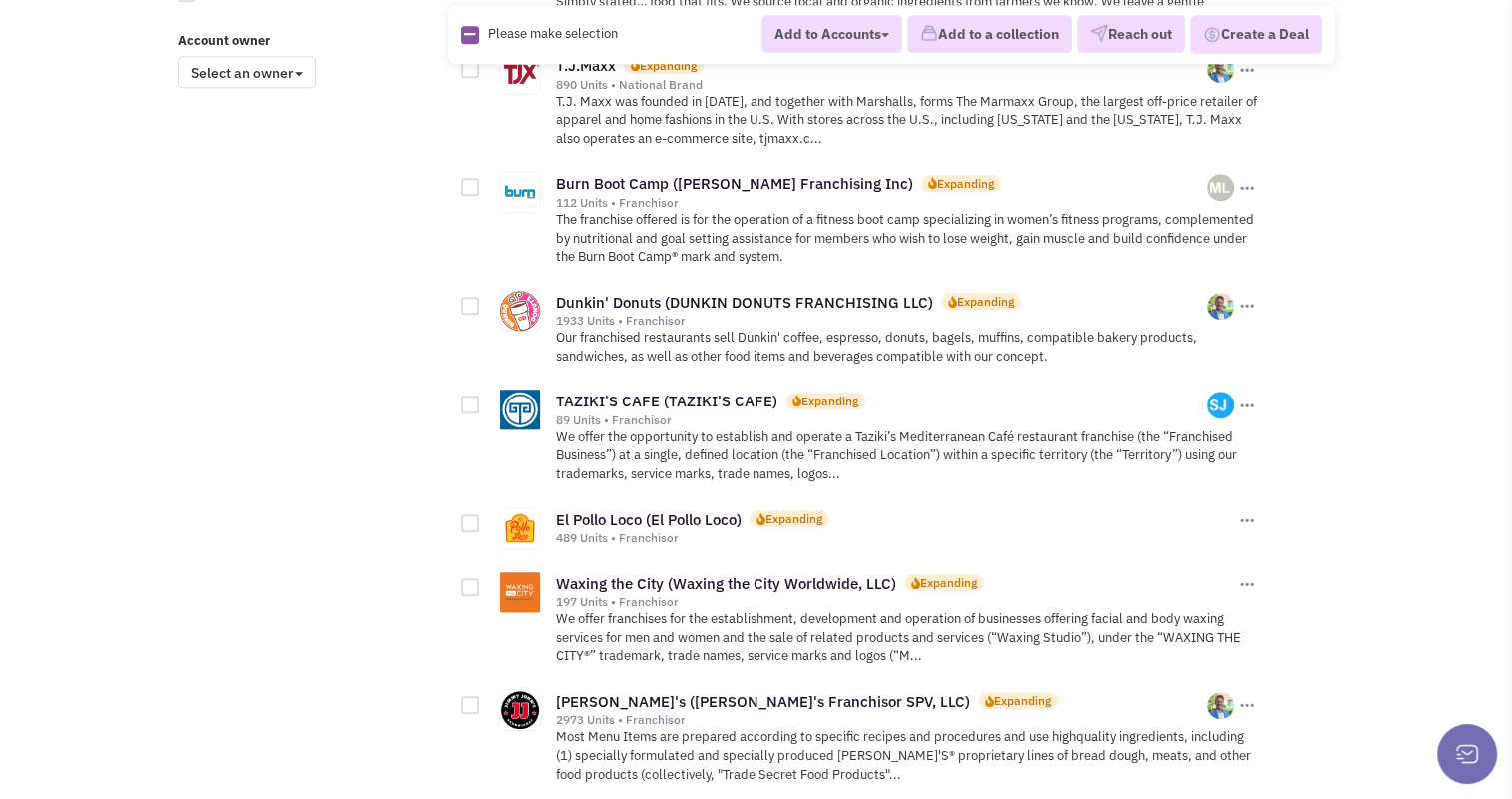 click at bounding box center [1247, -1329] 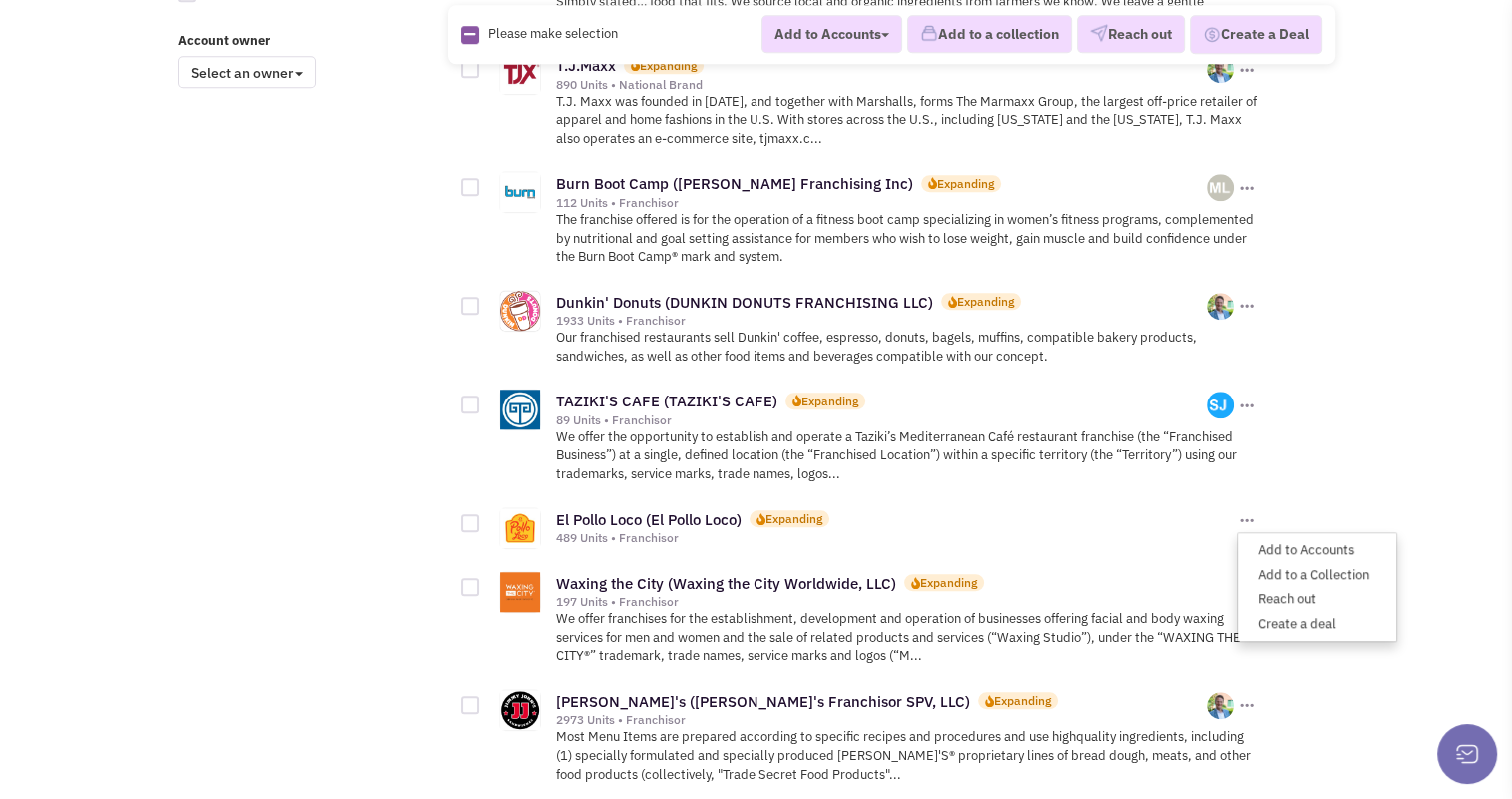 click on "El Pollo Loco (El Pollo Loco)
Expanding
489 Units • Franchisor
Add to Accounts Reach out" at bounding box center [868, 526] 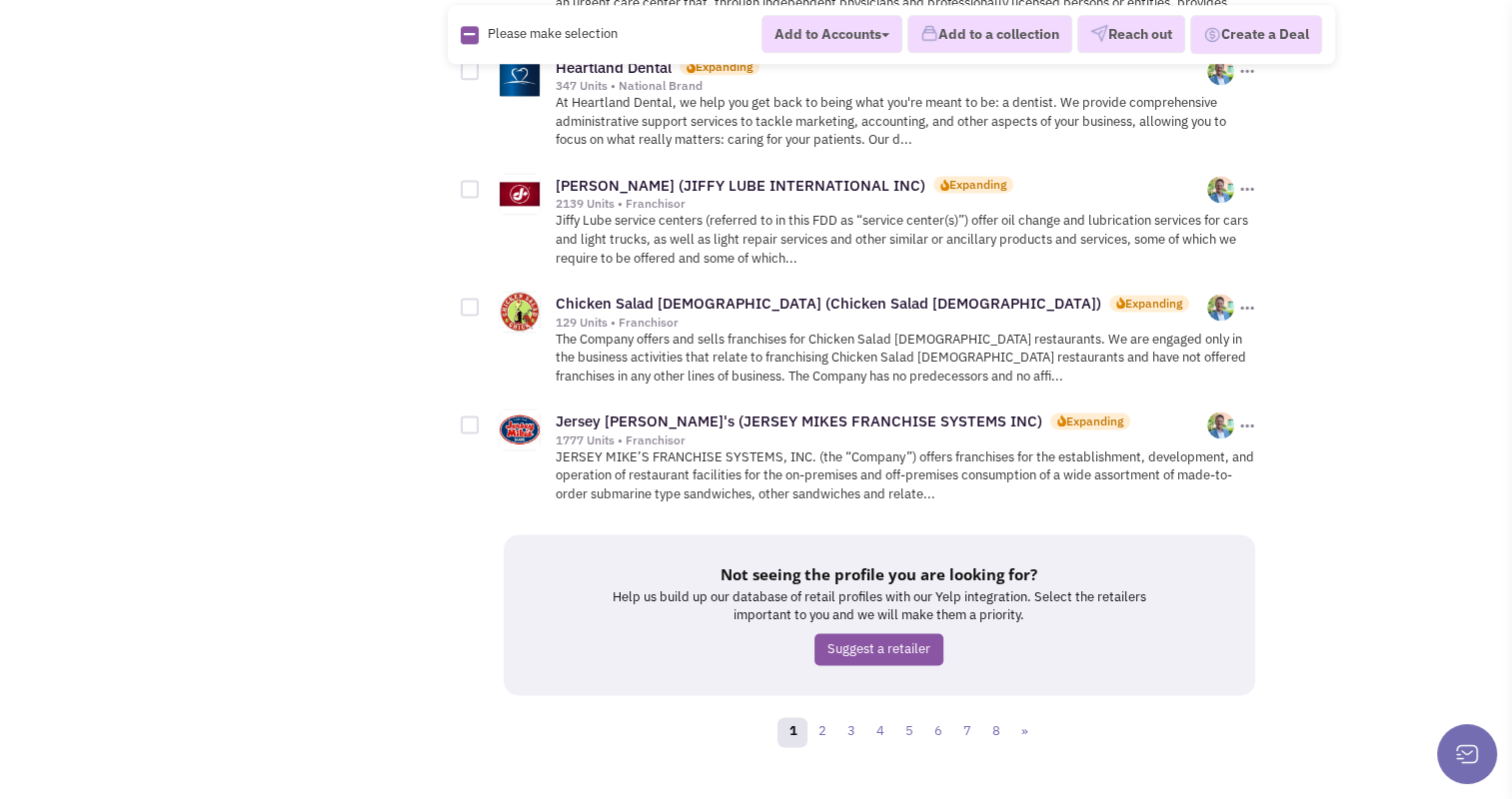 scroll, scrollTop: 2700, scrollLeft: 0, axis: vertical 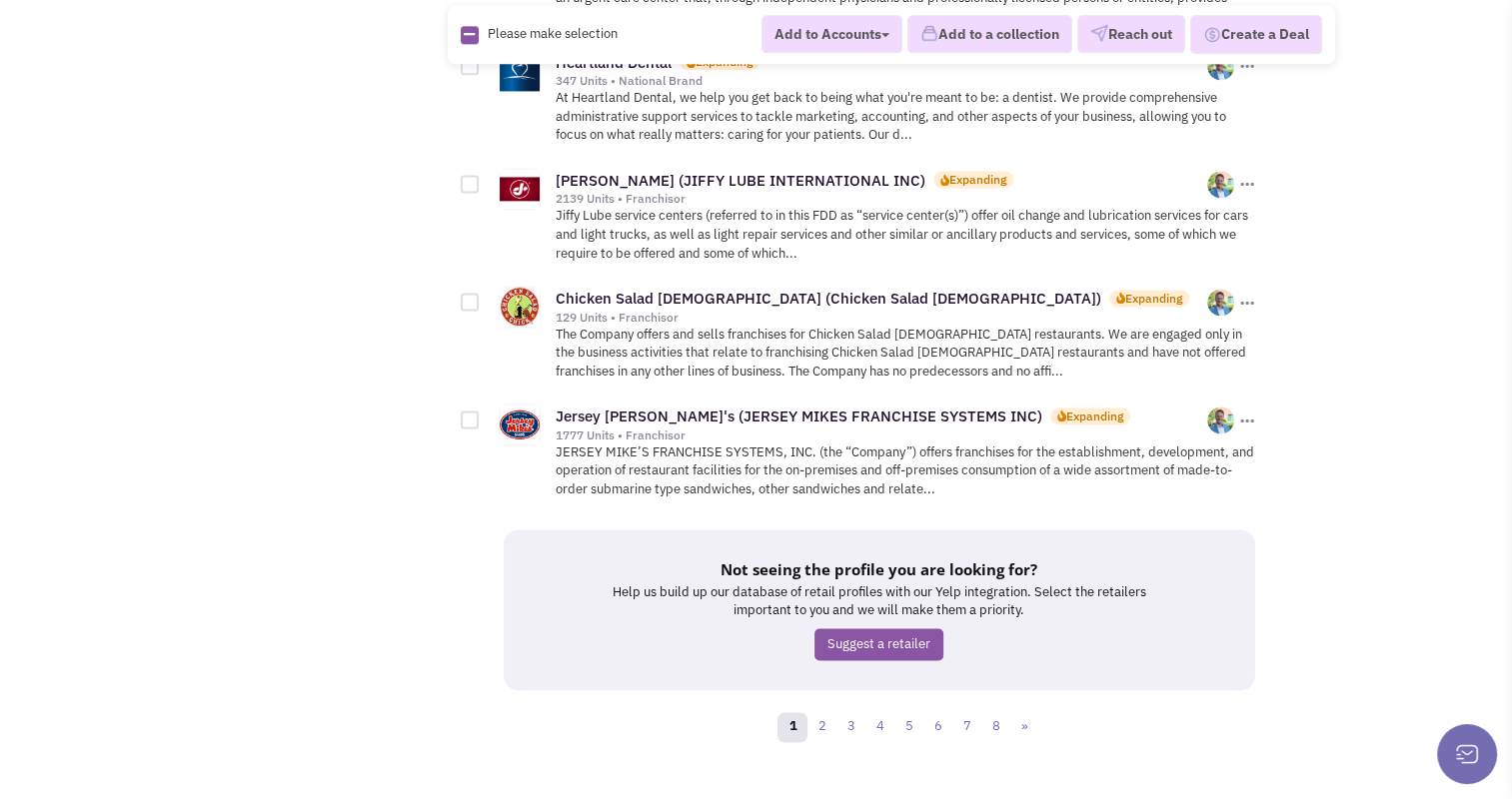 click on "Jersey Mike's (JERSEY MIKES FRANCHISE SYSTEMS INC)
Expanding
1777 Units • Franchisor
0" at bounding box center (868, 449) 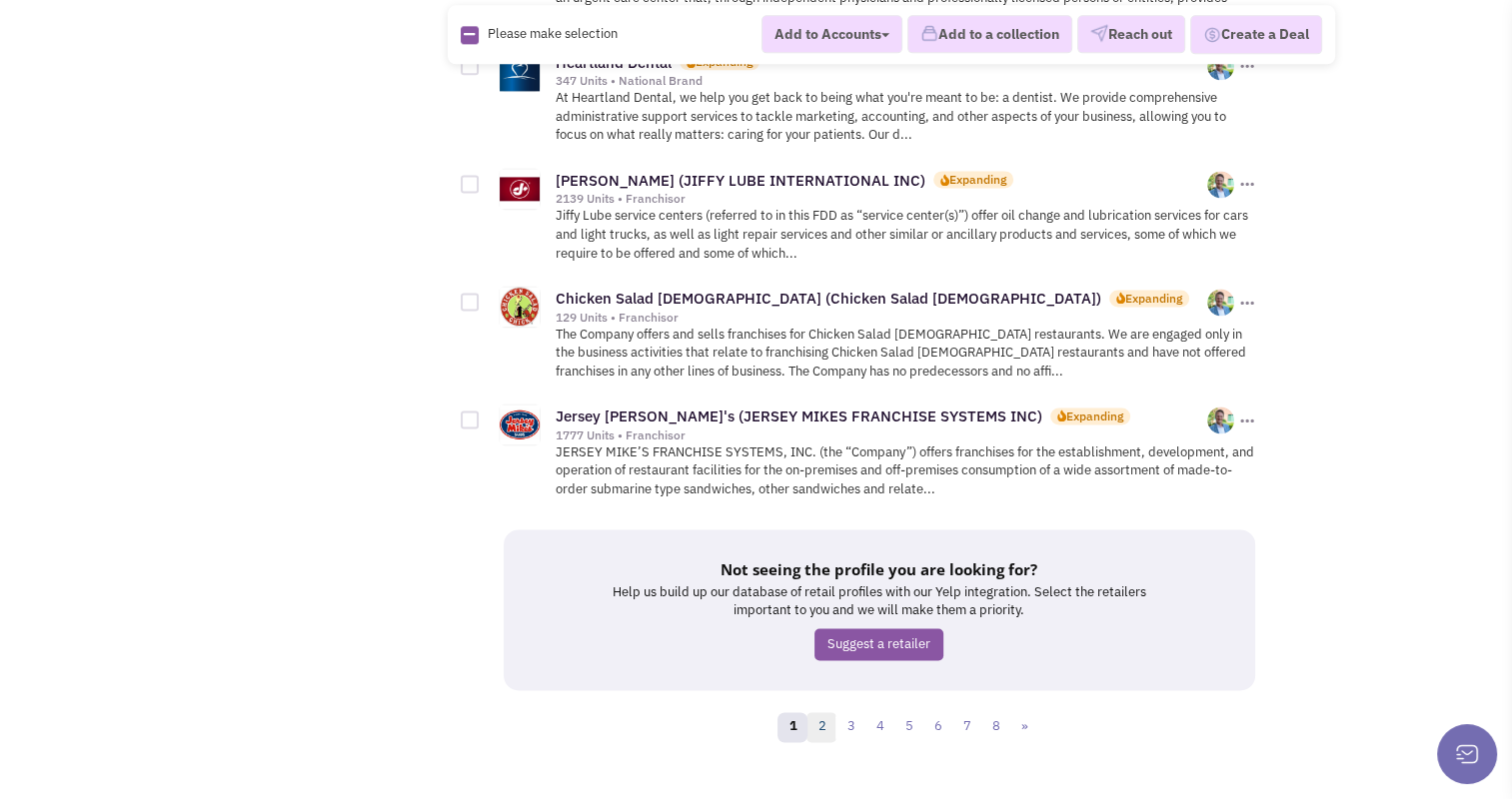 click on "2" at bounding box center (821, 727) 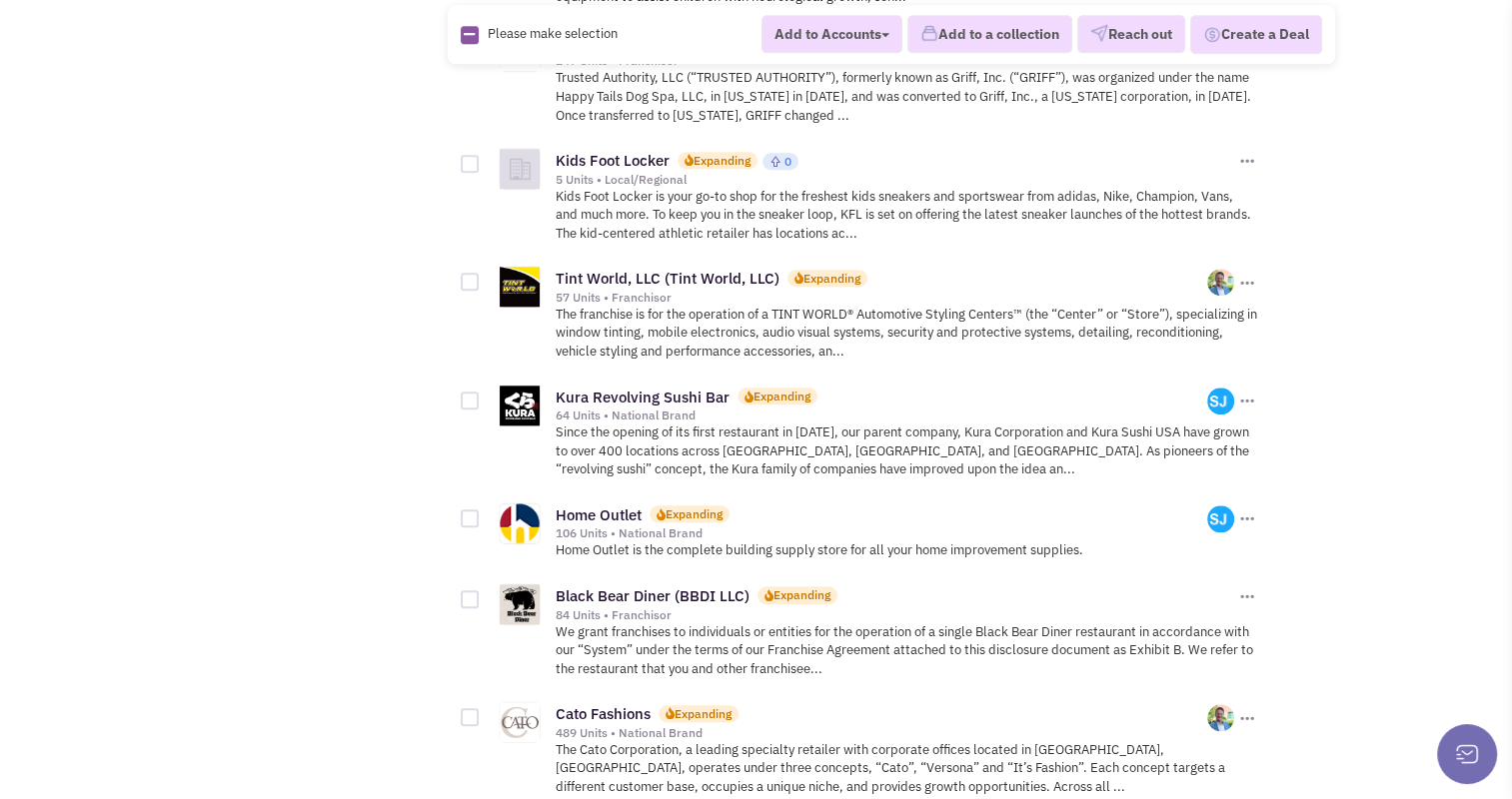 scroll, scrollTop: 2041, scrollLeft: 0, axis: vertical 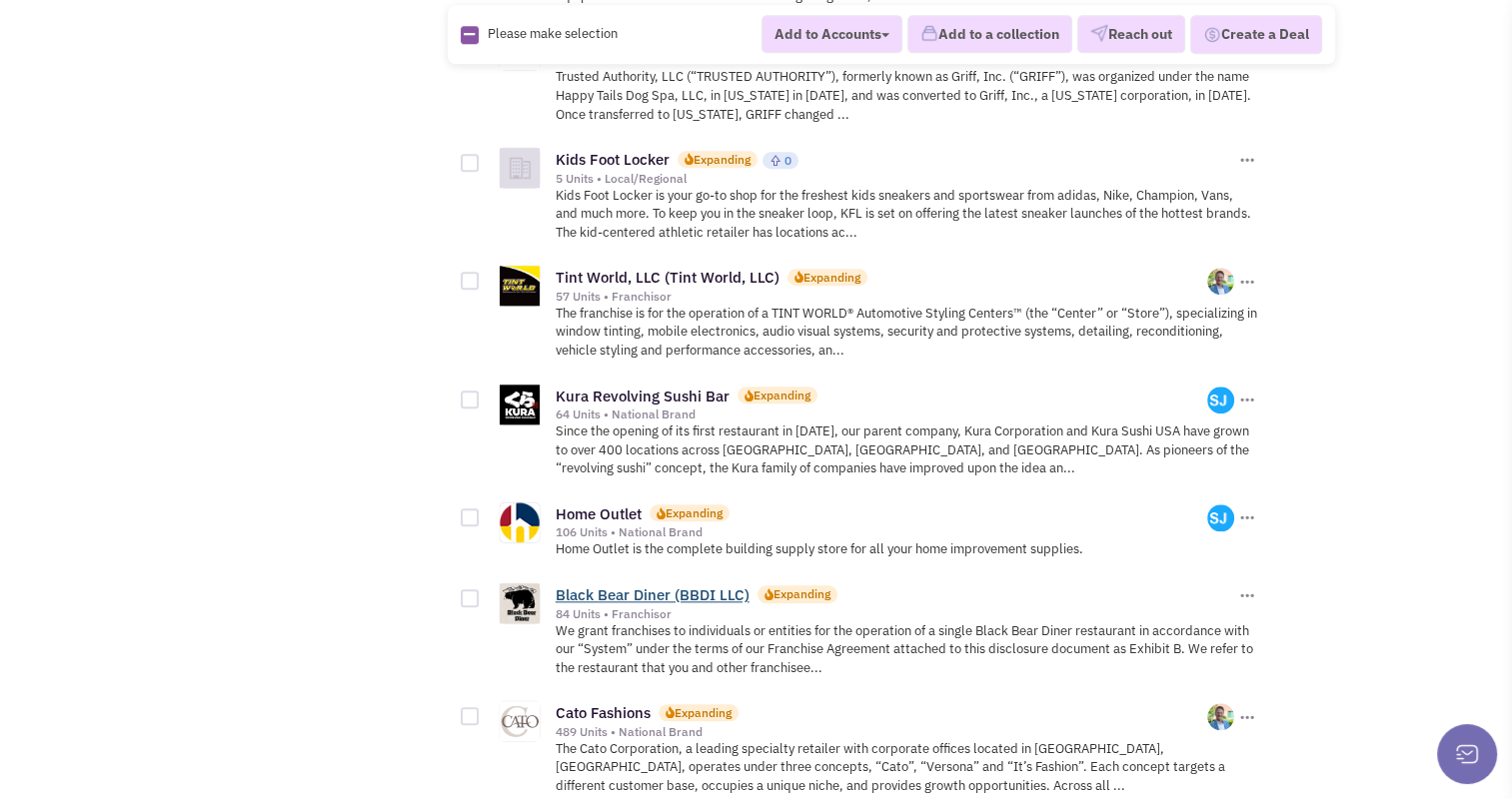 click on "Black Bear Diner (BBDI LLC)" at bounding box center (653, 594) 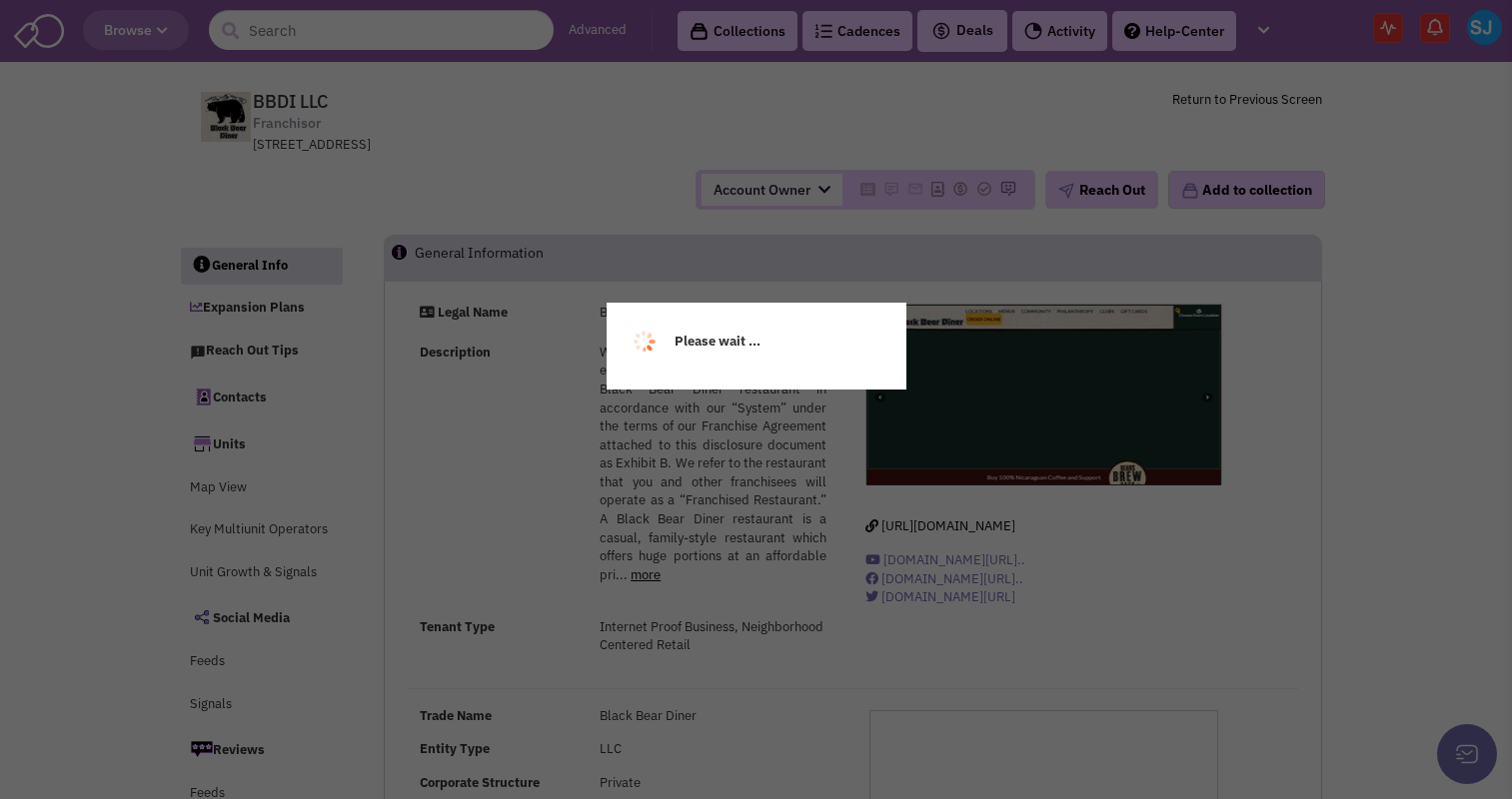 scroll, scrollTop: 0, scrollLeft: 0, axis: both 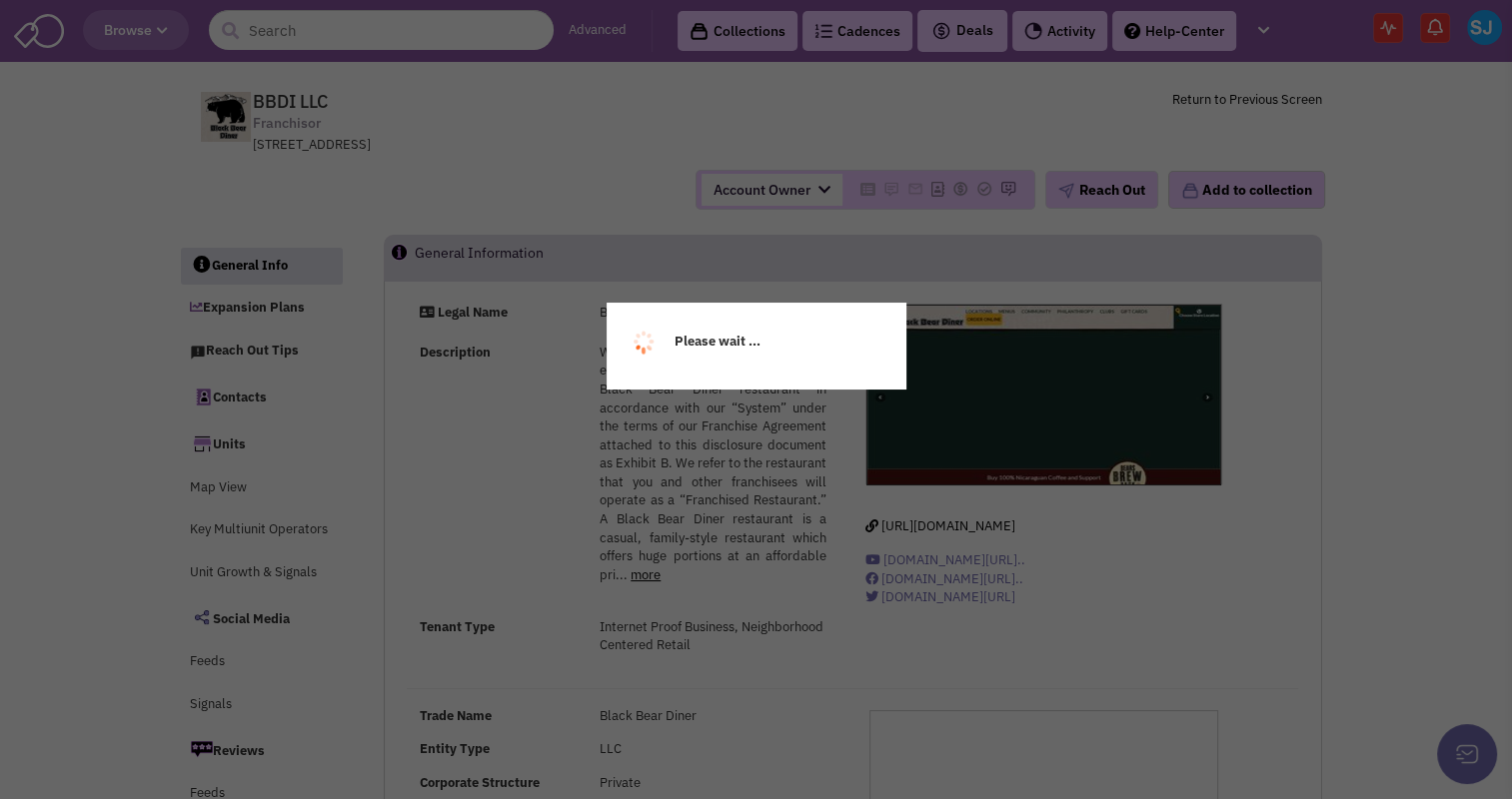 select 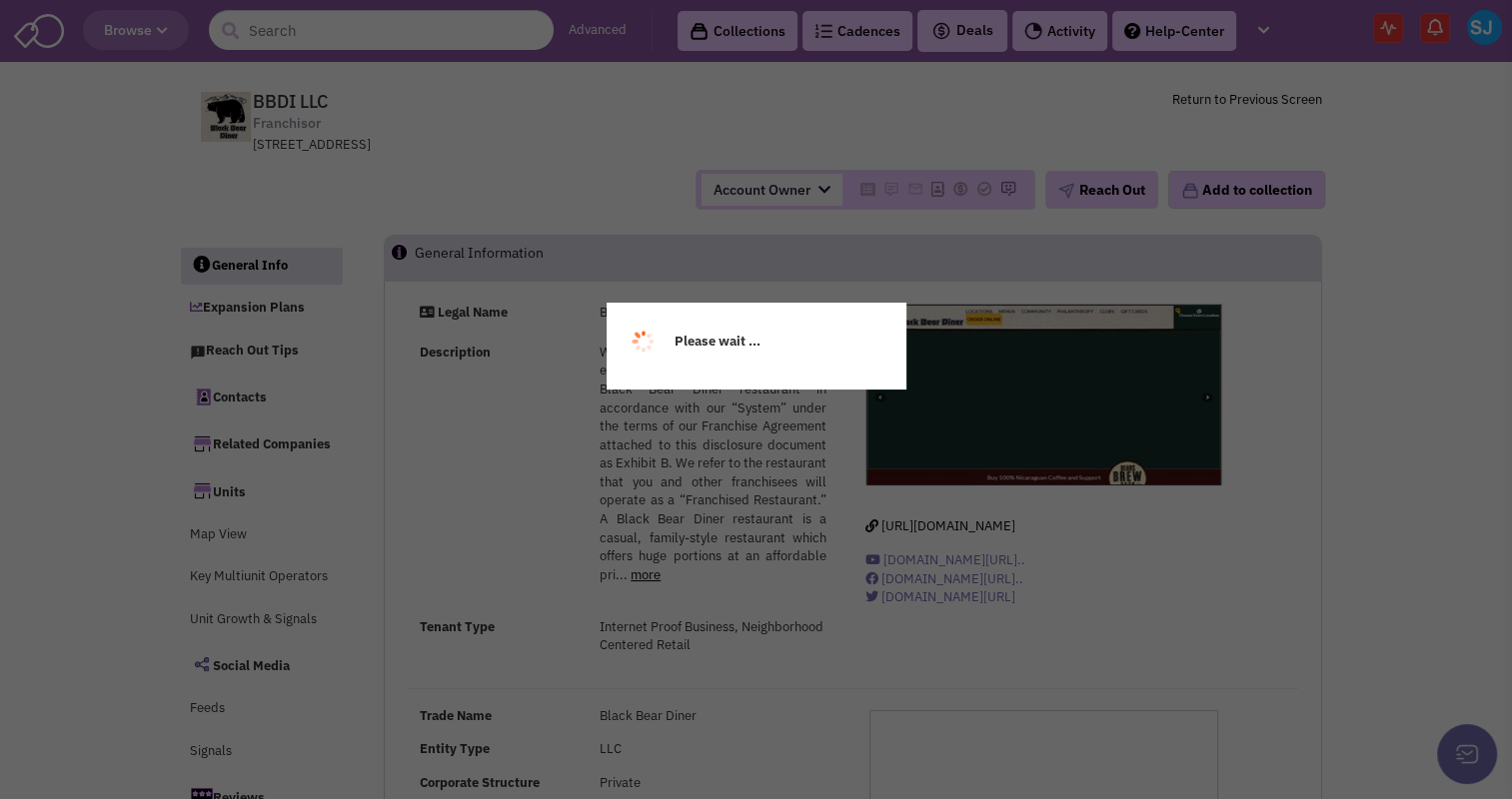 select 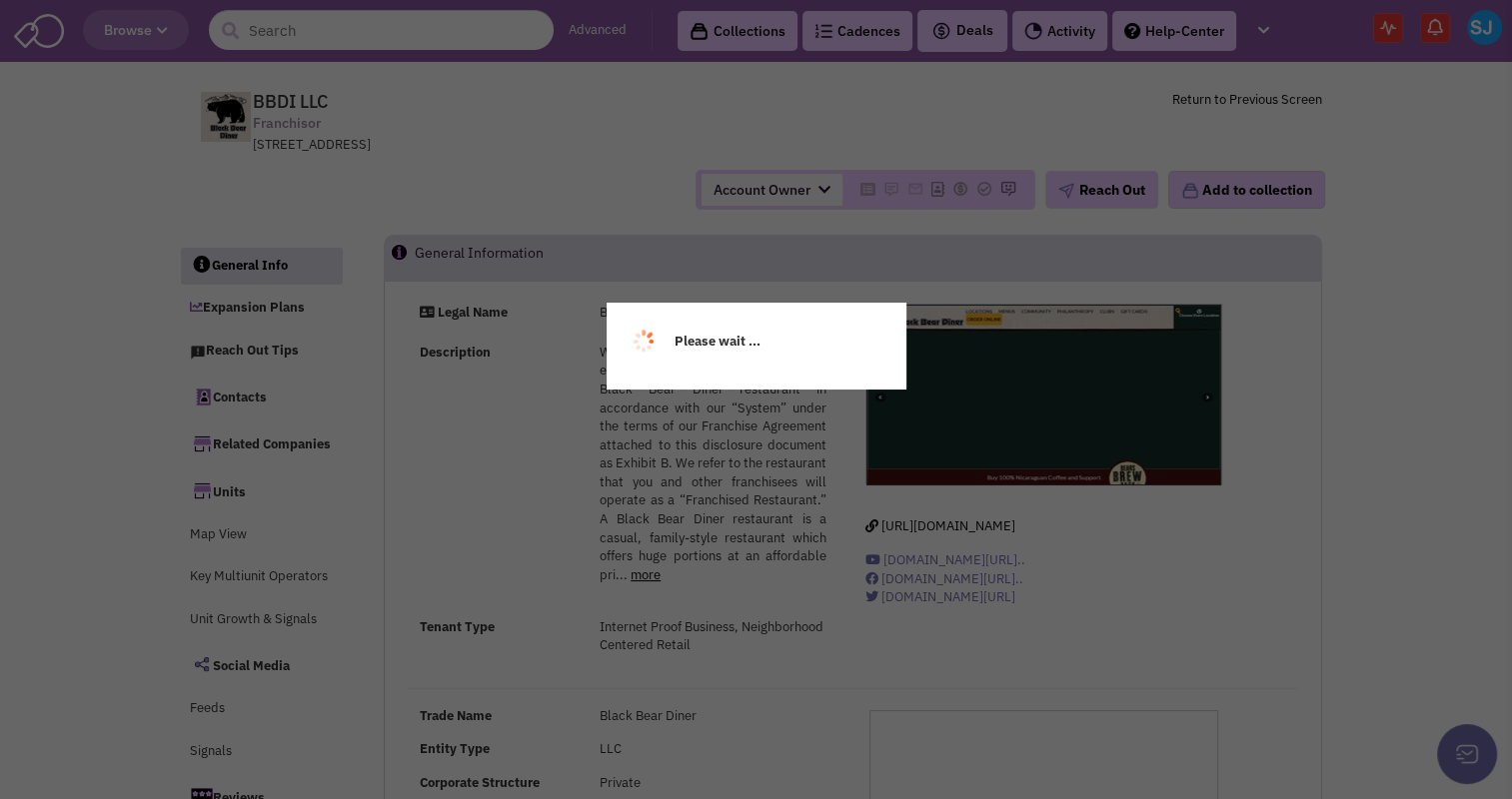 select 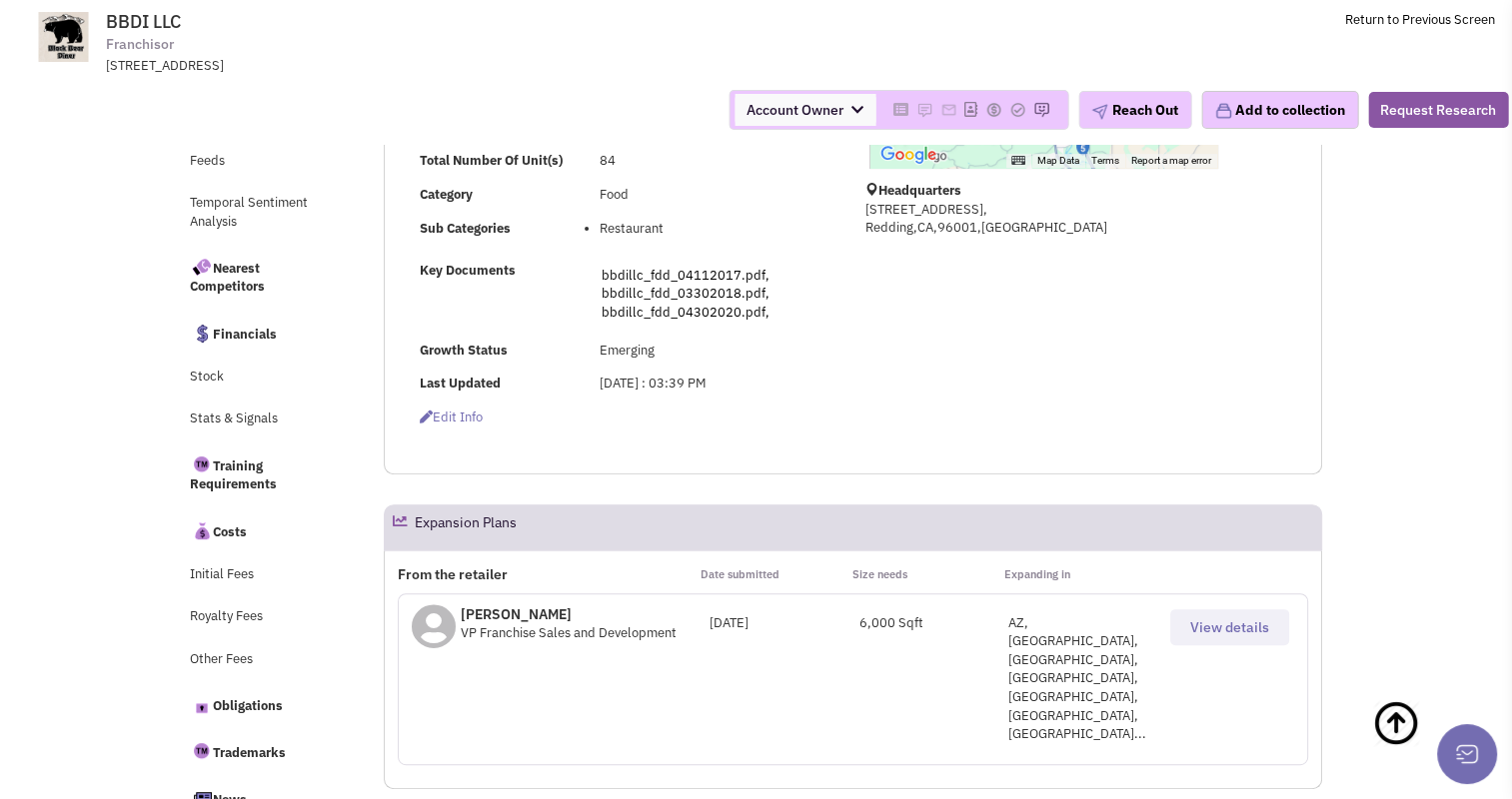 scroll, scrollTop: 597, scrollLeft: 0, axis: vertical 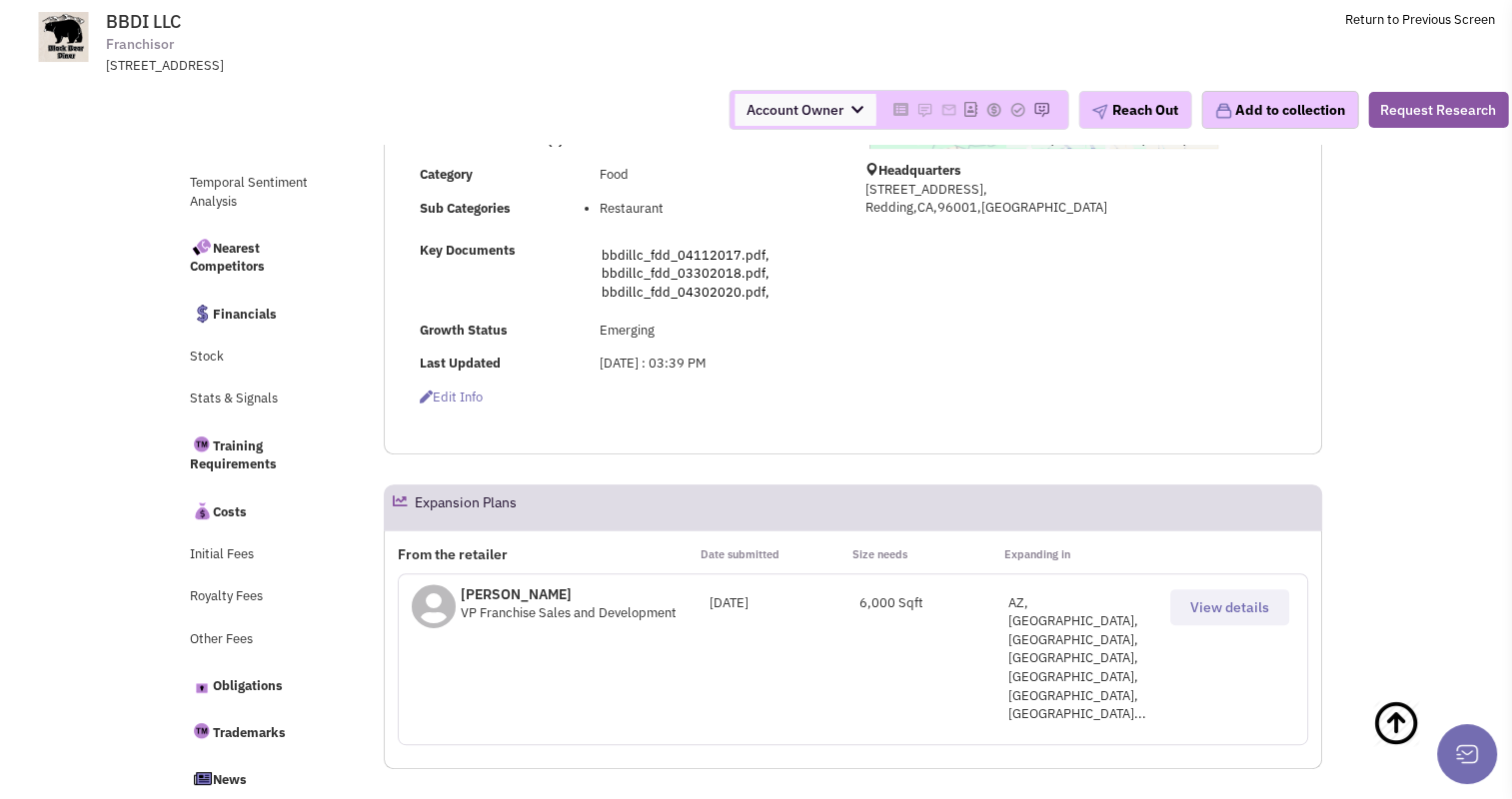 click on "View details" at bounding box center (1229, 607) 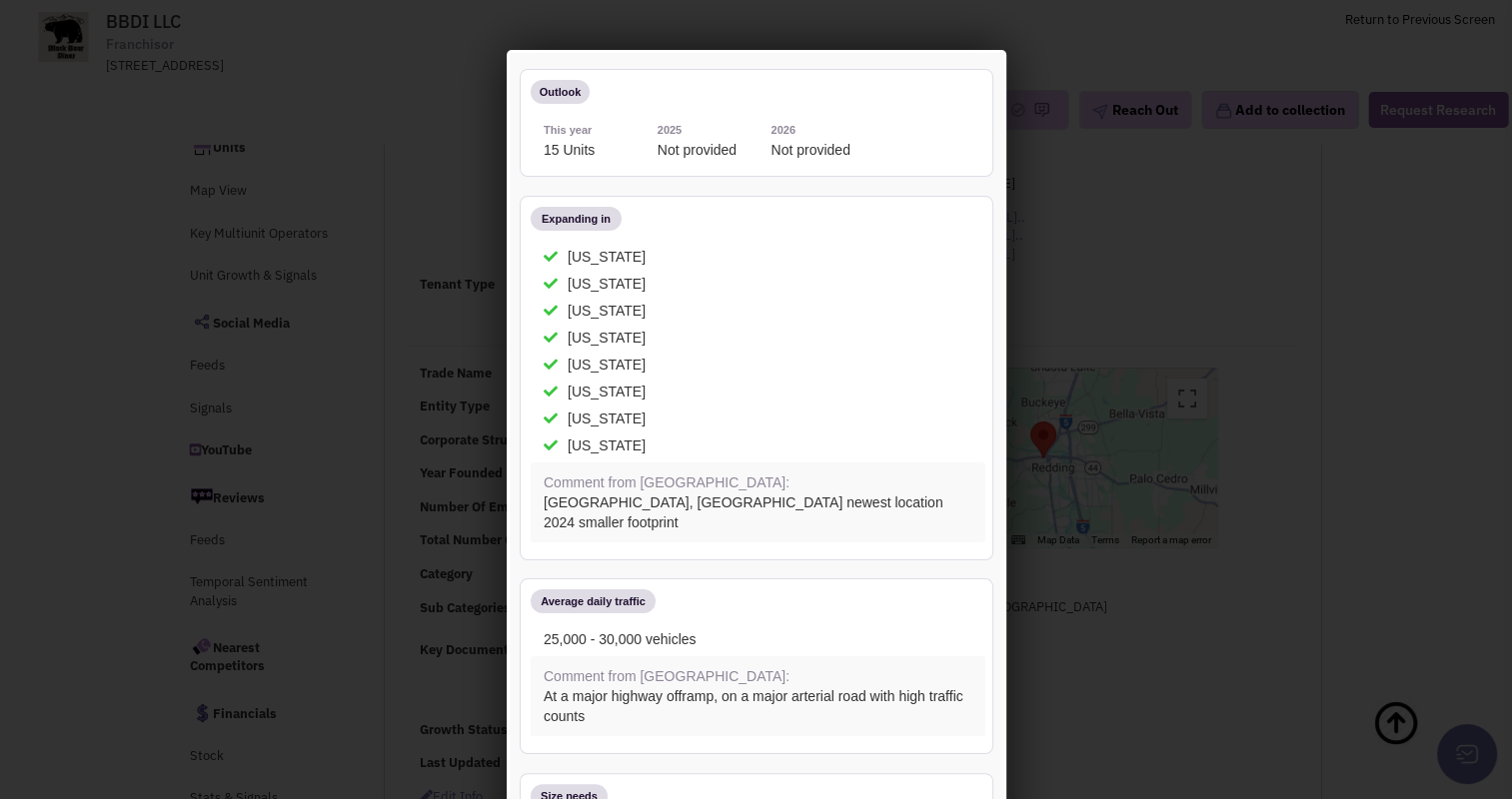 scroll, scrollTop: 244, scrollLeft: 0, axis: vertical 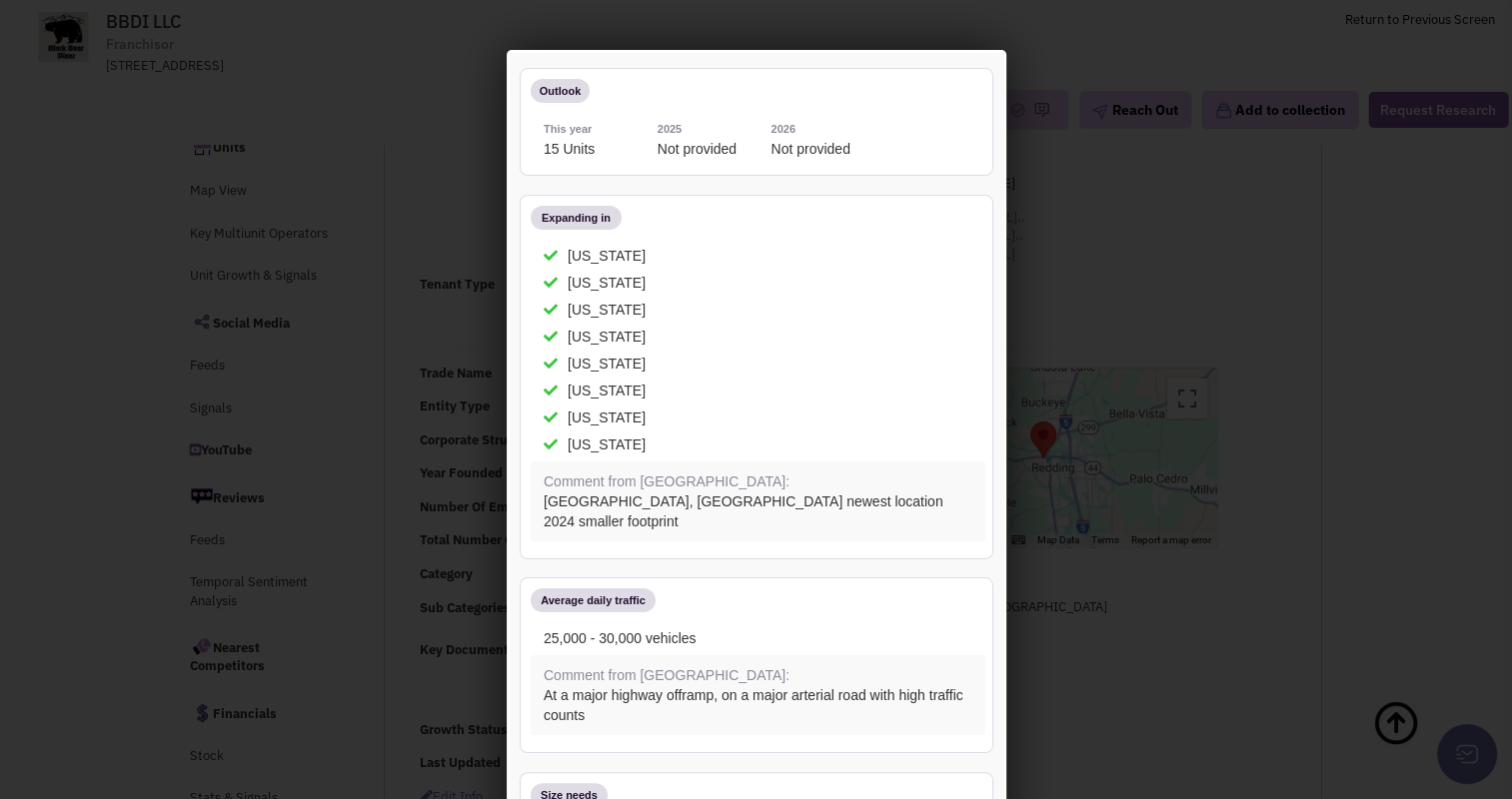 click at bounding box center [756, 400] 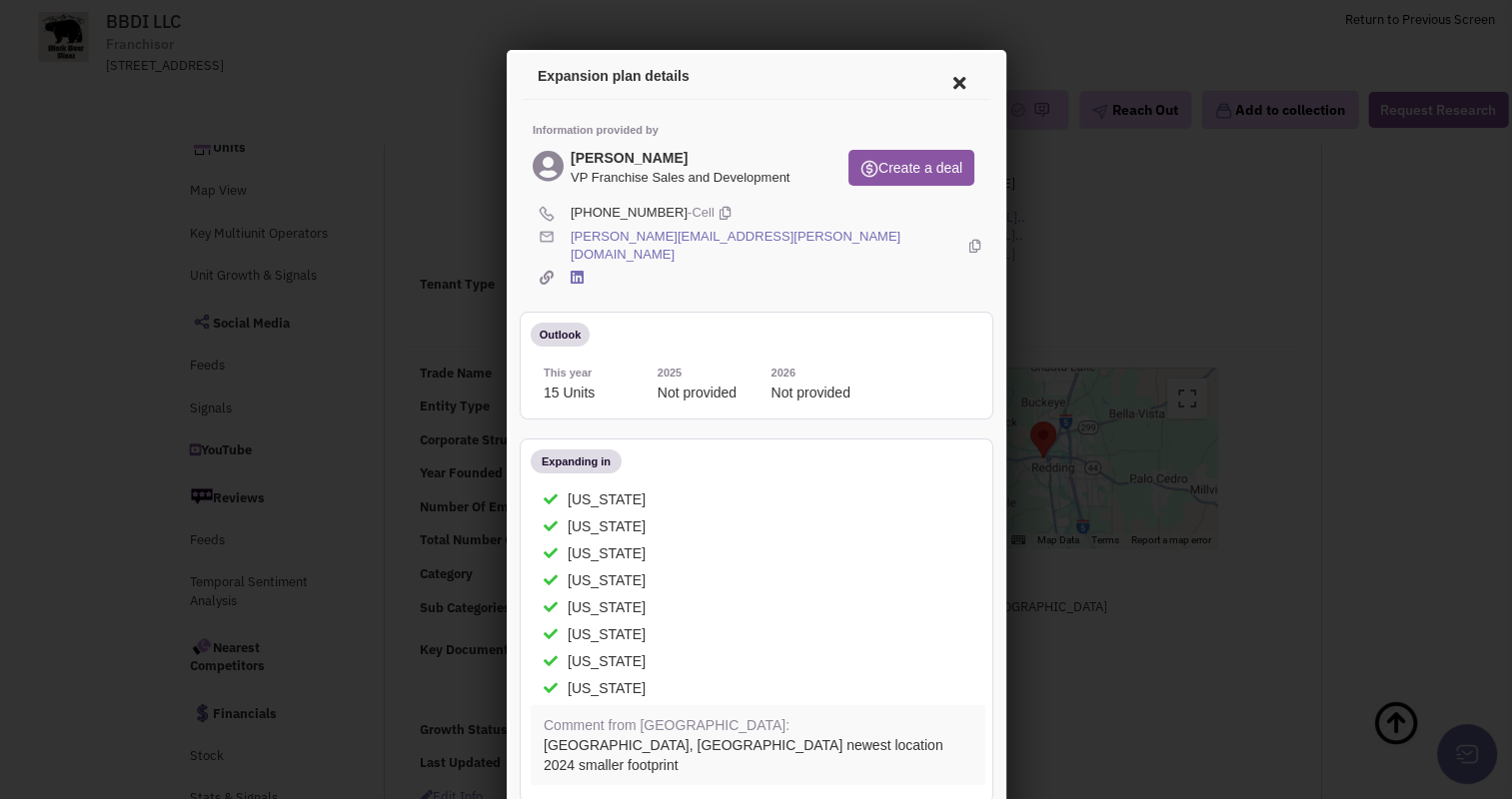 click at bounding box center [955, 80] 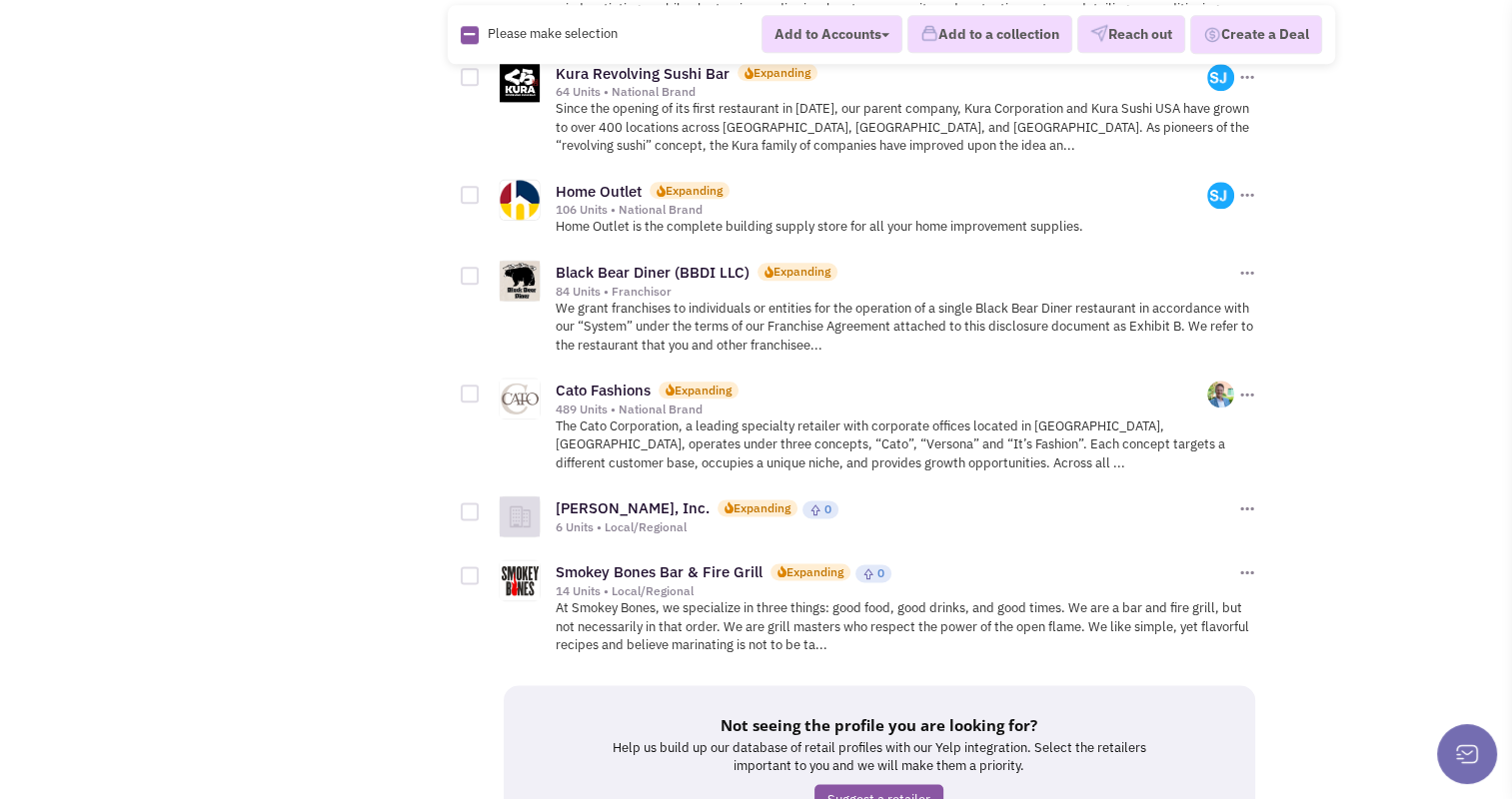 scroll, scrollTop: 2411, scrollLeft: 0, axis: vertical 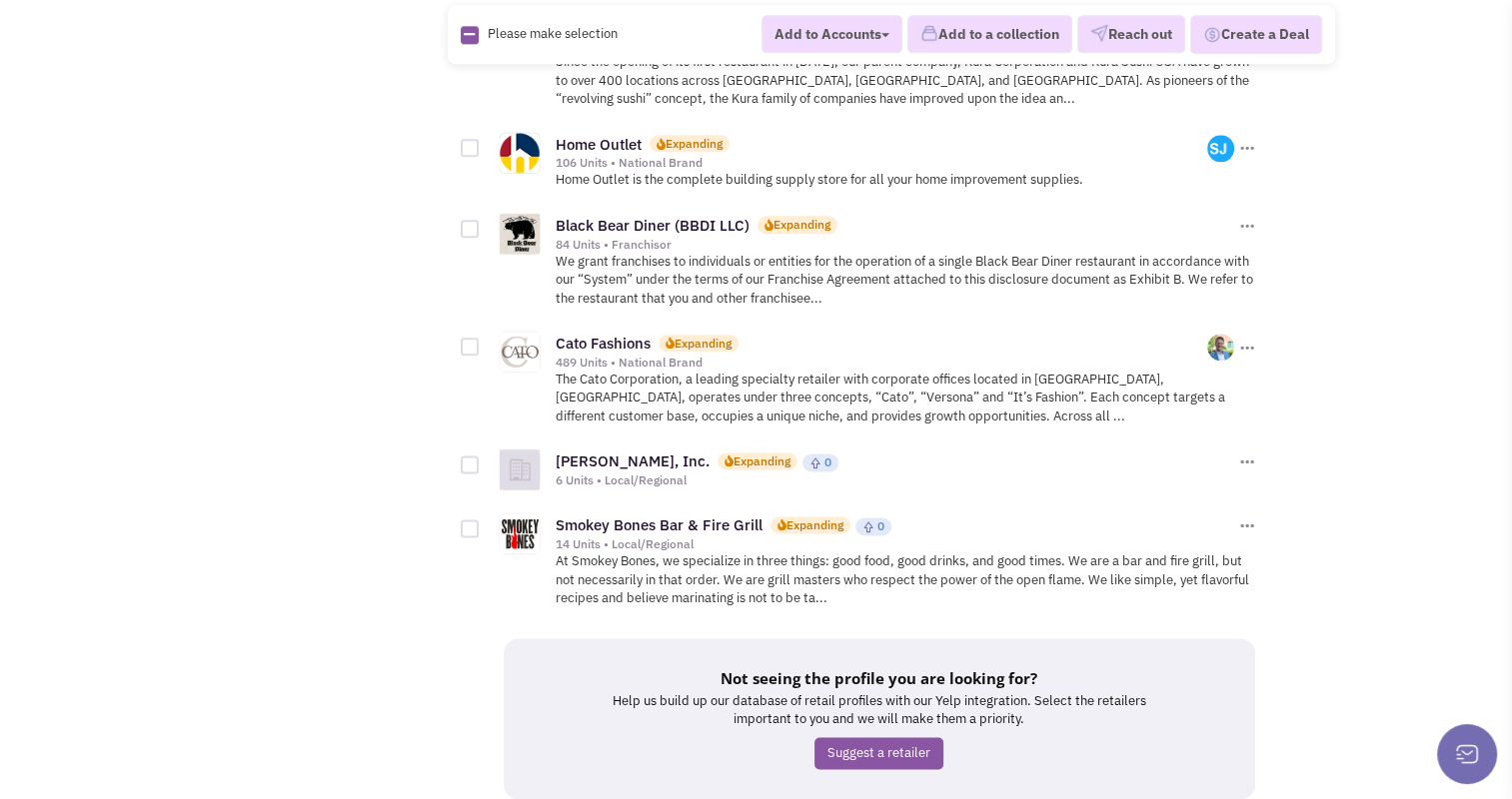 click on "3" at bounding box center (850, 836) 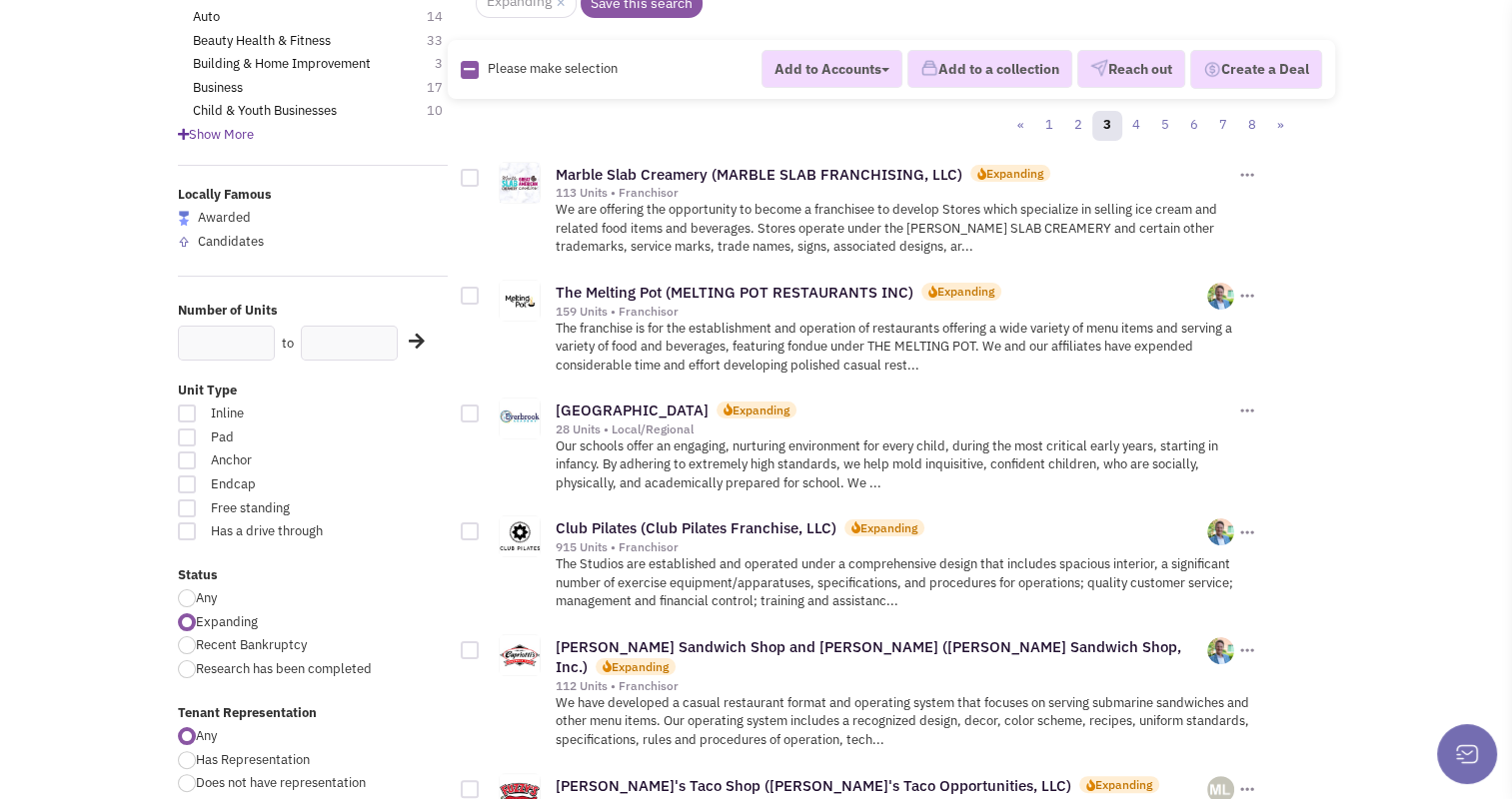 scroll, scrollTop: 198, scrollLeft: 0, axis: vertical 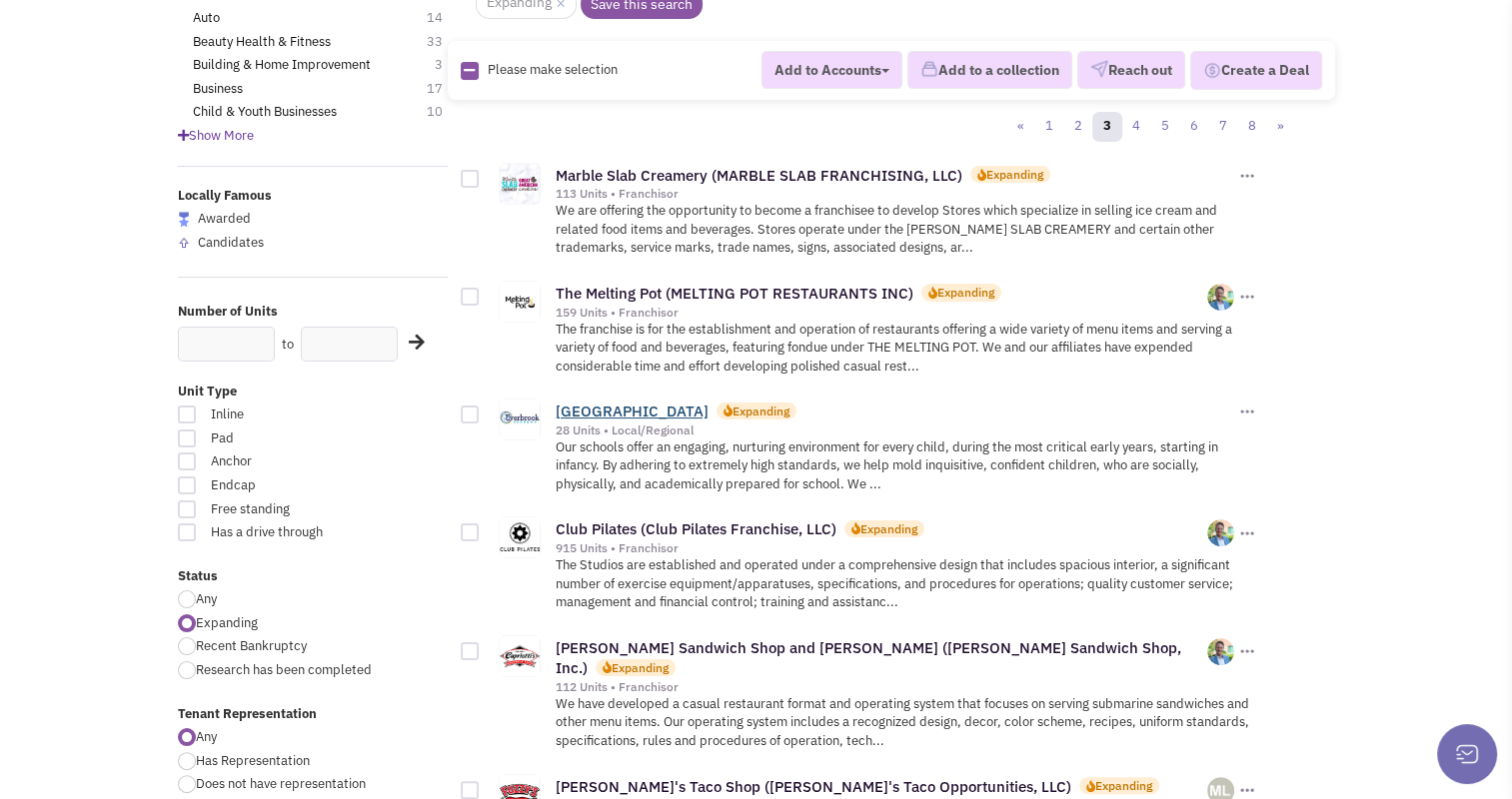 click on "[GEOGRAPHIC_DATA]" at bounding box center (632, 410) 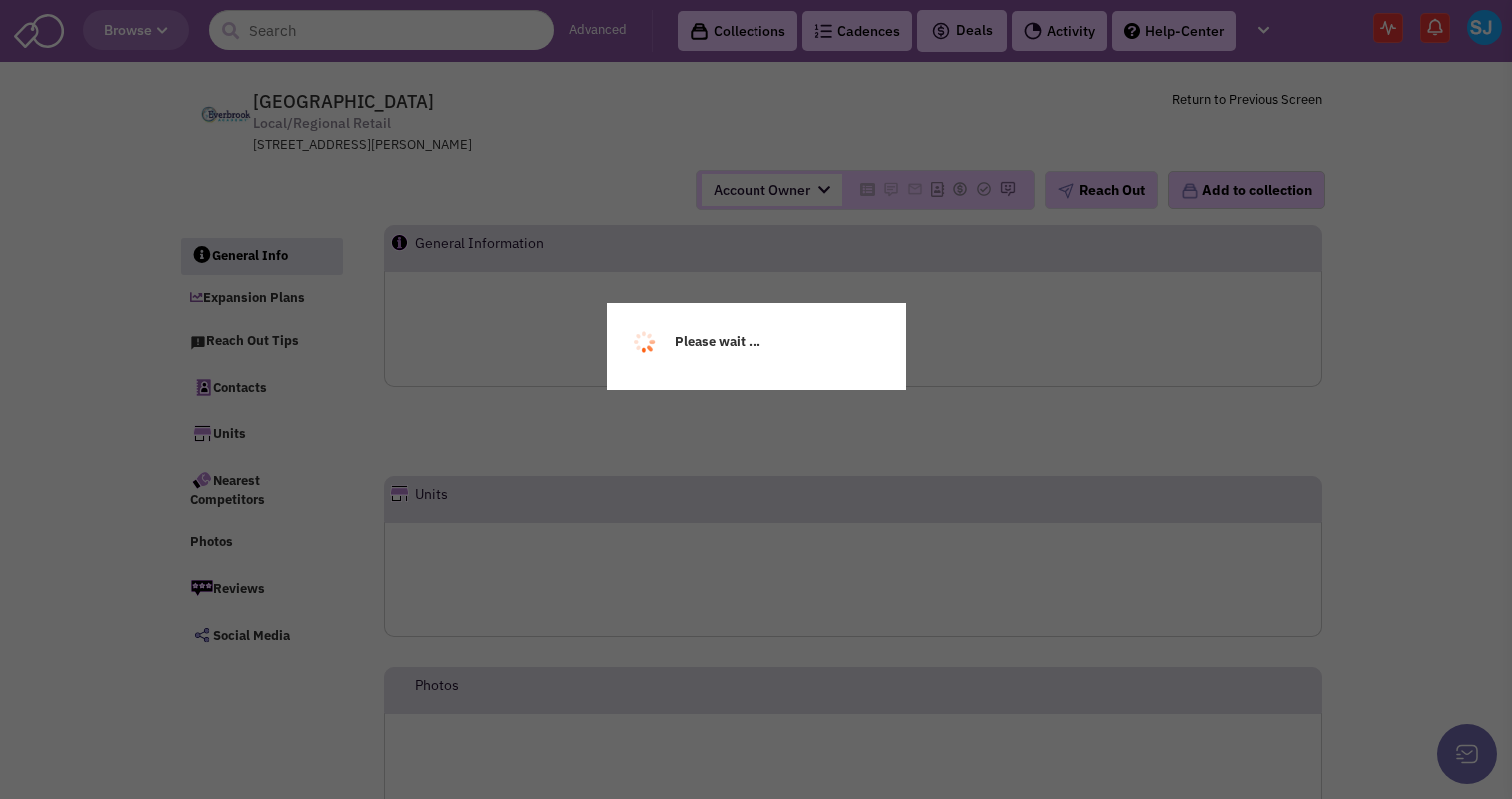 scroll, scrollTop: 0, scrollLeft: 0, axis: both 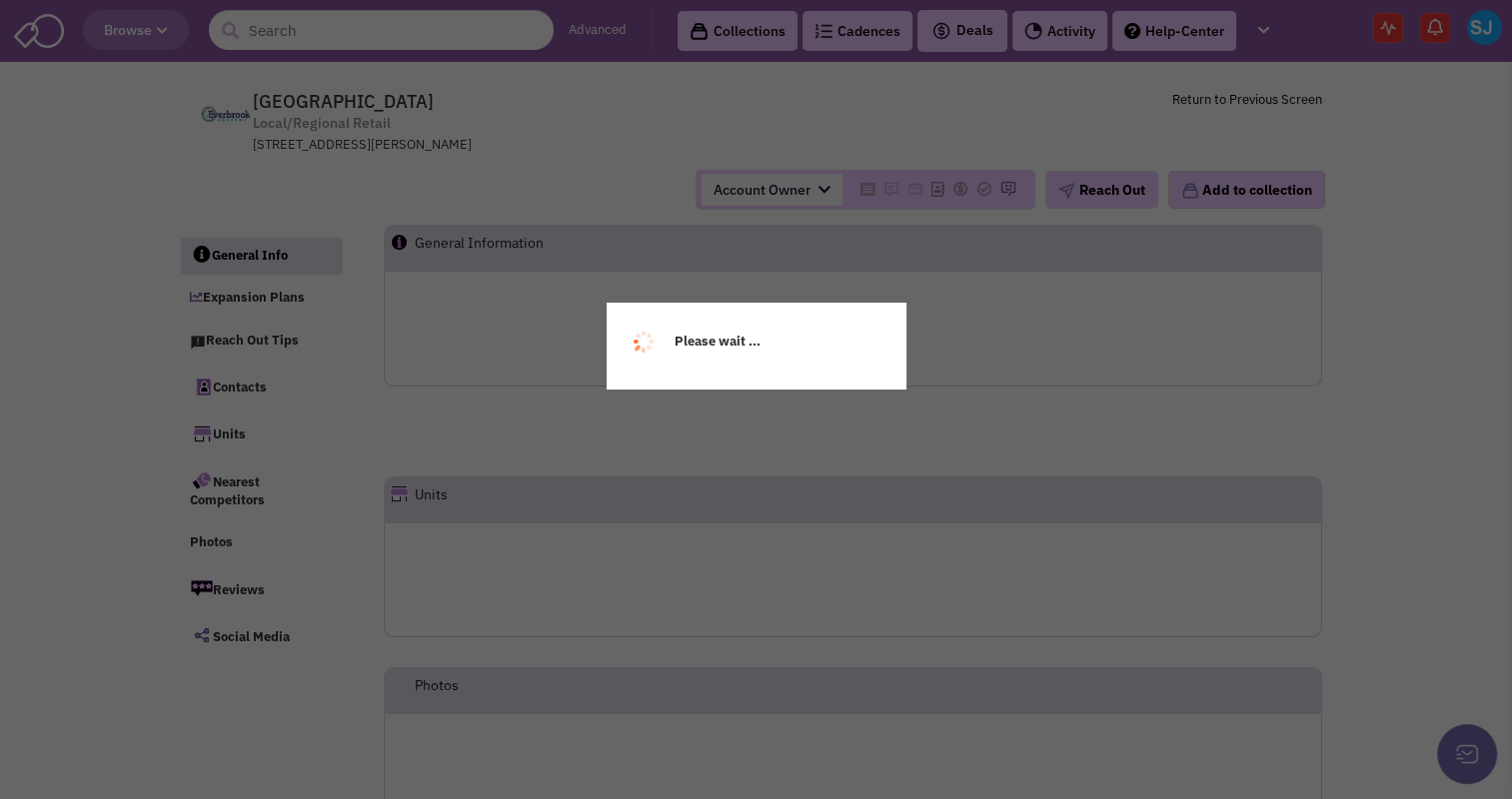 select 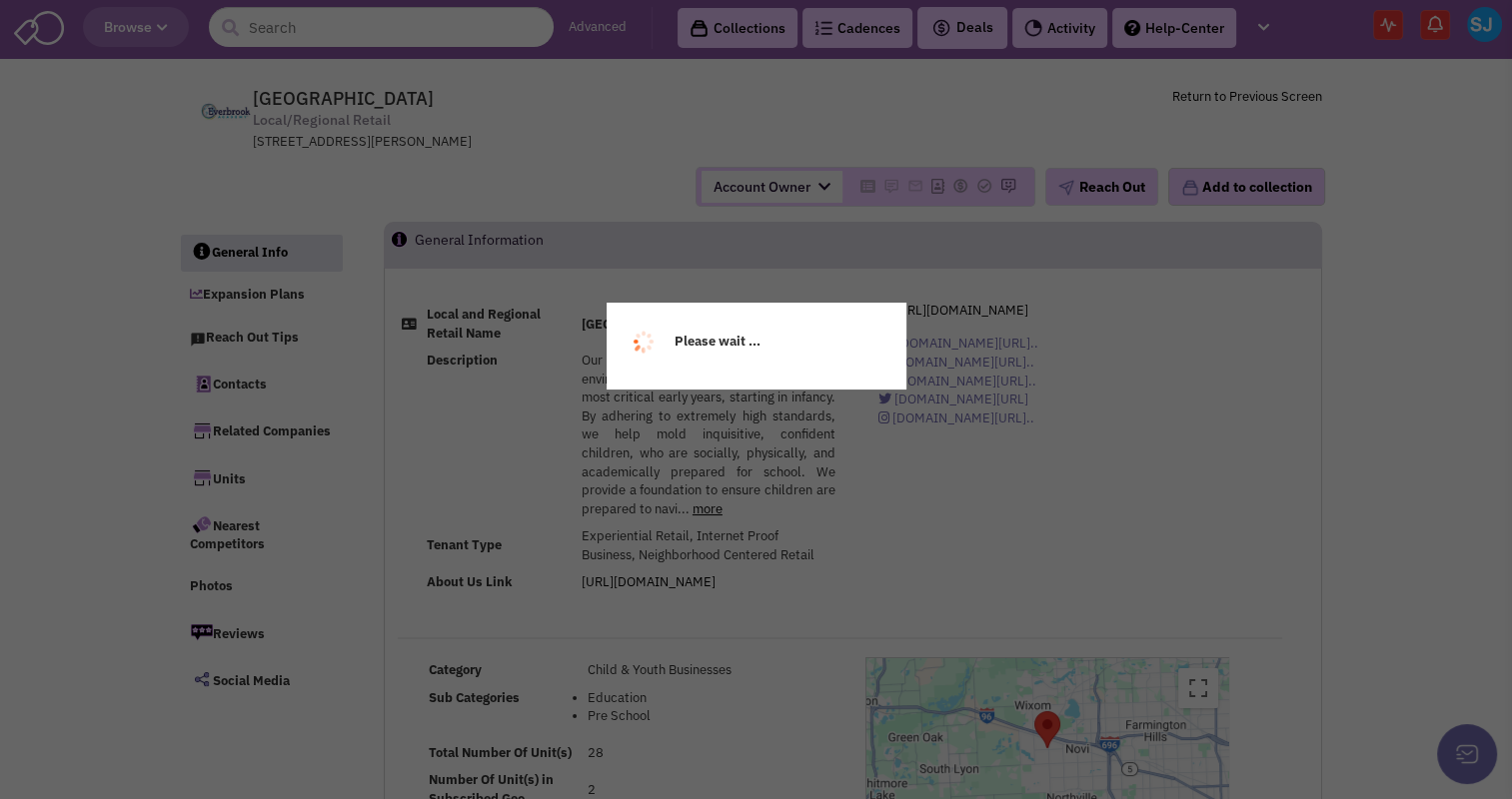 select 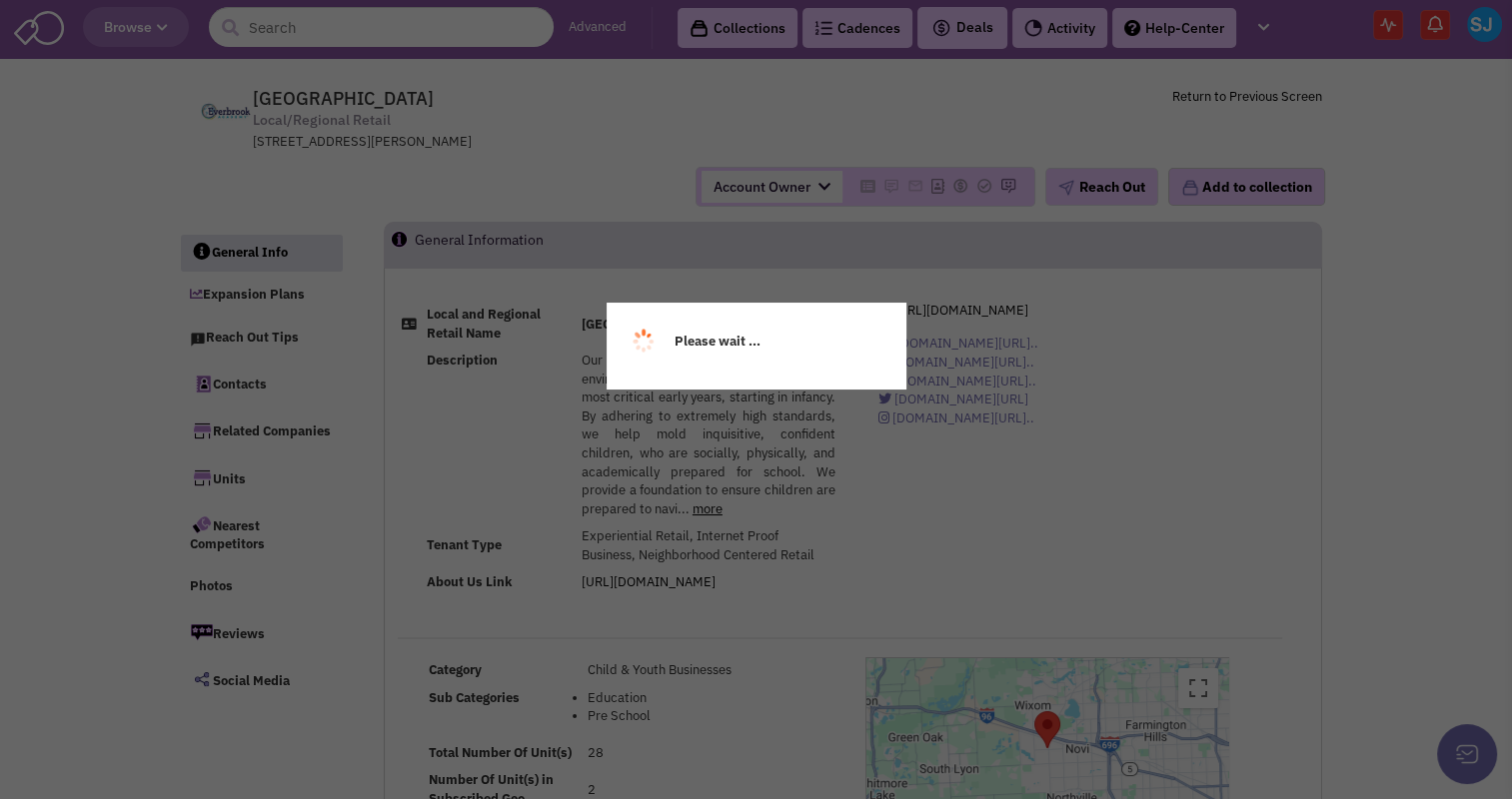 select 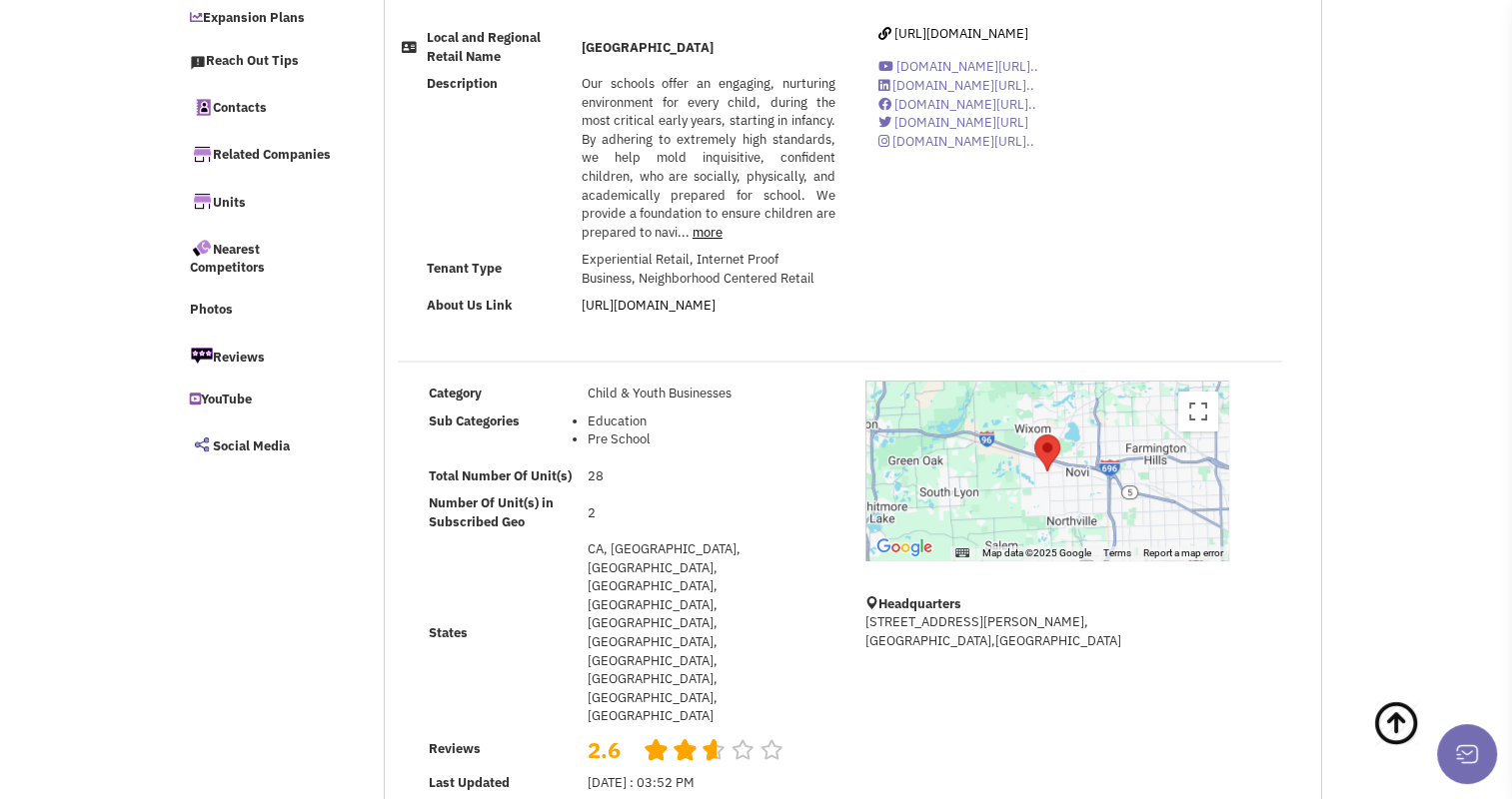 scroll, scrollTop: 0, scrollLeft: 0, axis: both 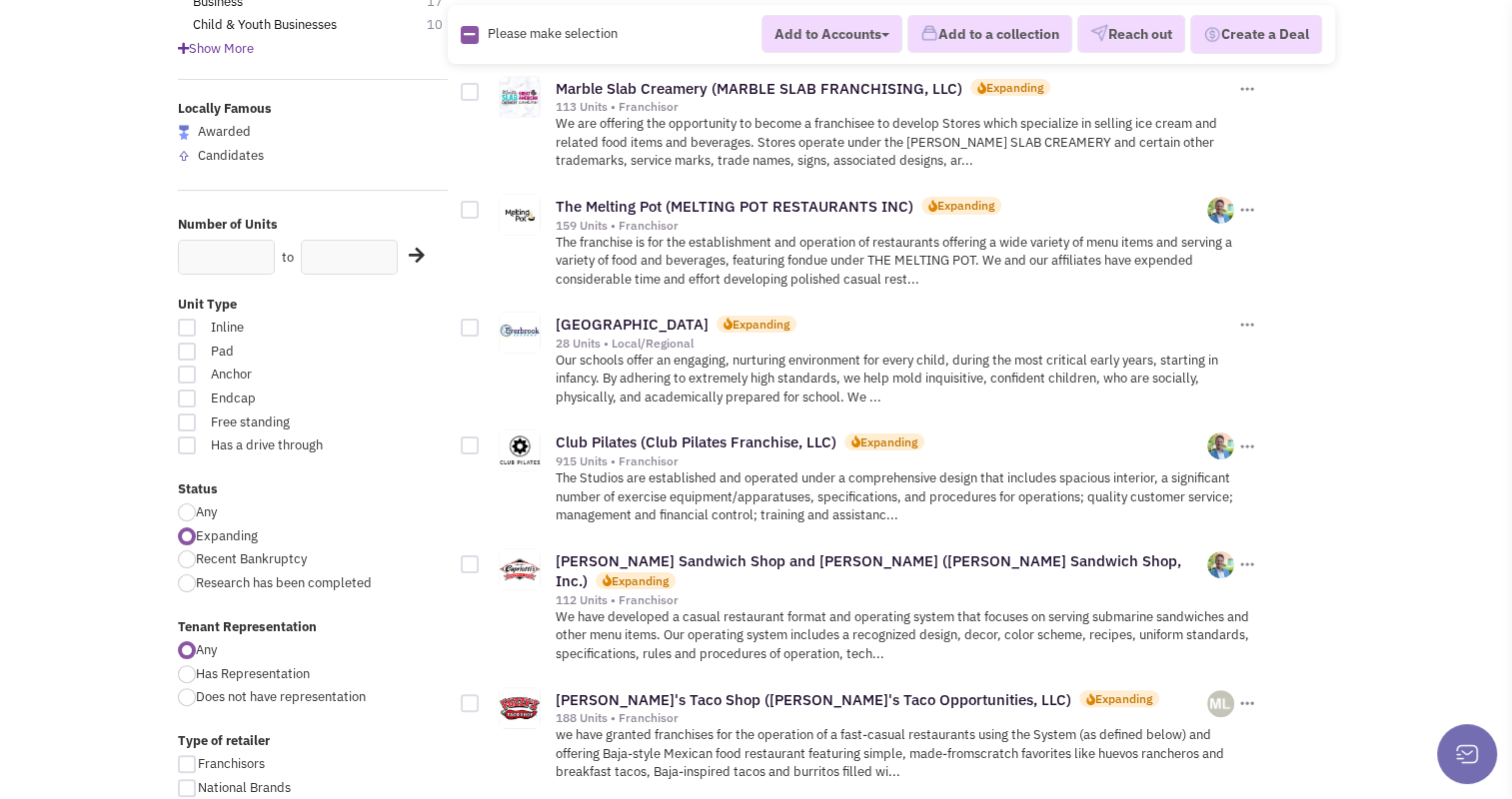click 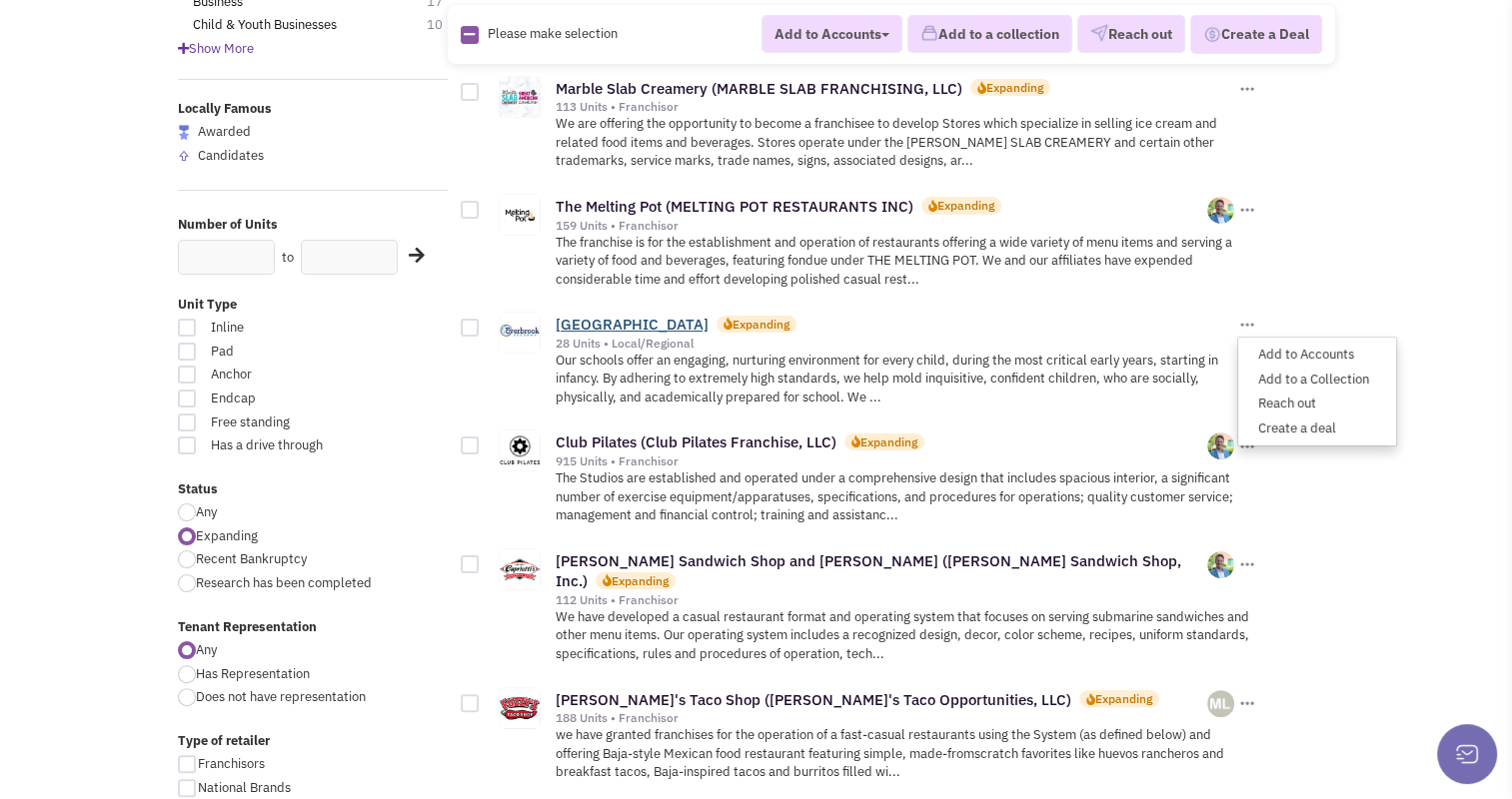 click on "Everbrook Academy" 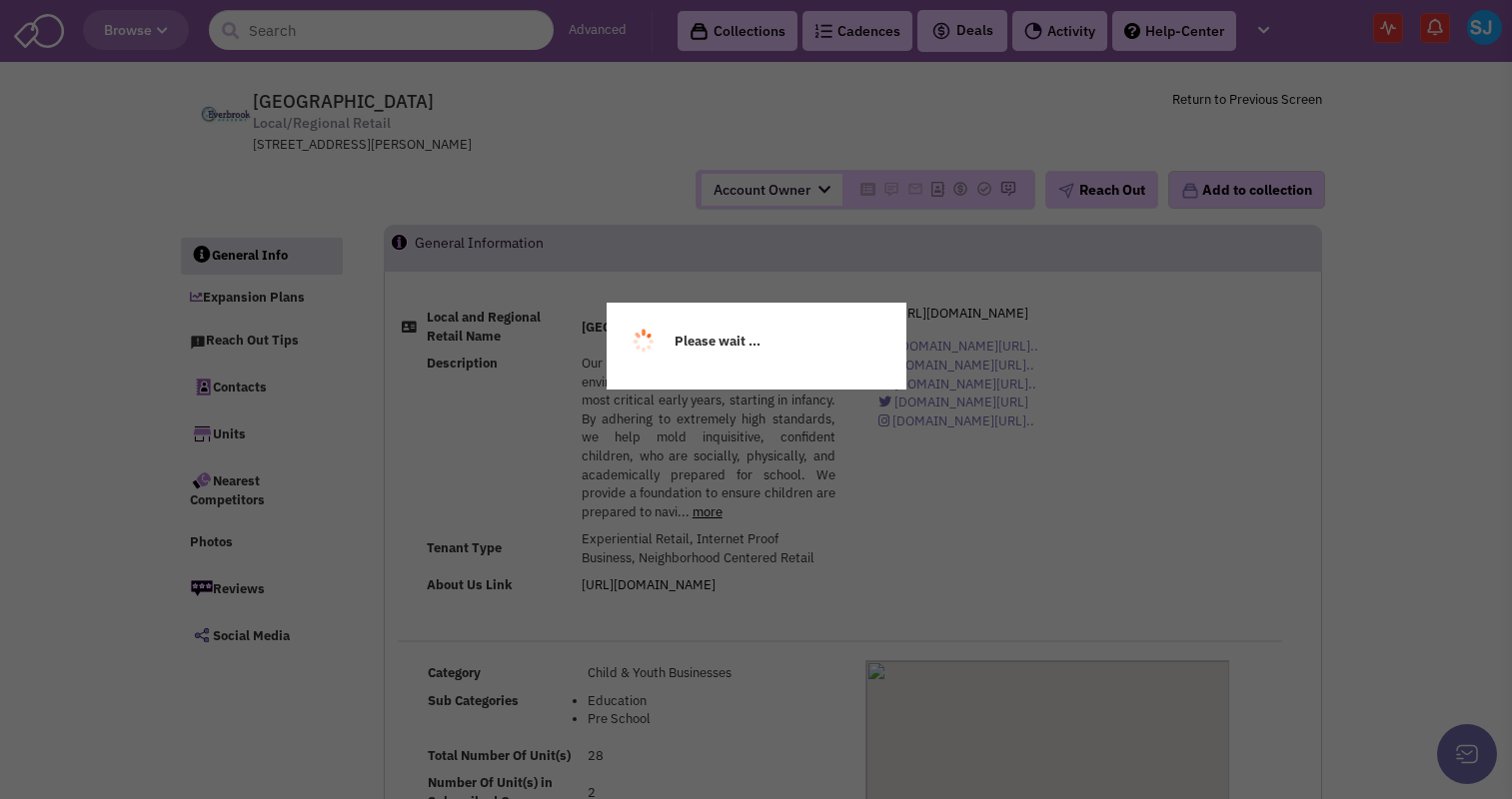scroll, scrollTop: 0, scrollLeft: 0, axis: both 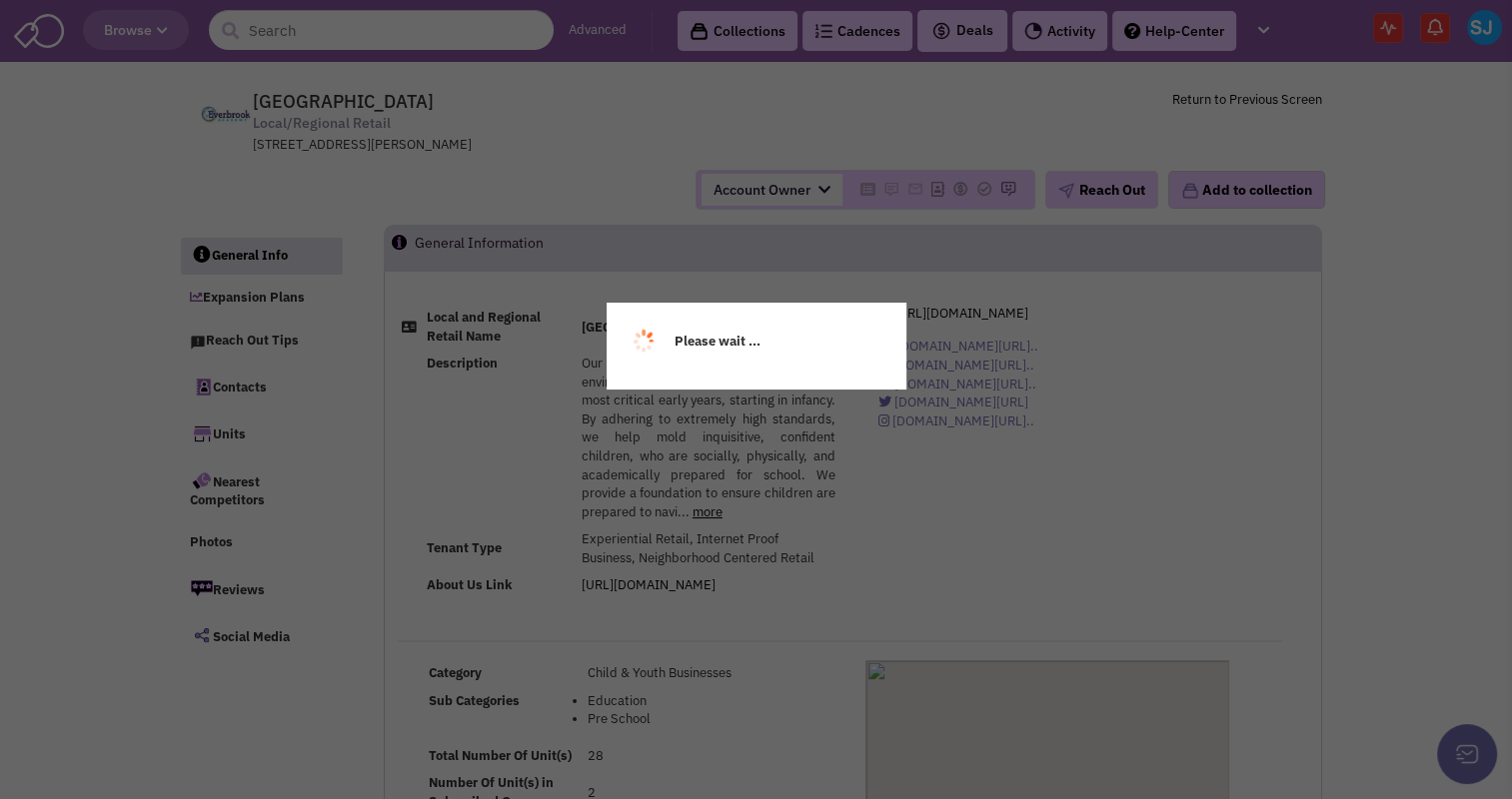 select 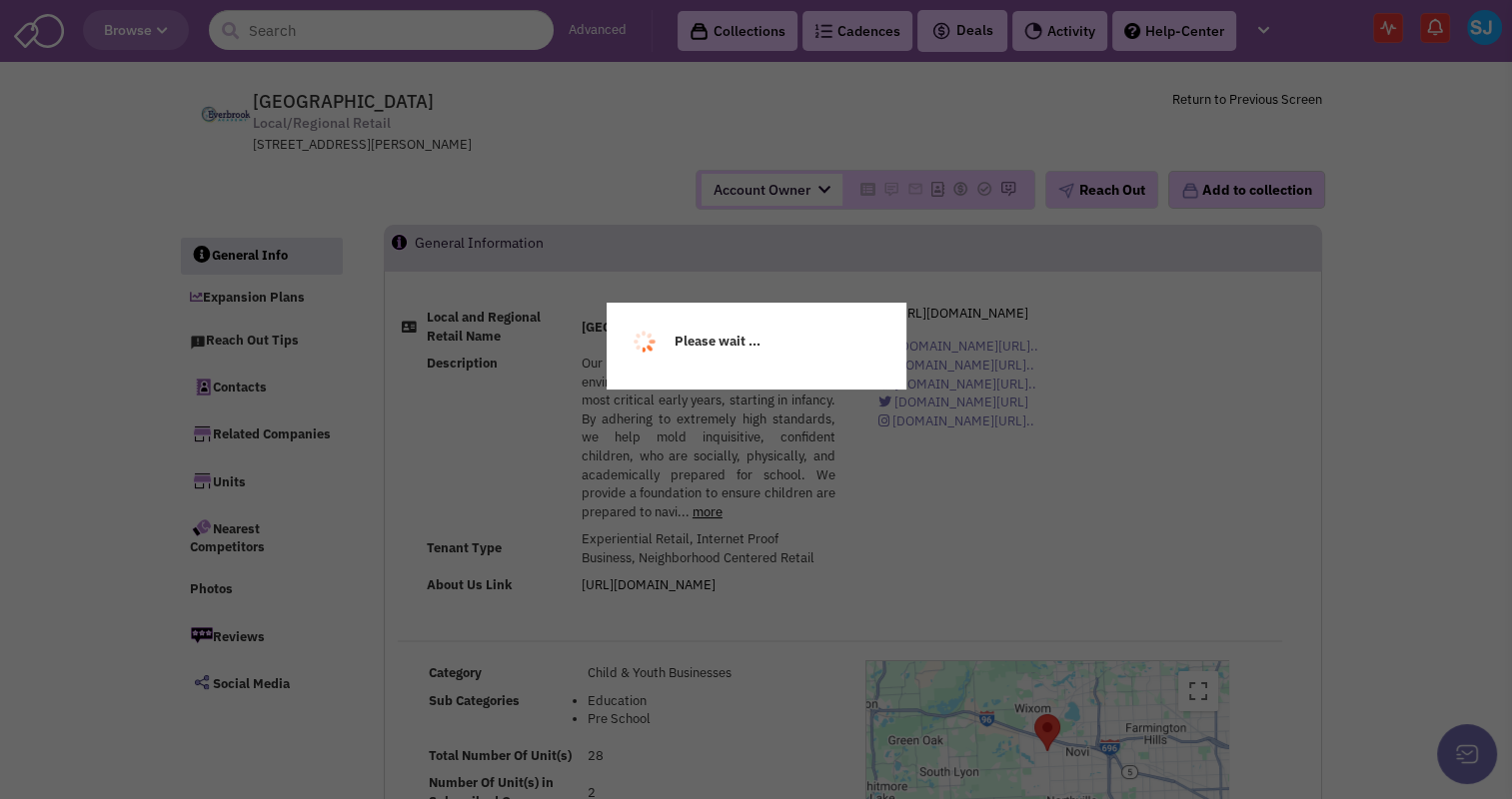 select 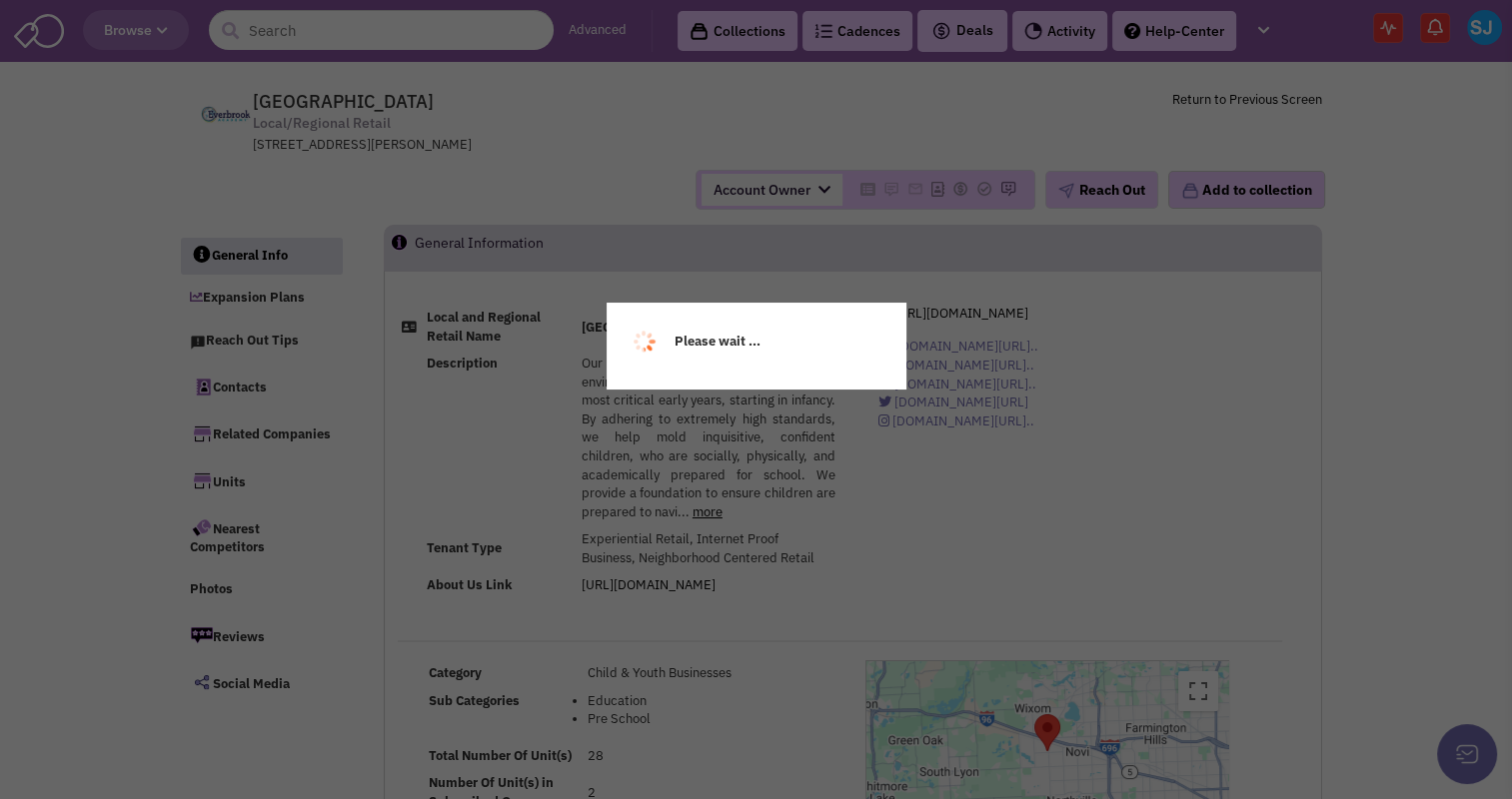 select 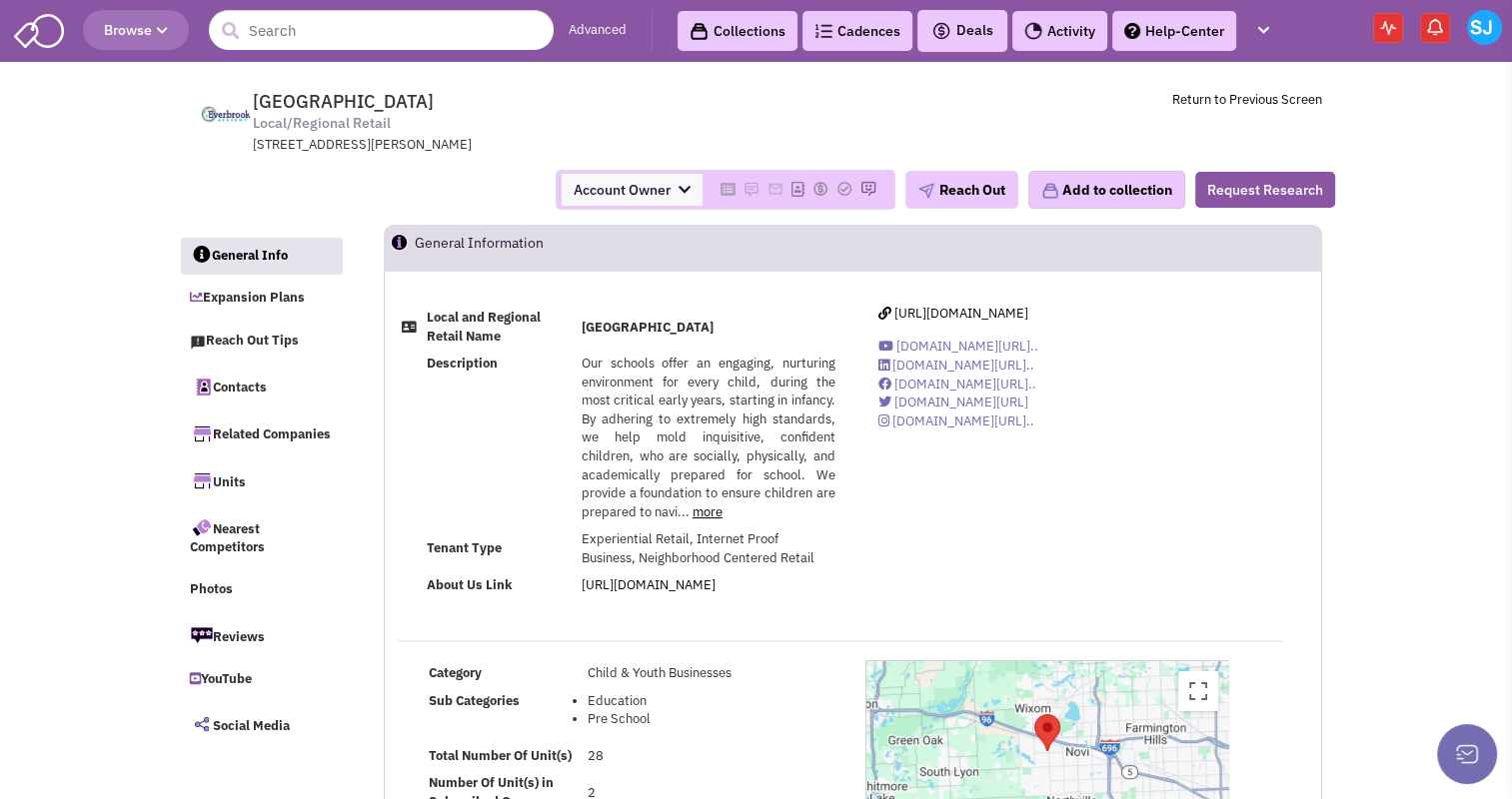 click on "Account Owner" at bounding box center (632, 190) 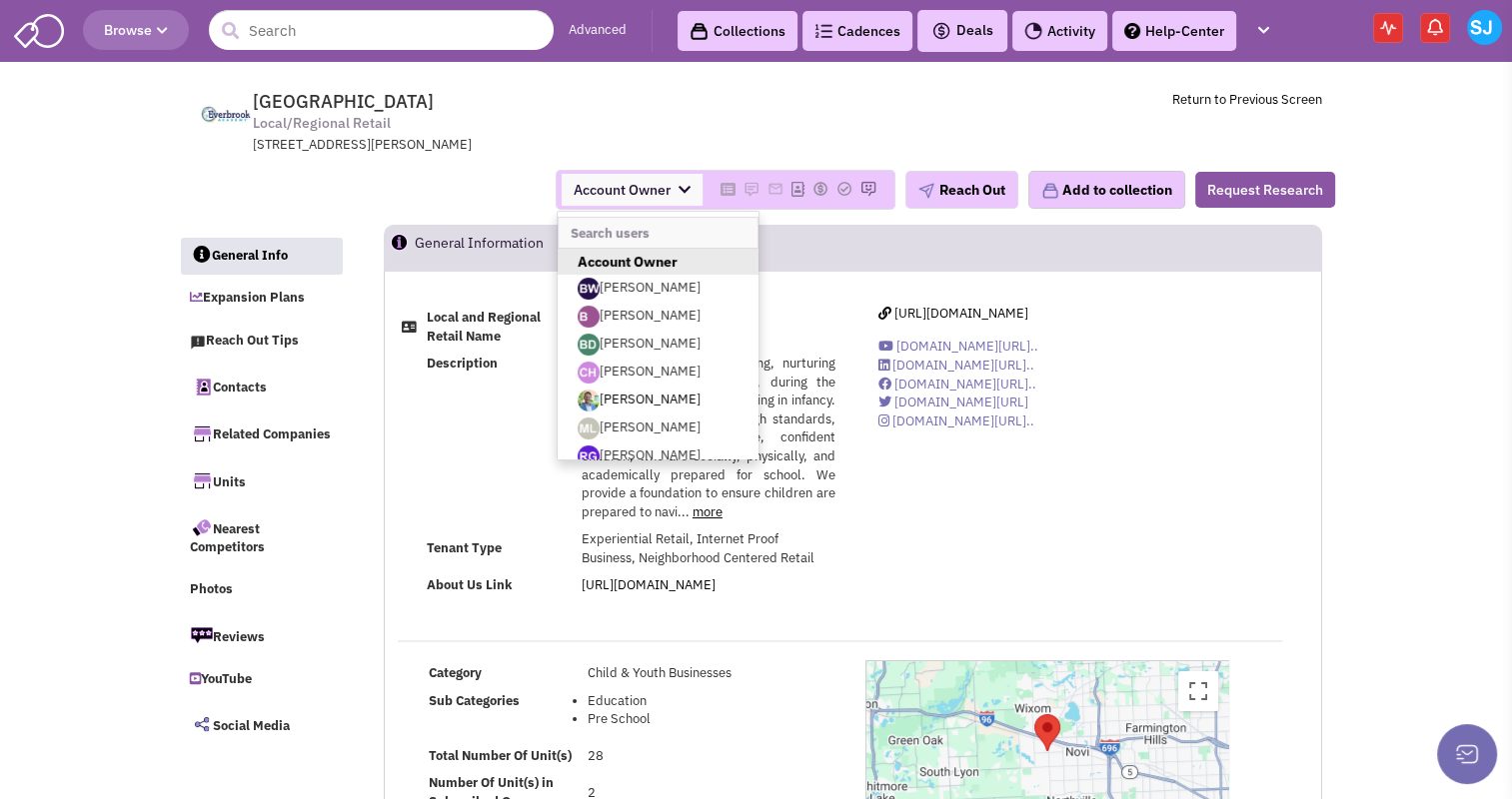 click on "[PERSON_NAME]" at bounding box center (658, 400) 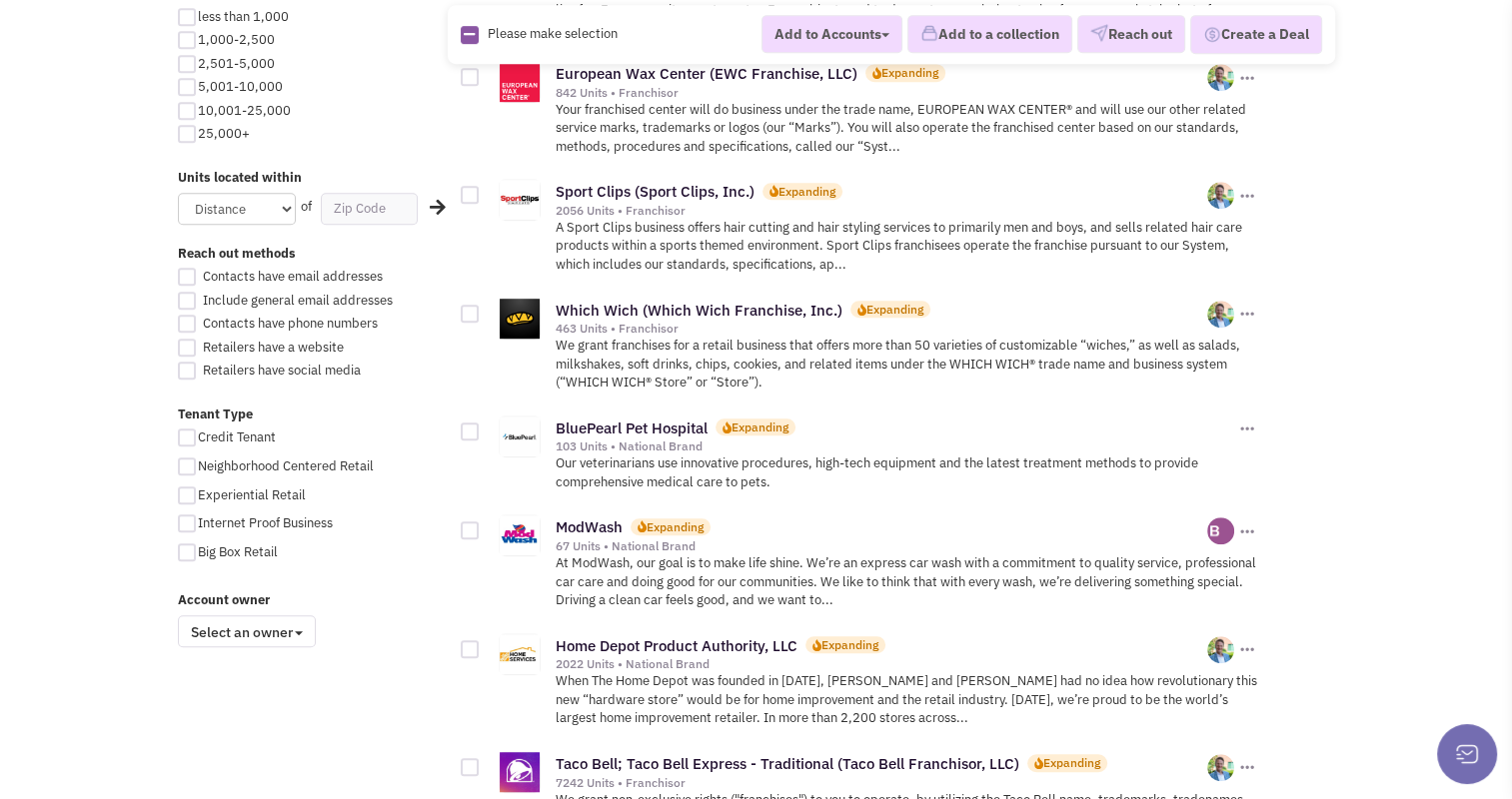 scroll, scrollTop: 1154, scrollLeft: 0, axis: vertical 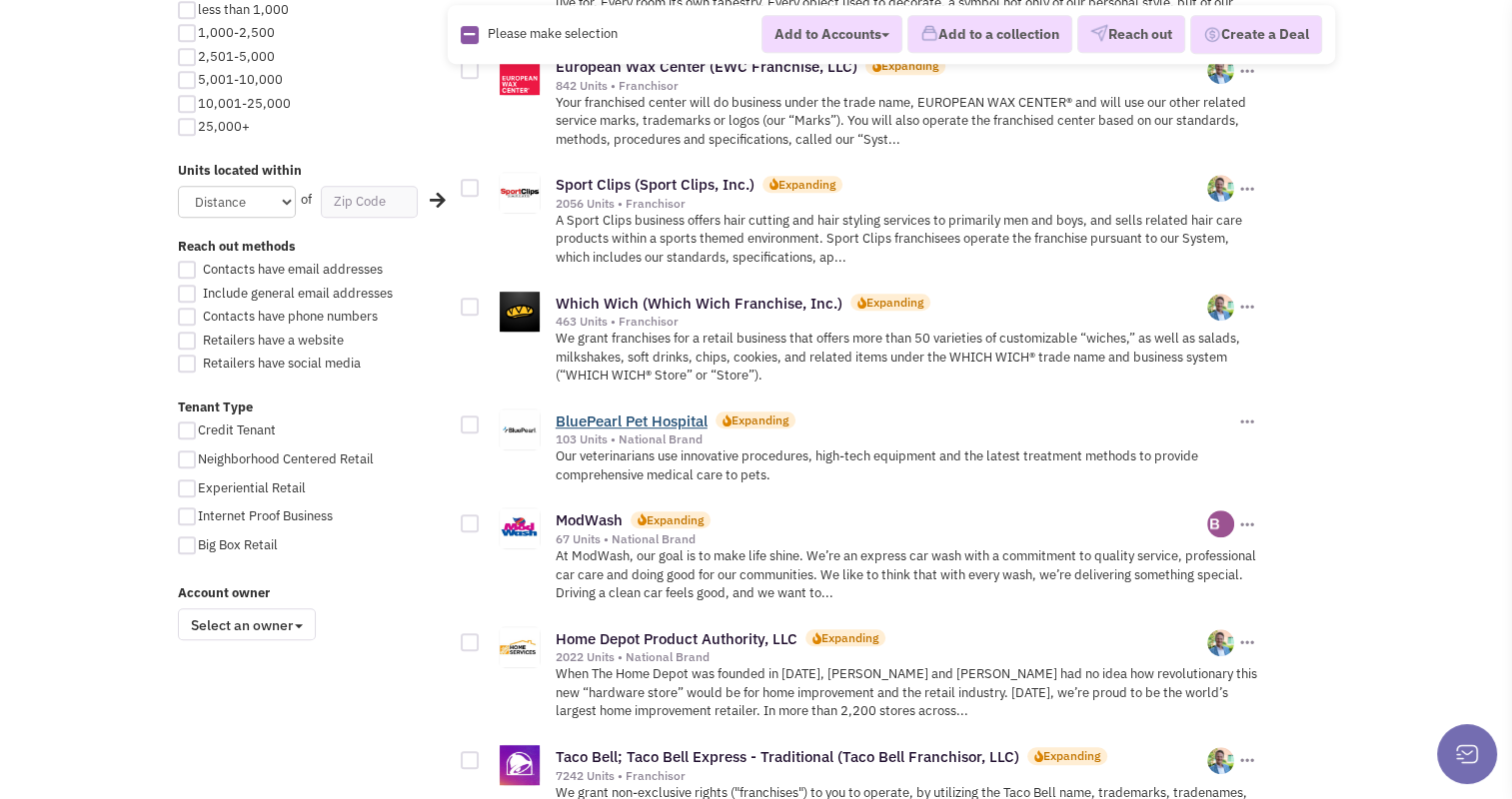 click on "BluePearl Pet Hospital" at bounding box center (632, 420) 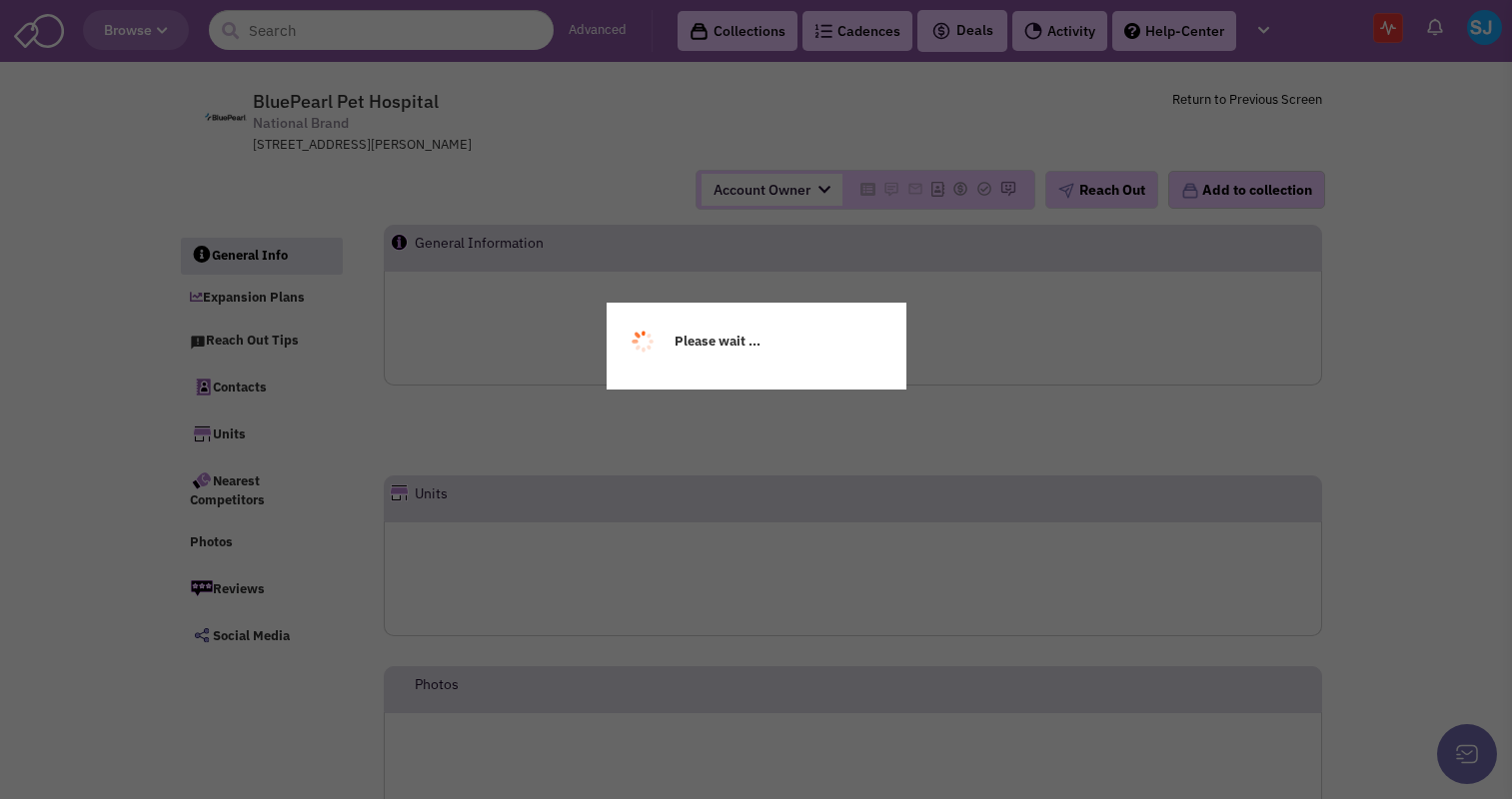 scroll, scrollTop: 0, scrollLeft: 0, axis: both 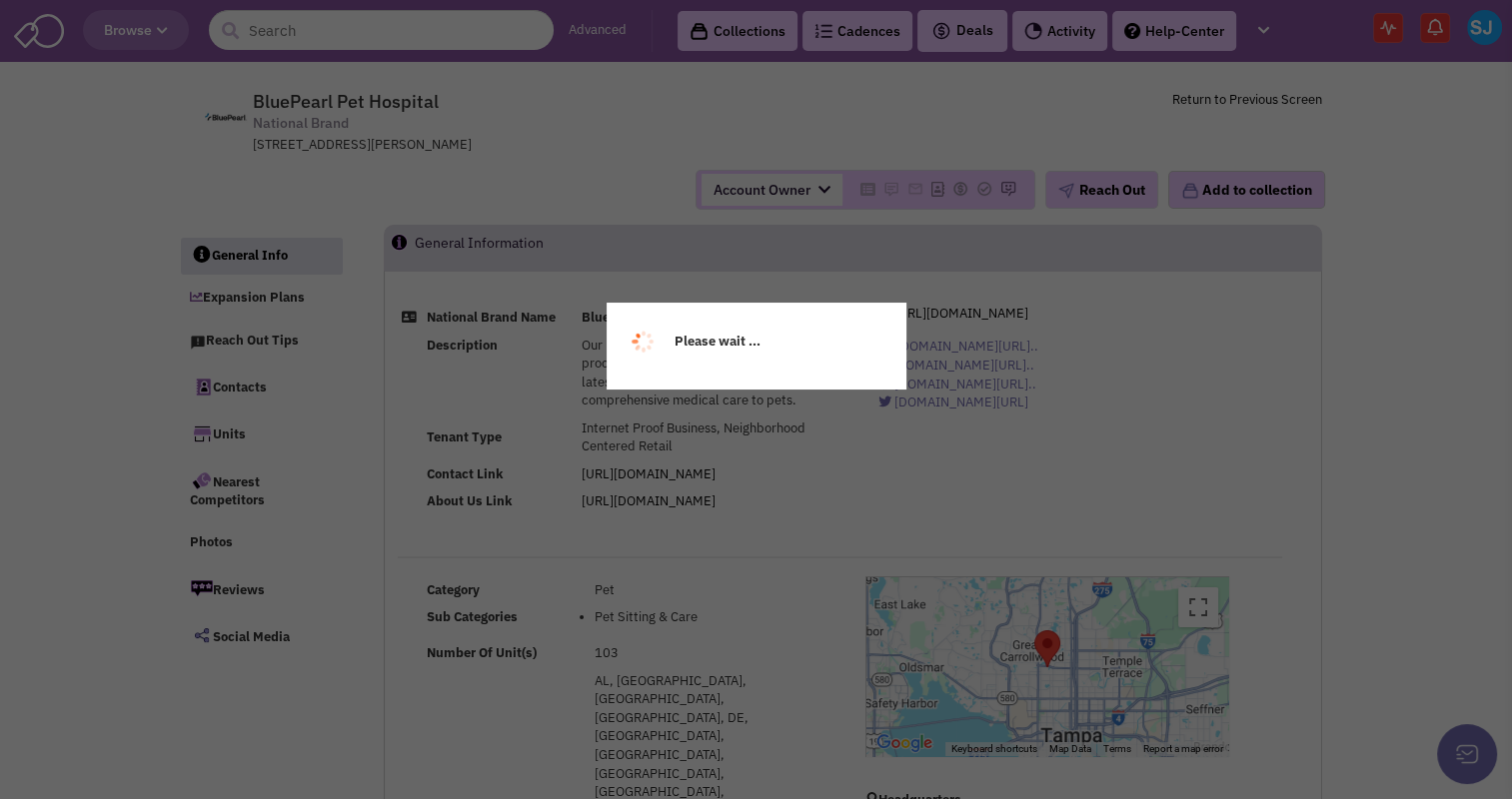 select 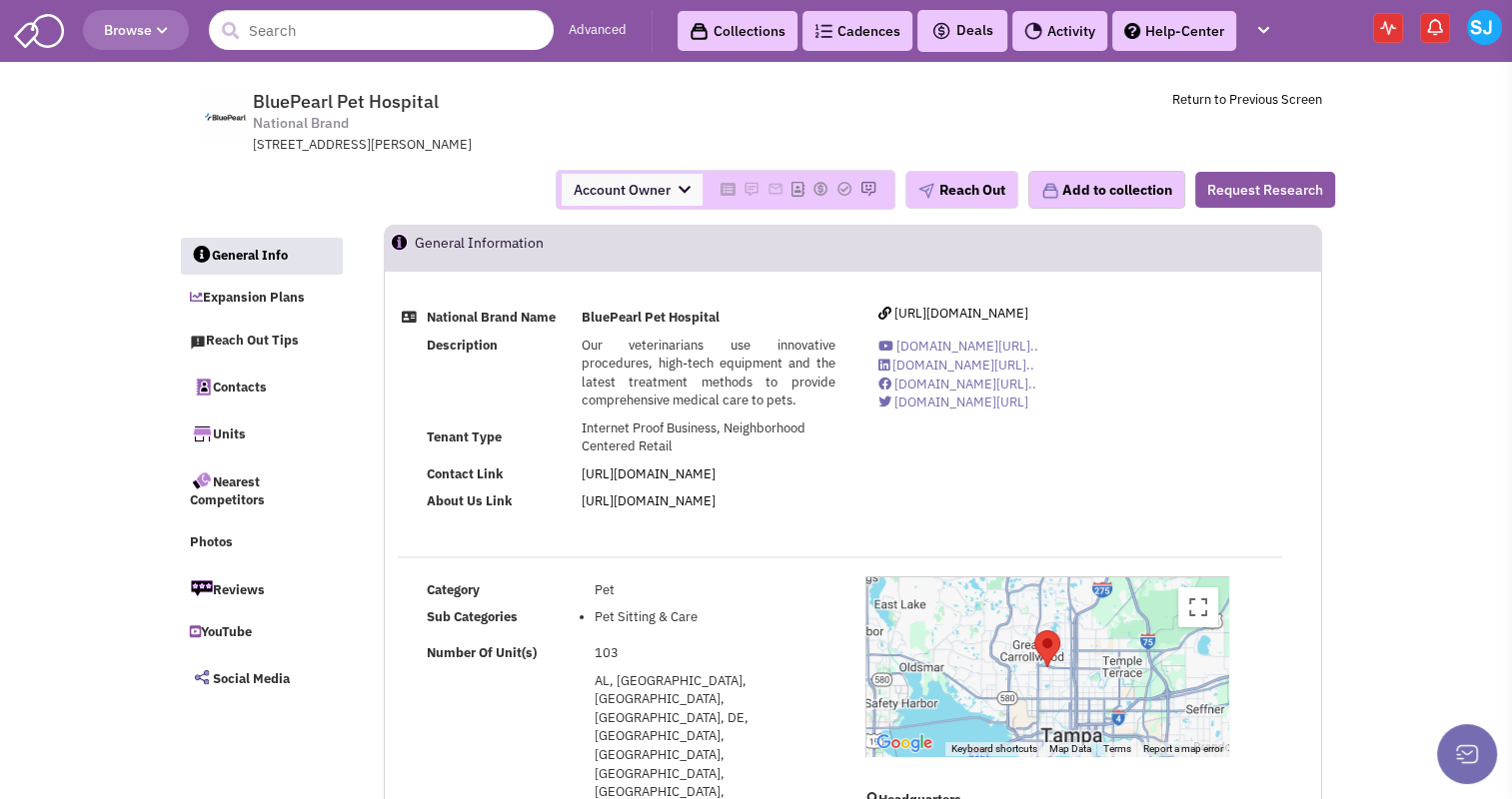 select 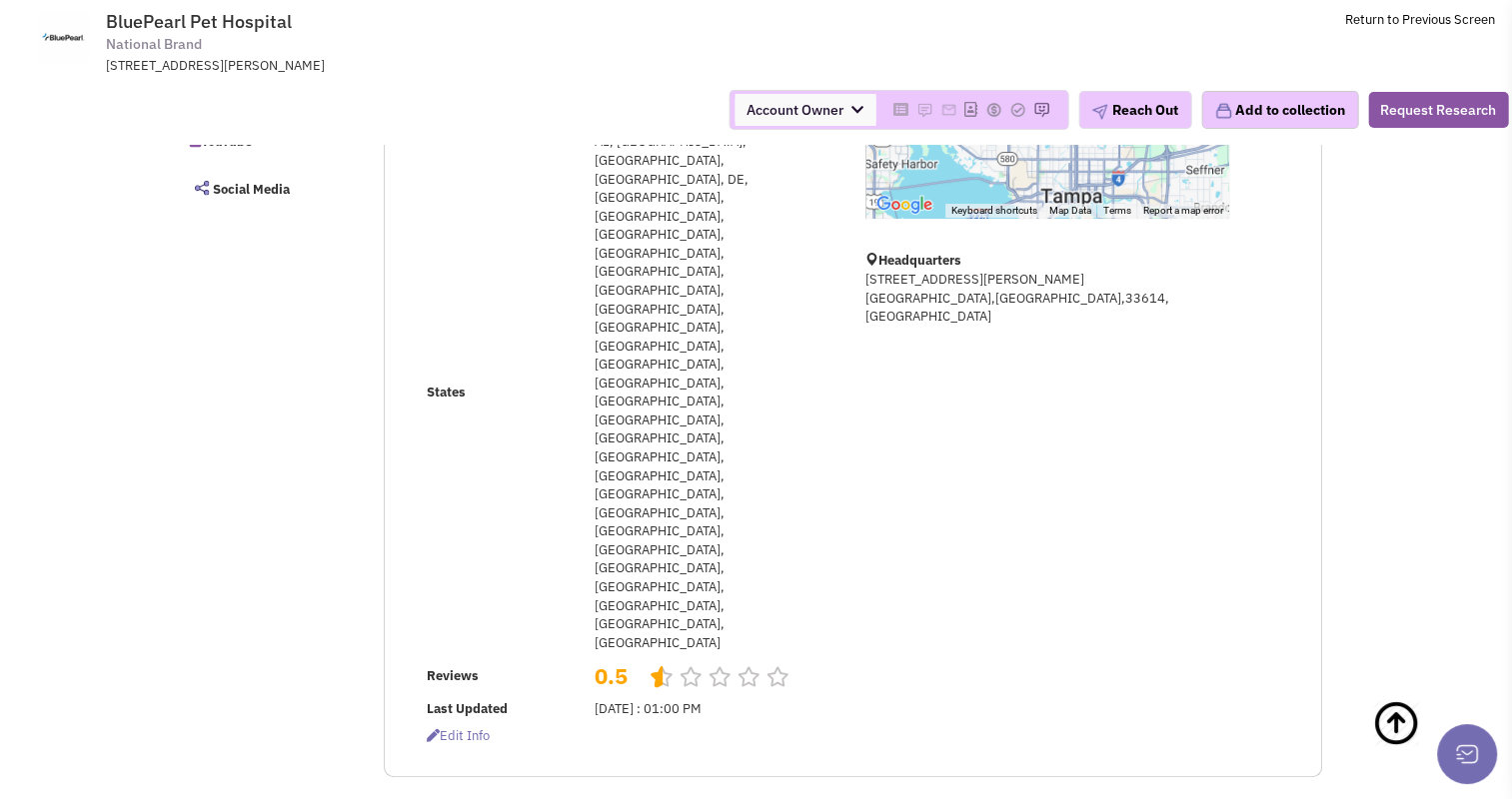 scroll, scrollTop: 0, scrollLeft: 0, axis: both 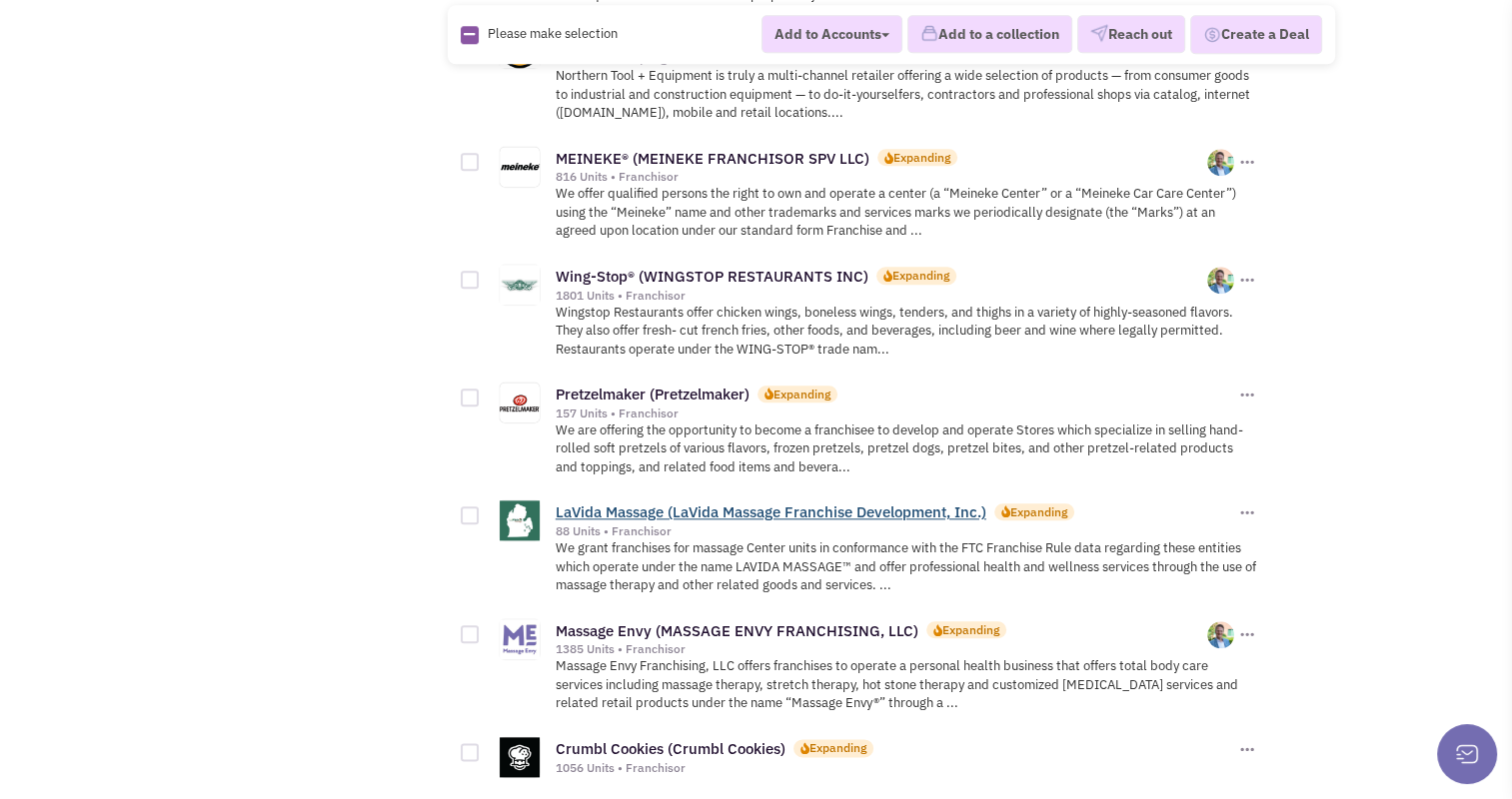 click on "LaVida Massage (LaVida Massage Franchise Development, Inc.)" at bounding box center (770, 511) 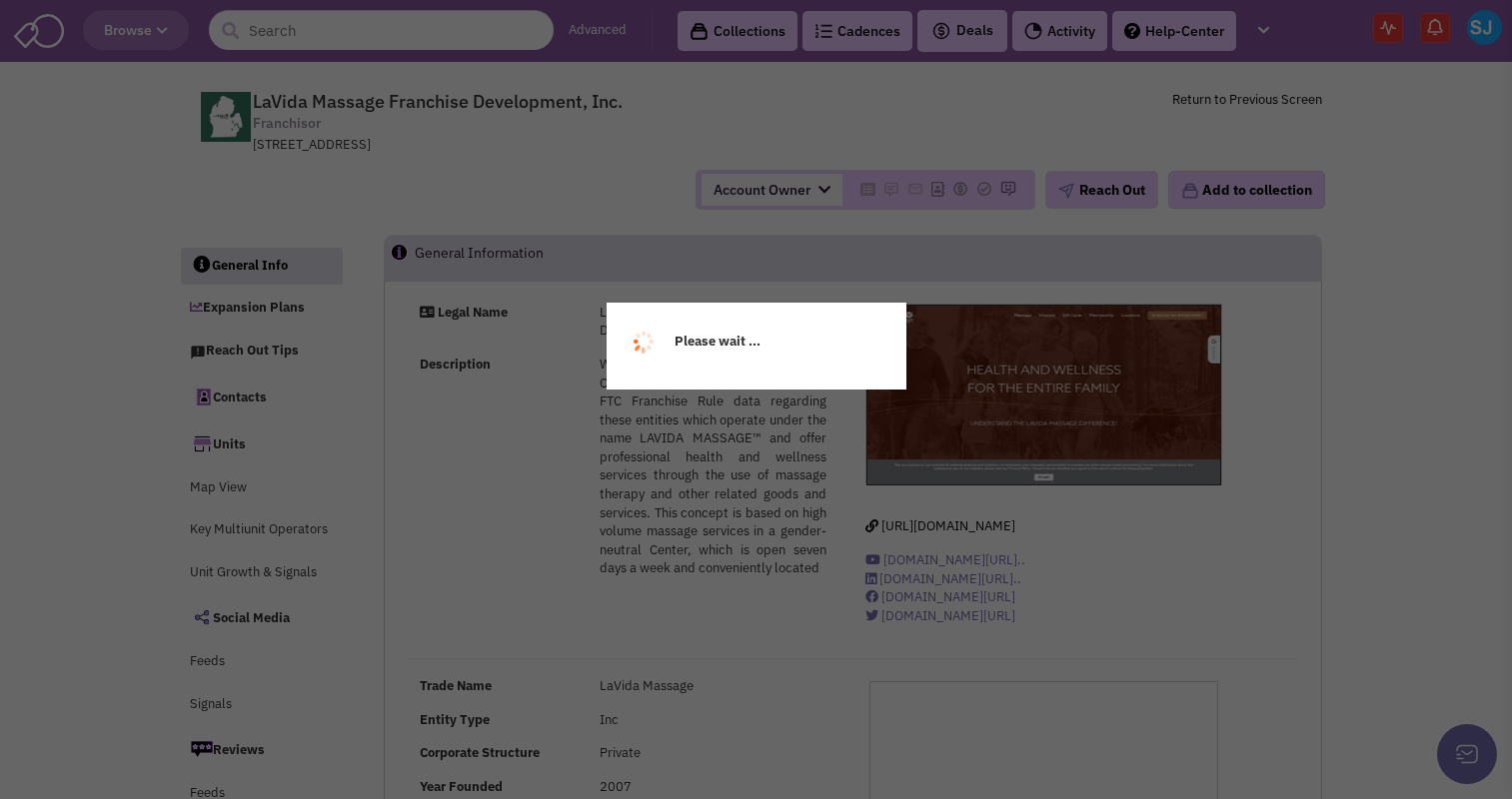 scroll, scrollTop: 0, scrollLeft: 0, axis: both 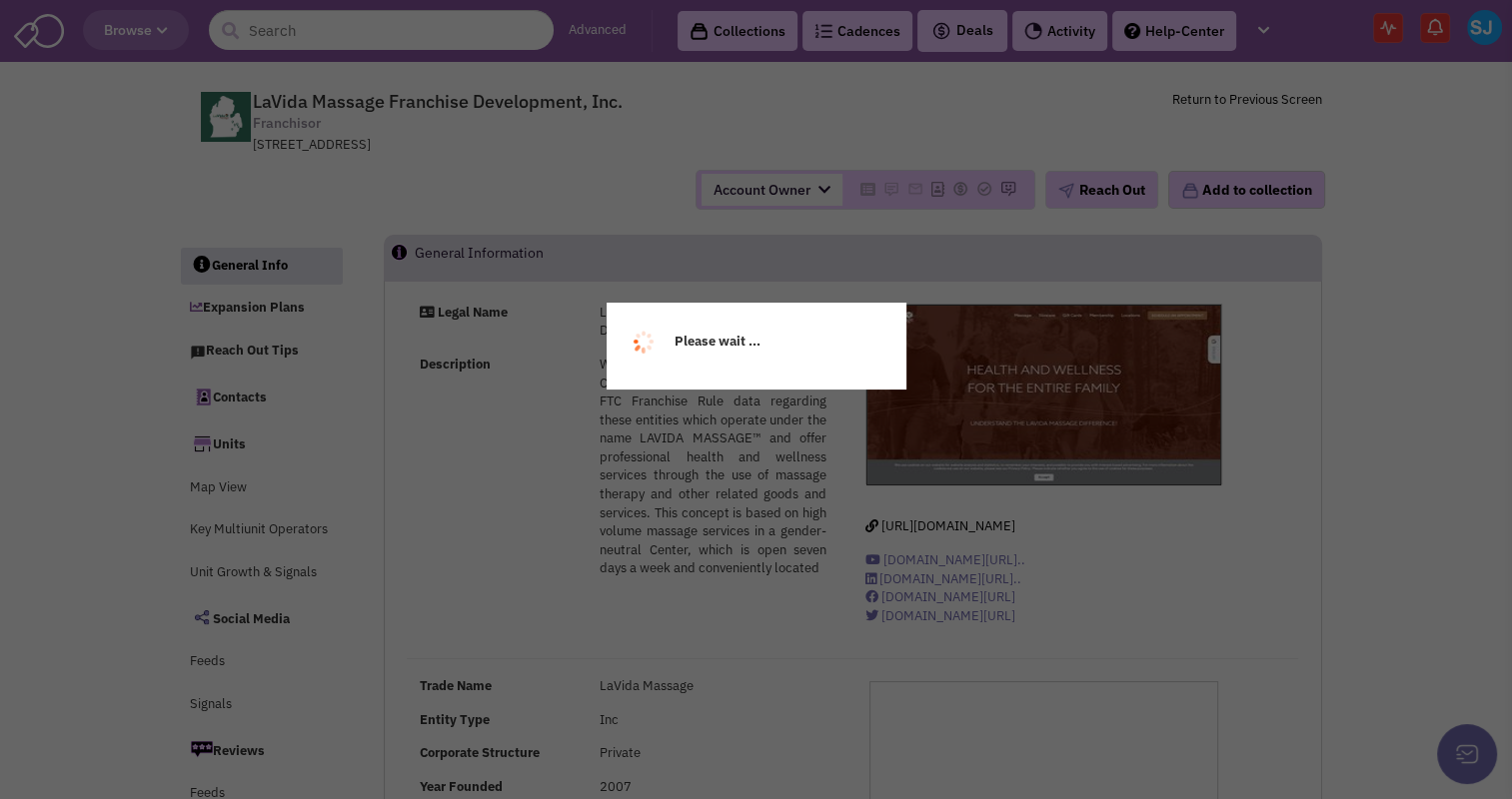 select 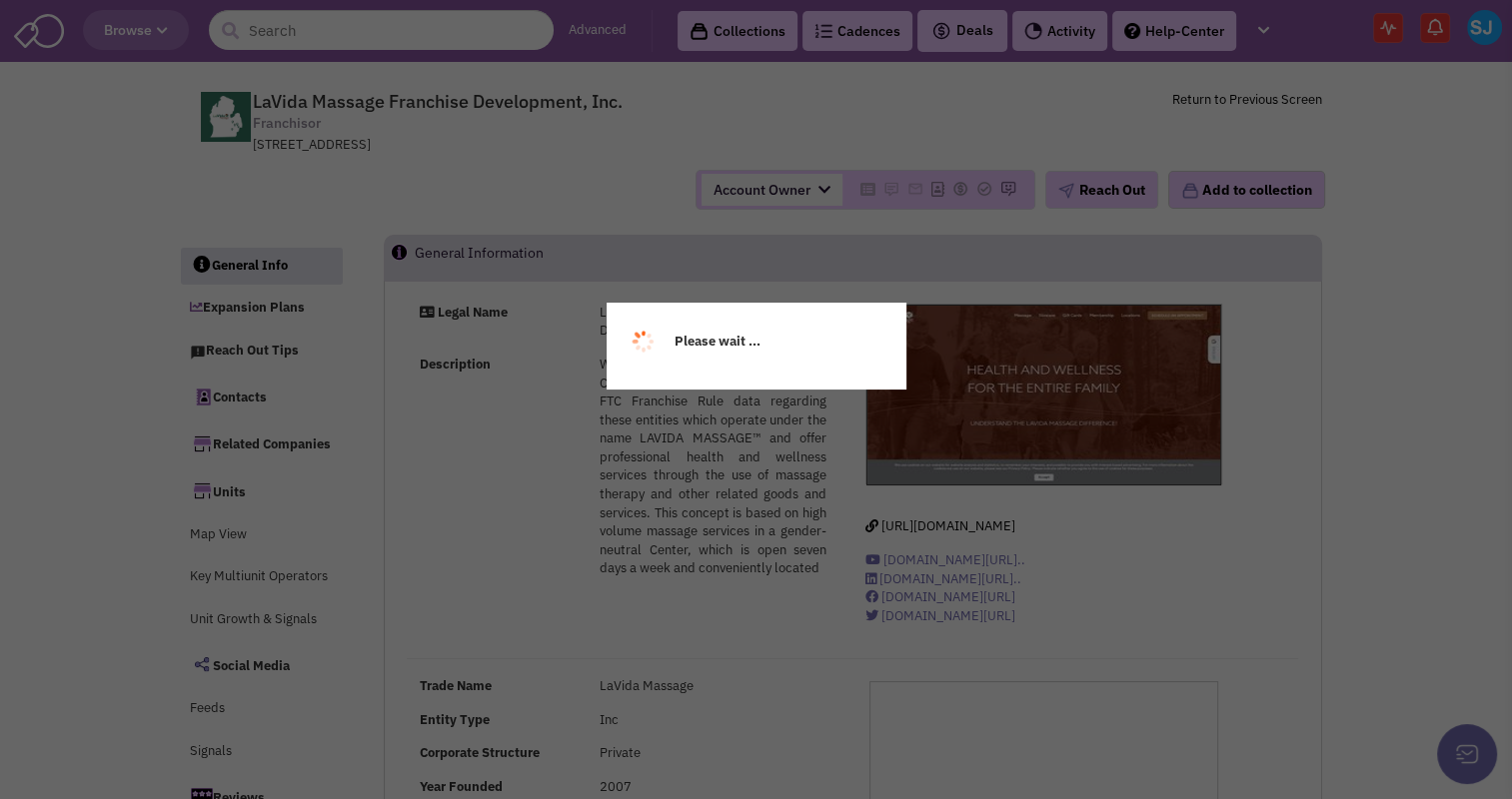 select 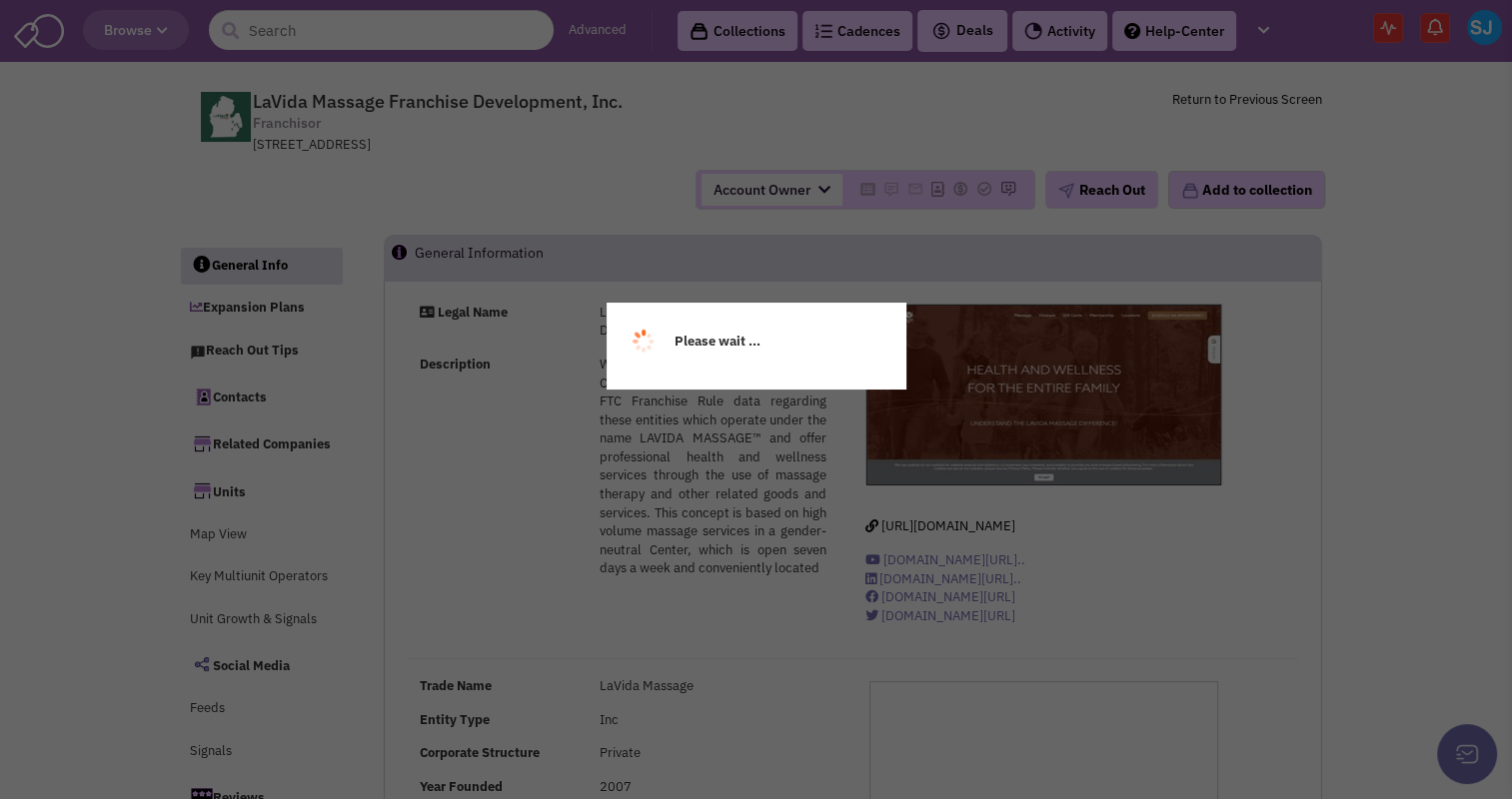 select 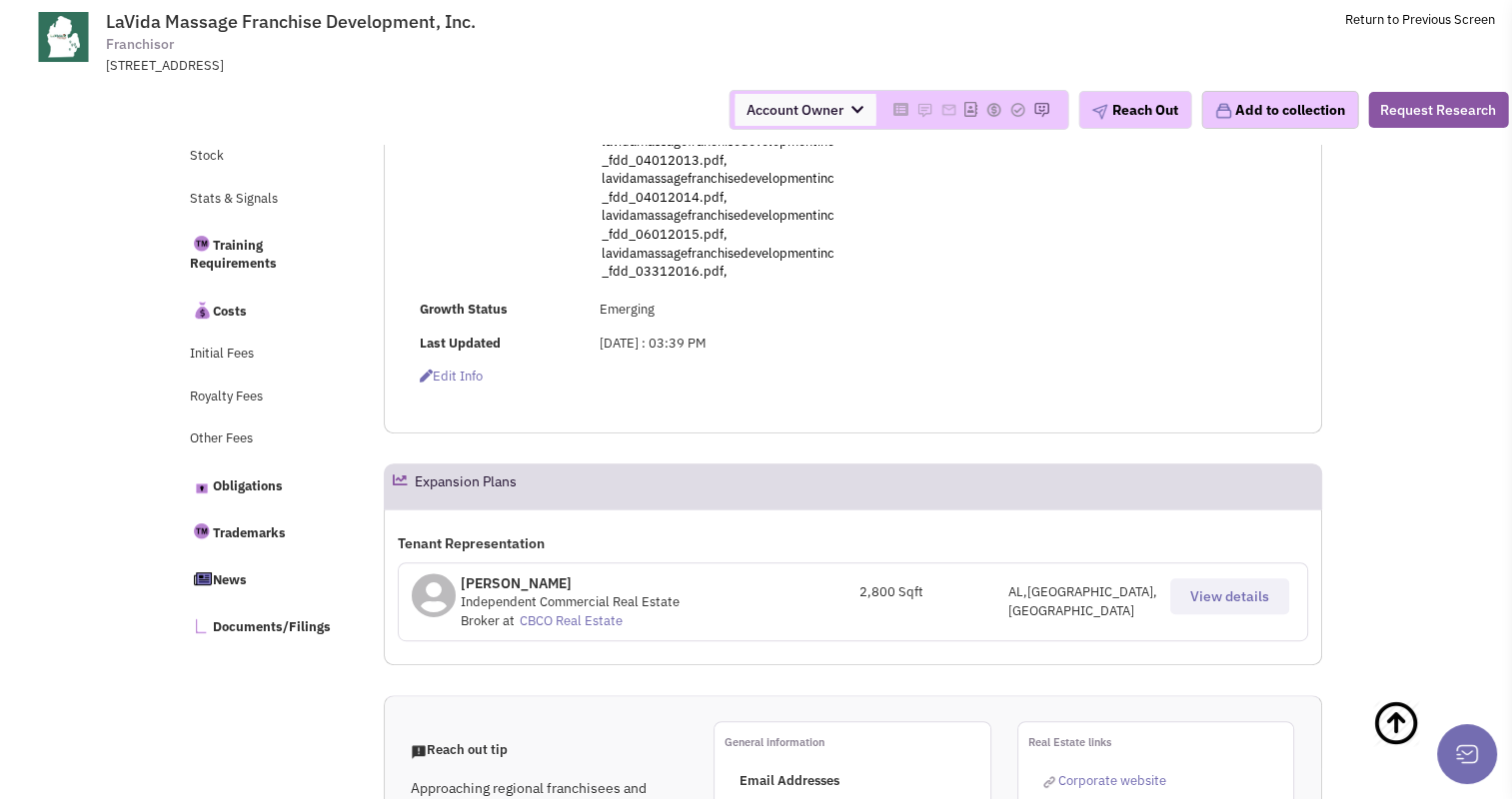 scroll, scrollTop: 757, scrollLeft: 0, axis: vertical 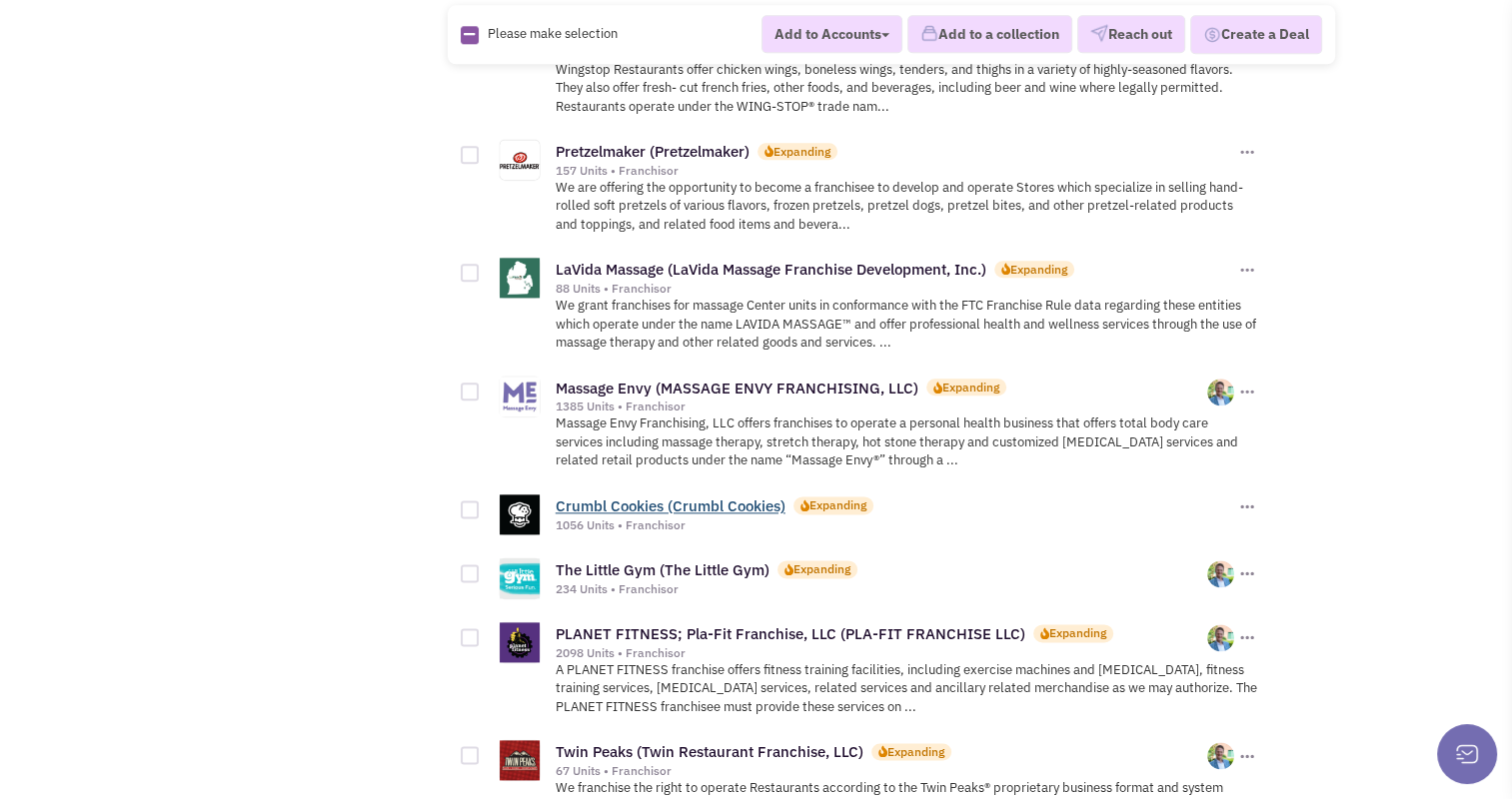 click on "Crumbl Cookies (Crumbl Cookies)" at bounding box center [671, 505] 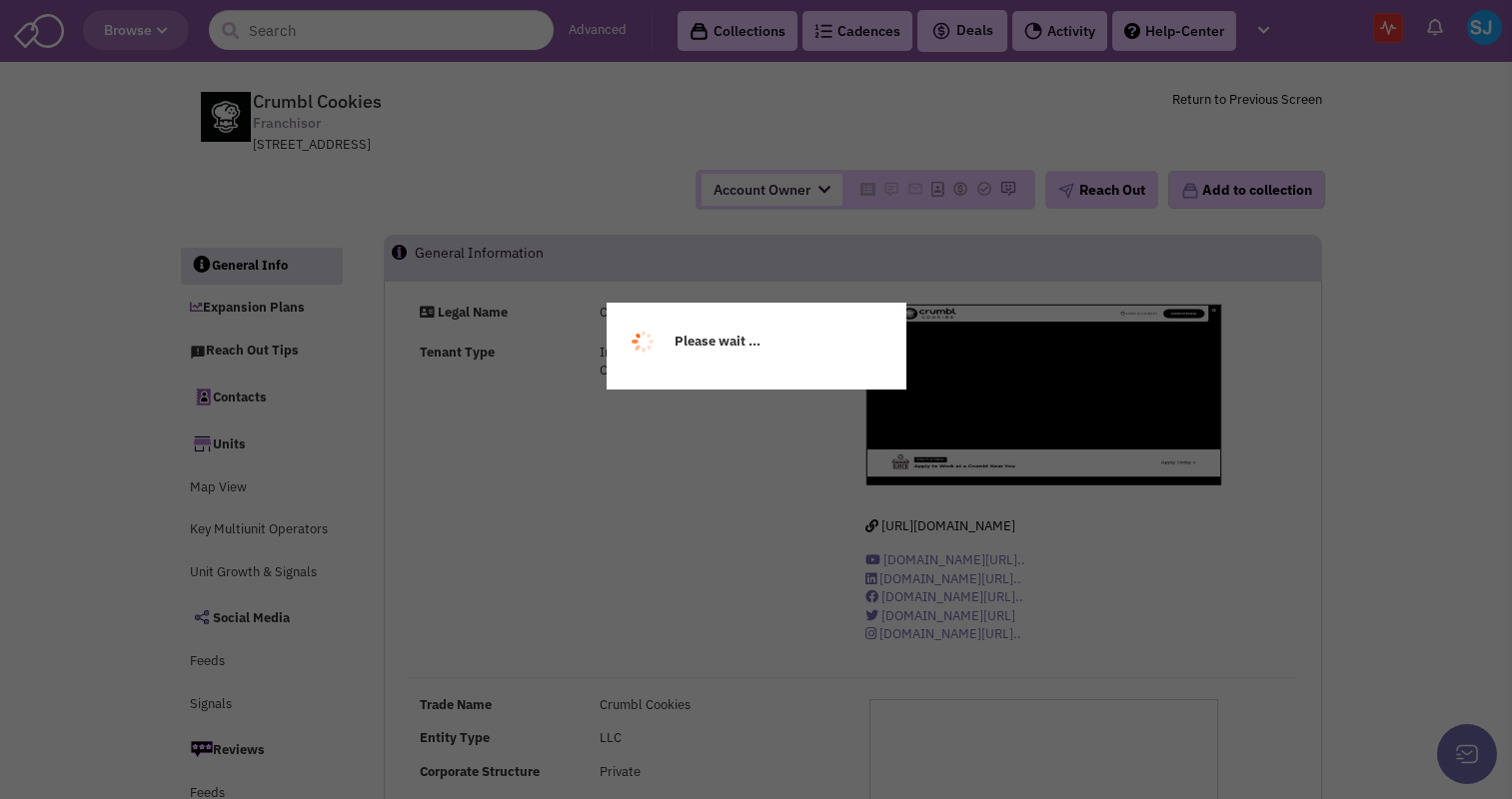 scroll, scrollTop: 0, scrollLeft: 0, axis: both 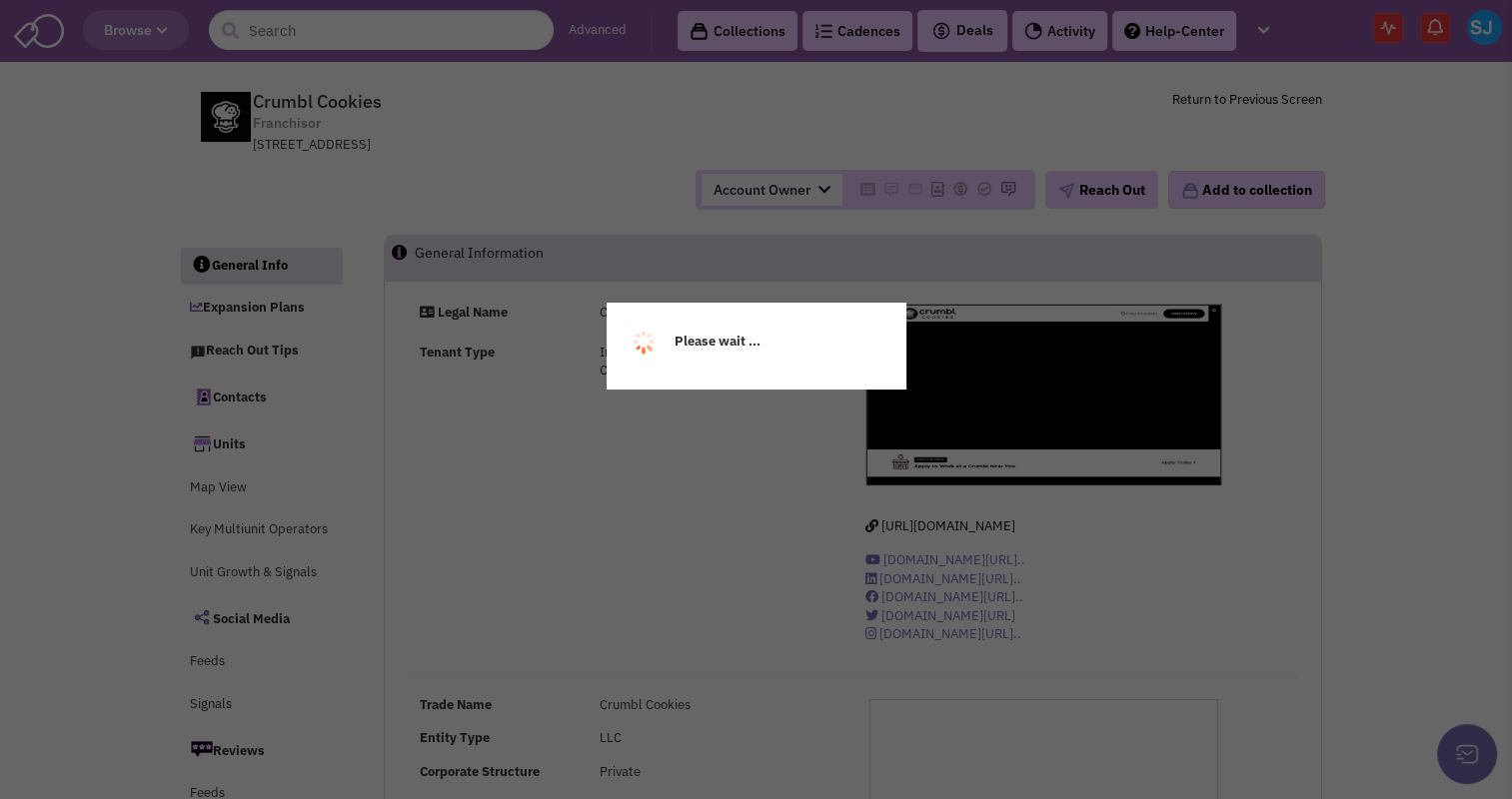select 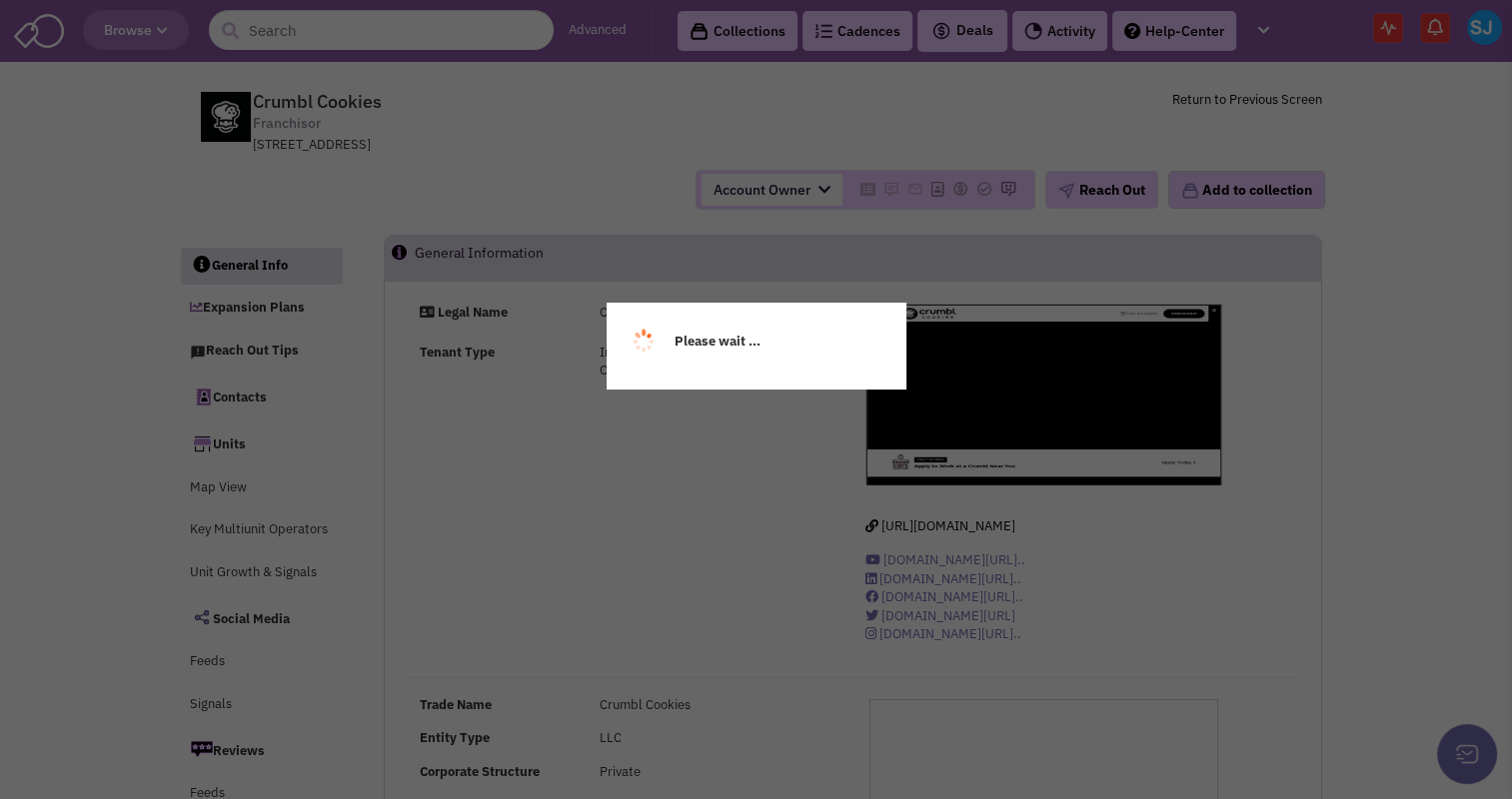 select 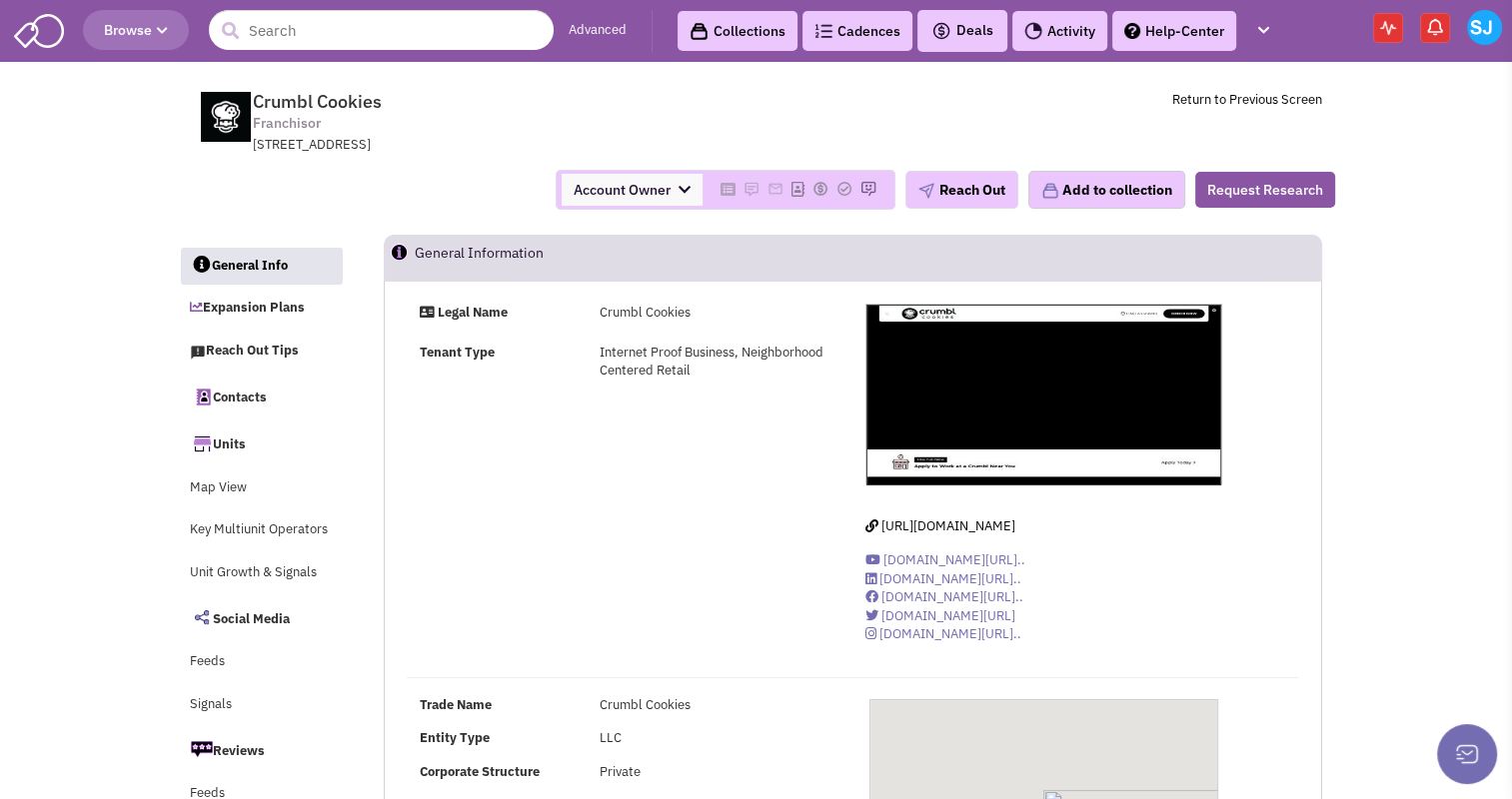 select 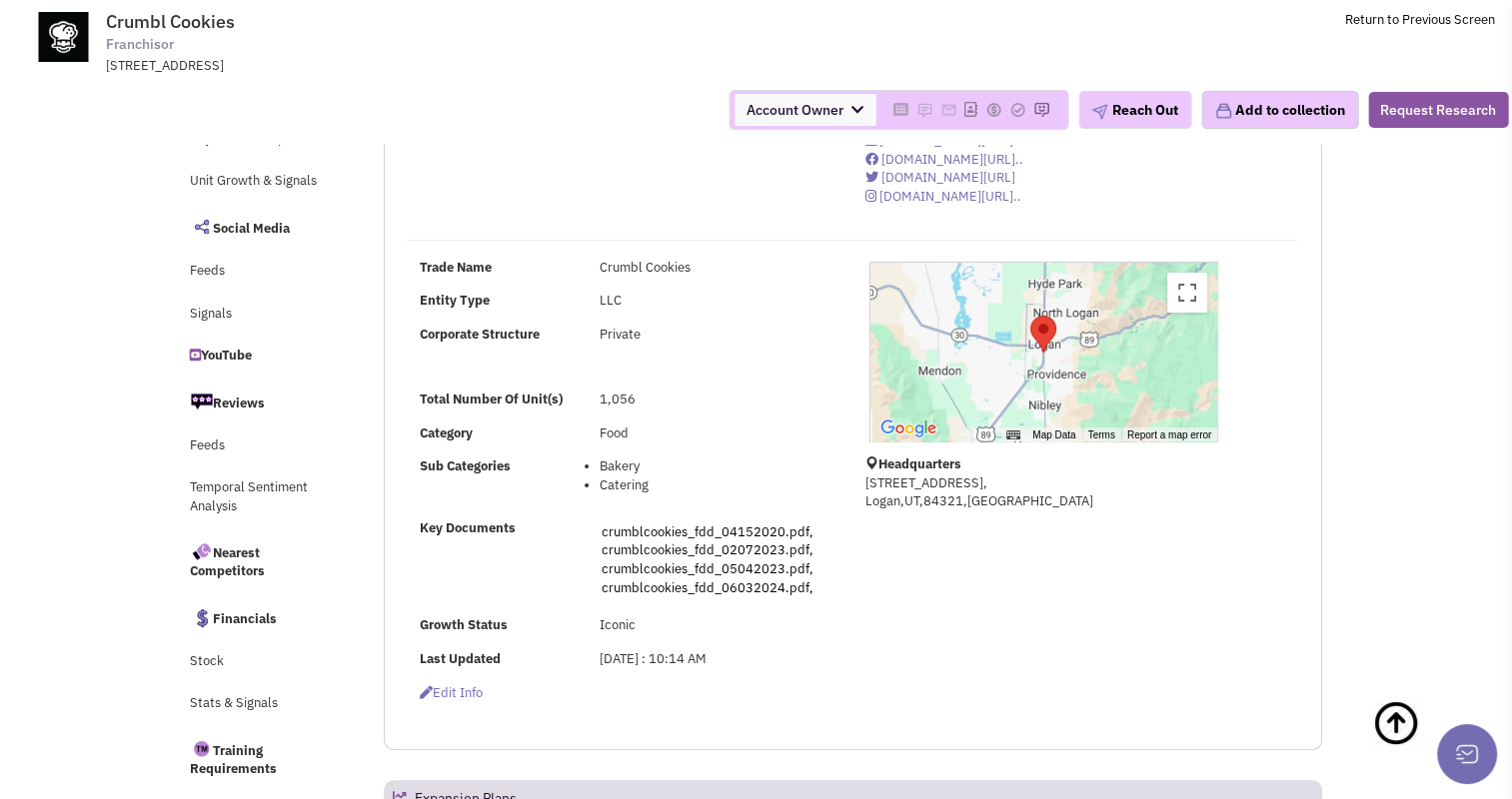 scroll, scrollTop: 0, scrollLeft: 0, axis: both 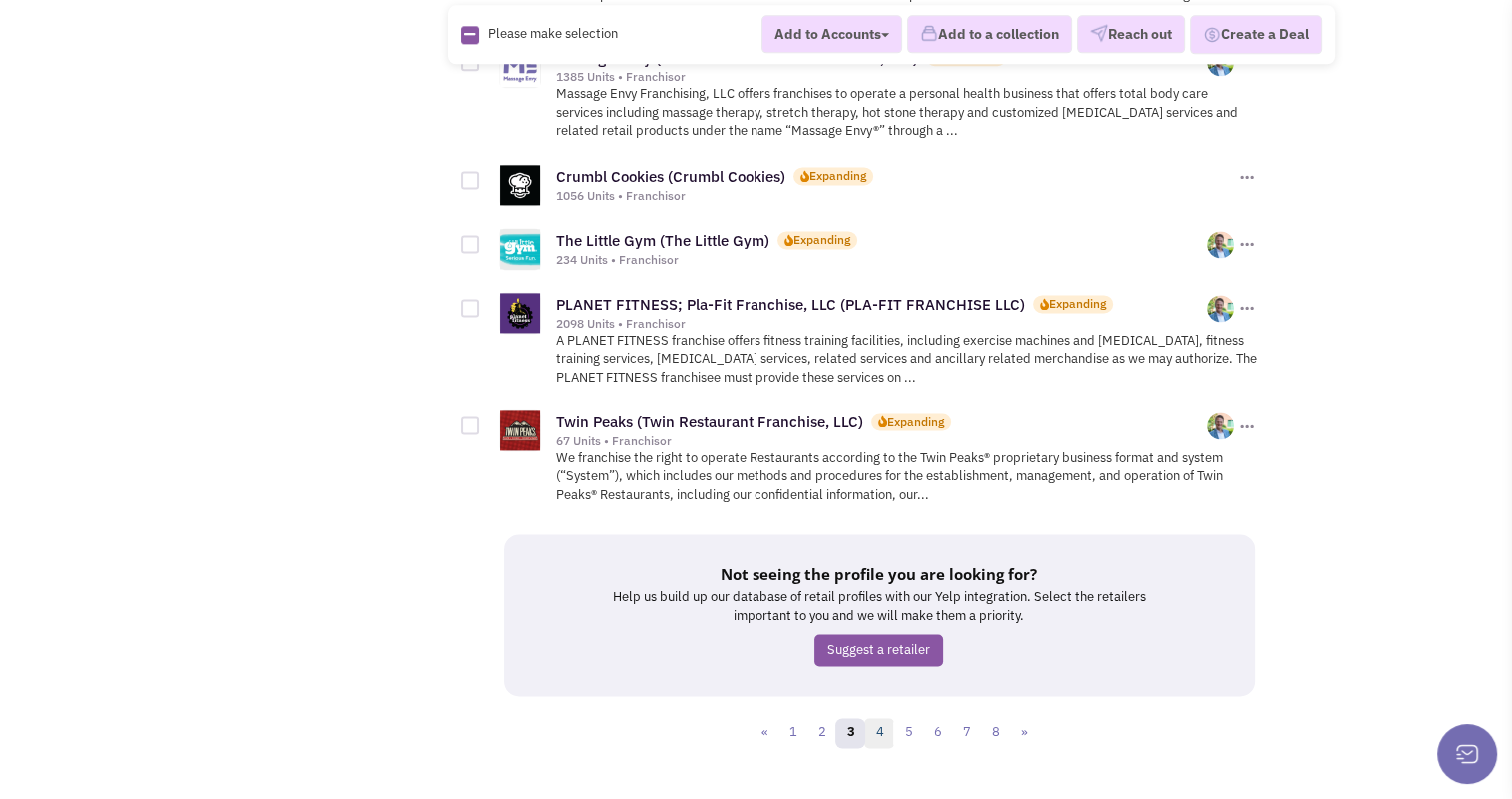 click on "4" at bounding box center (879, 733) 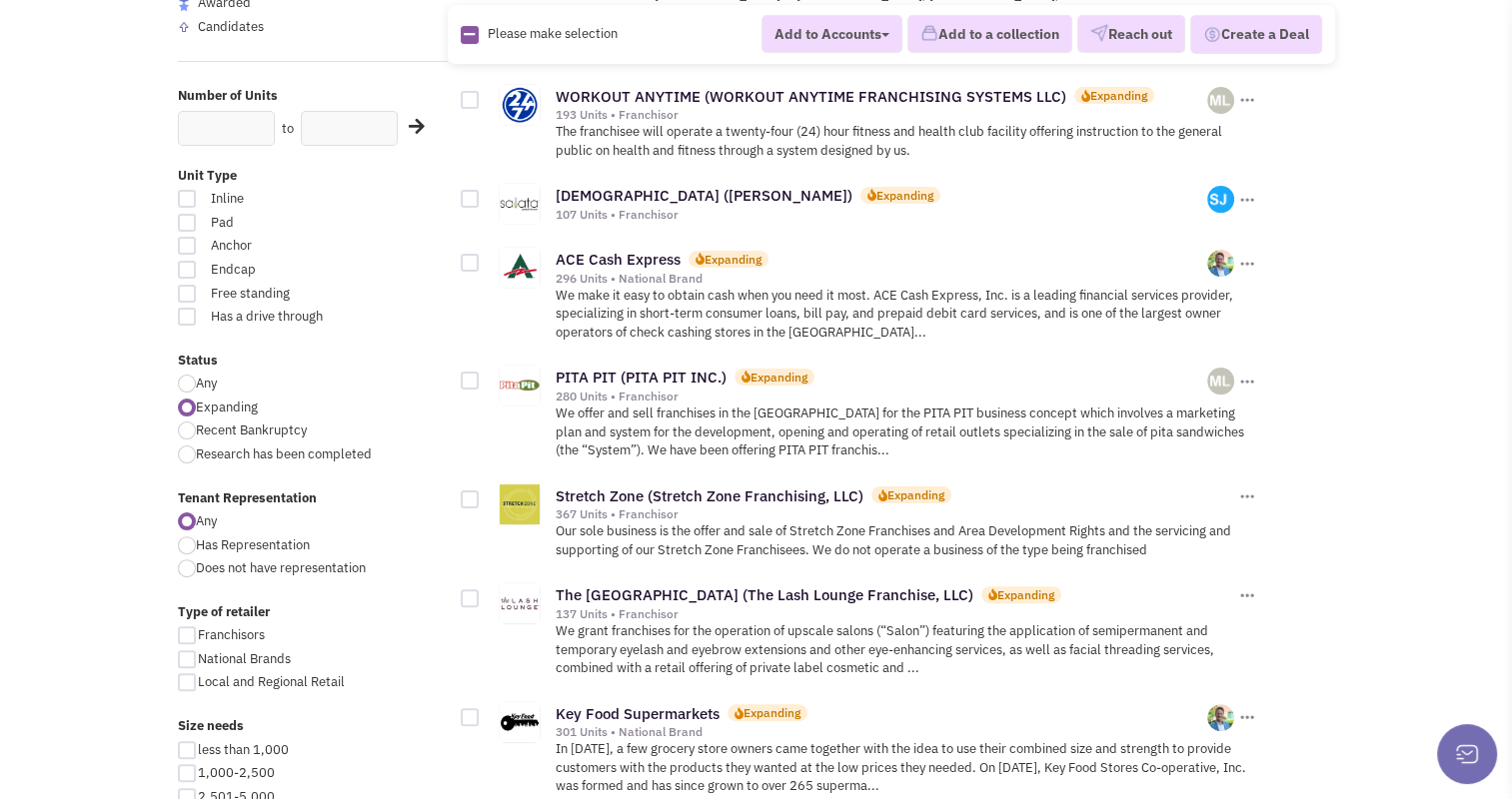 scroll, scrollTop: 414, scrollLeft: 0, axis: vertical 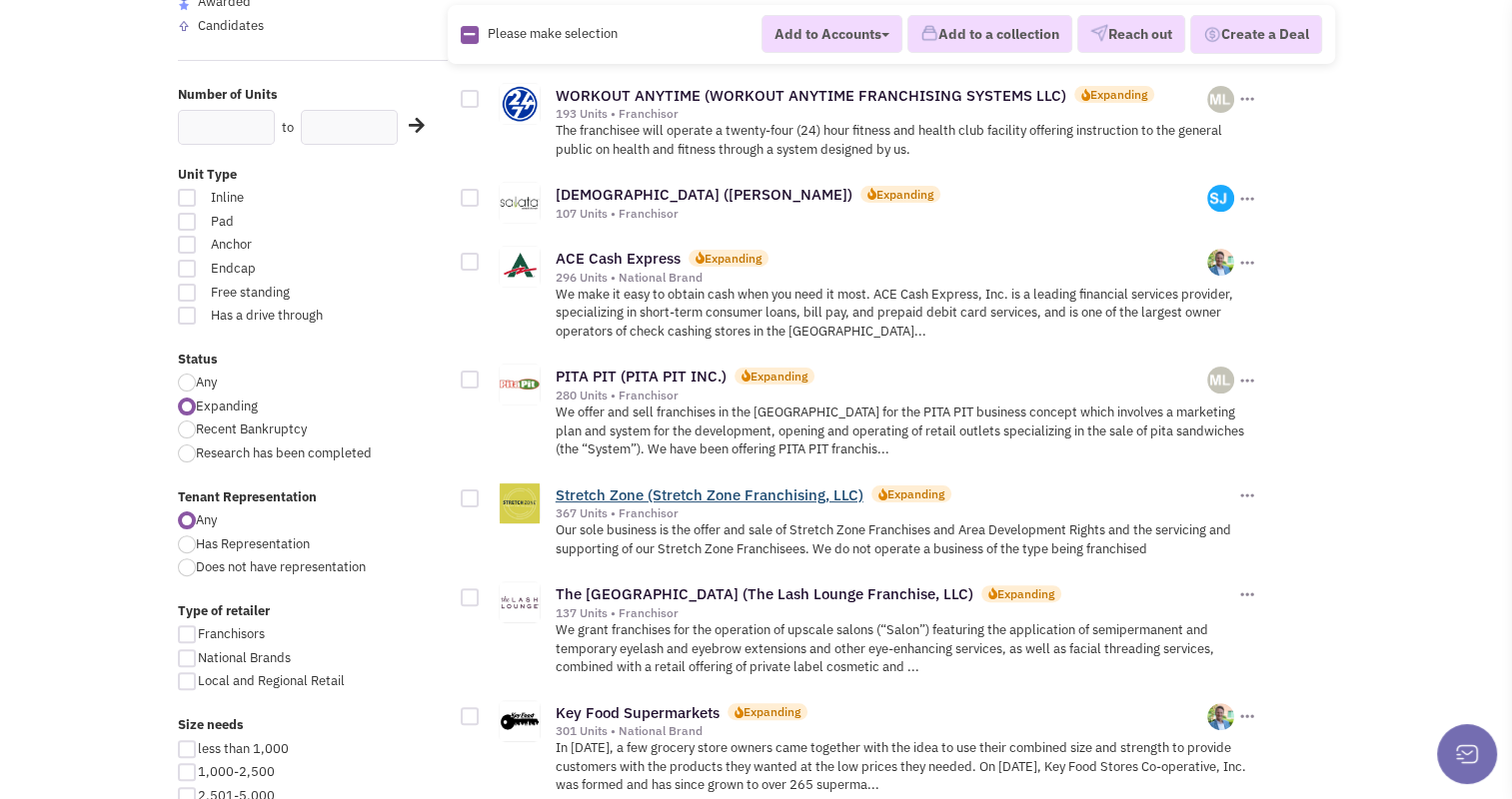 click on "Stretch Zone (Stretch Zone Franchising, LLC)" at bounding box center (710, 494) 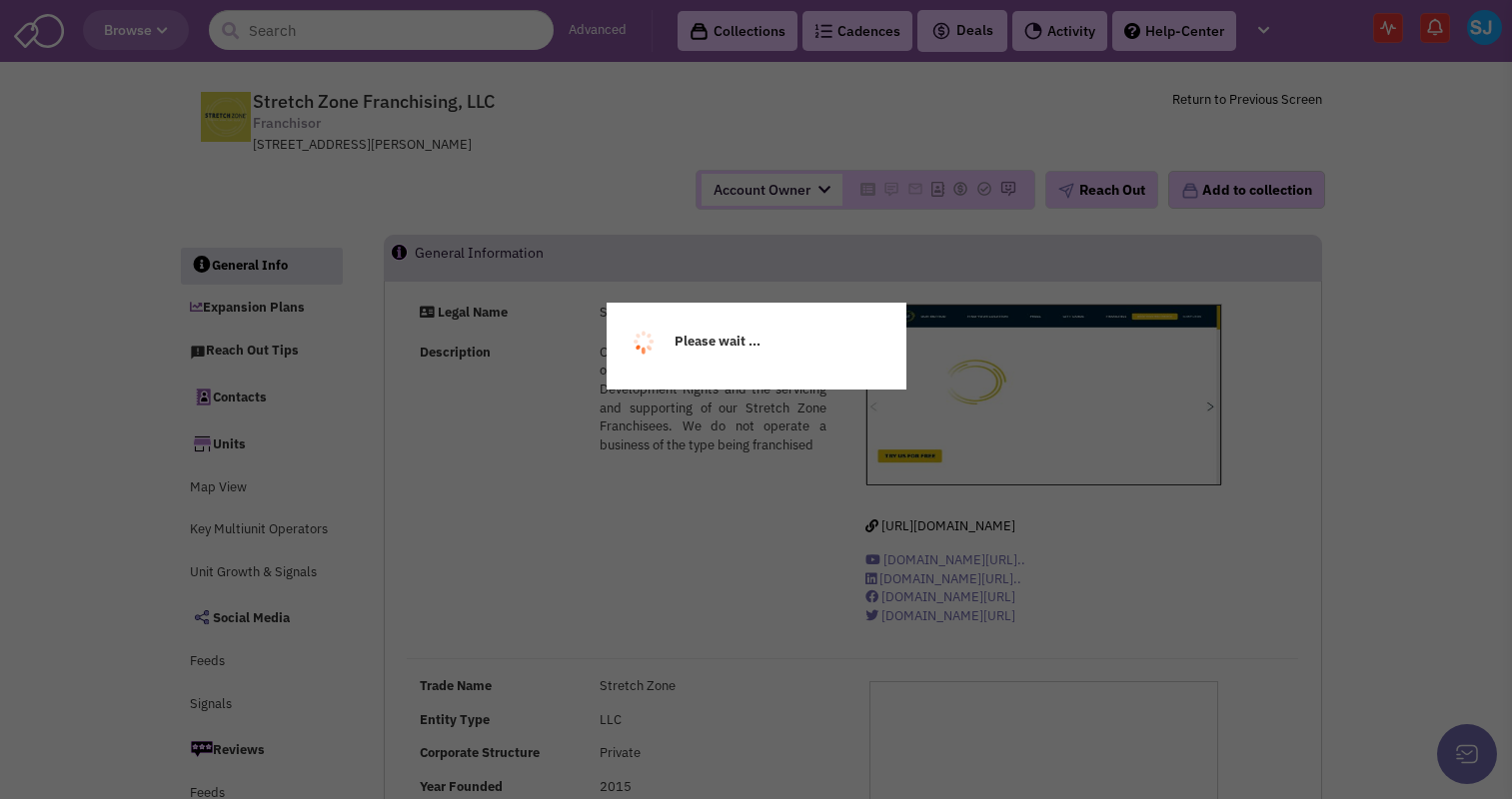 scroll, scrollTop: 0, scrollLeft: 0, axis: both 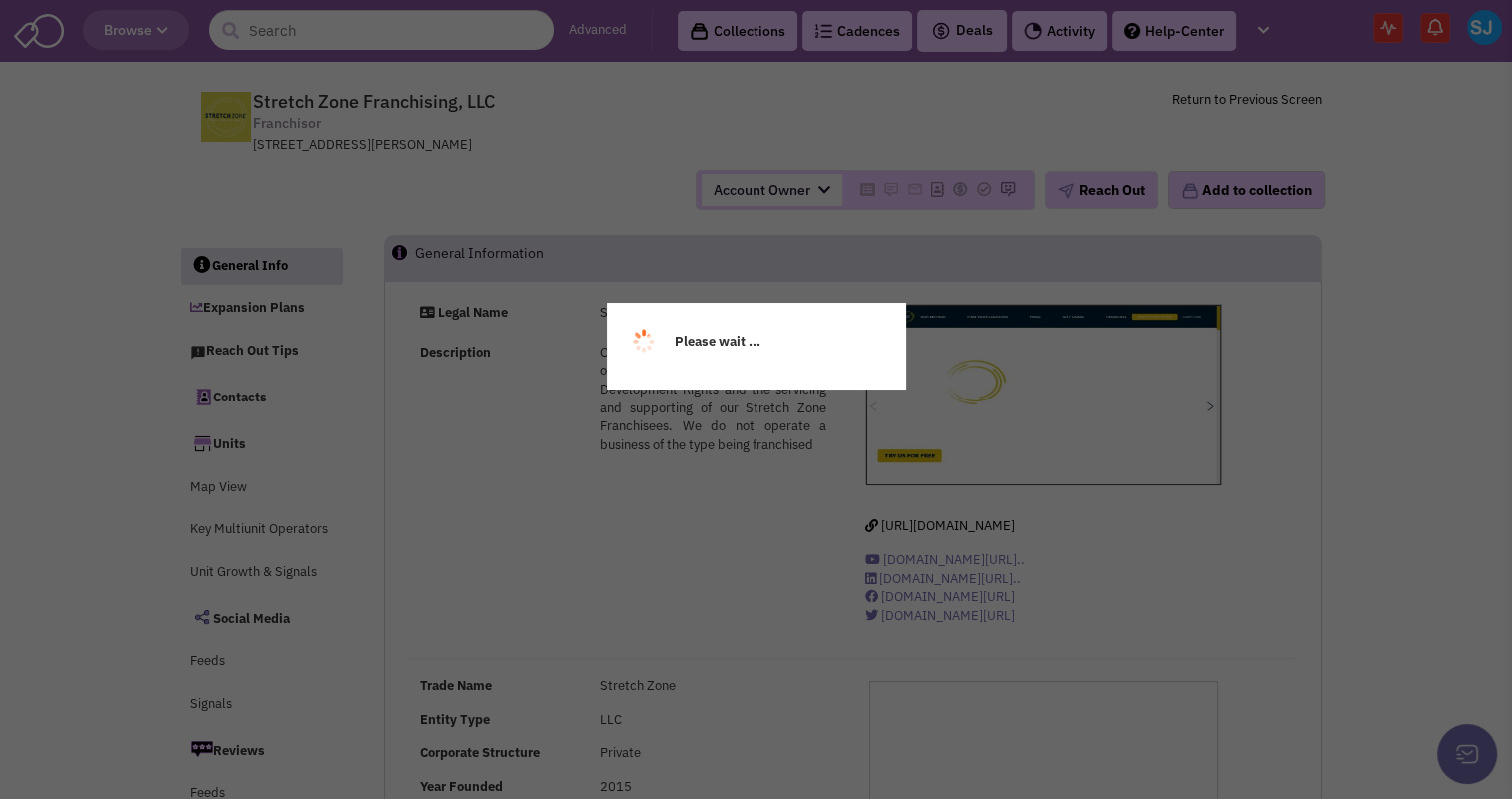 select 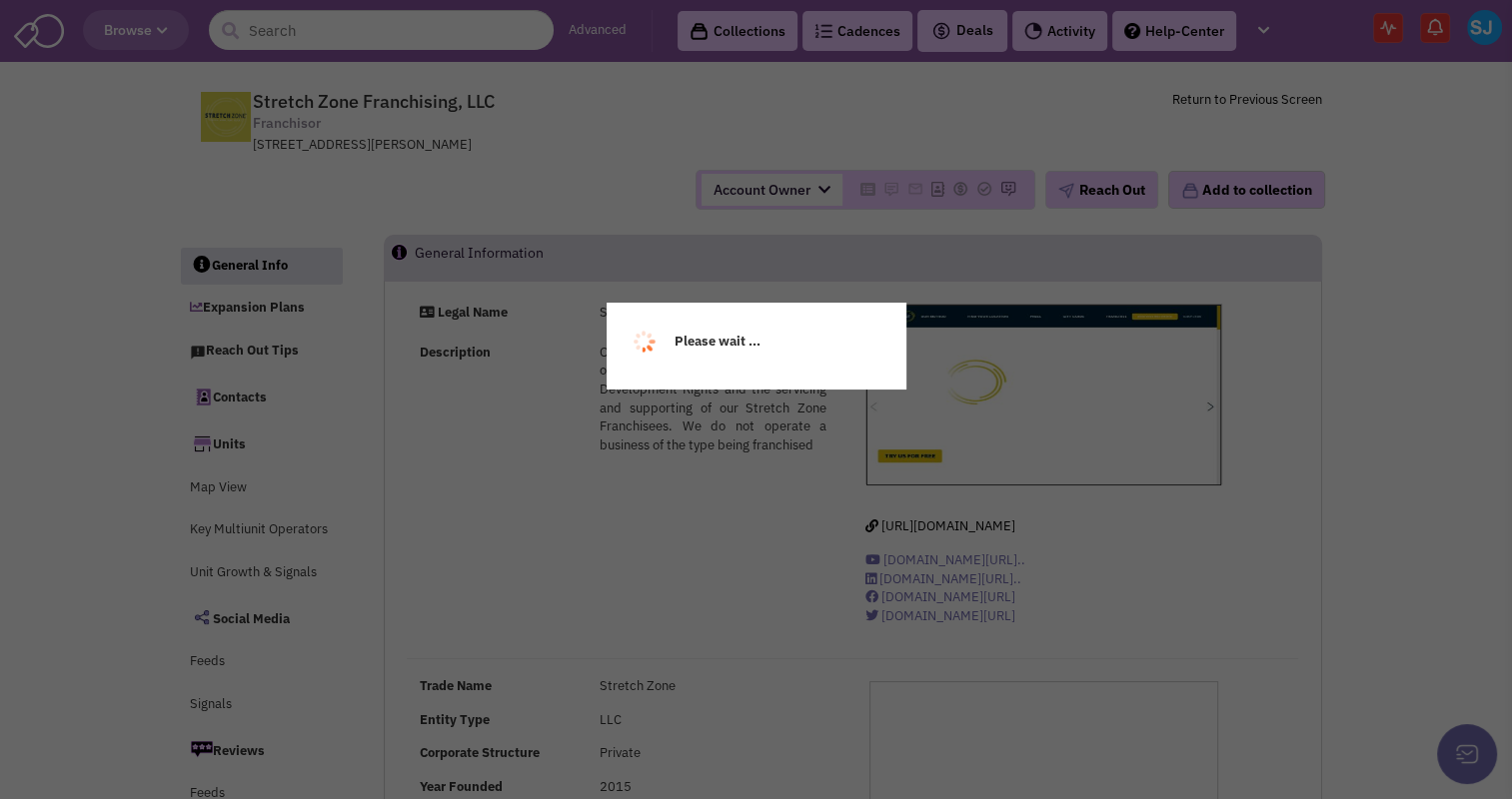 select 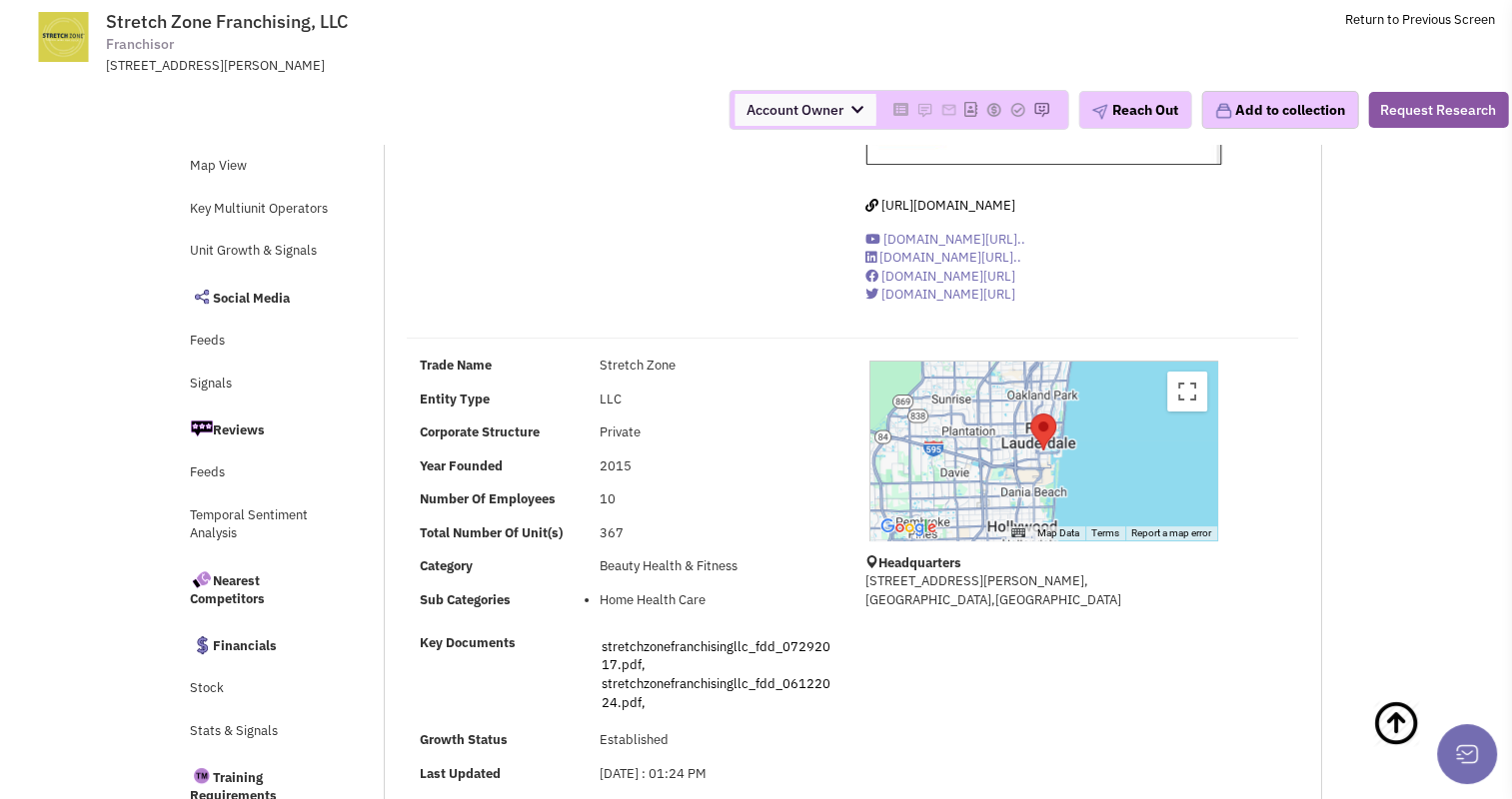 select 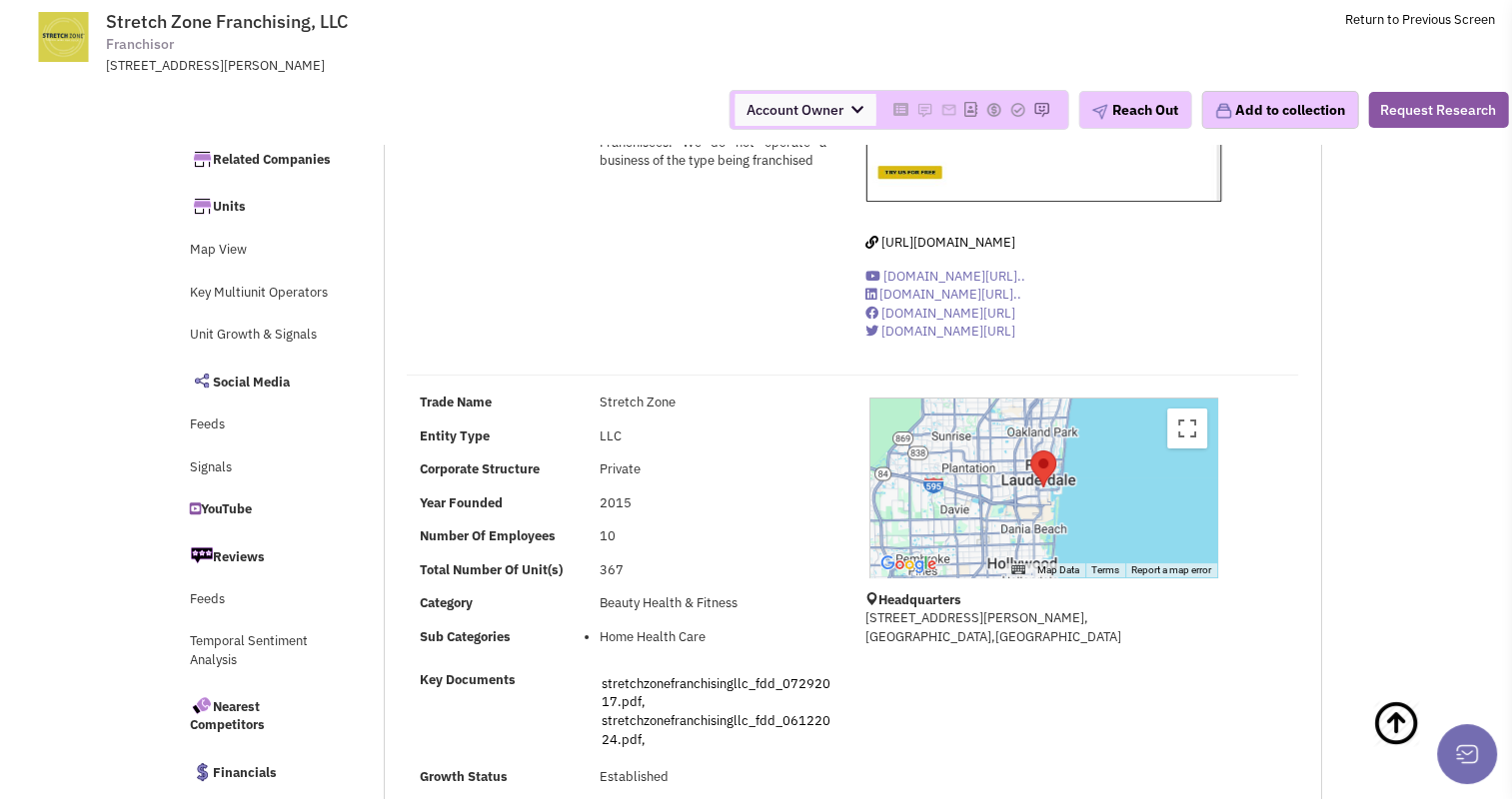 scroll, scrollTop: 140, scrollLeft: 0, axis: vertical 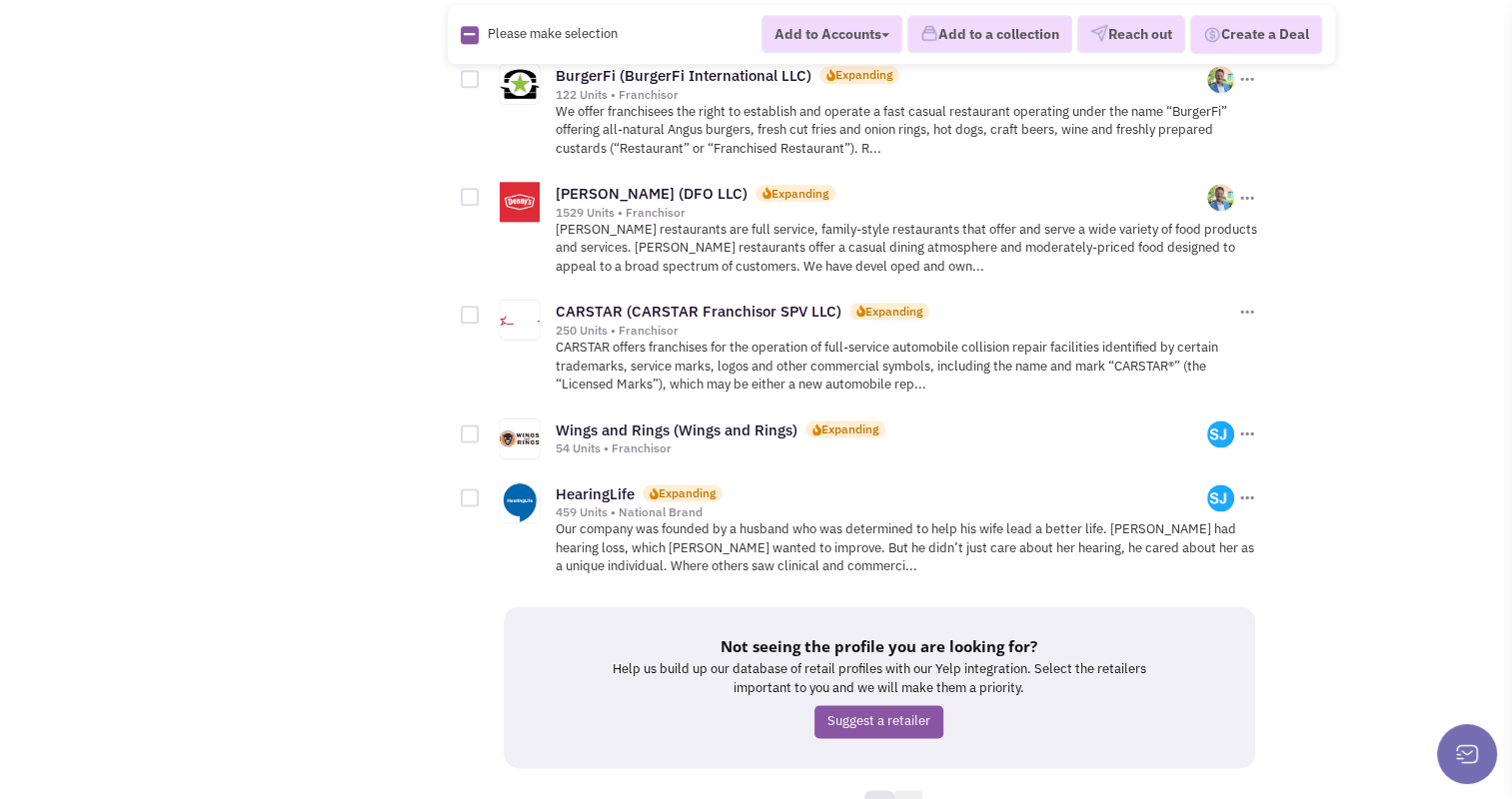 click on "5" at bounding box center (908, 805) 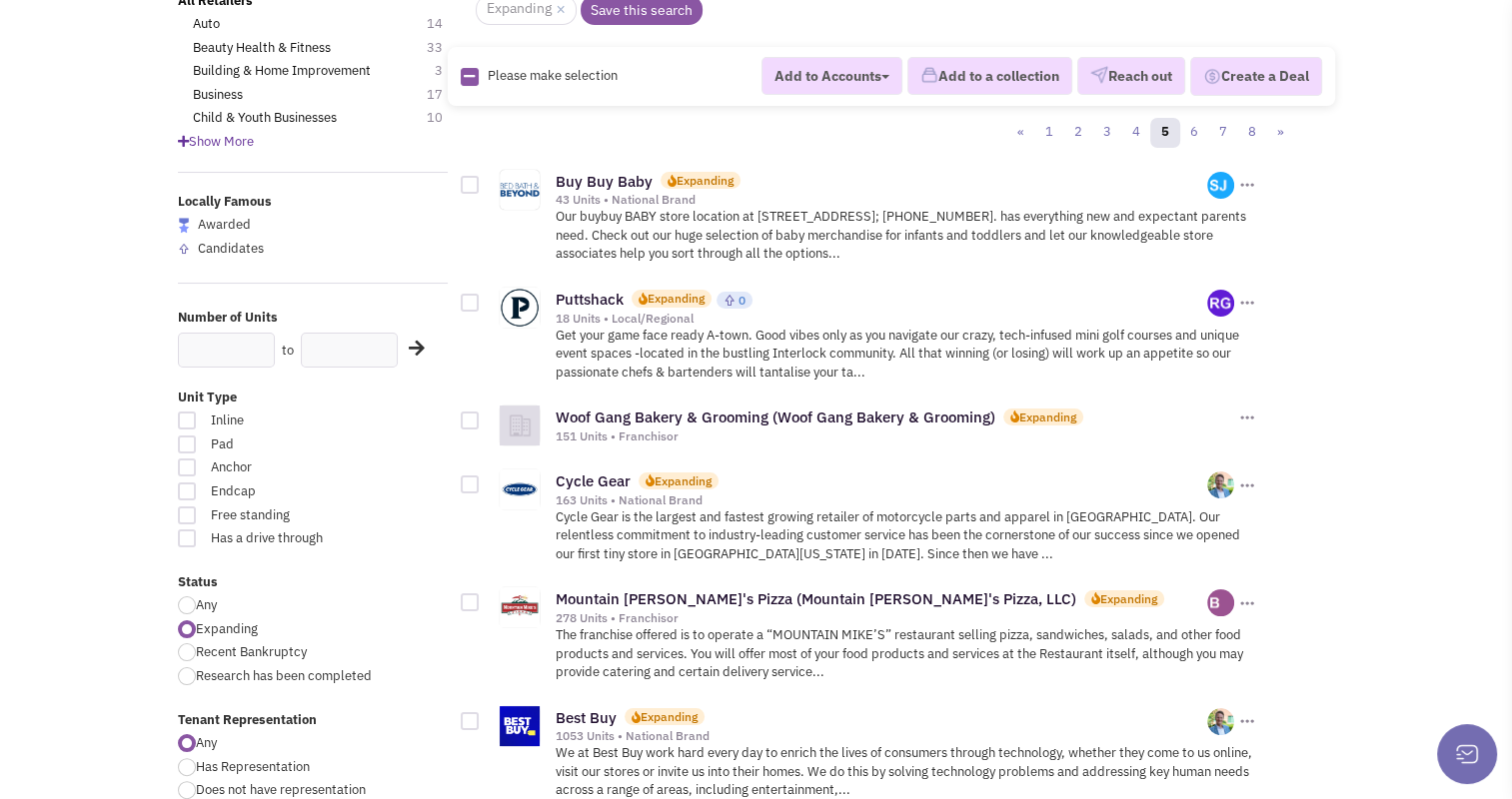 scroll, scrollTop: 192, scrollLeft: 0, axis: vertical 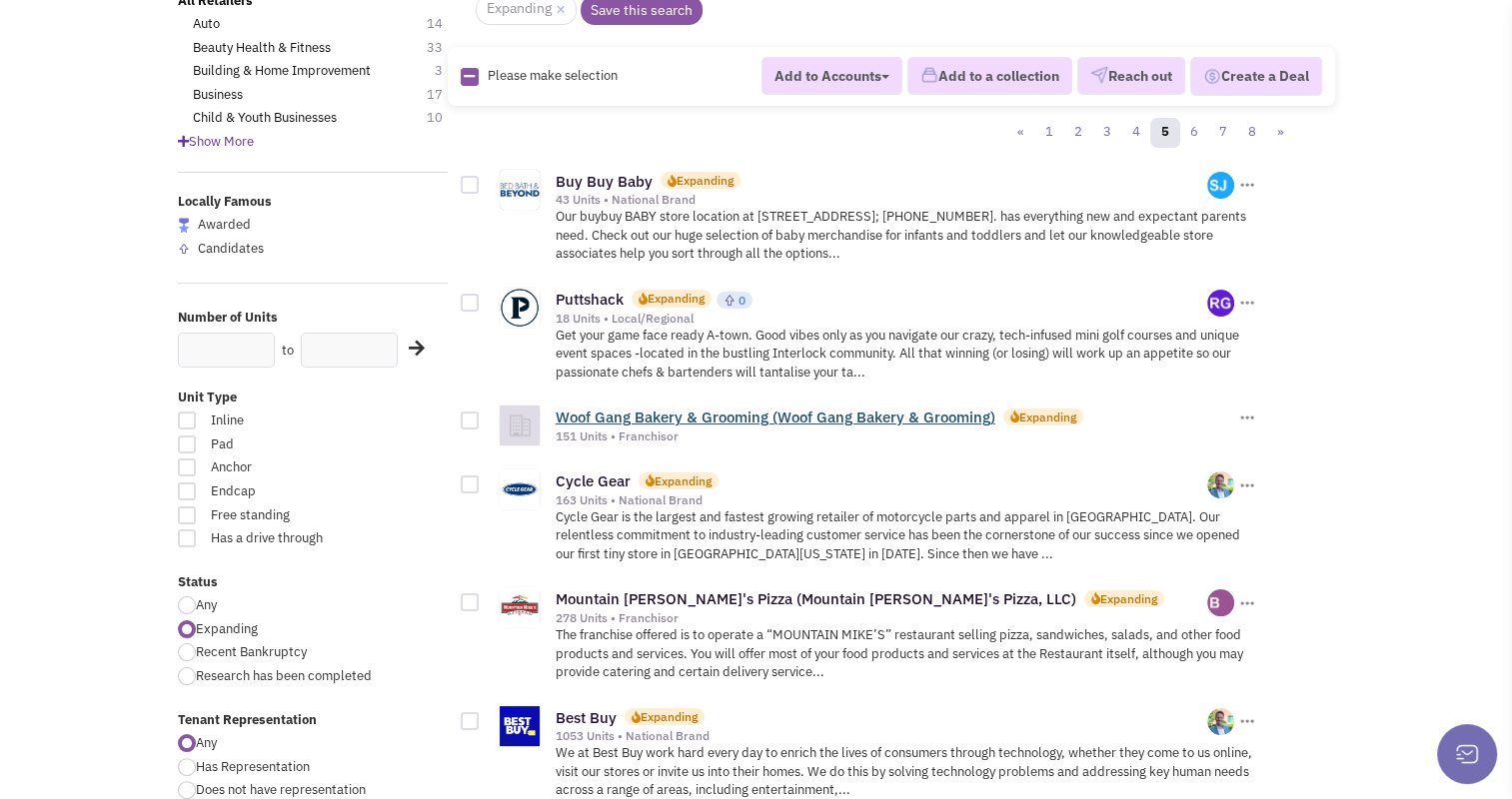 click on "Woof Gang Bakery & Grooming (Woof Gang Bakery & Grooming)" at bounding box center (775, 416) 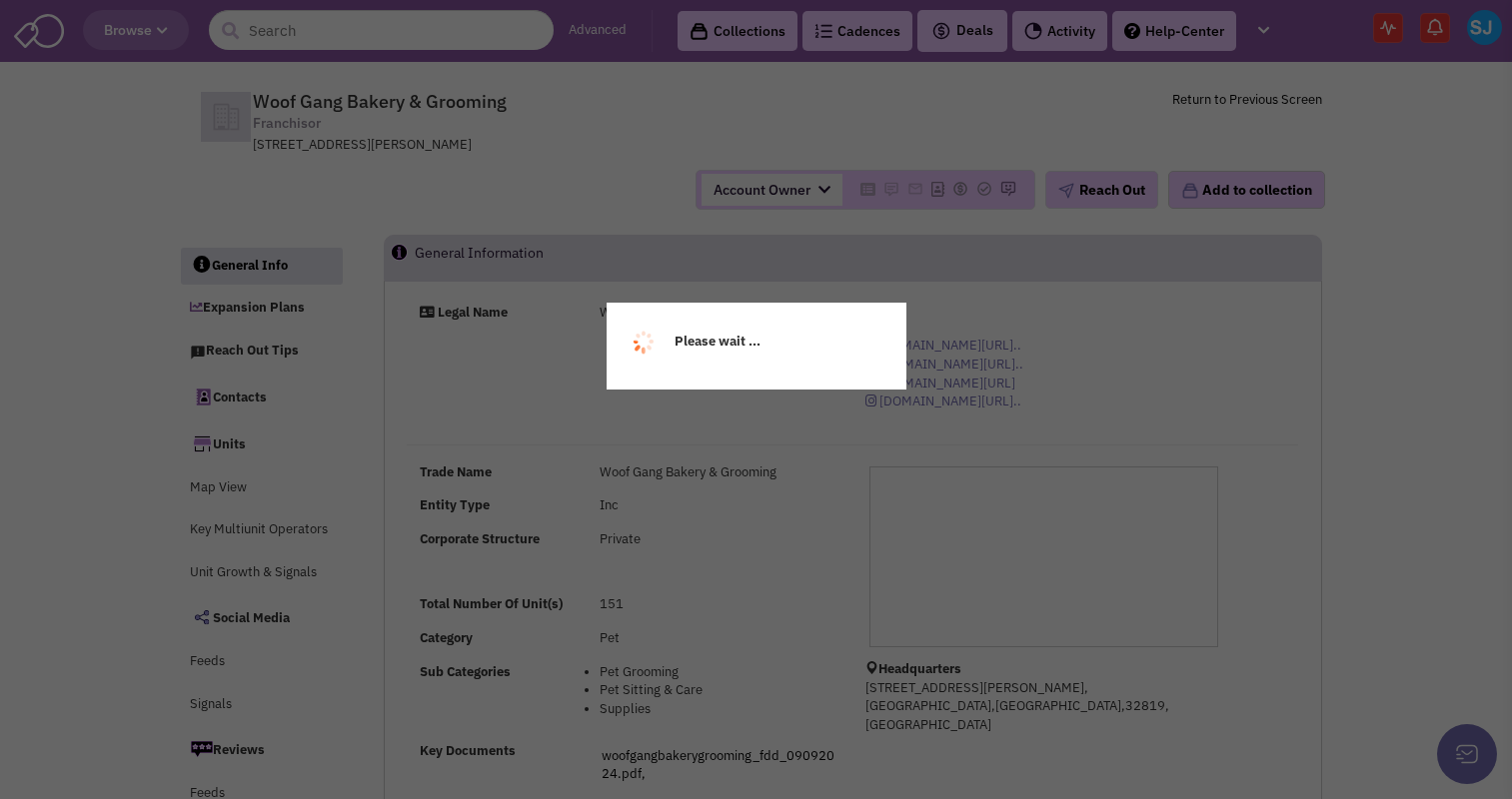 scroll, scrollTop: 0, scrollLeft: 0, axis: both 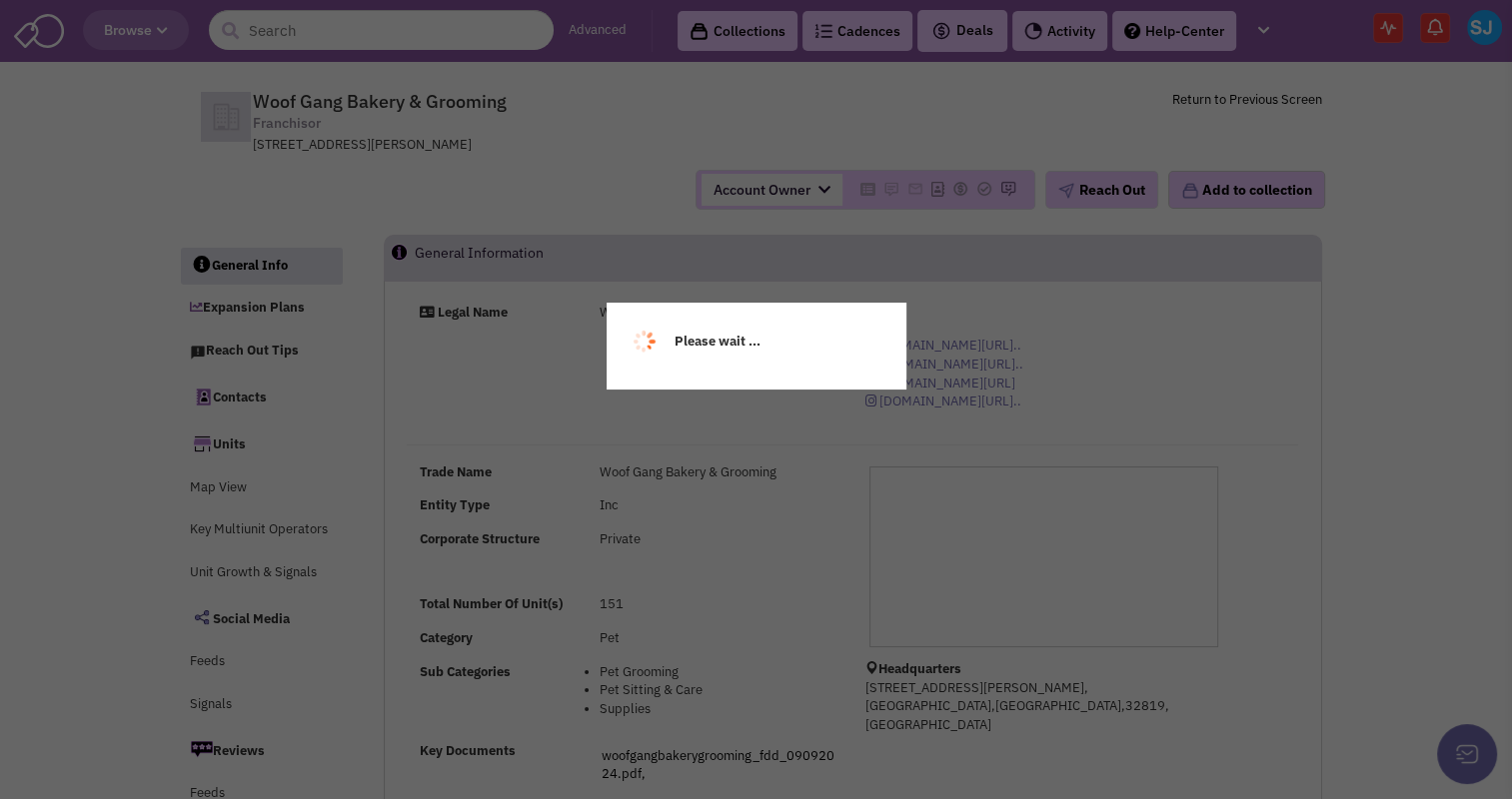 select 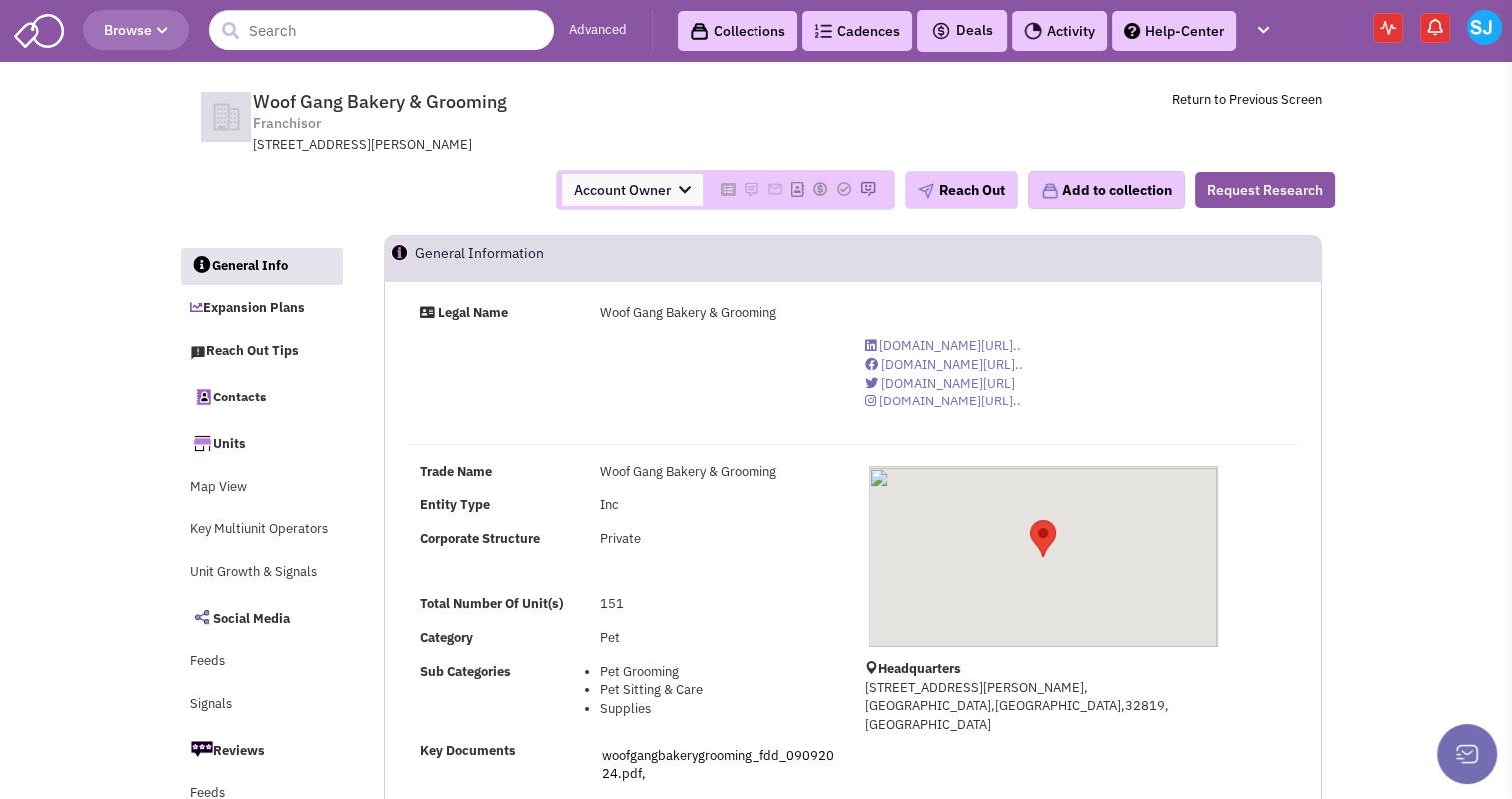select 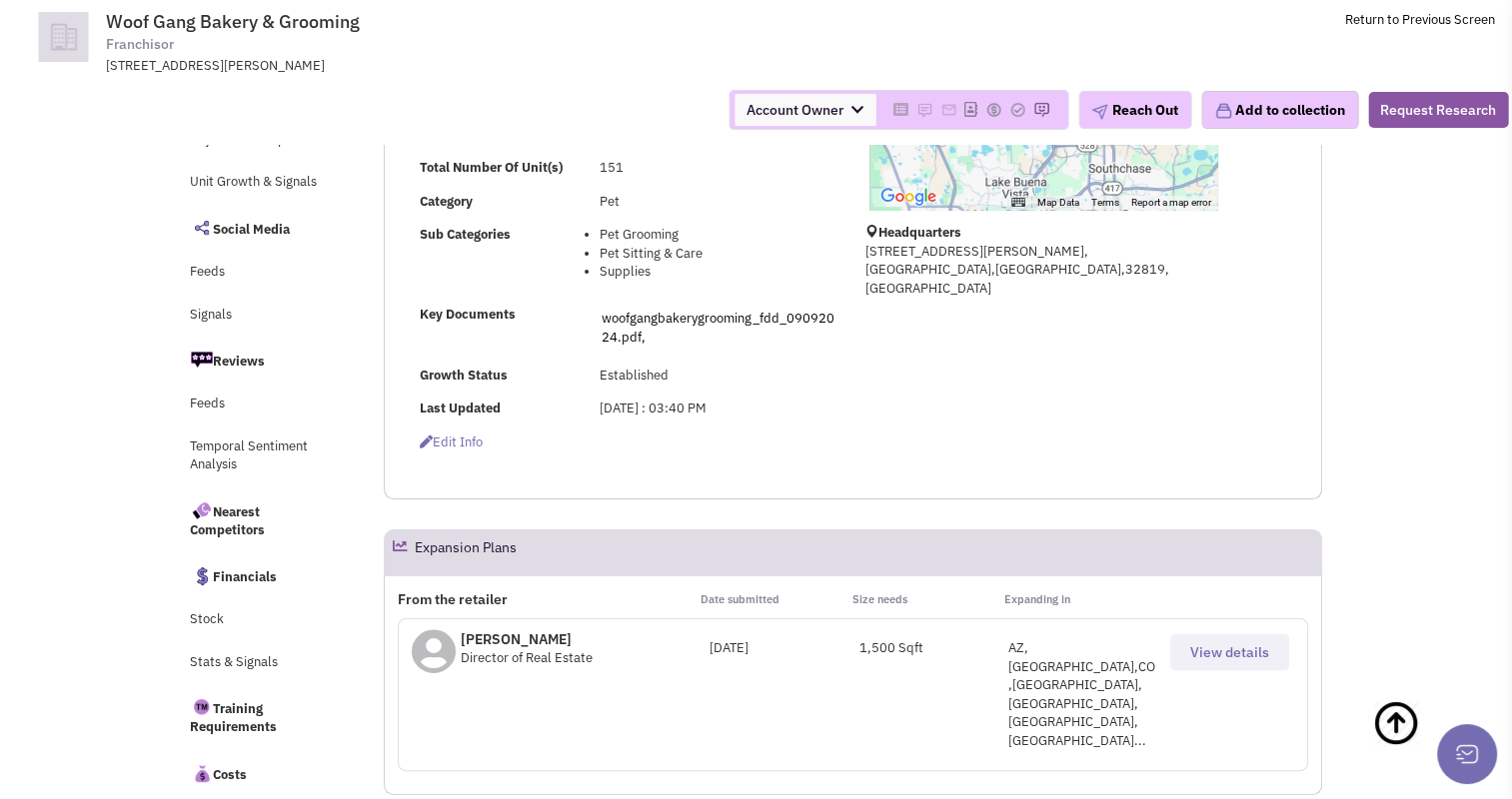 scroll, scrollTop: 296, scrollLeft: 0, axis: vertical 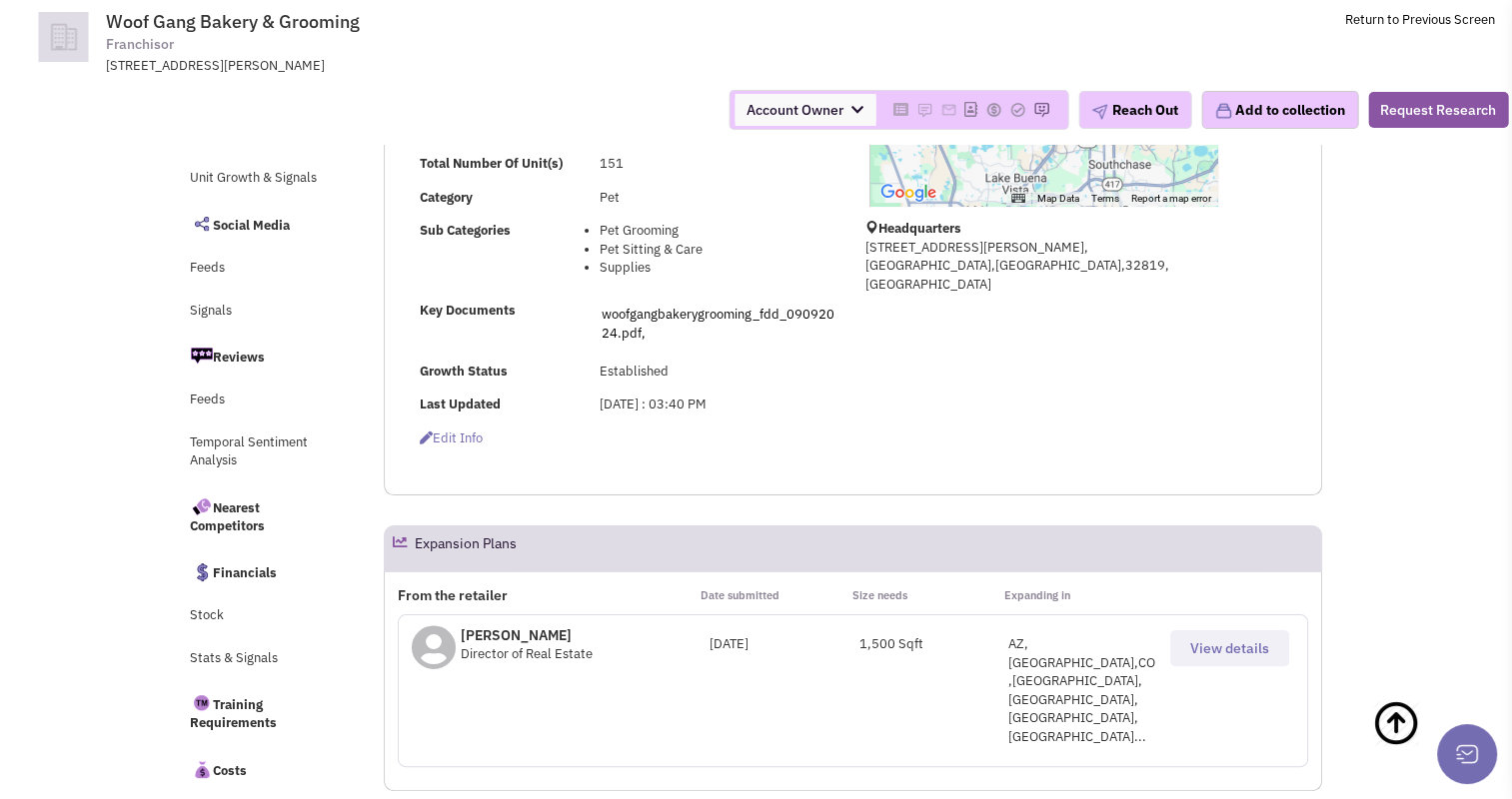 click on "View details" at bounding box center [1229, 648] 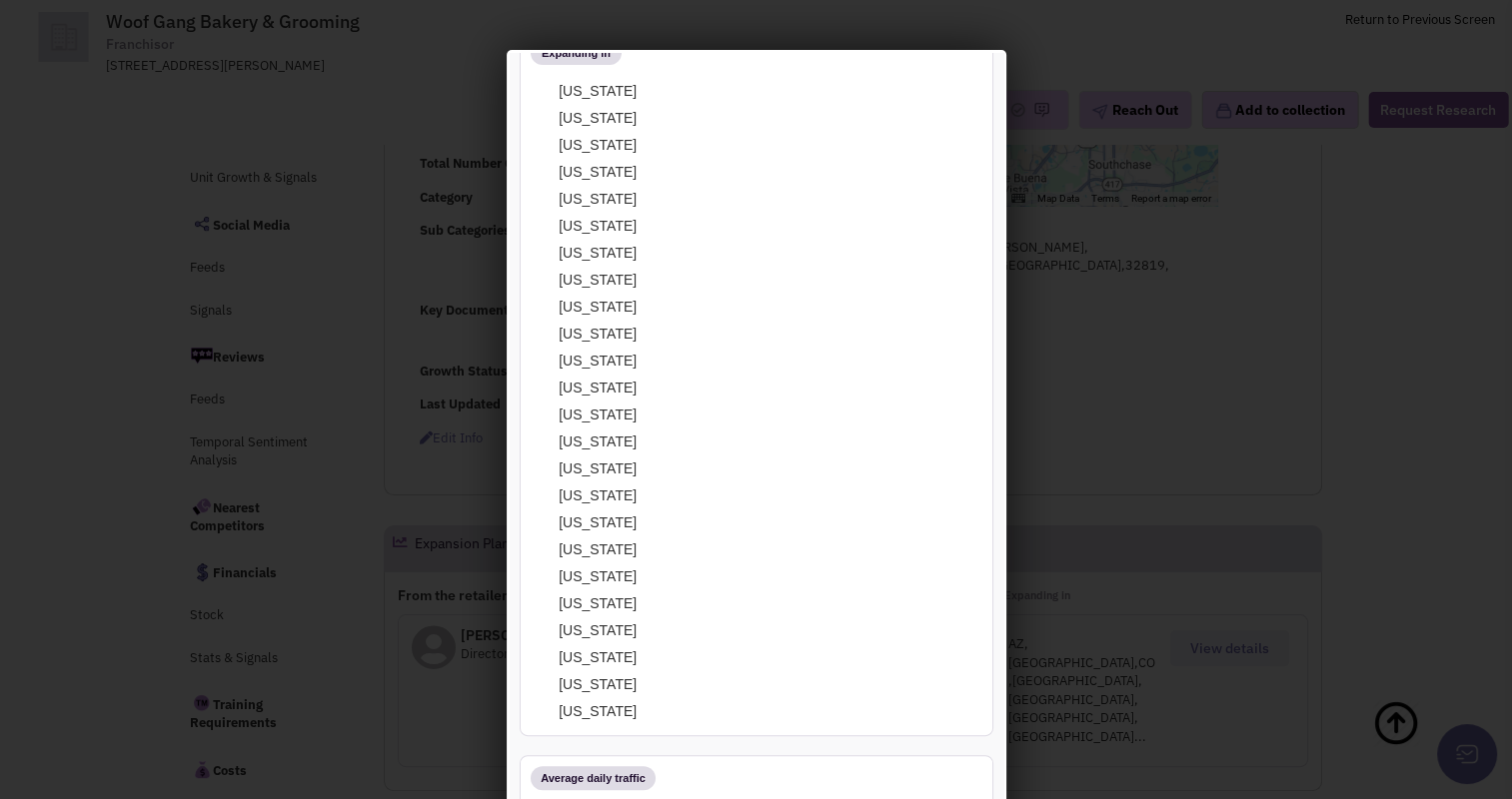 scroll, scrollTop: 0, scrollLeft: 0, axis: both 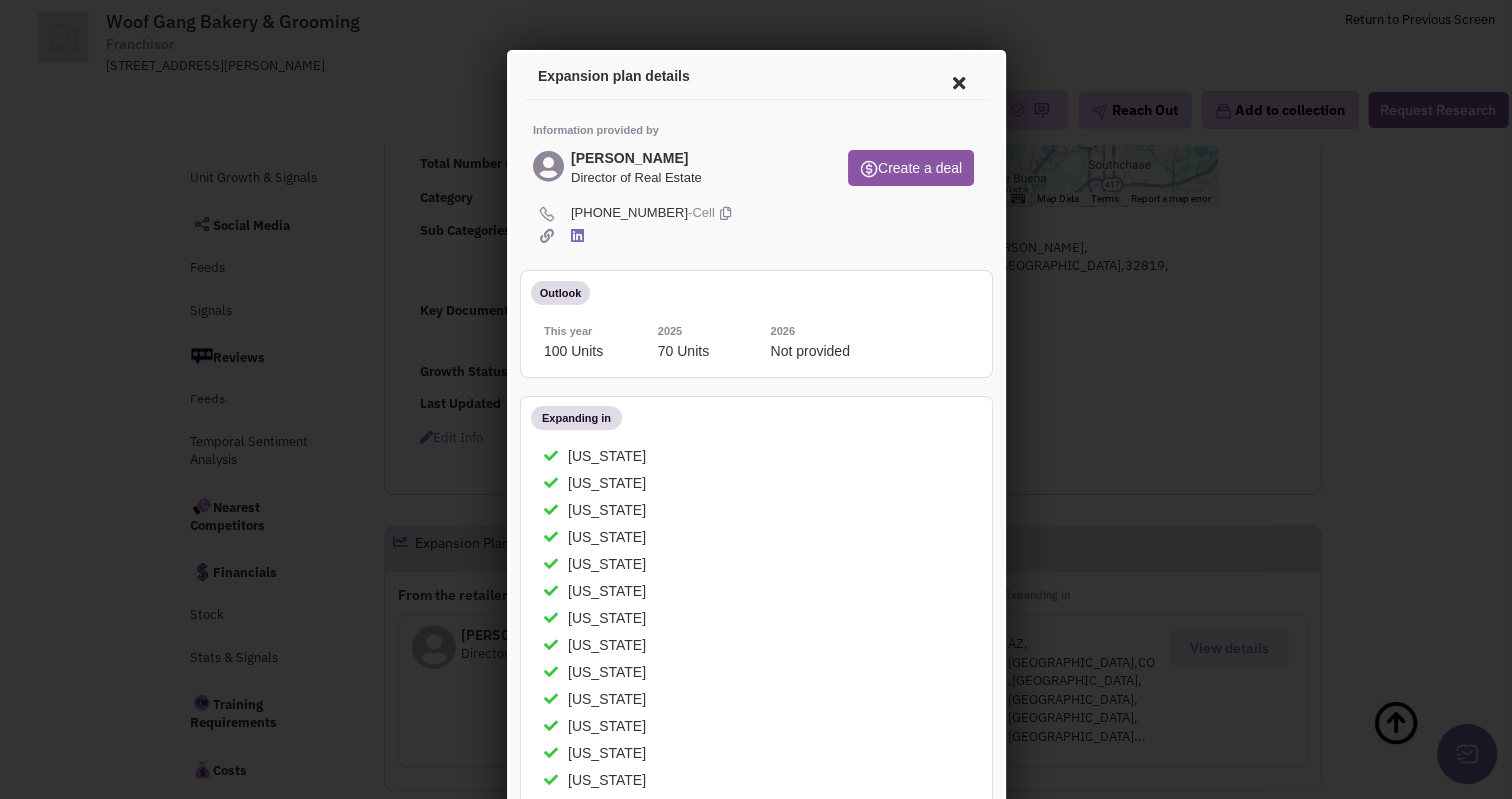 click at bounding box center (955, 80) 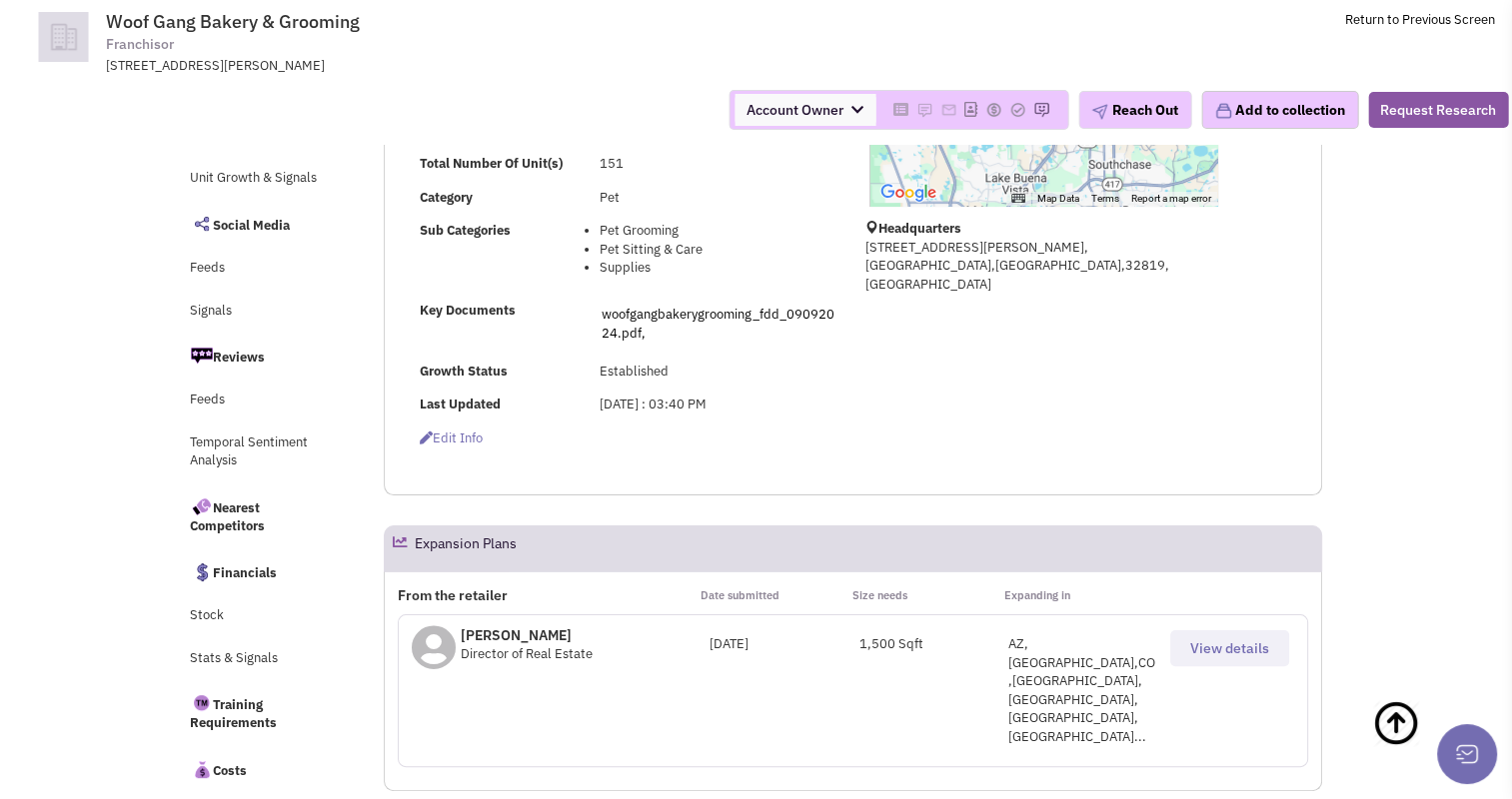 scroll, scrollTop: 0, scrollLeft: 0, axis: both 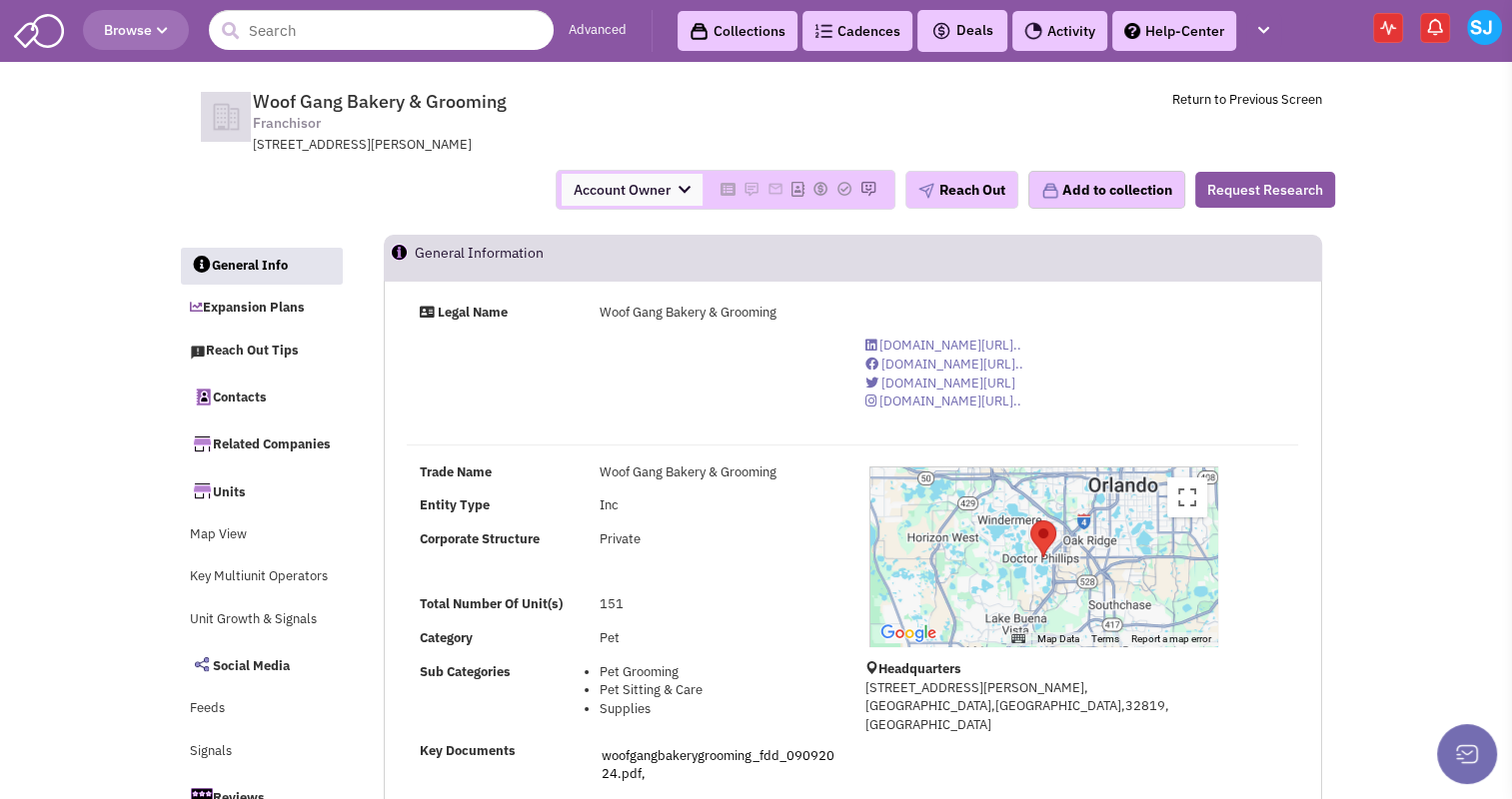 click on "Account Owner" at bounding box center (632, 190) 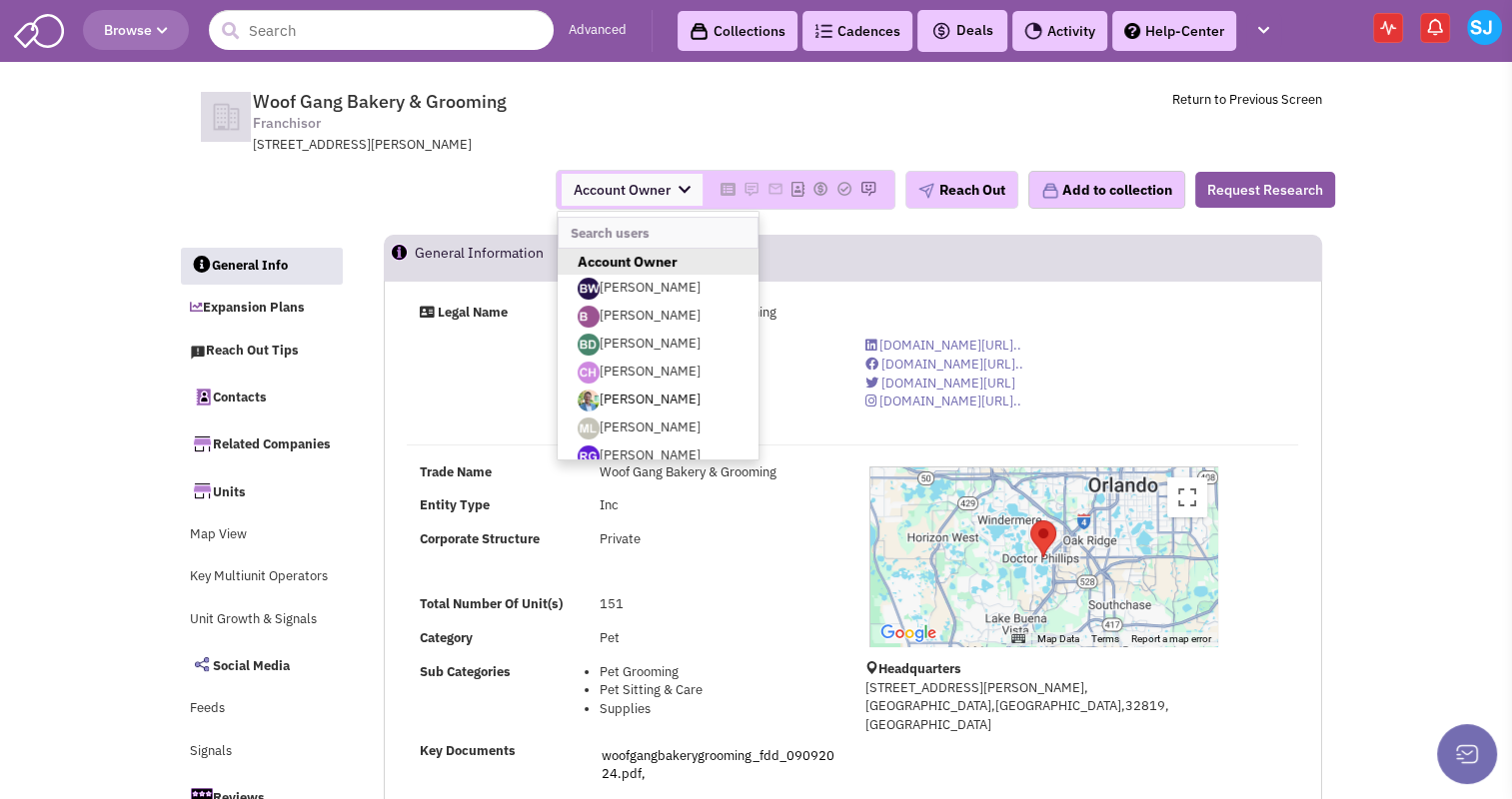 click on "[PERSON_NAME]" at bounding box center (658, 400) 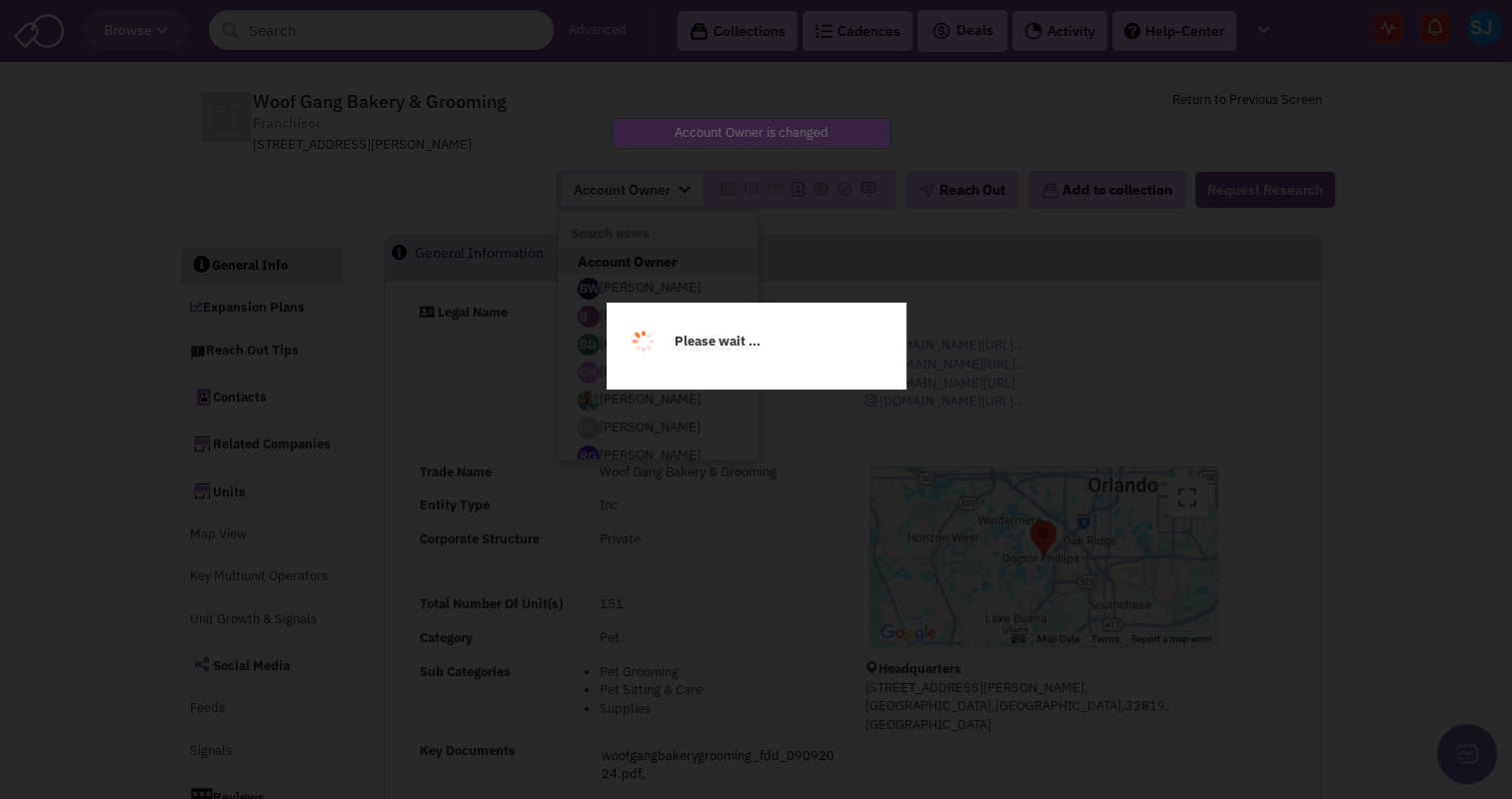 drag, startPoint x: 346, startPoint y: 218, endPoint x: 222, endPoint y: 141, distance: 145.96232 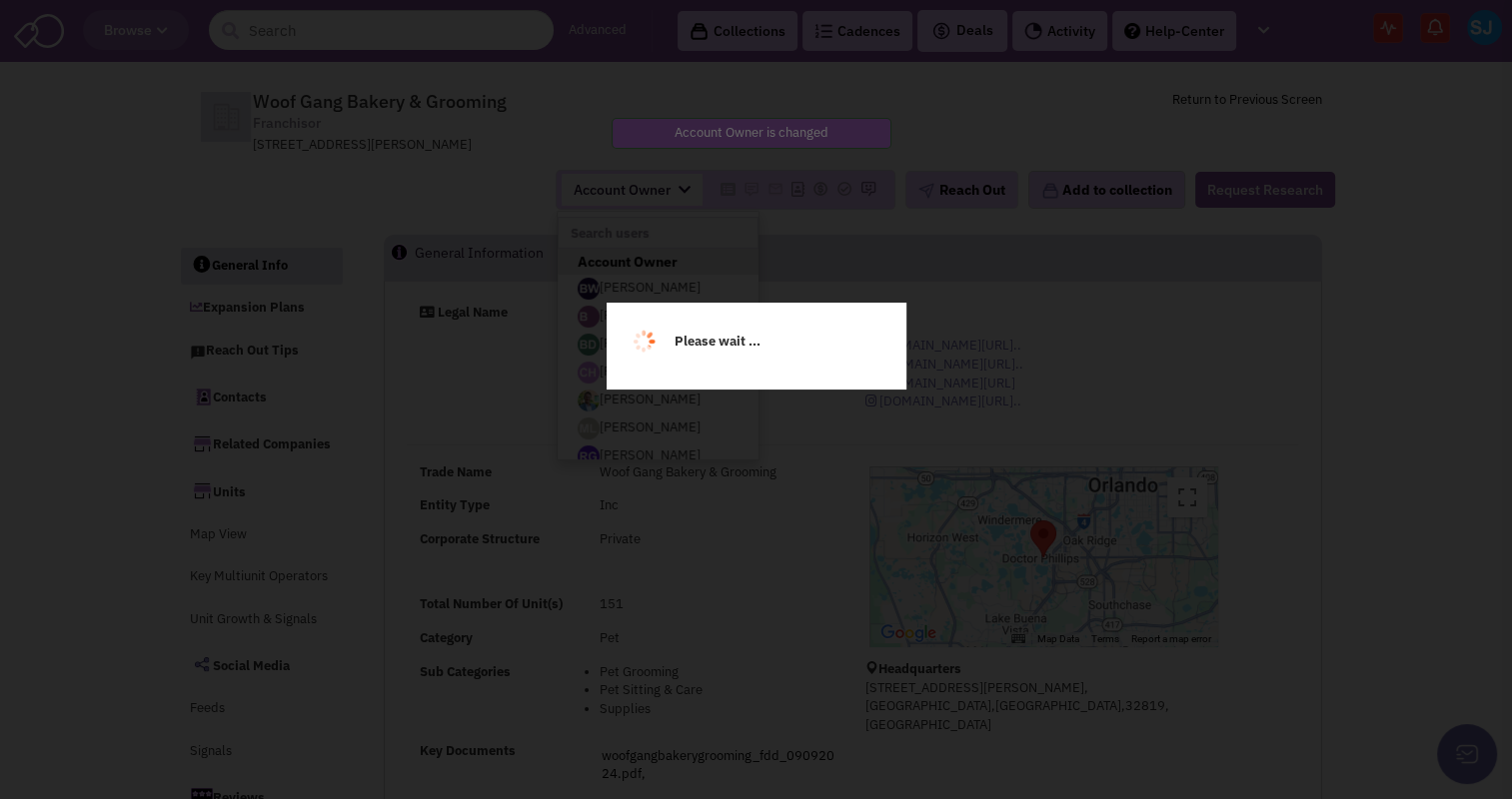 click on "Please wait ..." at bounding box center [756, 400] 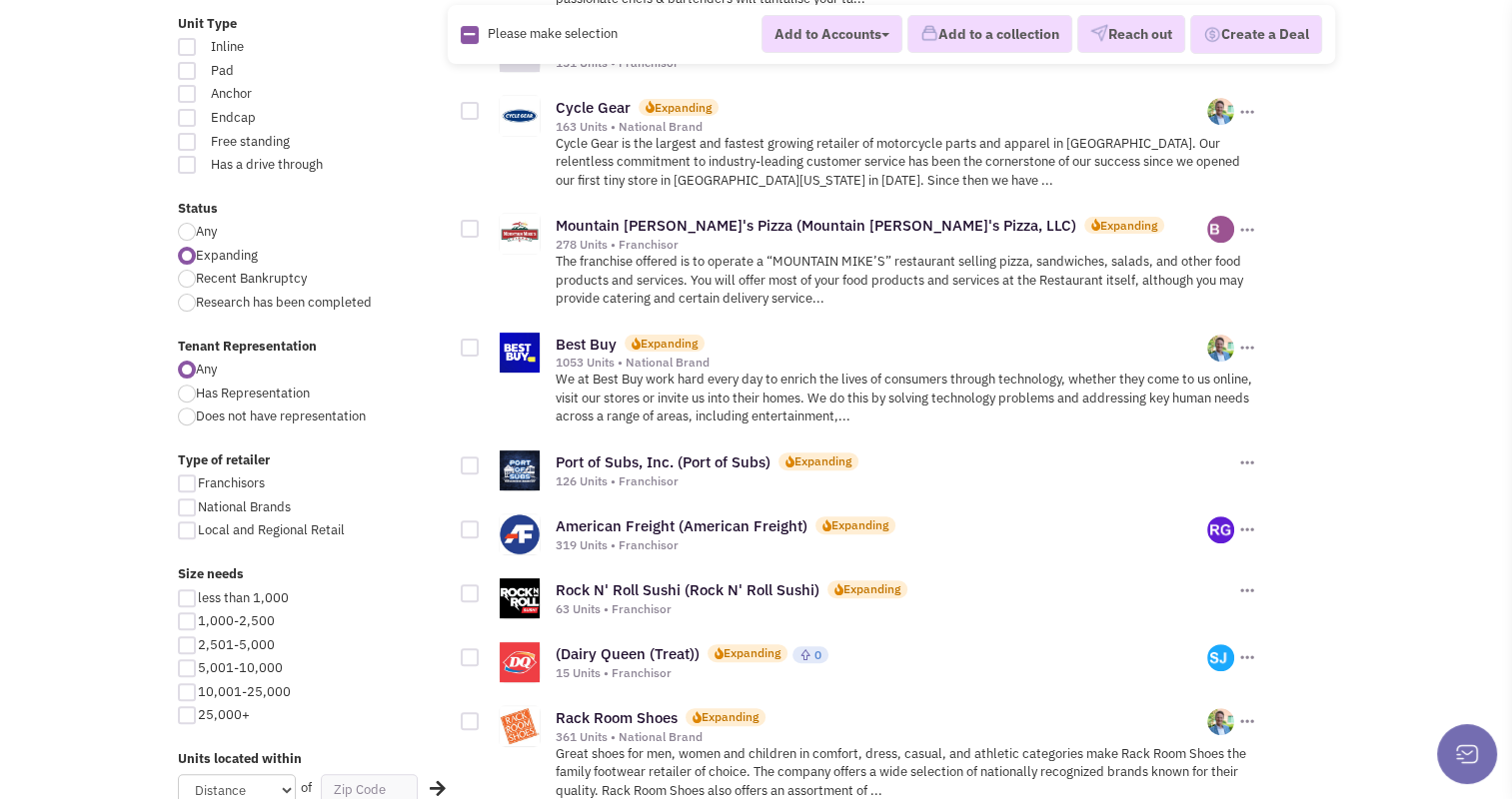 scroll, scrollTop: 583, scrollLeft: 0, axis: vertical 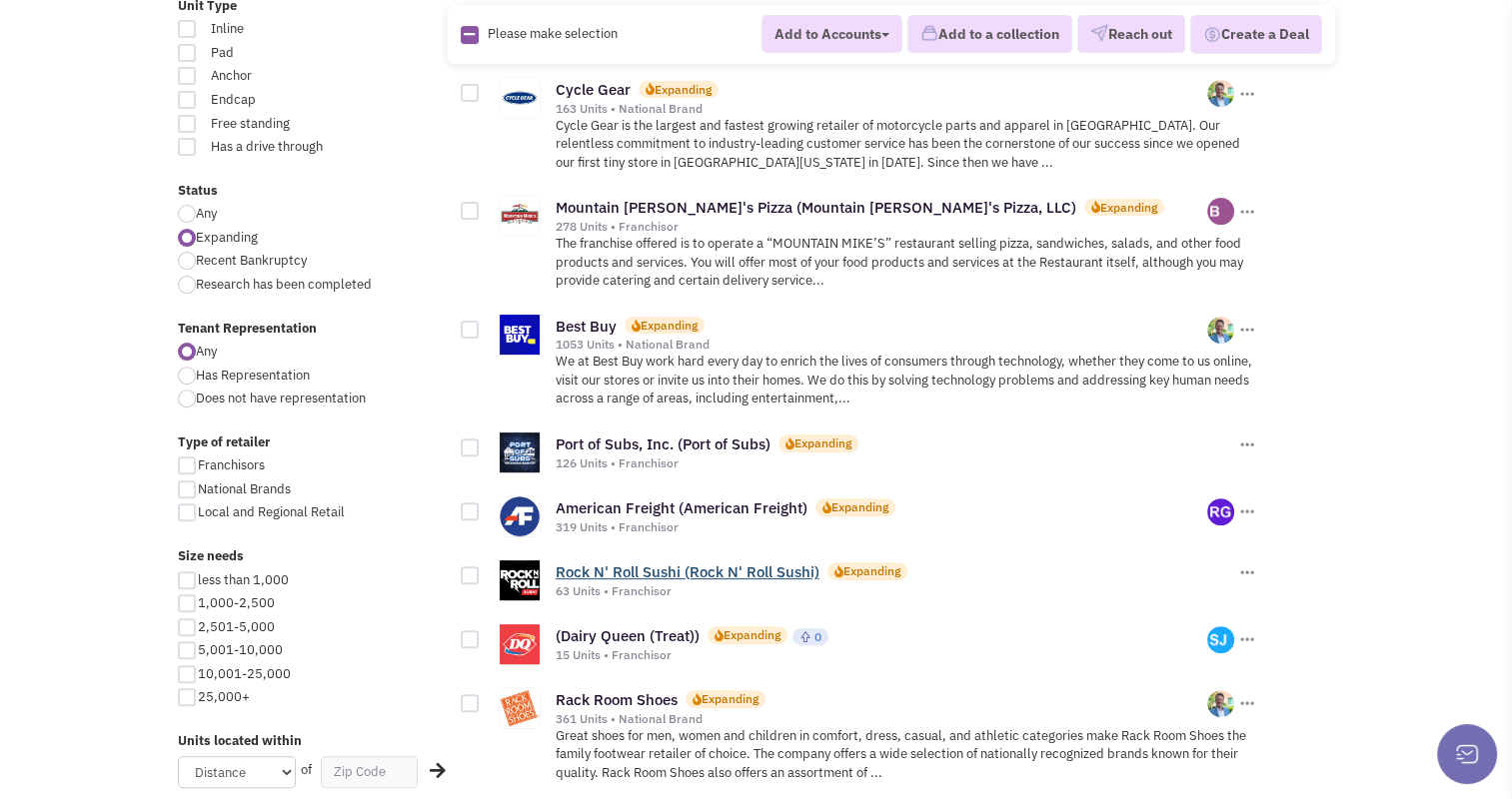 click on "Rock N' Roll Sushi (Rock N' Roll Sushi)" at bounding box center [688, 571] 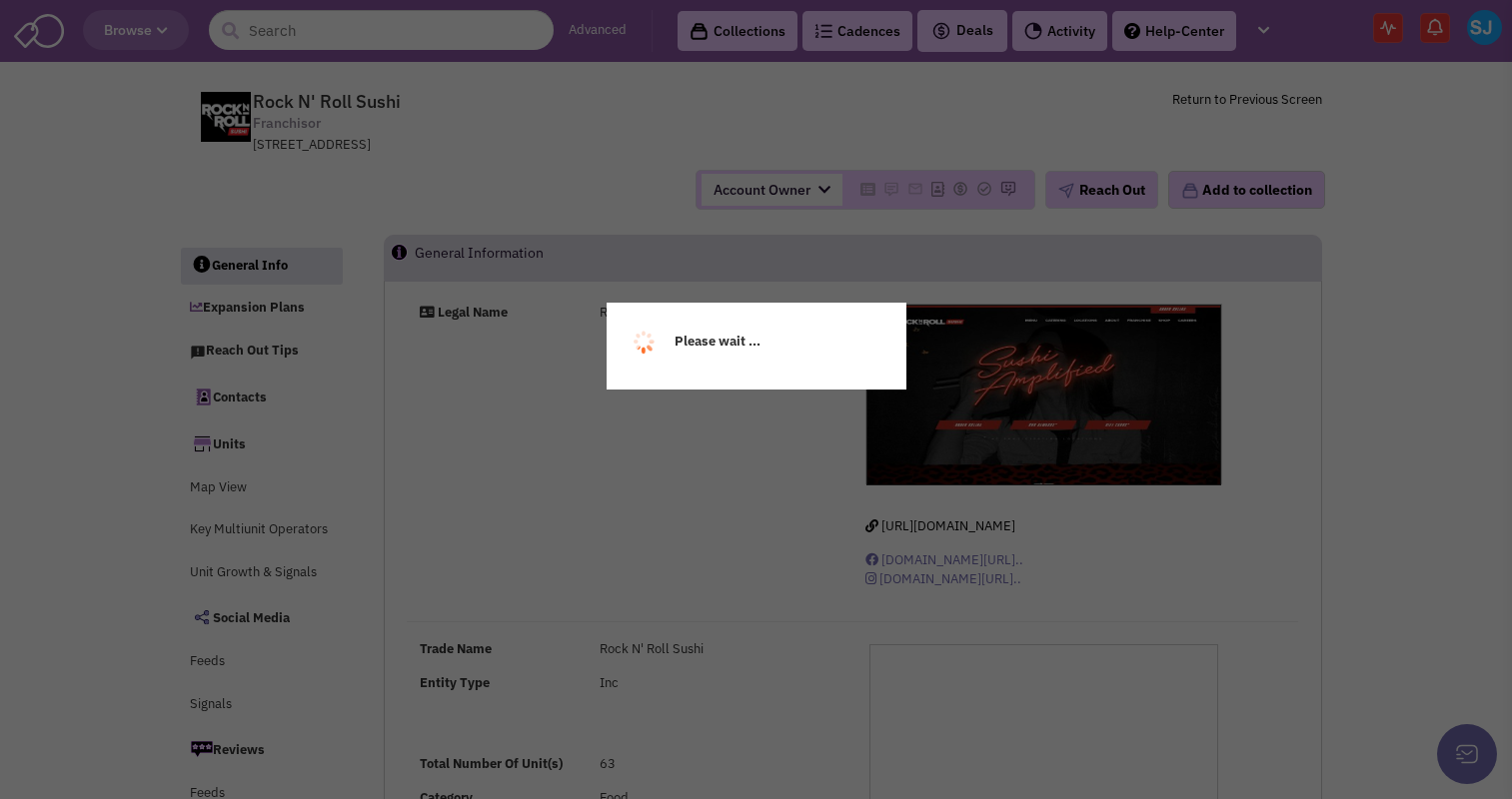 scroll, scrollTop: 0, scrollLeft: 0, axis: both 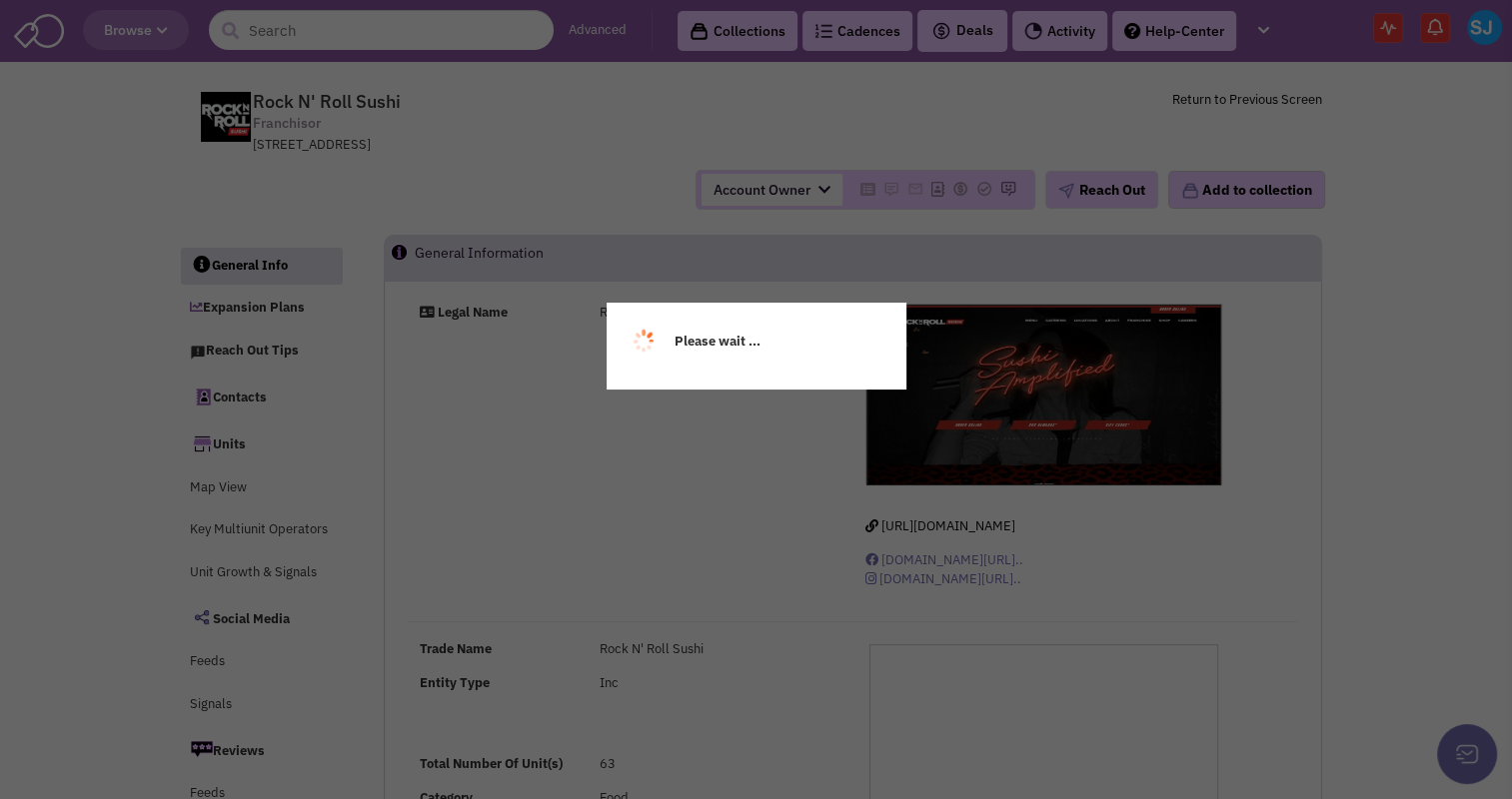 select 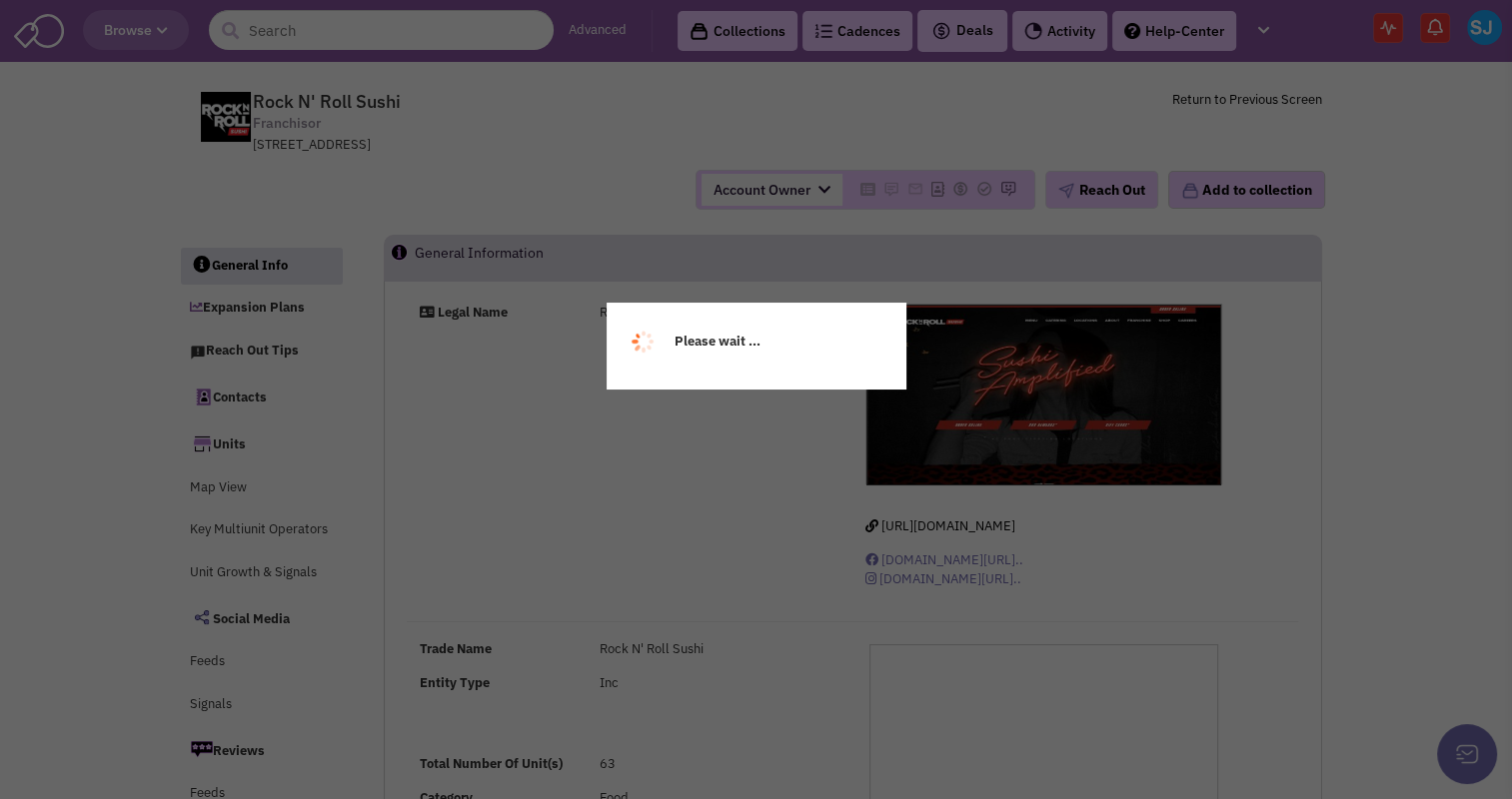 select 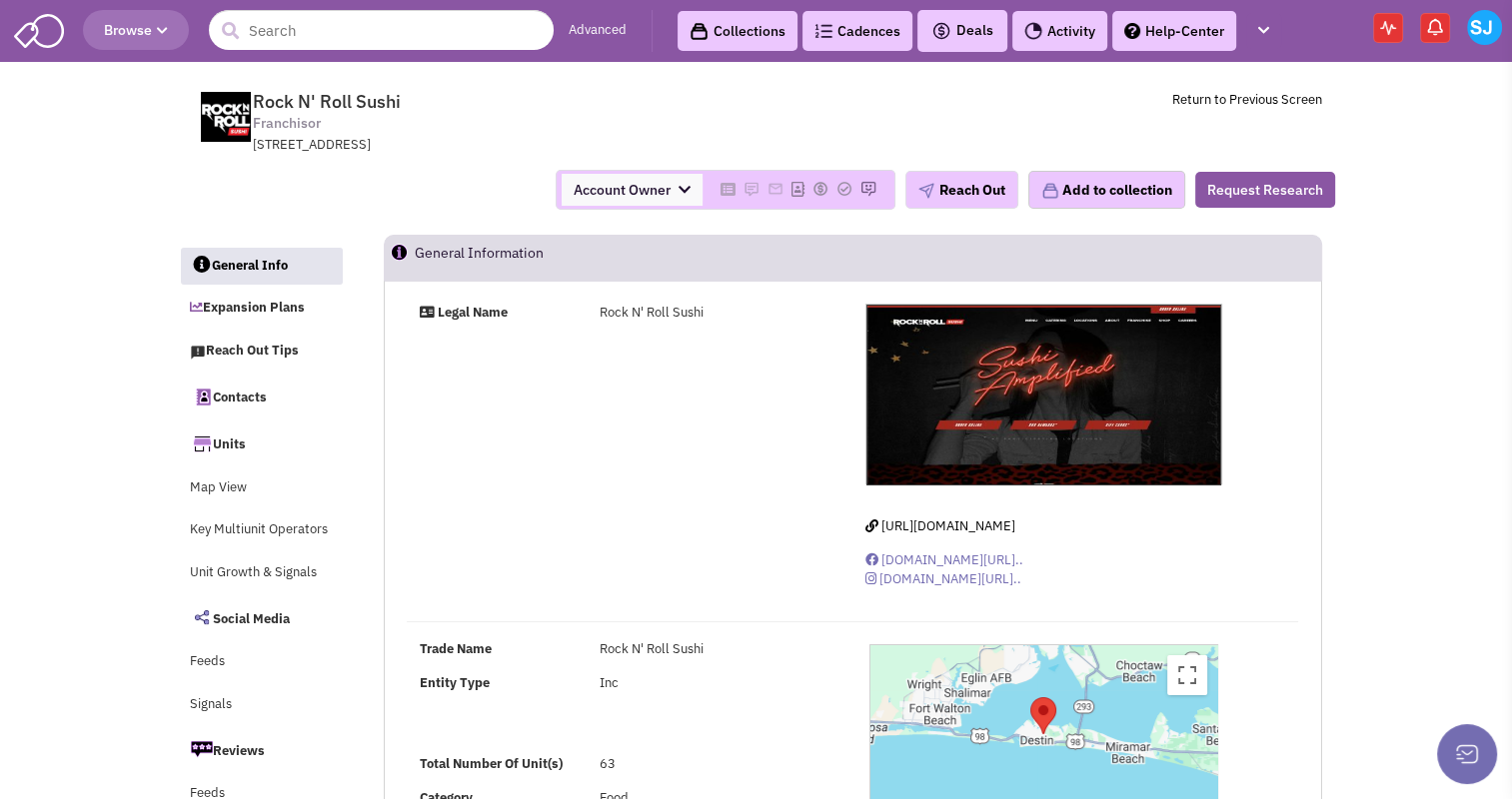 select 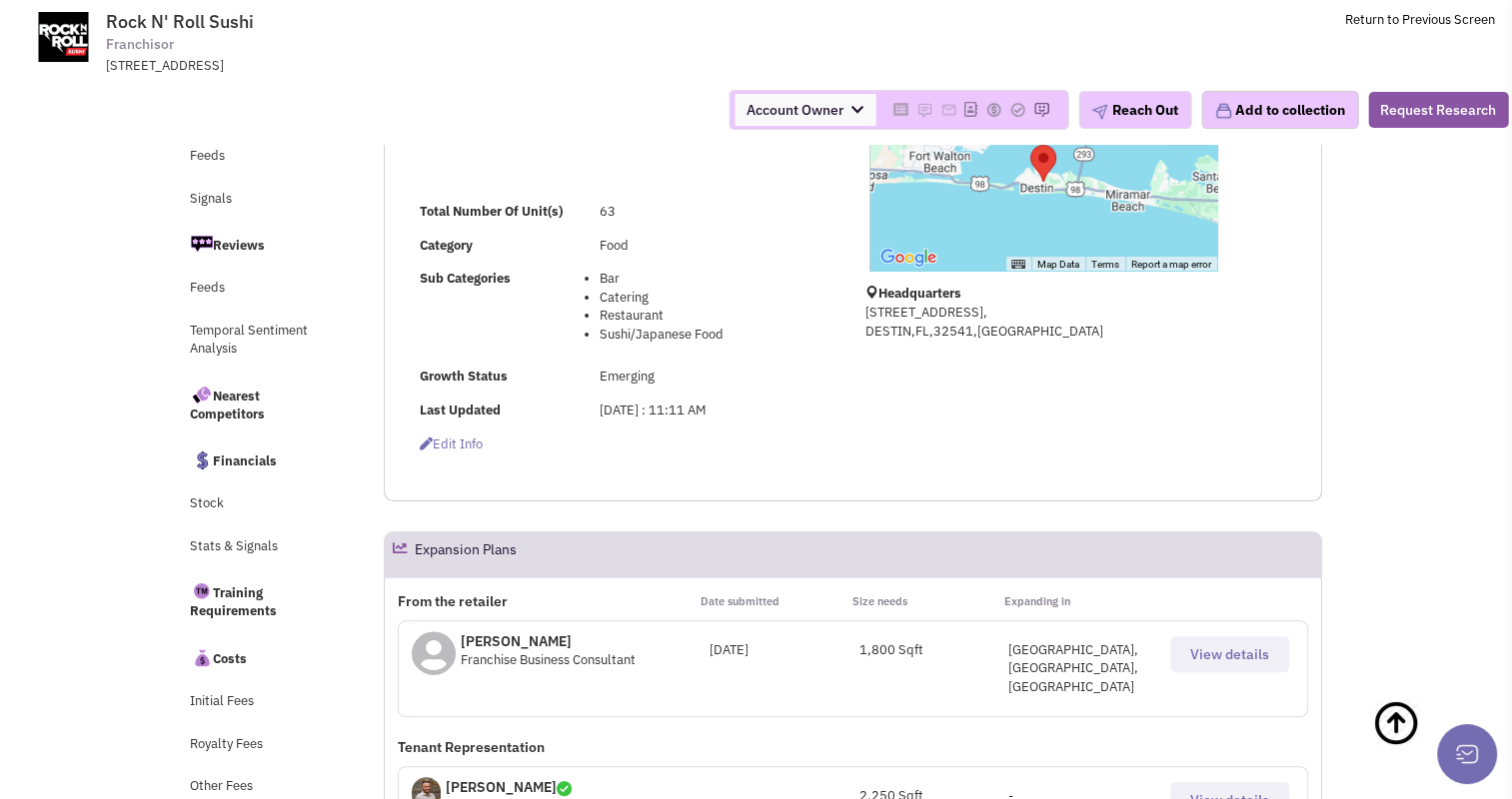 scroll, scrollTop: 409, scrollLeft: 0, axis: vertical 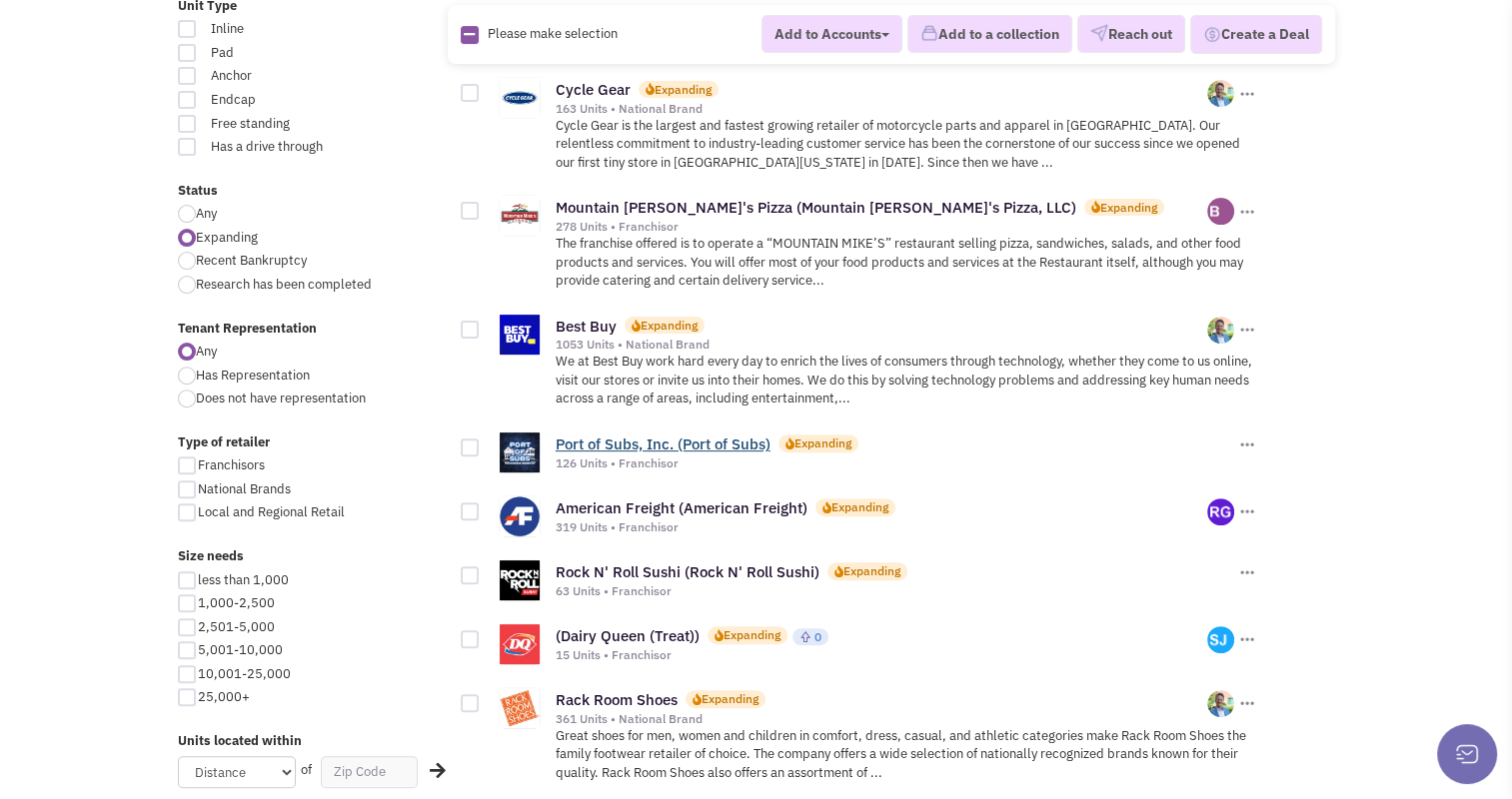 click on "Port of Subs, Inc. (Port of Subs)" at bounding box center (663, 443) 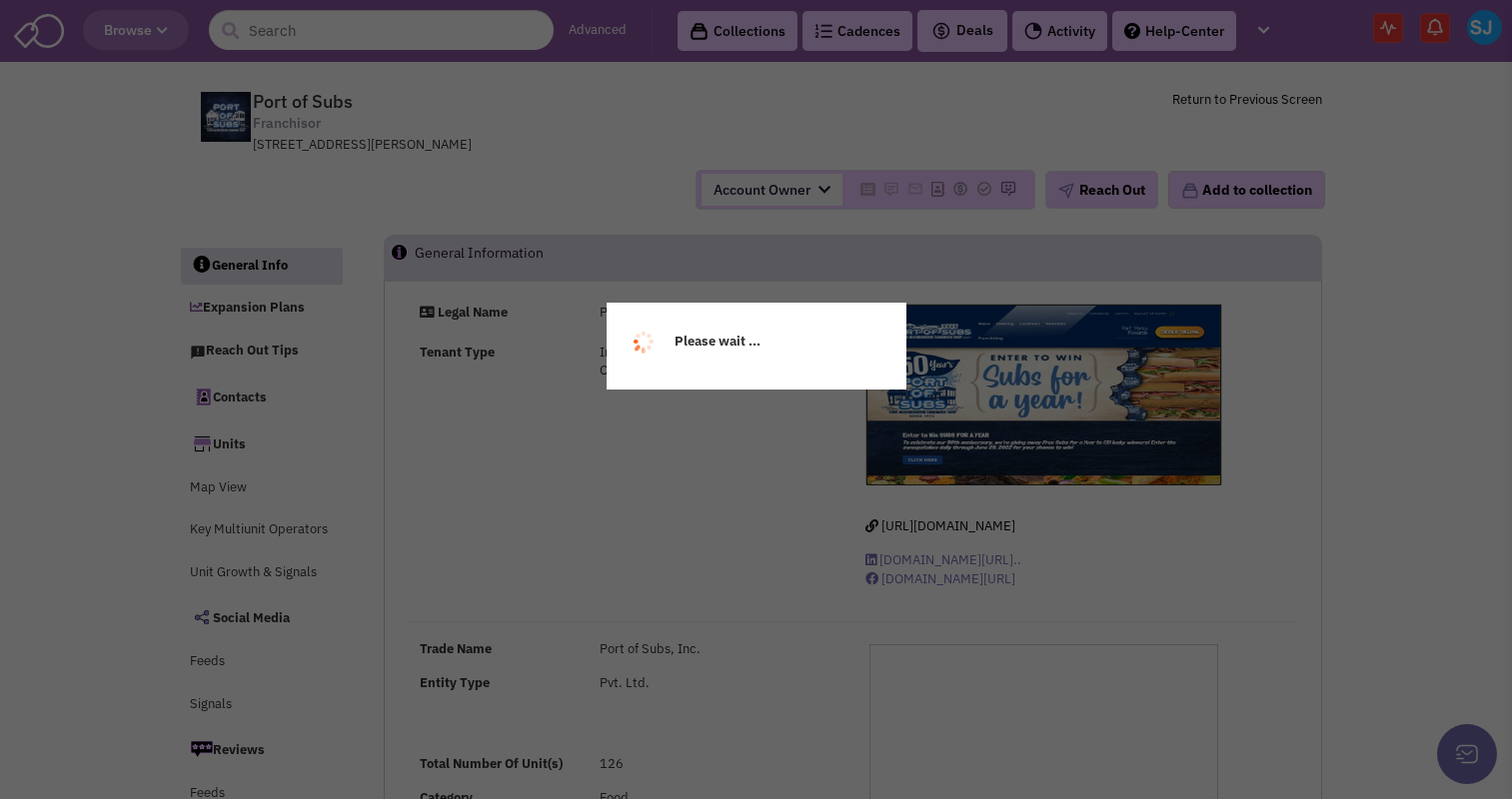 scroll, scrollTop: 0, scrollLeft: 0, axis: both 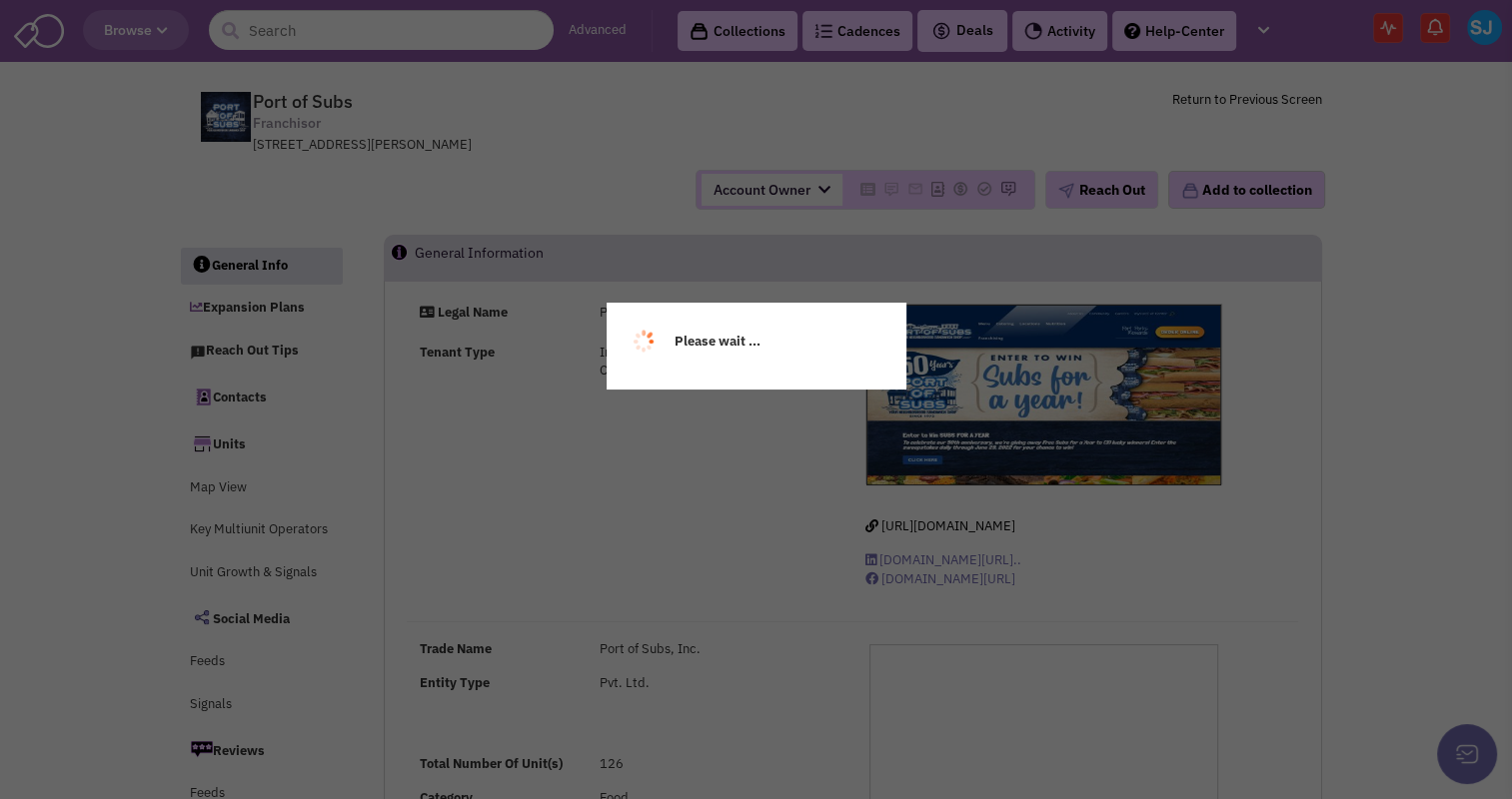 select 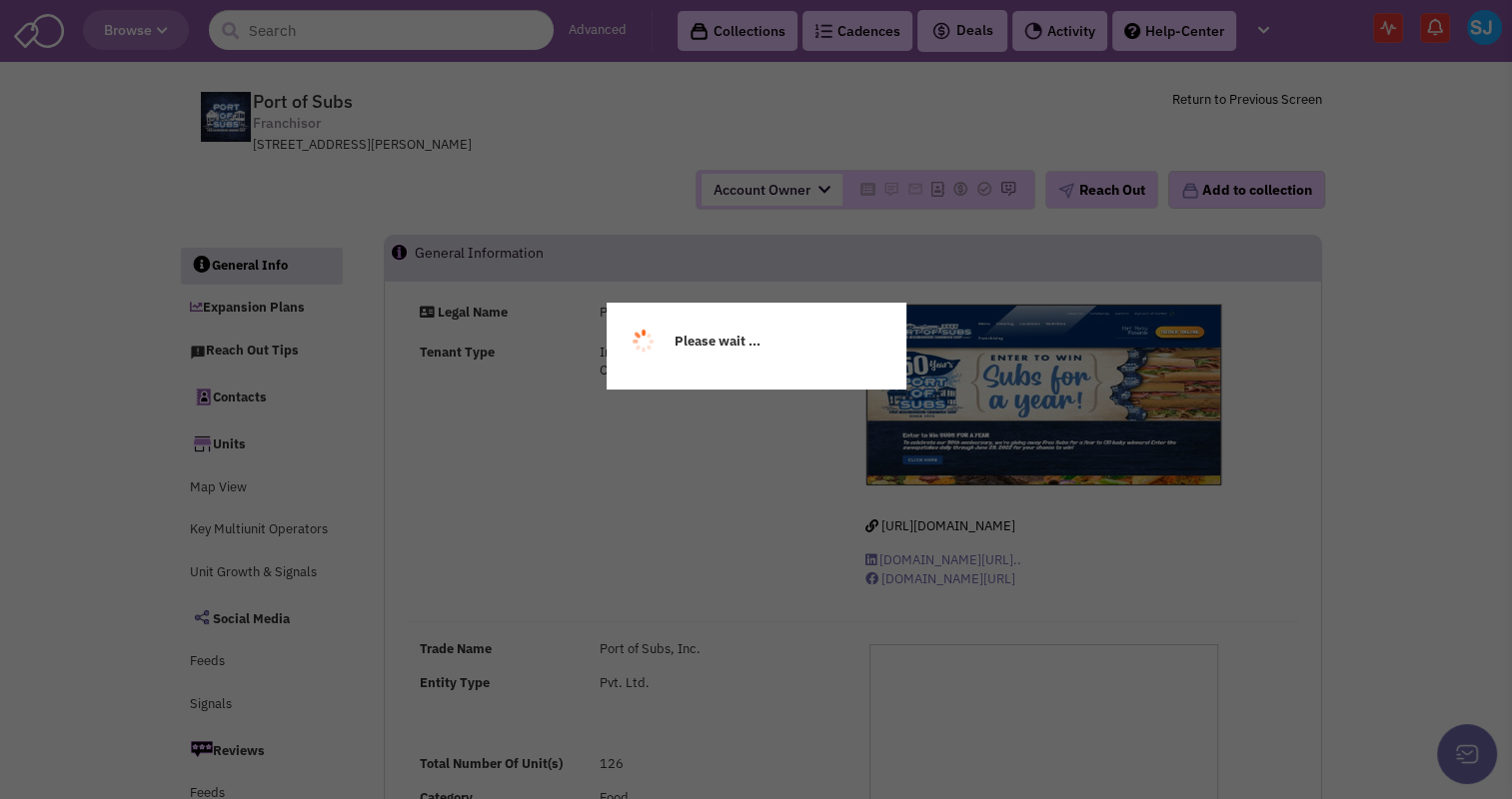 select 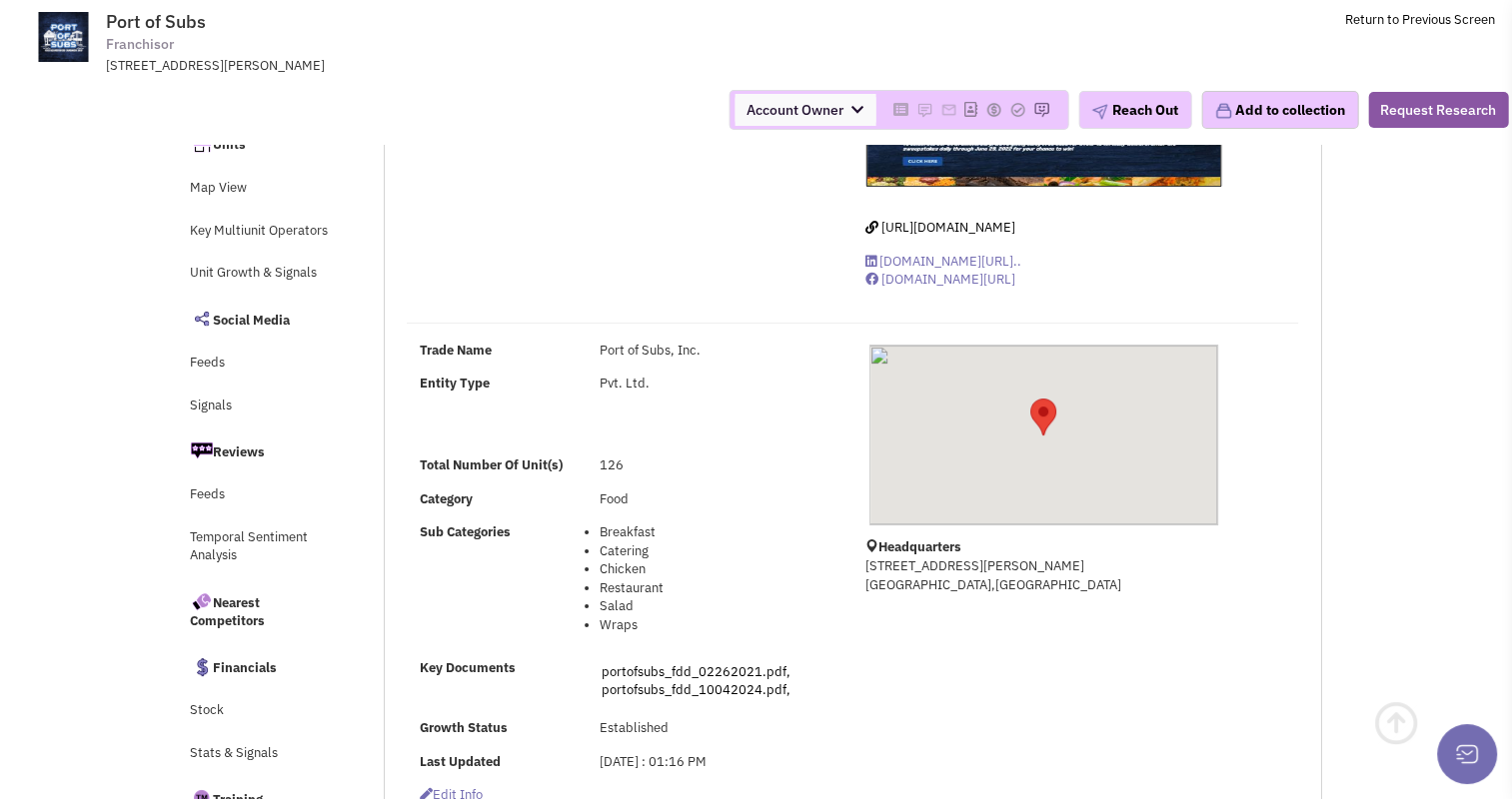 select 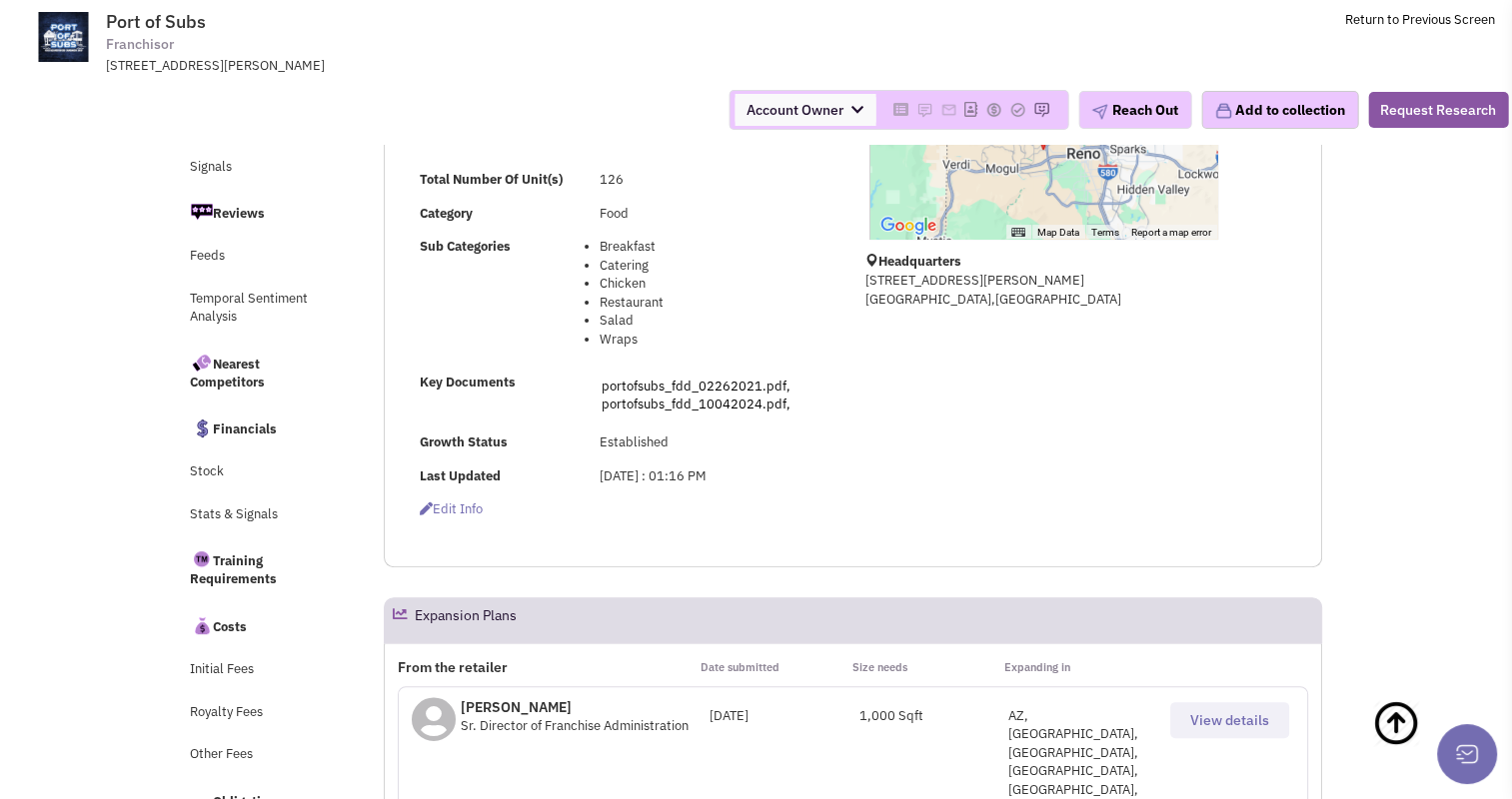 scroll, scrollTop: 498, scrollLeft: 0, axis: vertical 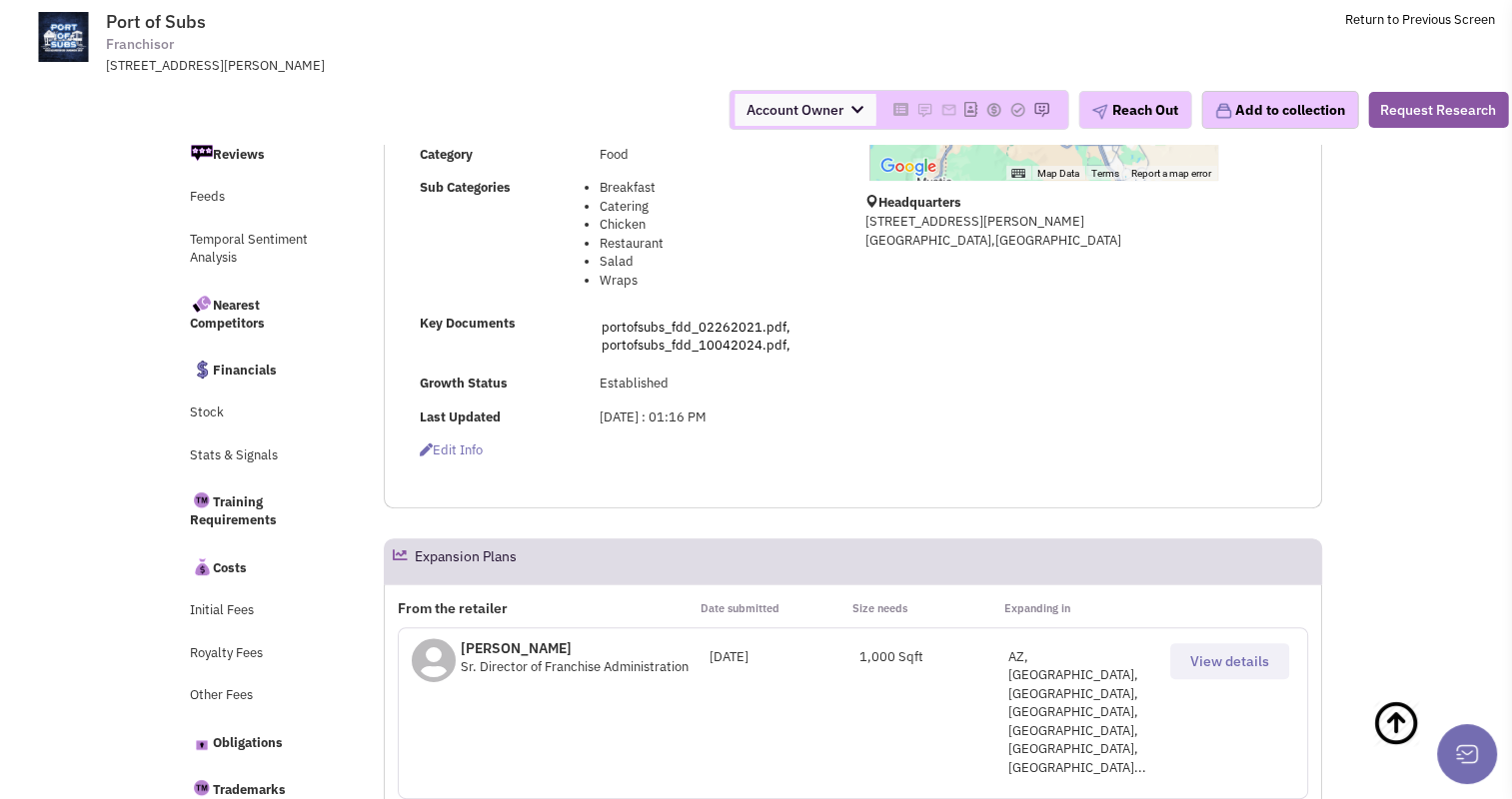 click on "View details" at bounding box center [1229, 661] 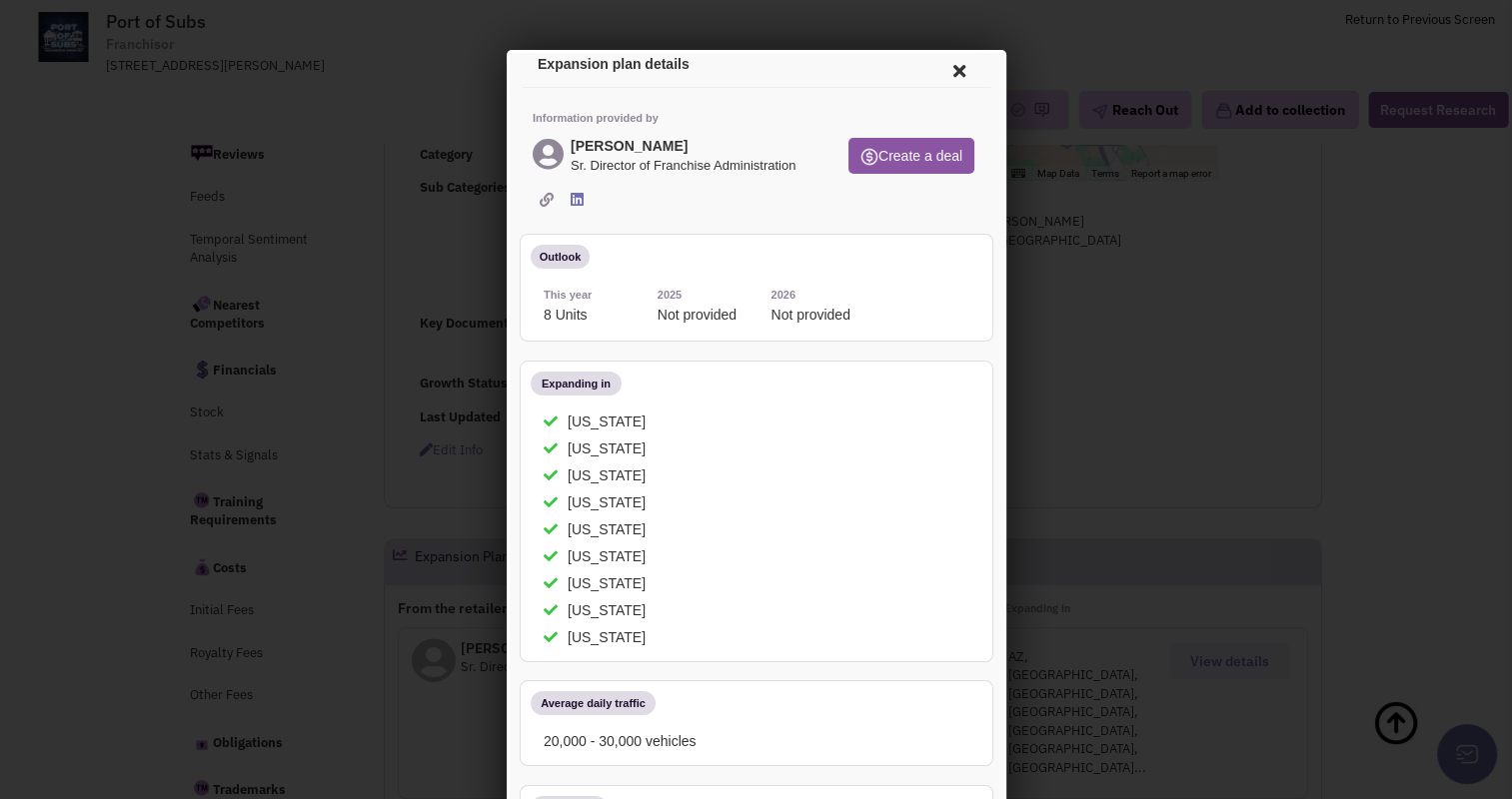 scroll, scrollTop: 0, scrollLeft: 0, axis: both 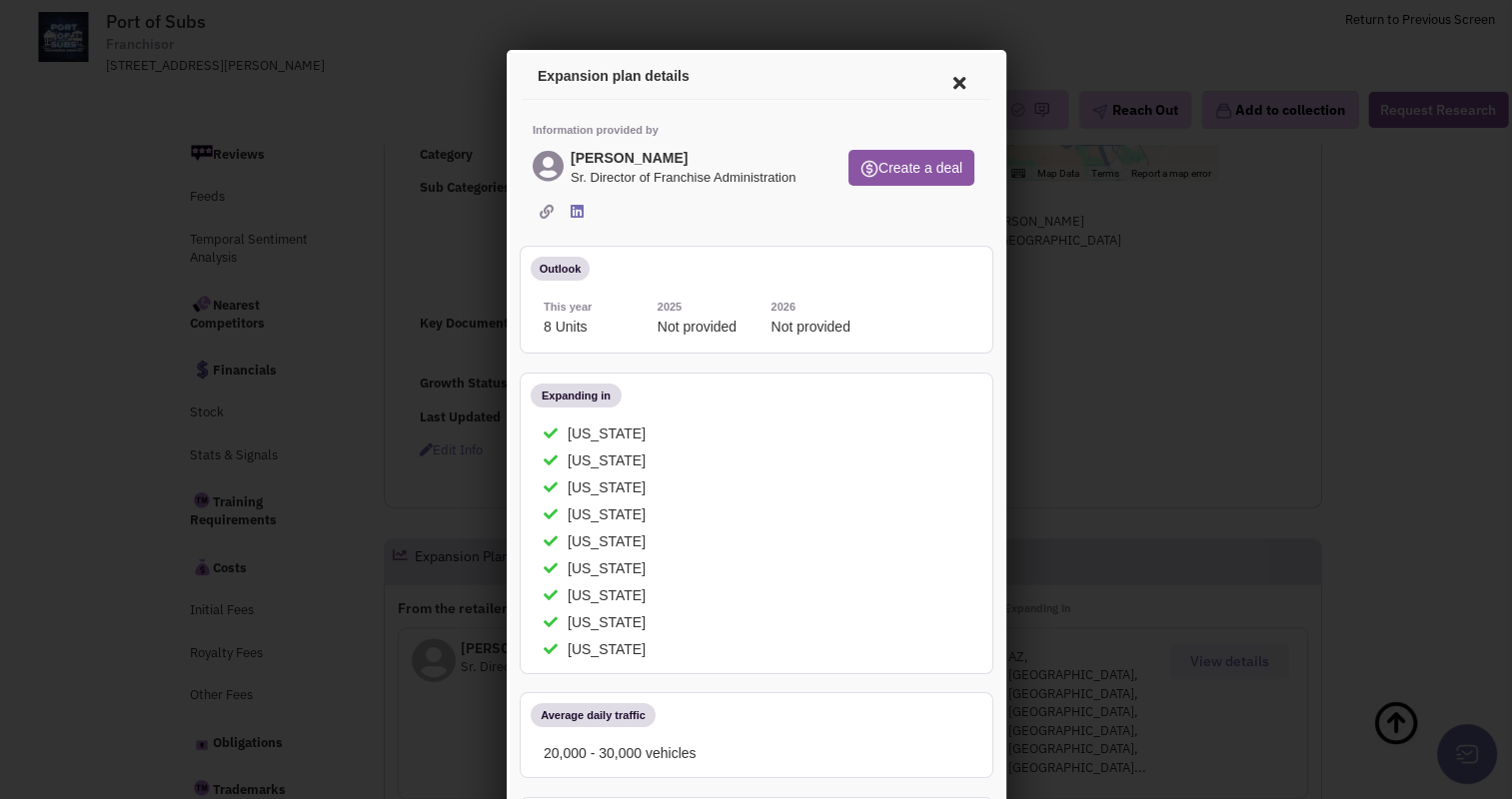 click at bounding box center (955, 80) 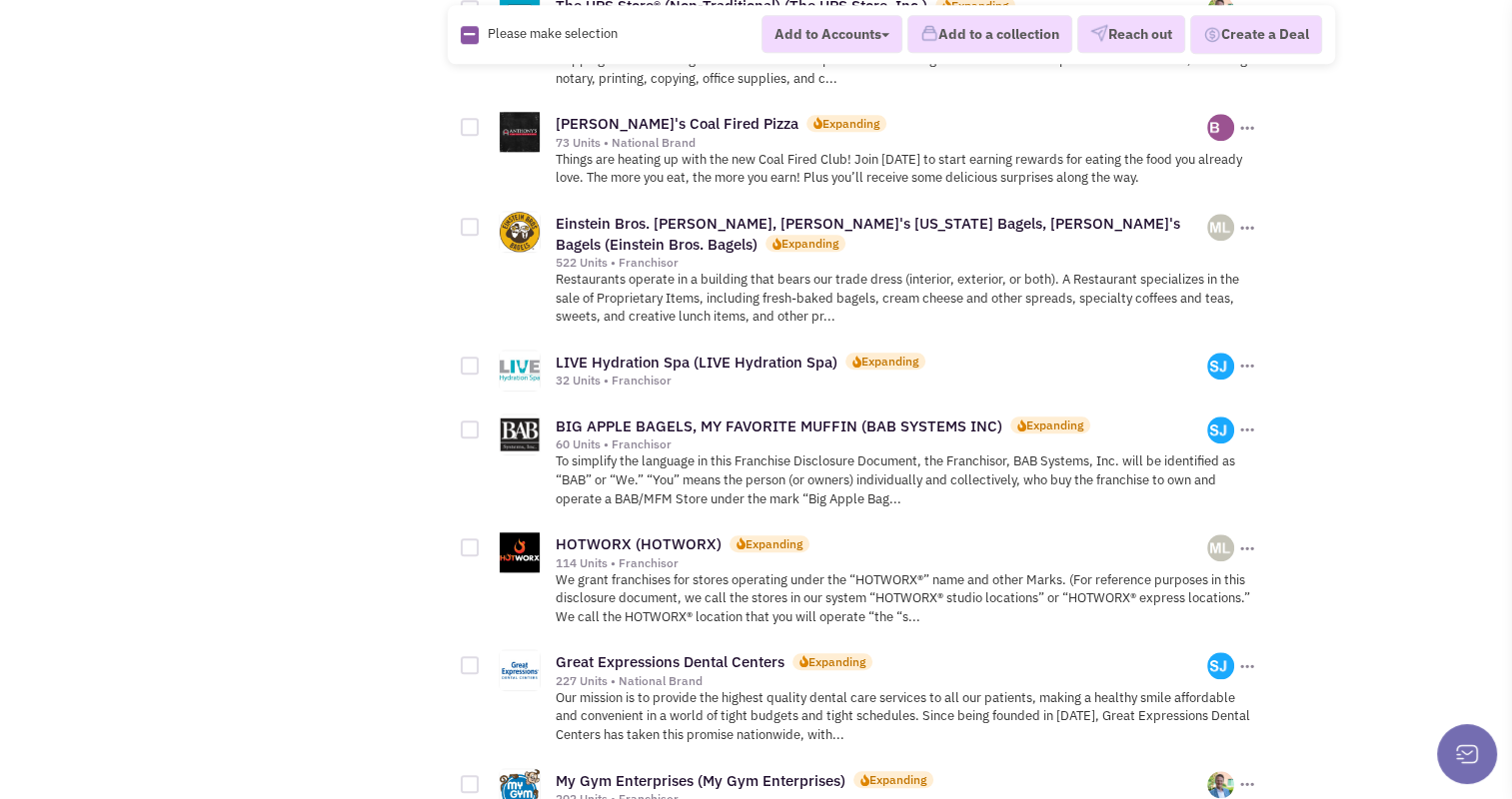 scroll, scrollTop: 1896, scrollLeft: 0, axis: vertical 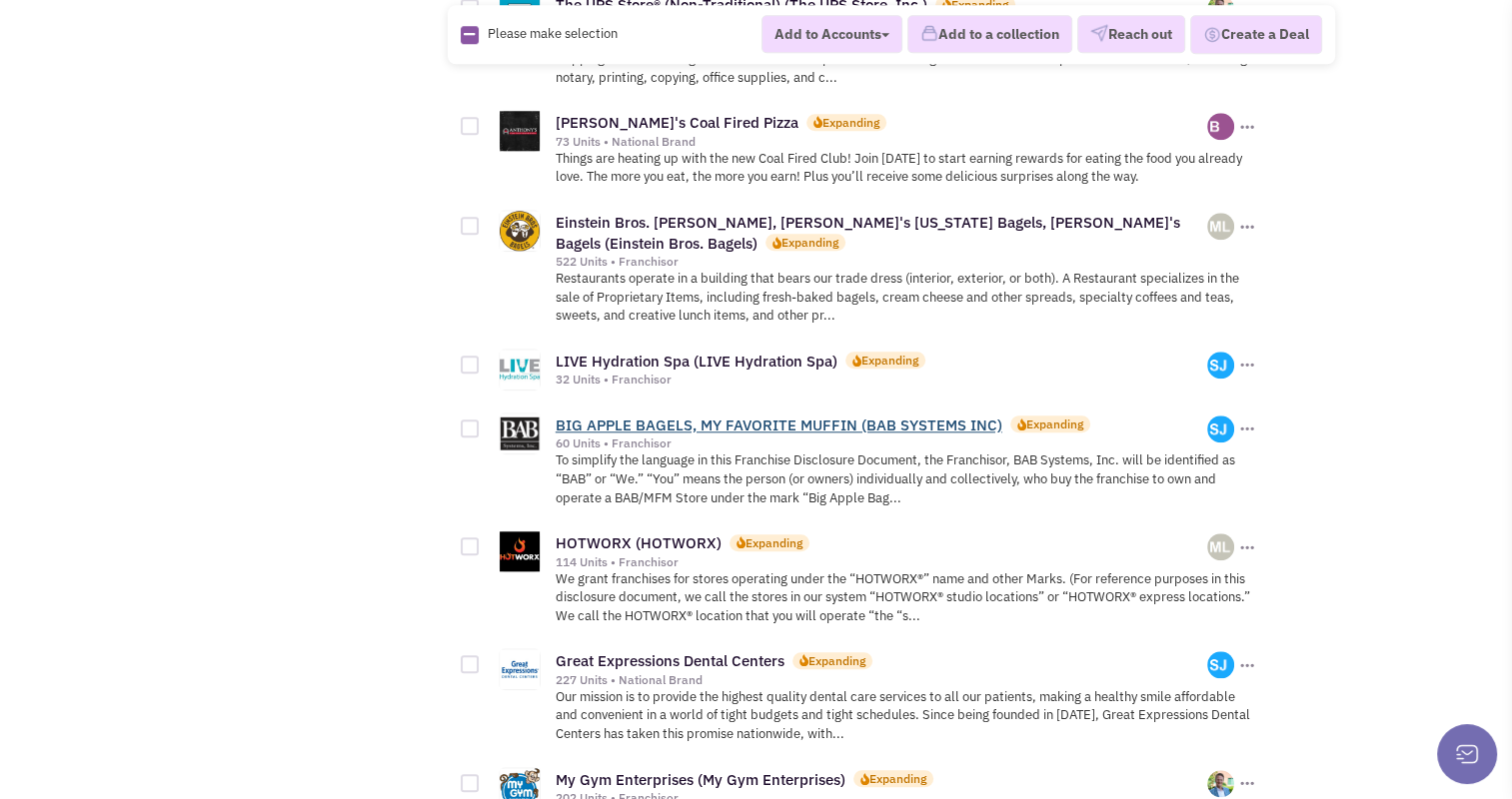 click on "BIG APPLE BAGELS, MY FAVORITE MUFFIN (BAB SYSTEMS INC)" at bounding box center (778, 424) 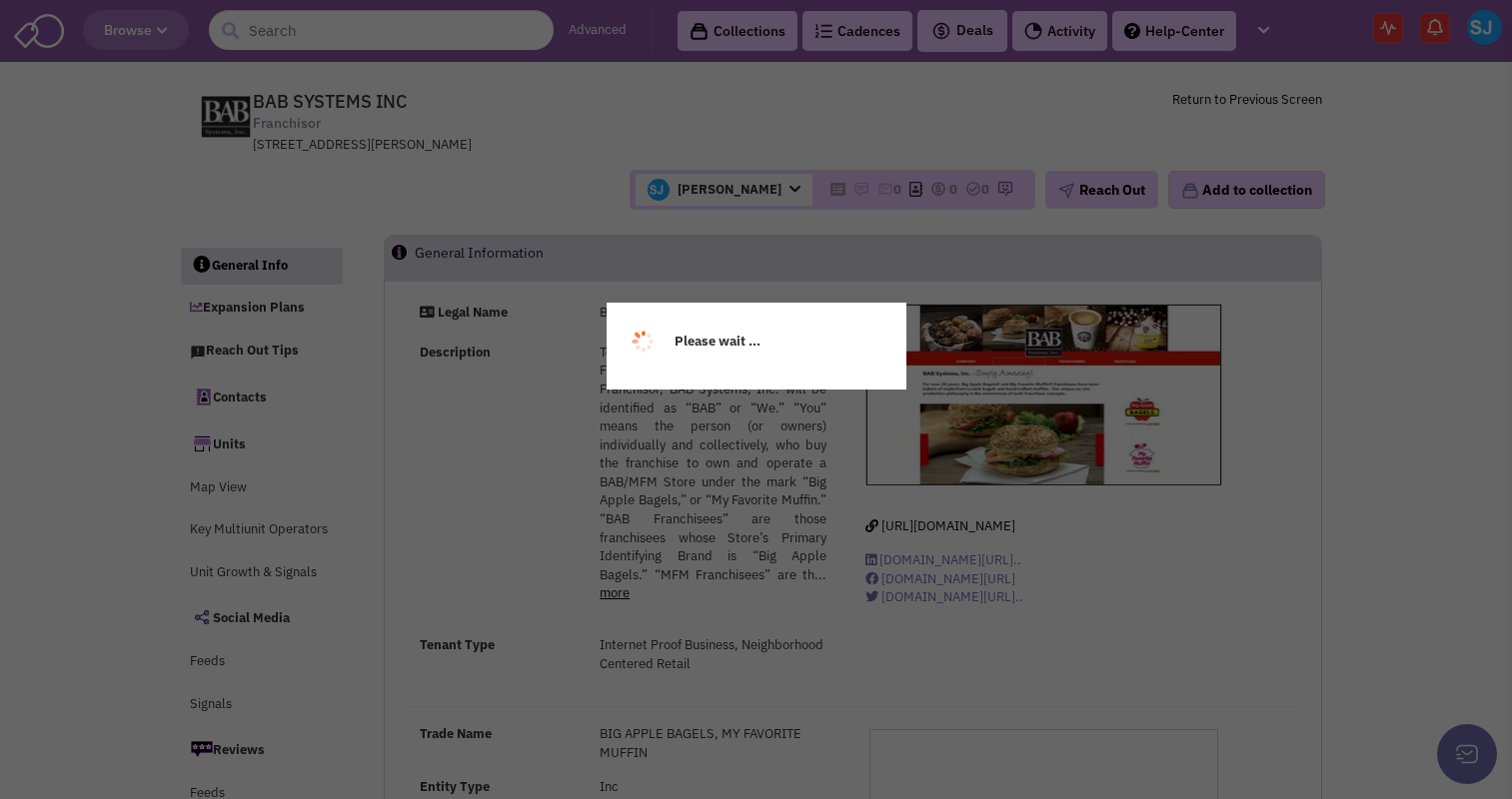 scroll, scrollTop: 0, scrollLeft: 0, axis: both 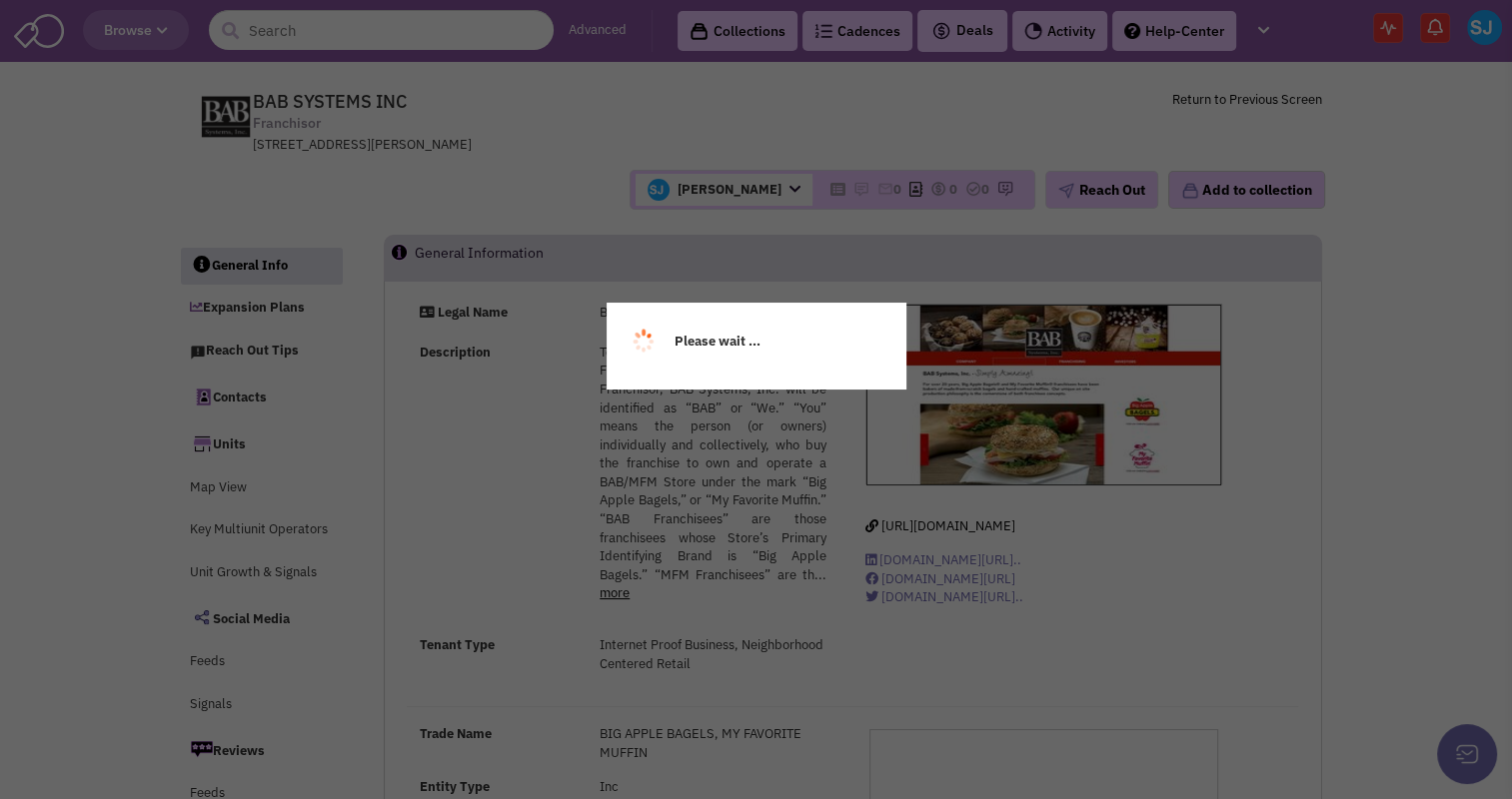 select 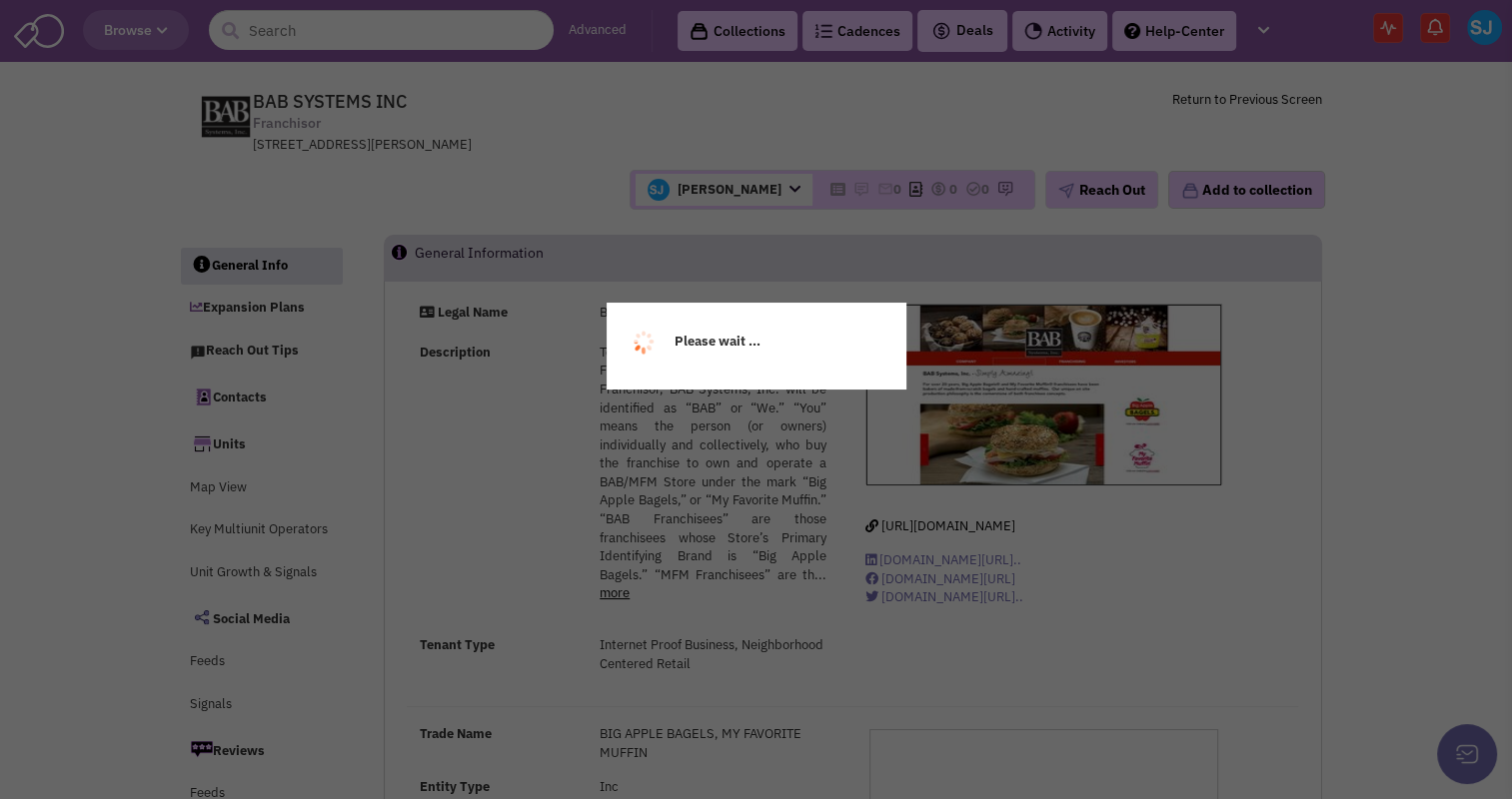 select 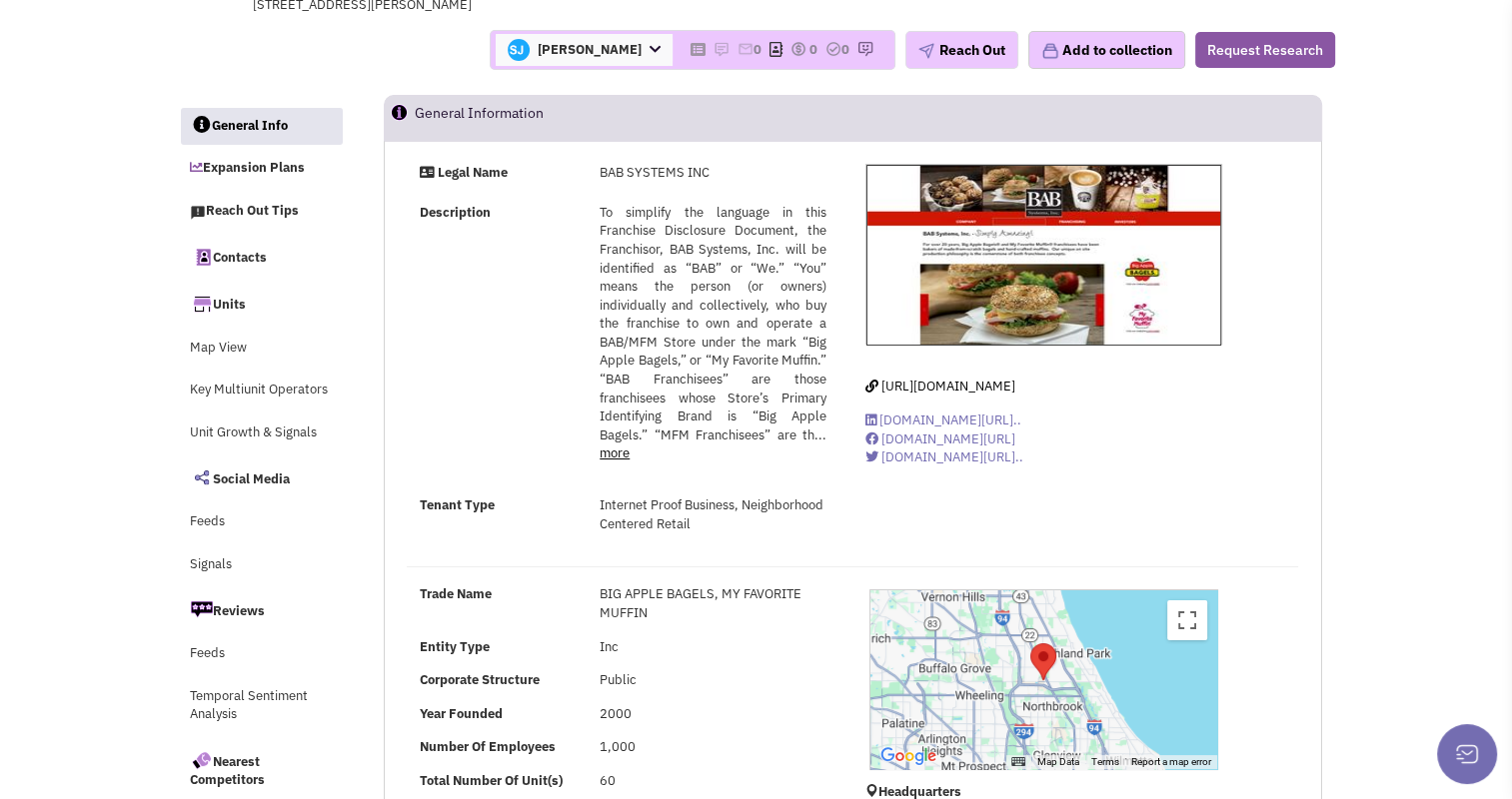 select 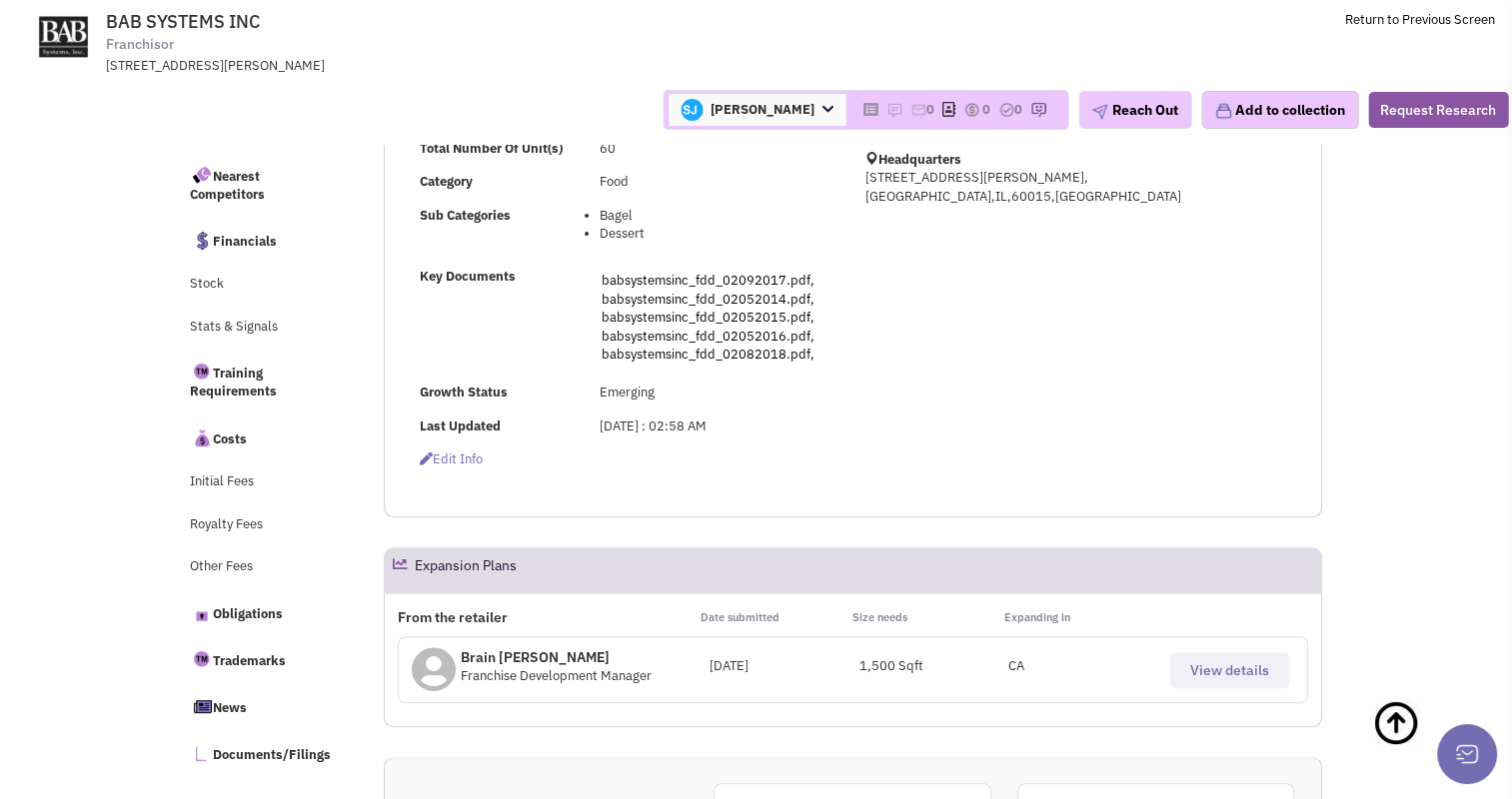 scroll, scrollTop: 627, scrollLeft: 0, axis: vertical 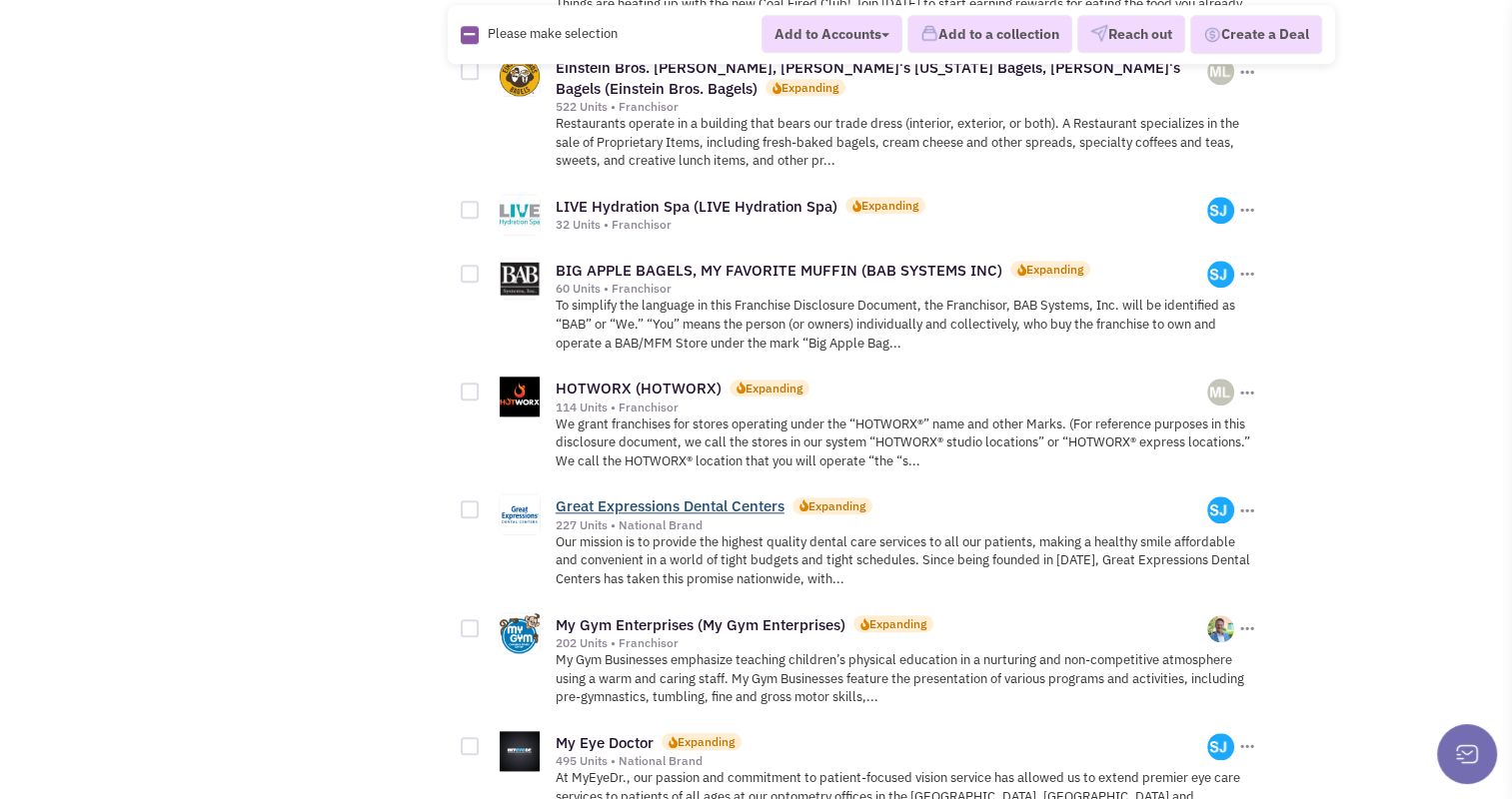 click on "Great Expressions Dental Centers" at bounding box center (670, 505) 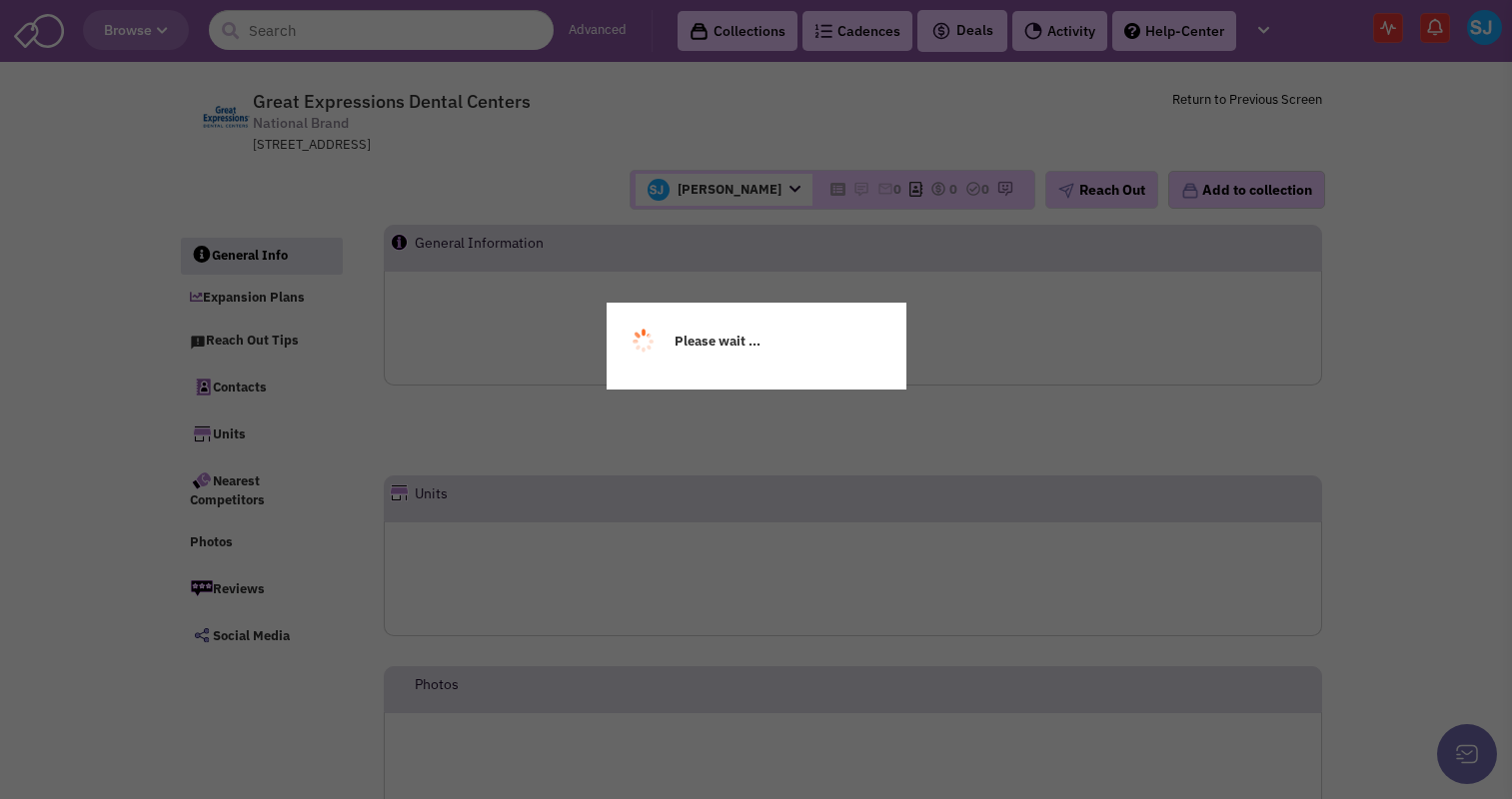 scroll, scrollTop: 0, scrollLeft: 0, axis: both 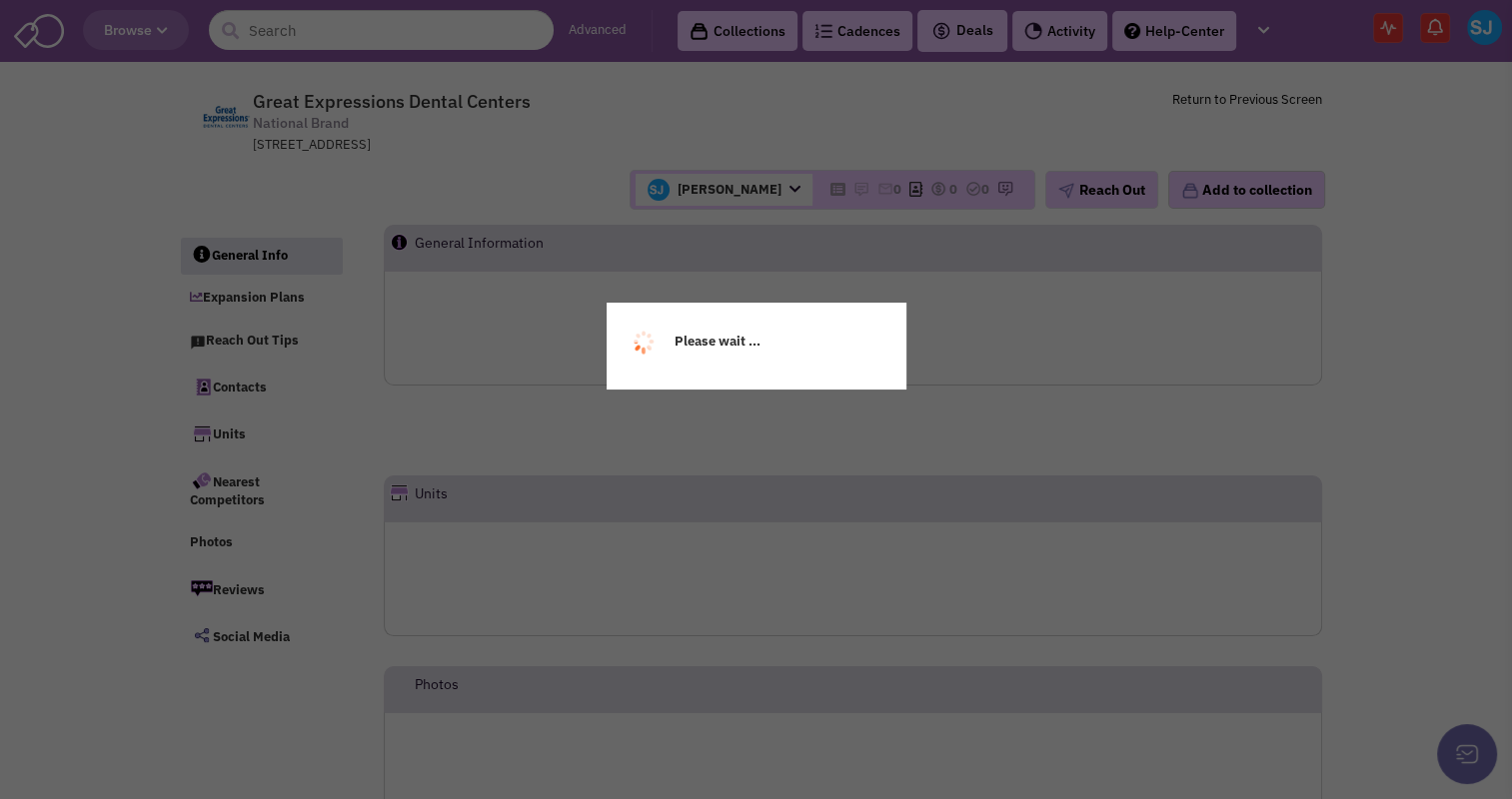select 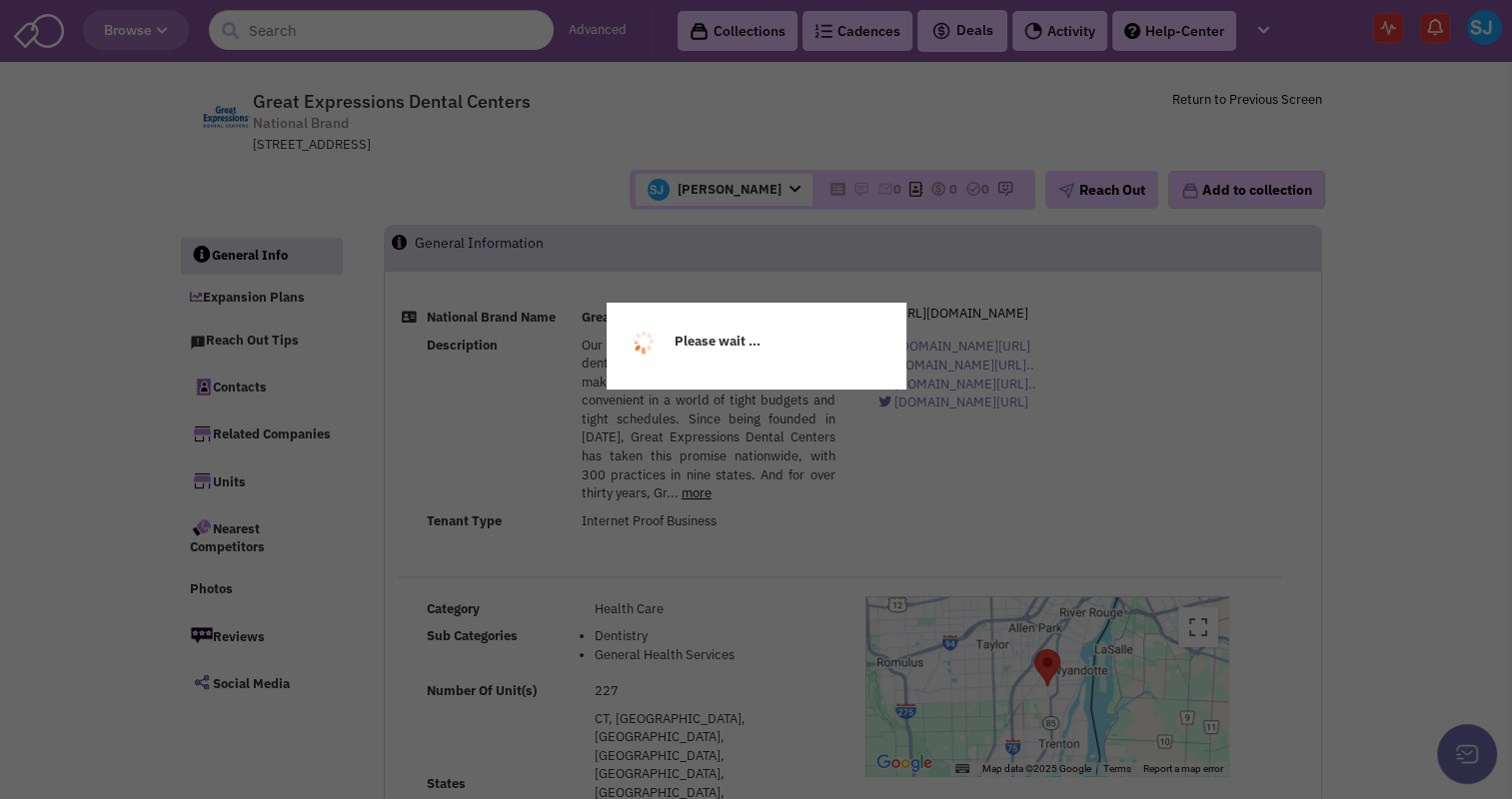 select 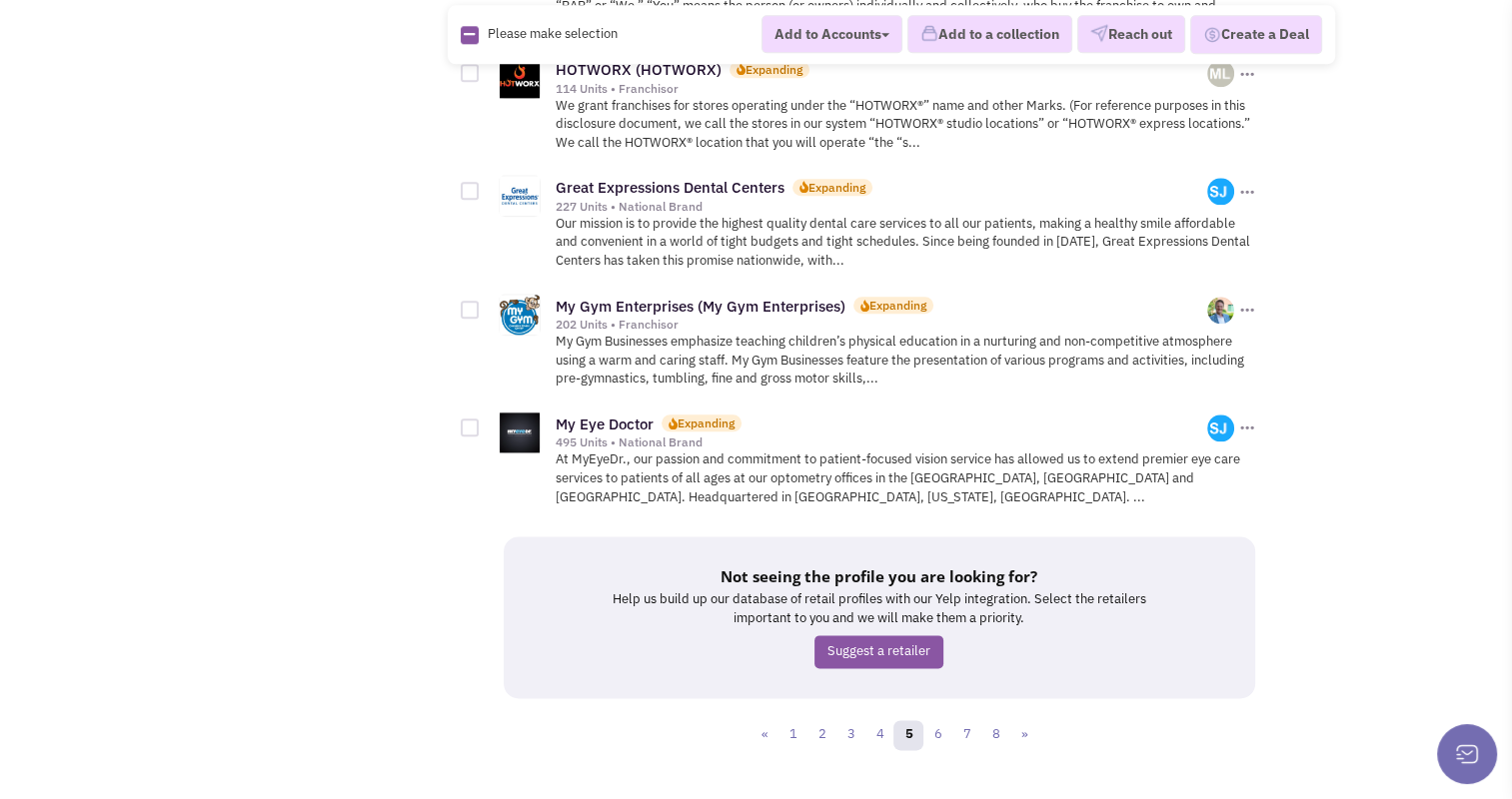 scroll, scrollTop: 2371, scrollLeft: 0, axis: vertical 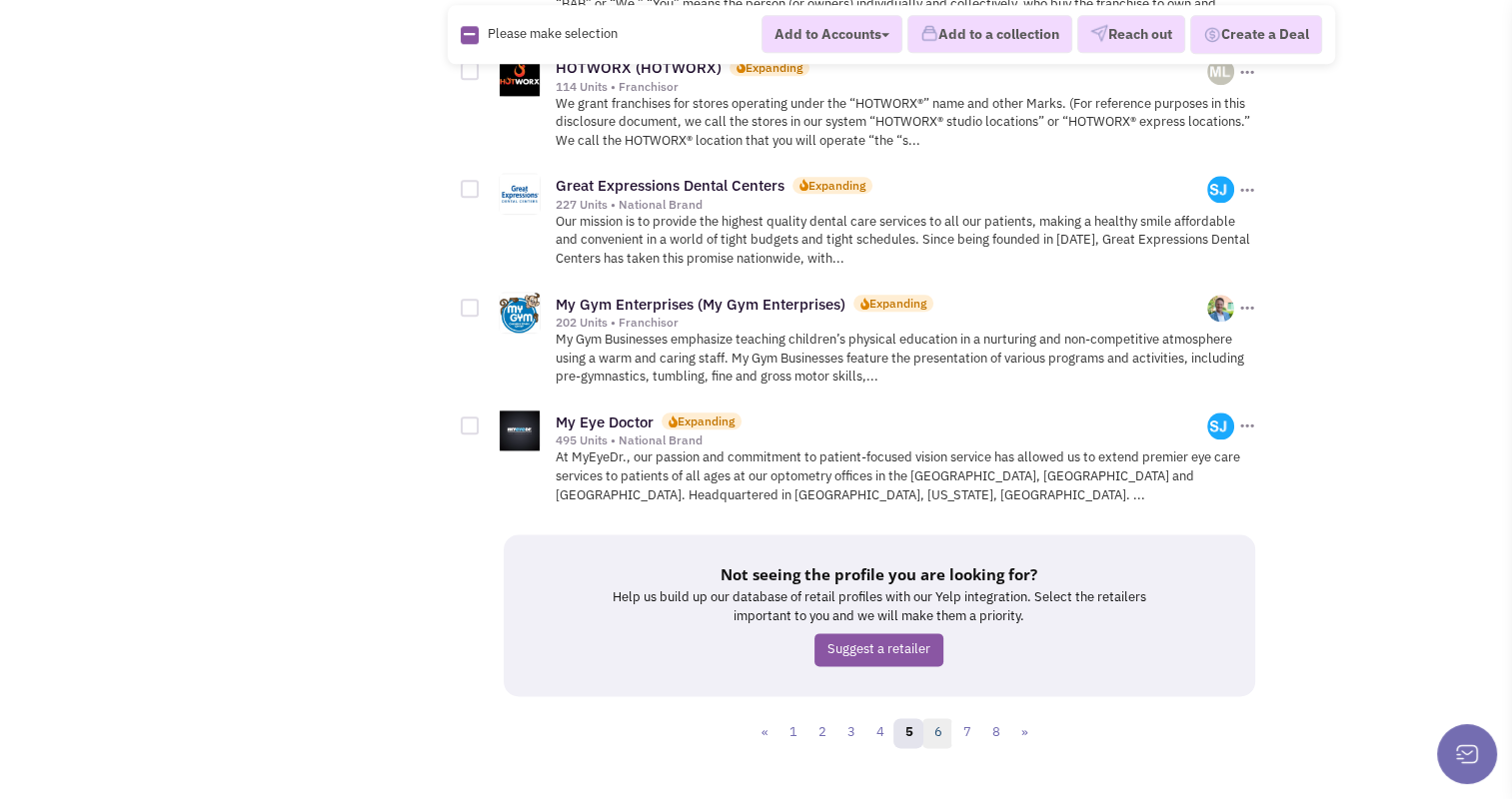 click on "6" at bounding box center (937, 733) 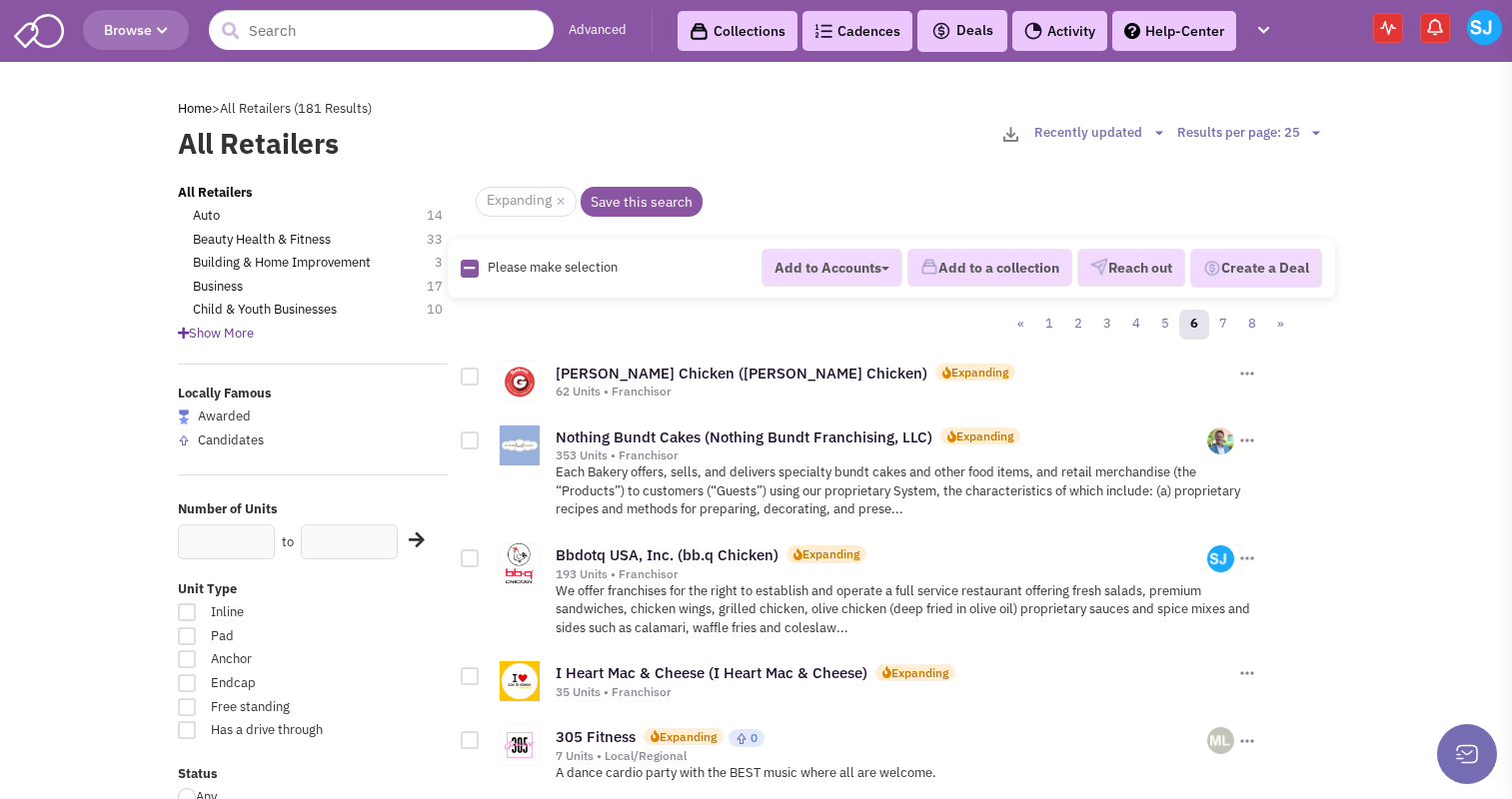 scroll, scrollTop: 0, scrollLeft: 0, axis: both 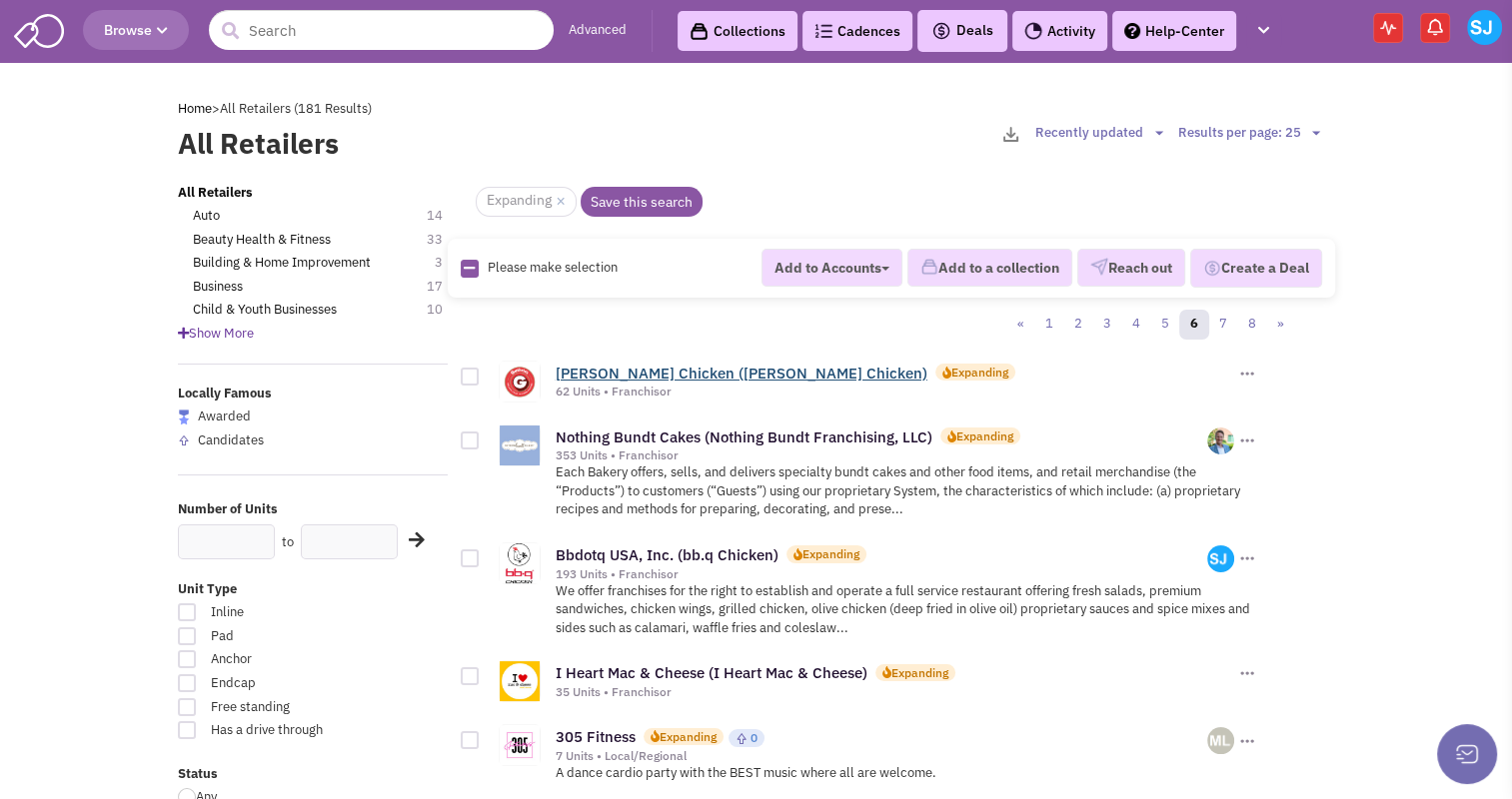 click on "[PERSON_NAME] Chicken ([PERSON_NAME] Chicken)" at bounding box center [742, 373] 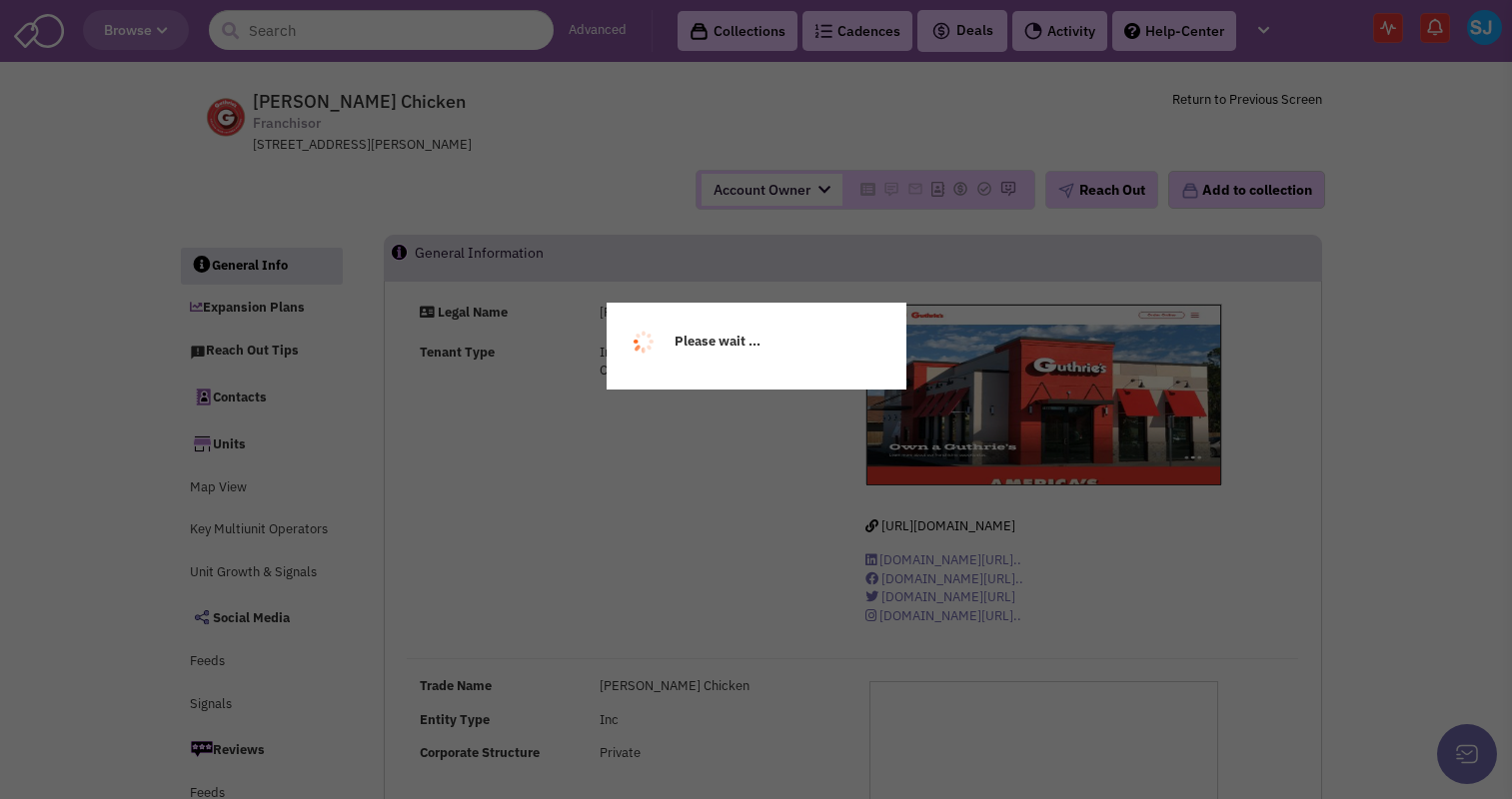 scroll, scrollTop: 0, scrollLeft: 0, axis: both 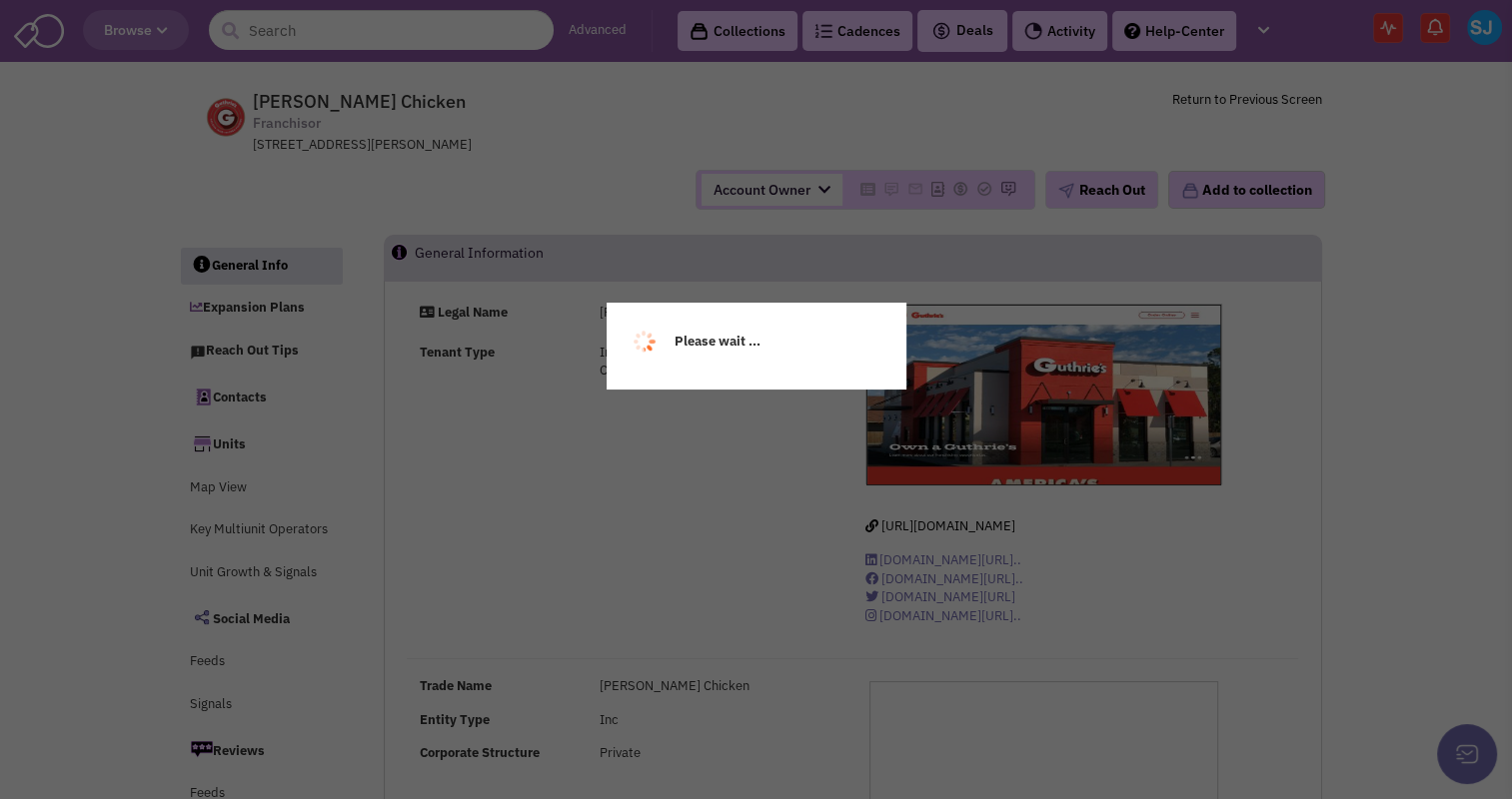 select 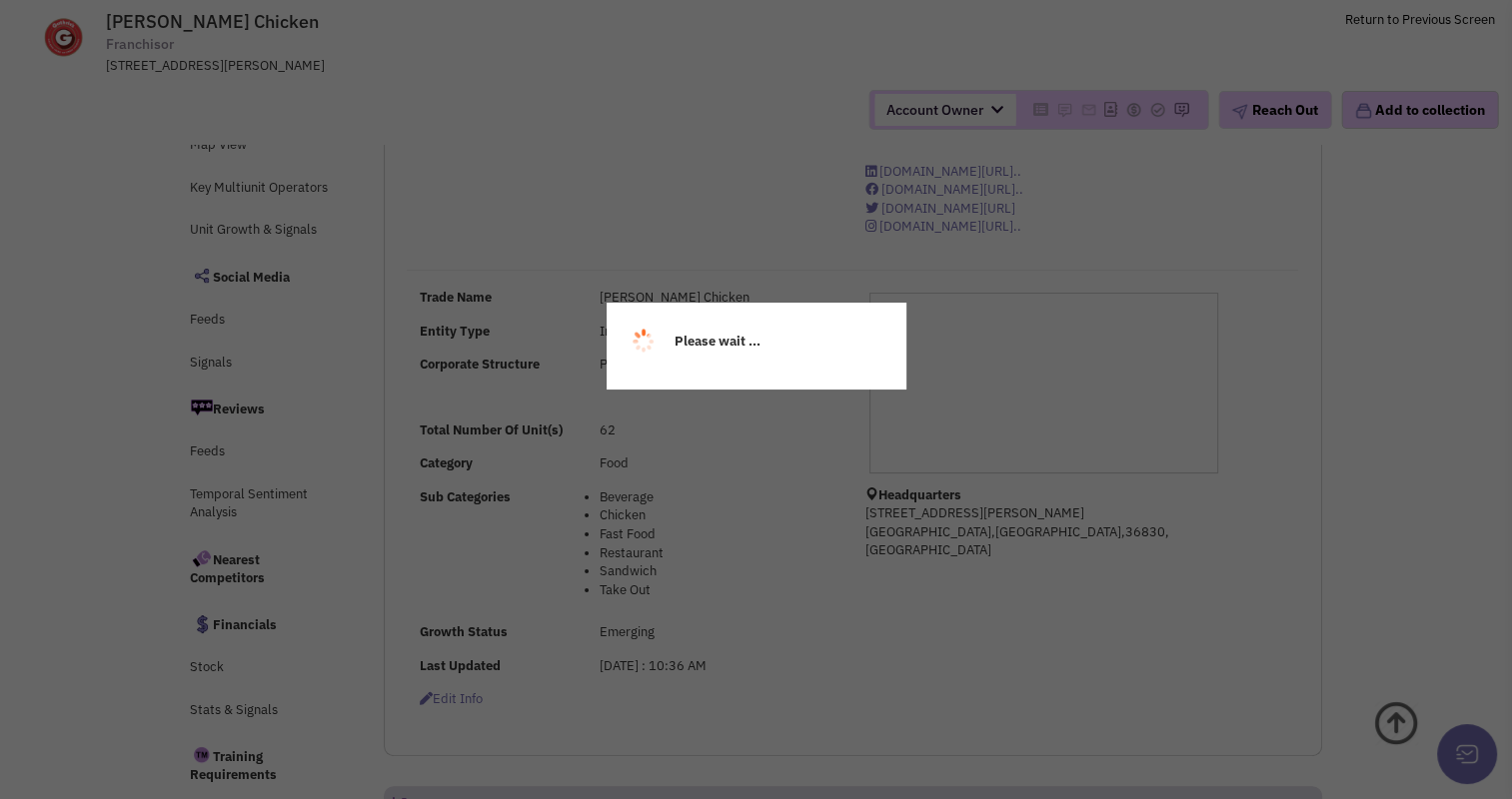 select 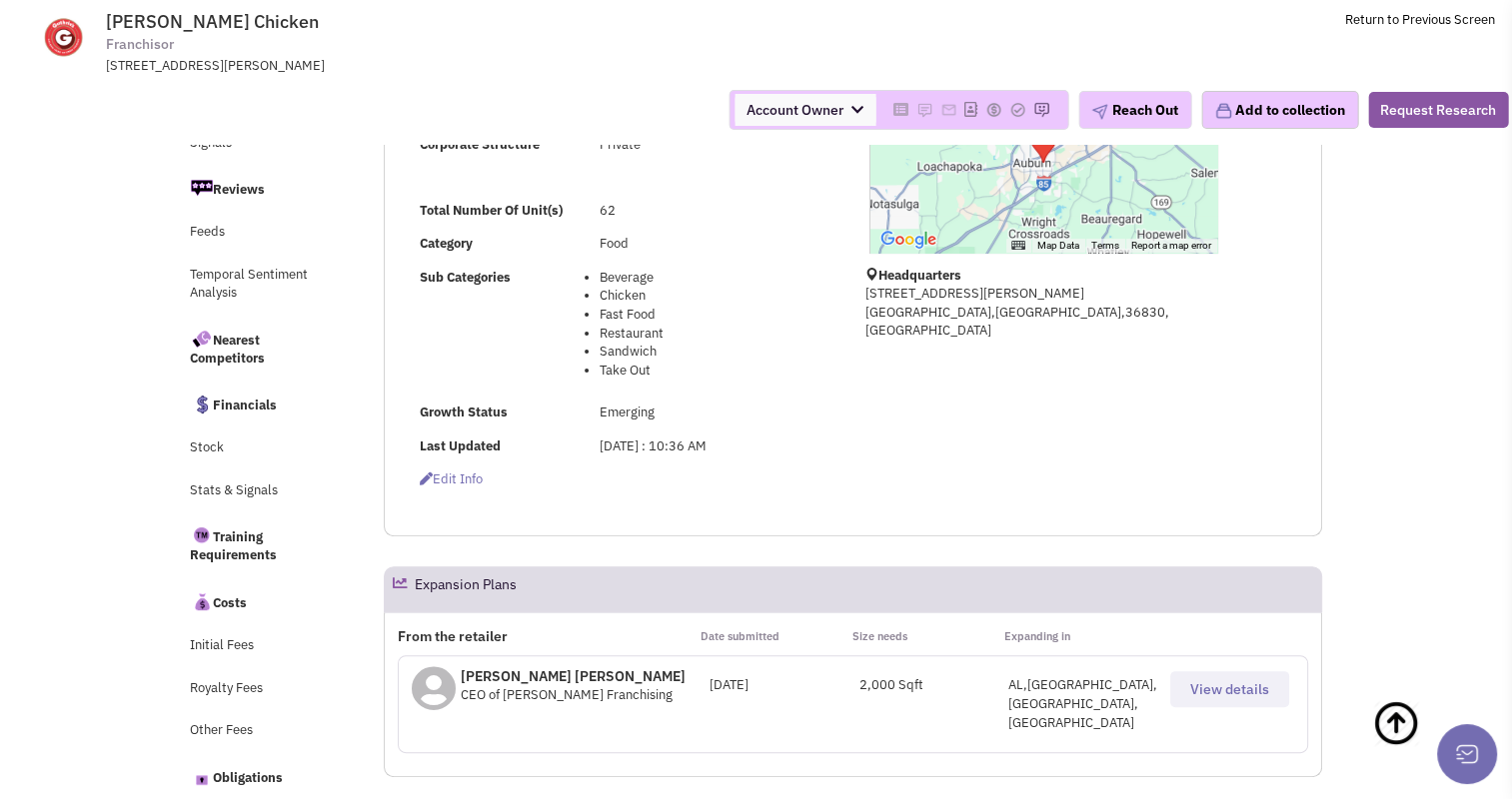 scroll, scrollTop: 465, scrollLeft: 0, axis: vertical 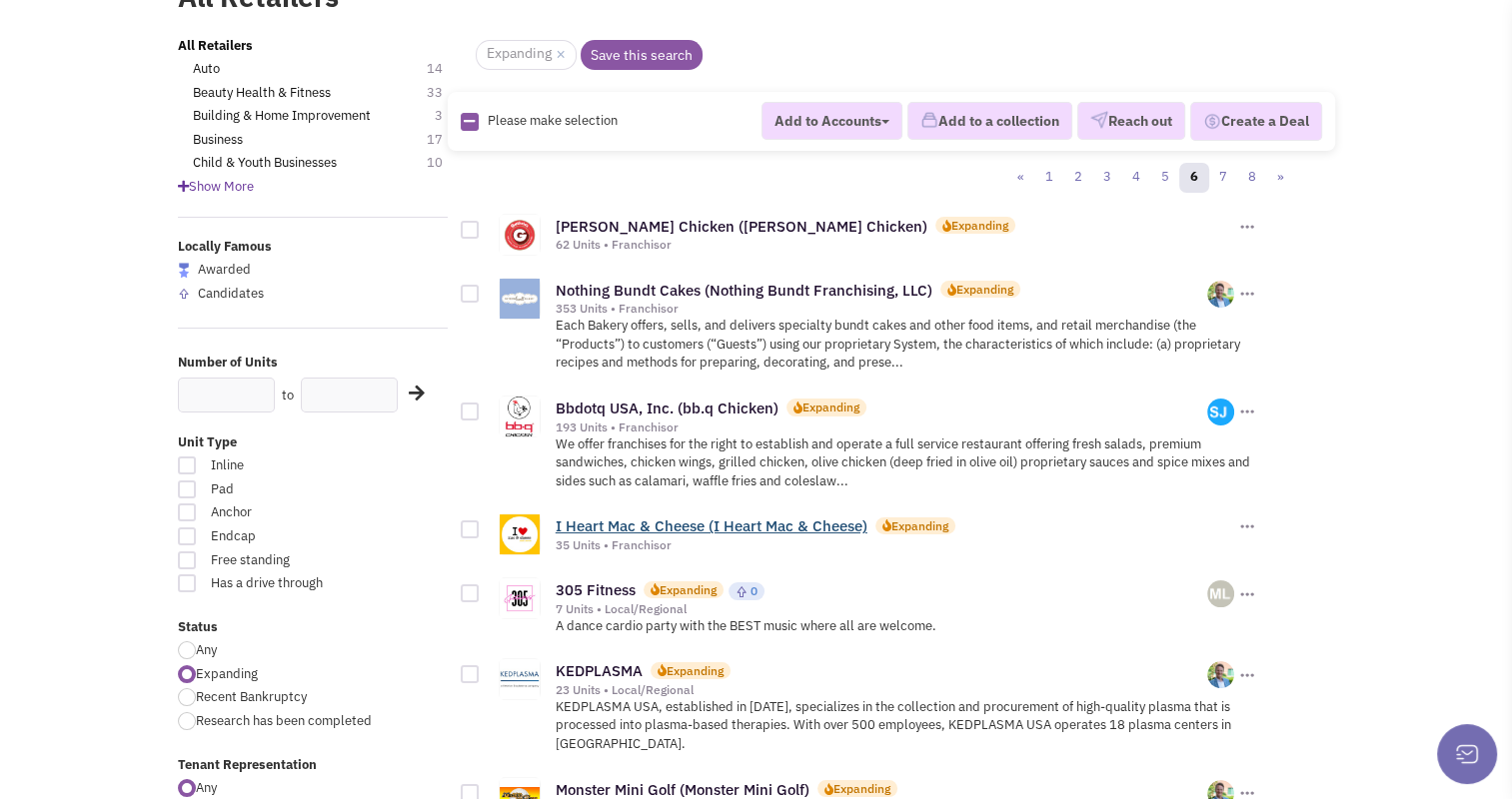 click on "I Heart Mac & Cheese (I Heart Mac & Cheese)" at bounding box center [712, 525] 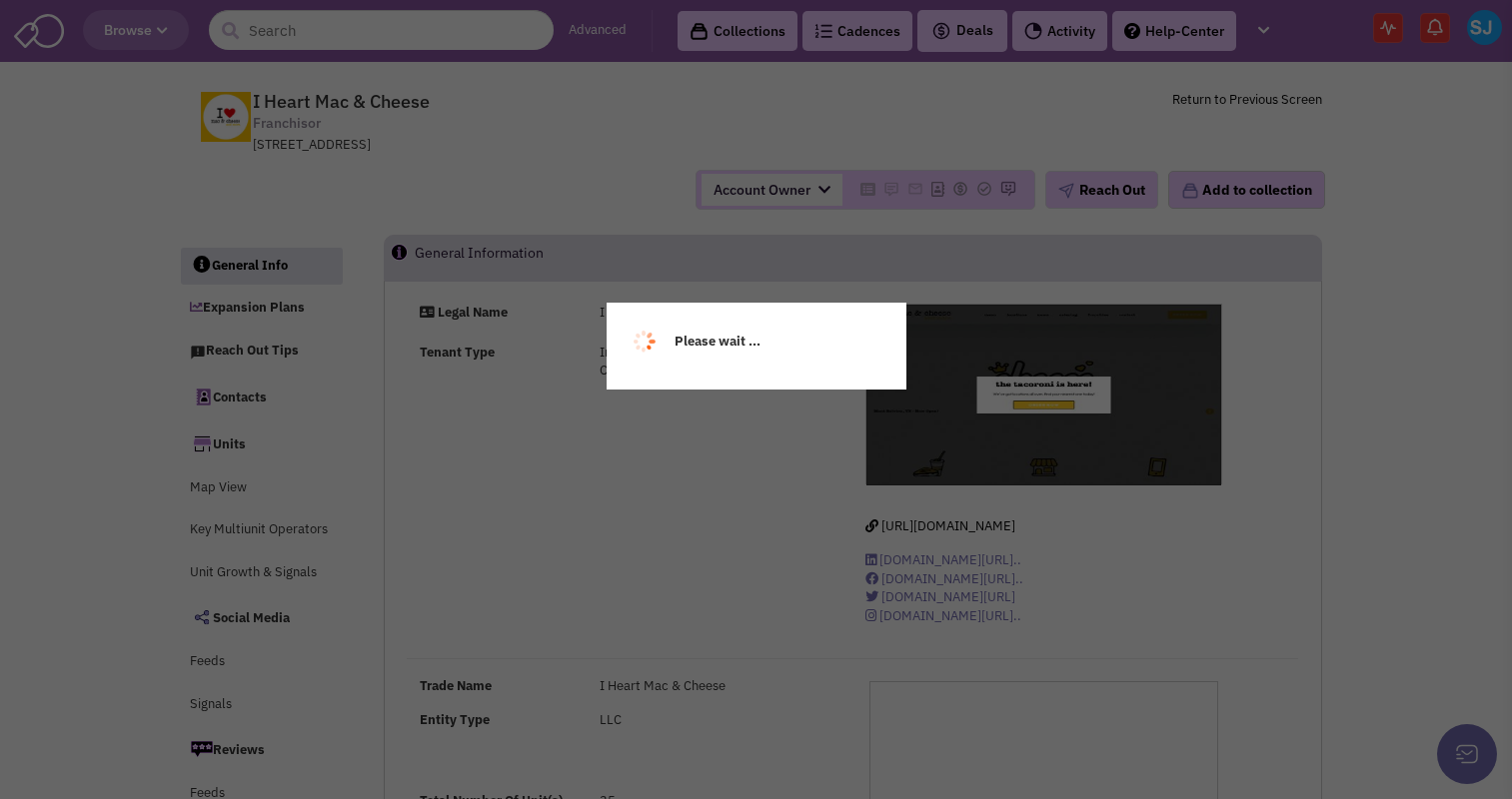 scroll, scrollTop: 0, scrollLeft: 0, axis: both 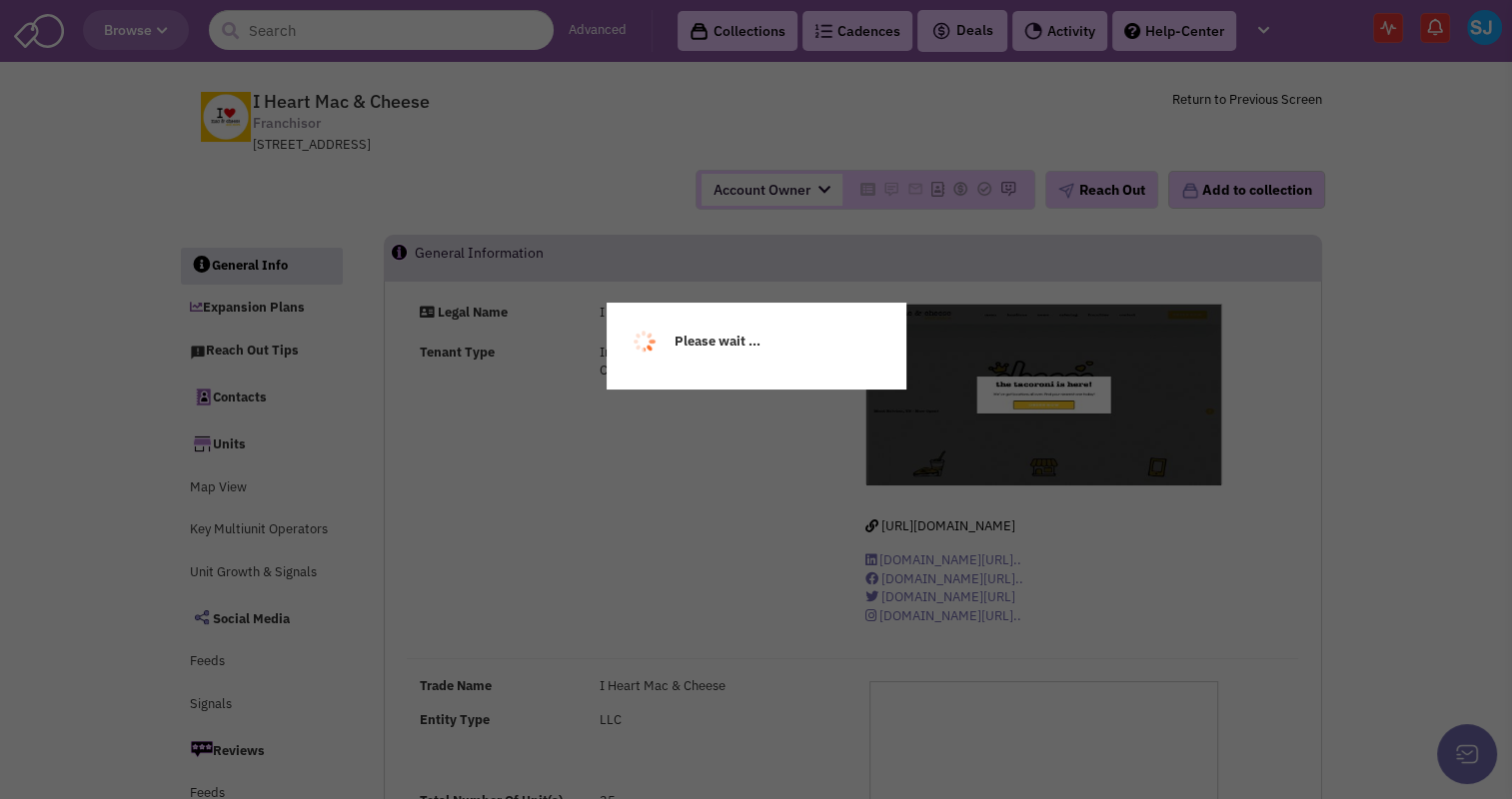 select 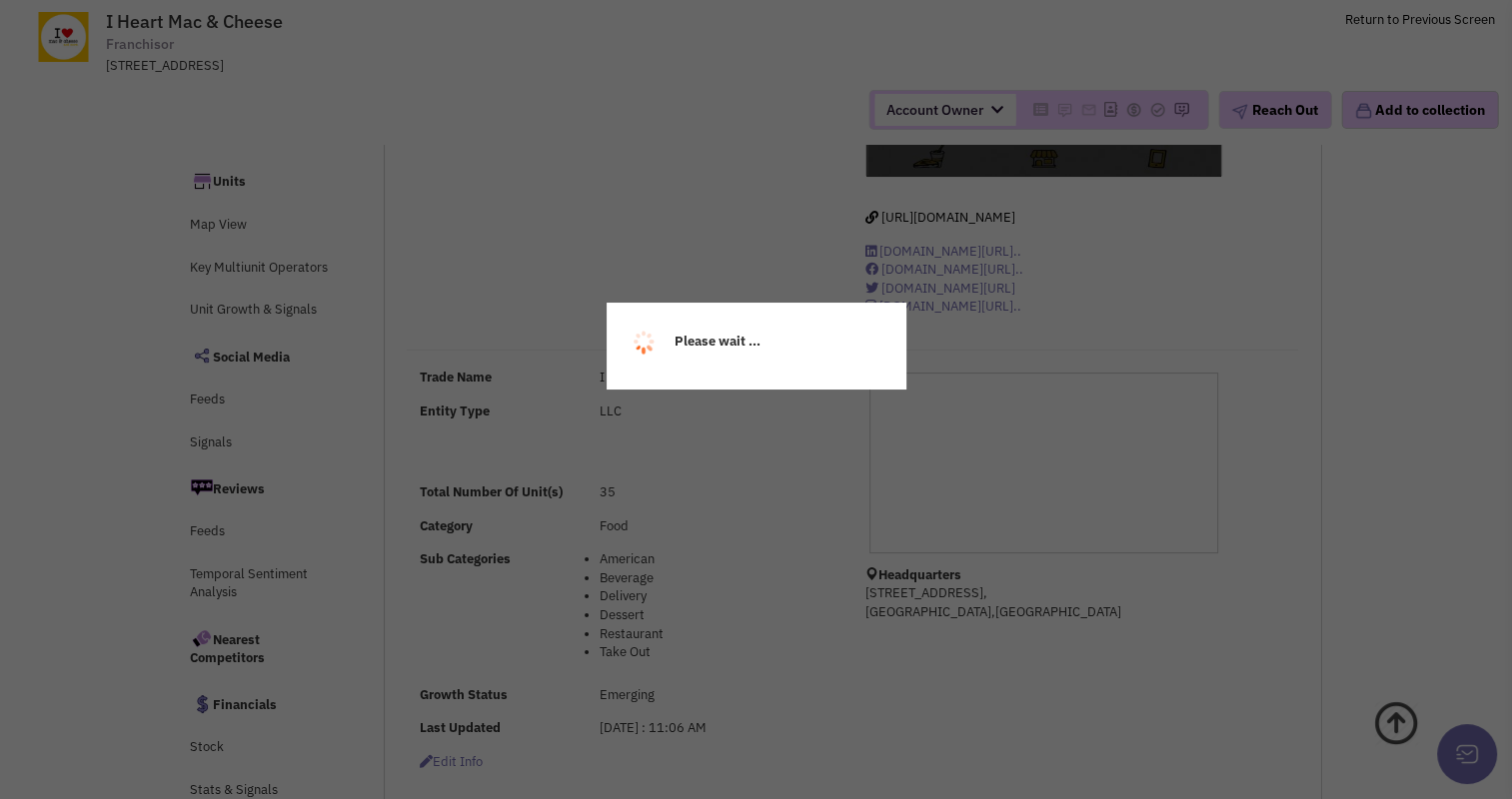 select 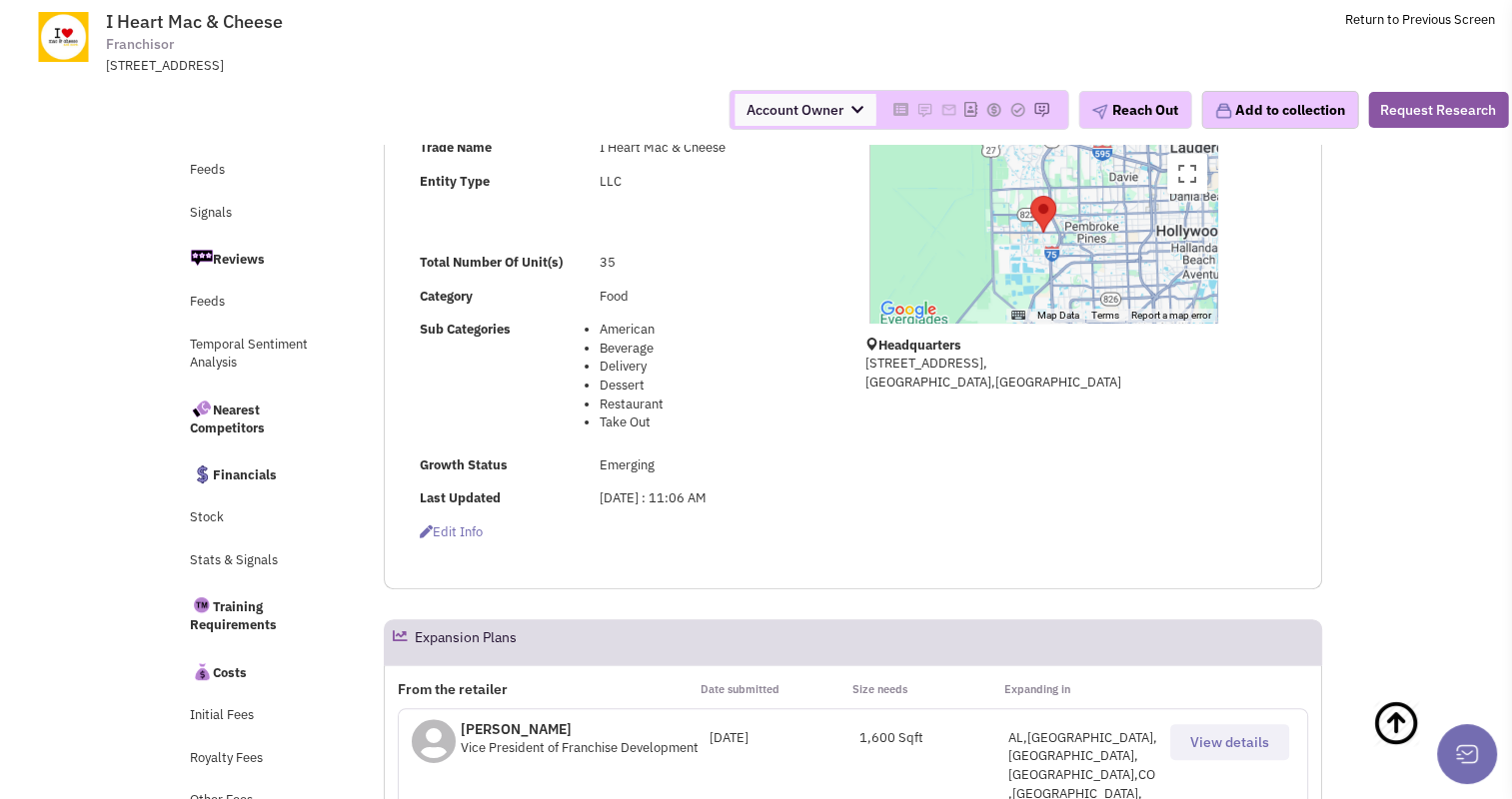 scroll, scrollTop: 407, scrollLeft: 0, axis: vertical 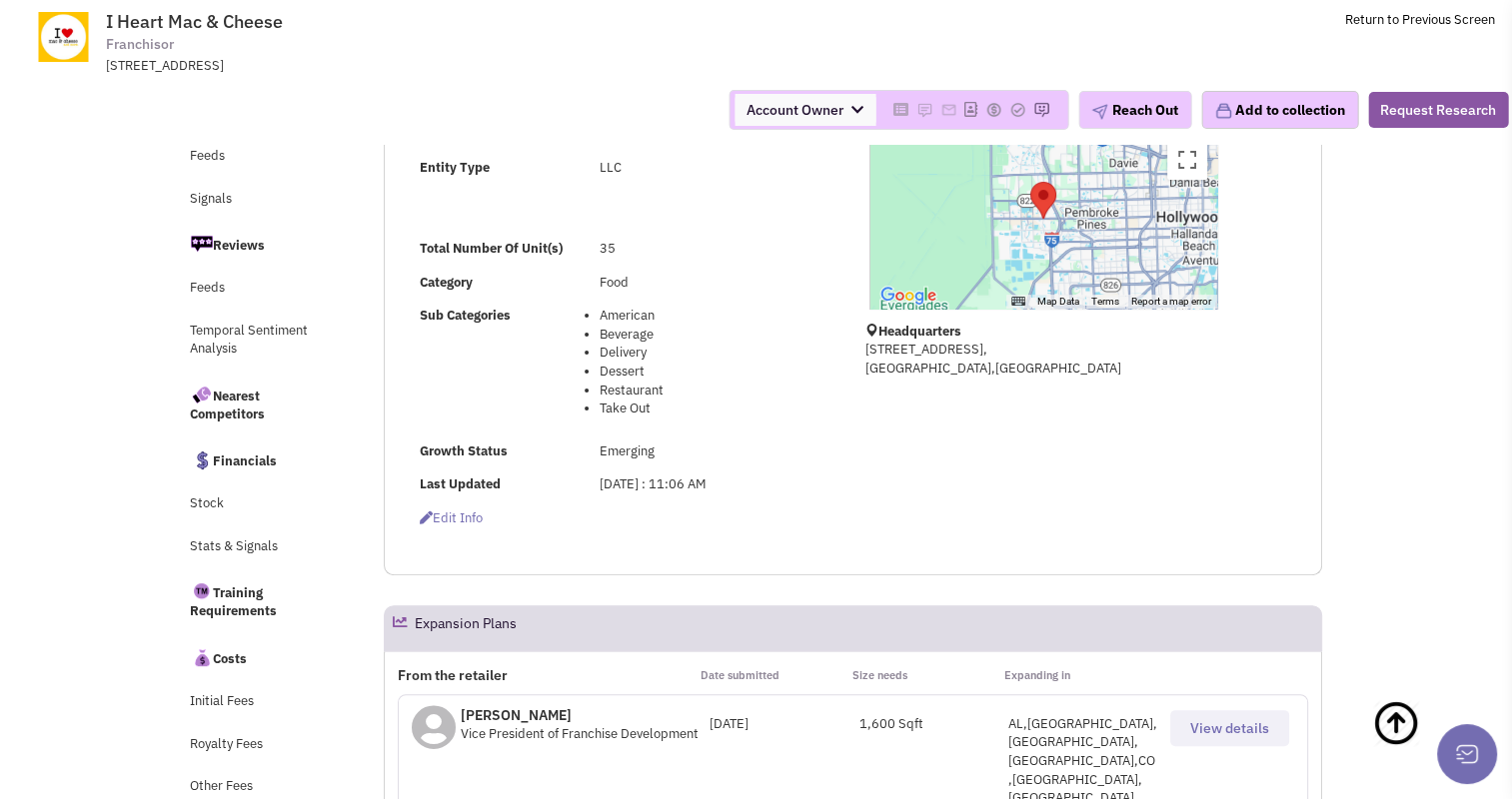 click on "View details" at bounding box center (1229, 728) 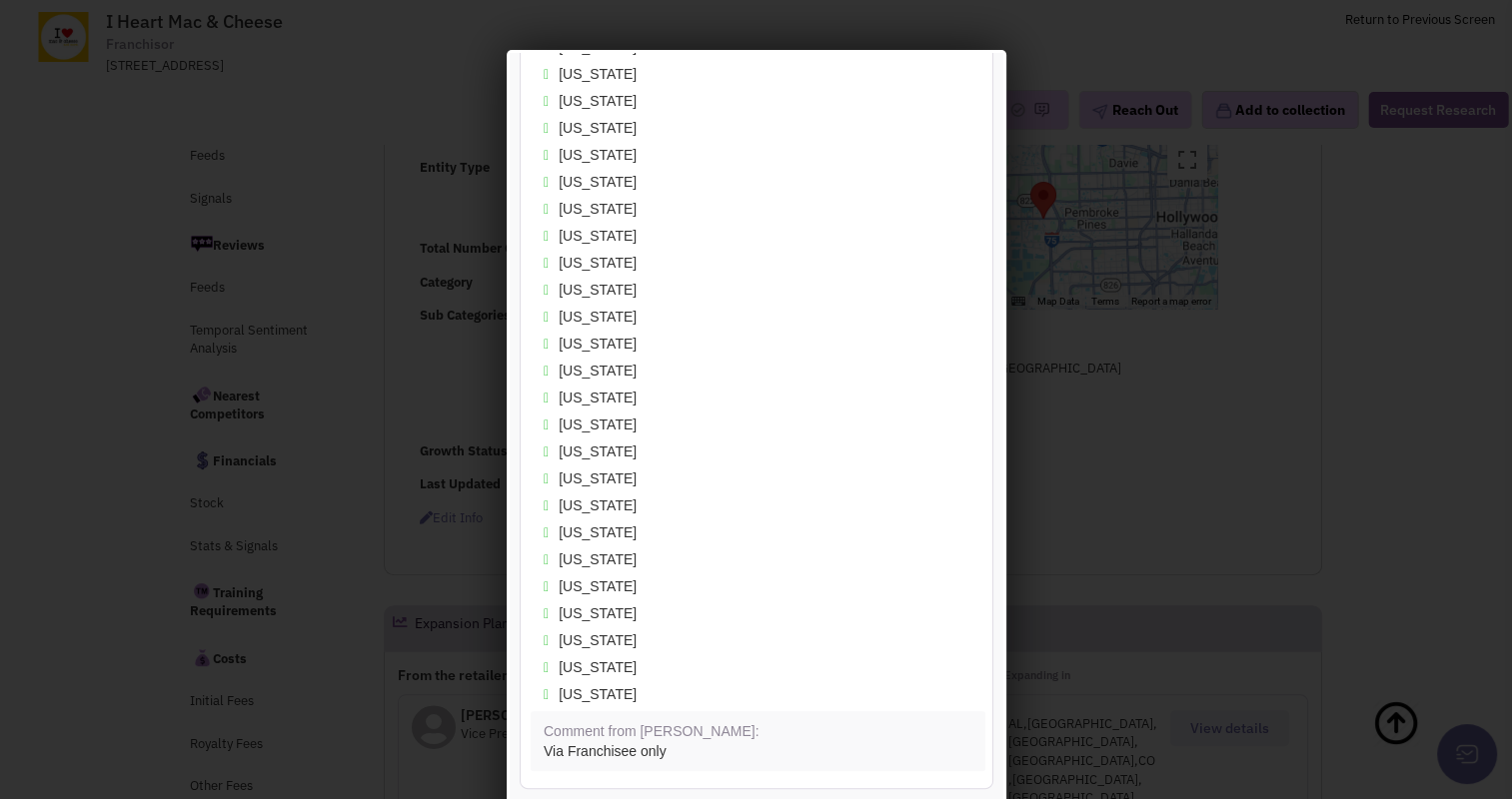scroll, scrollTop: 0, scrollLeft: 0, axis: both 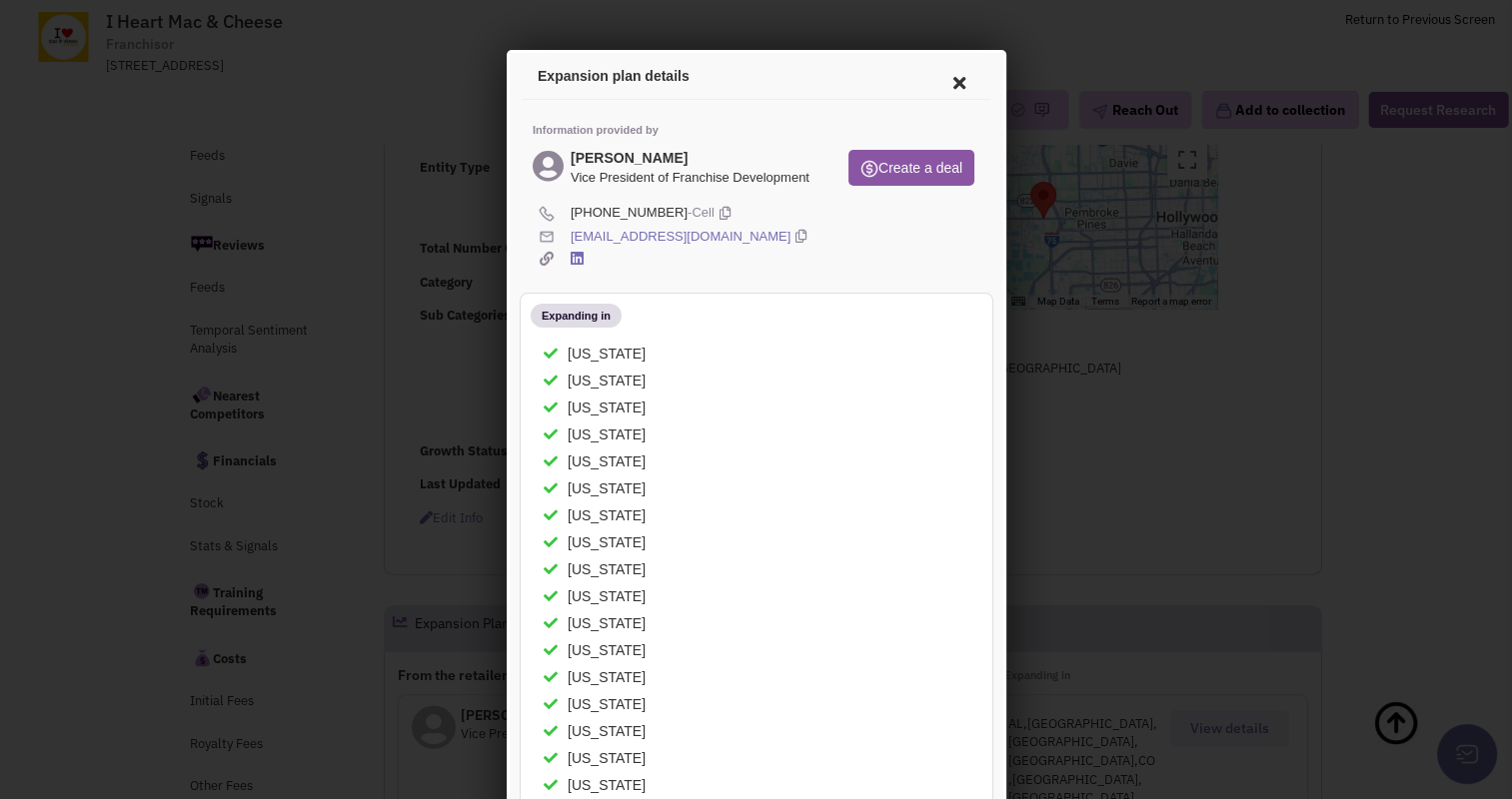 click at bounding box center (756, 400) 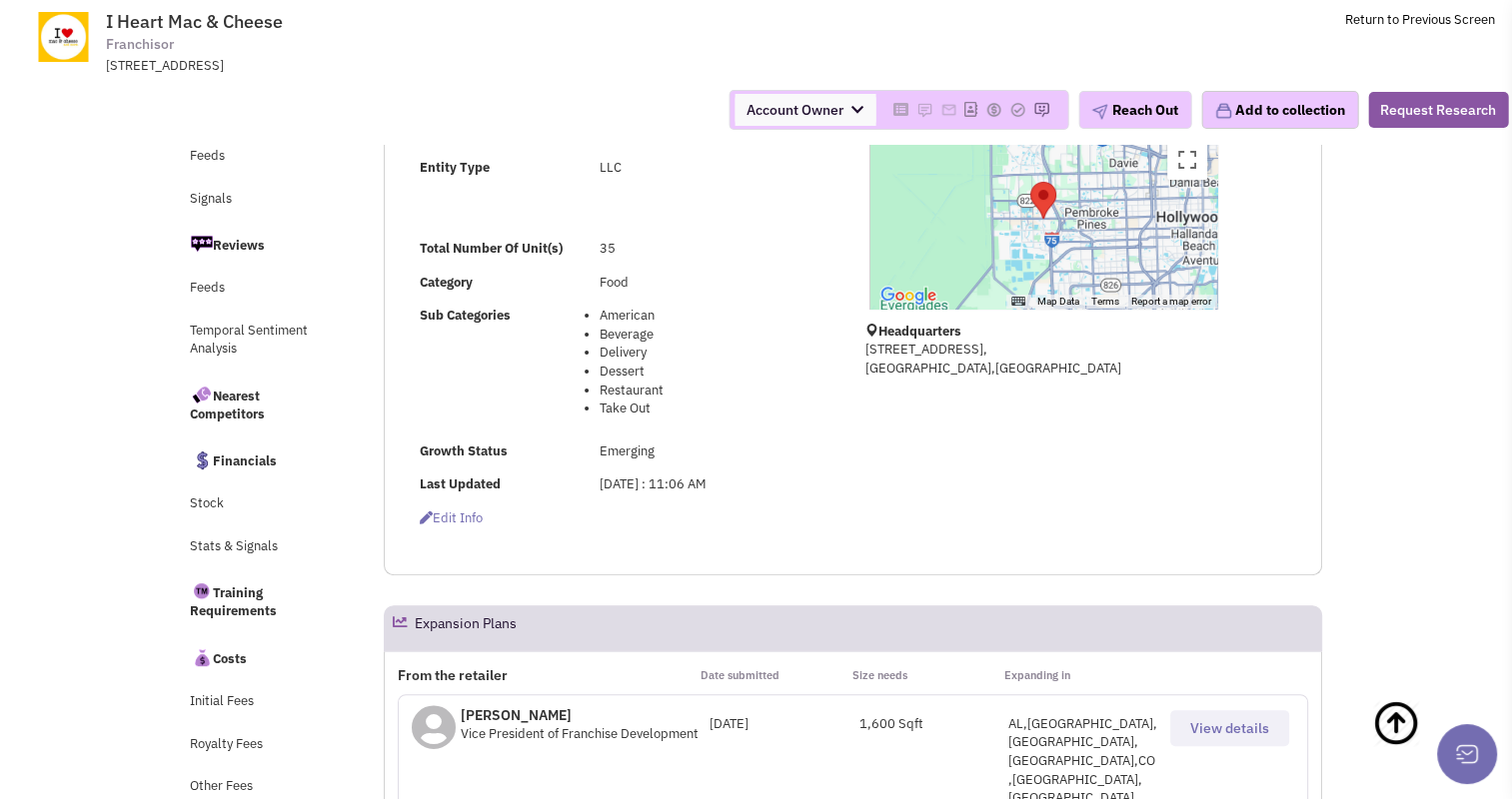 click on "View details" at bounding box center (1229, 728) 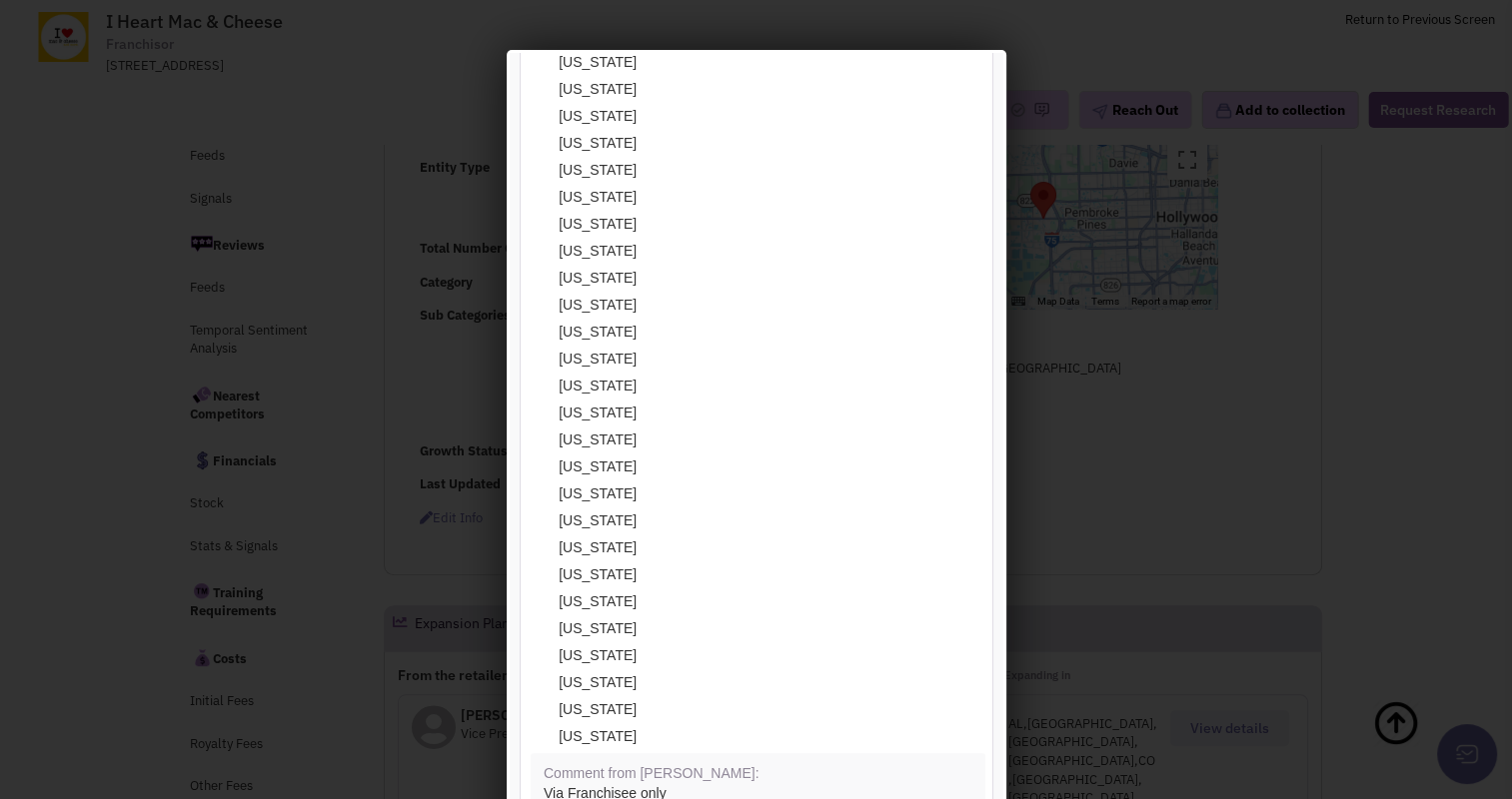 scroll, scrollTop: 363, scrollLeft: 0, axis: vertical 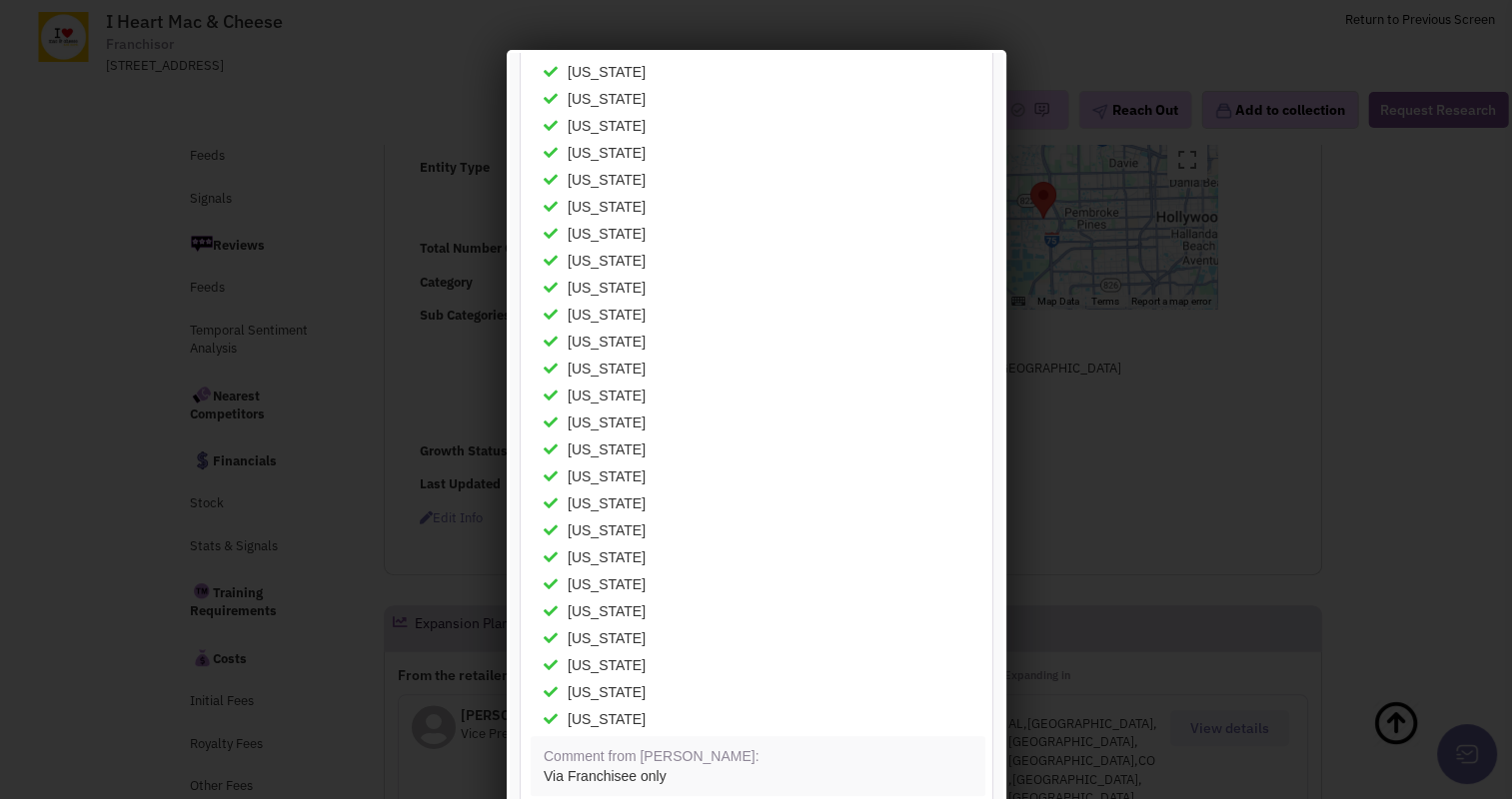 click at bounding box center (756, 400) 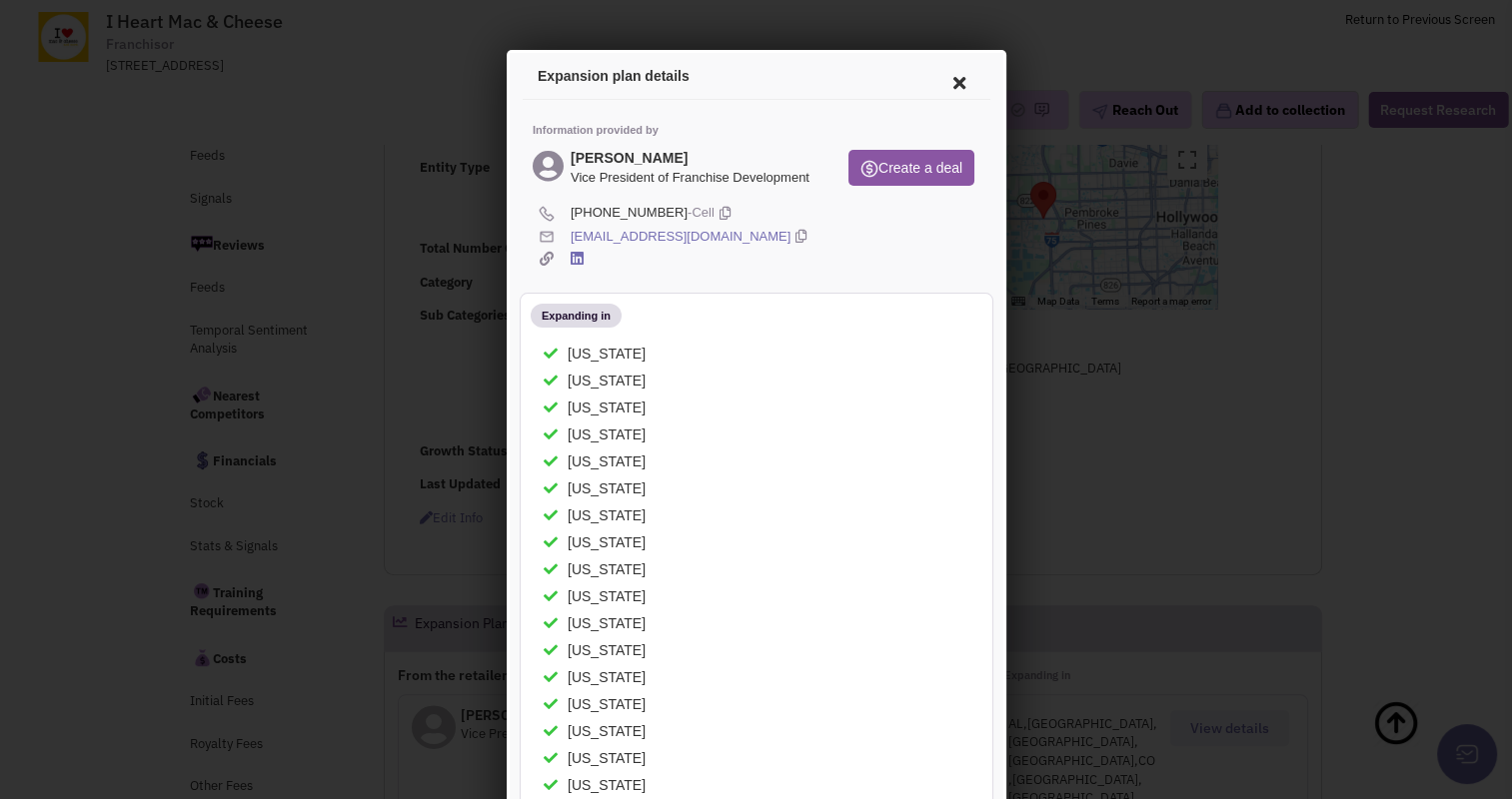 click at bounding box center (955, 80) 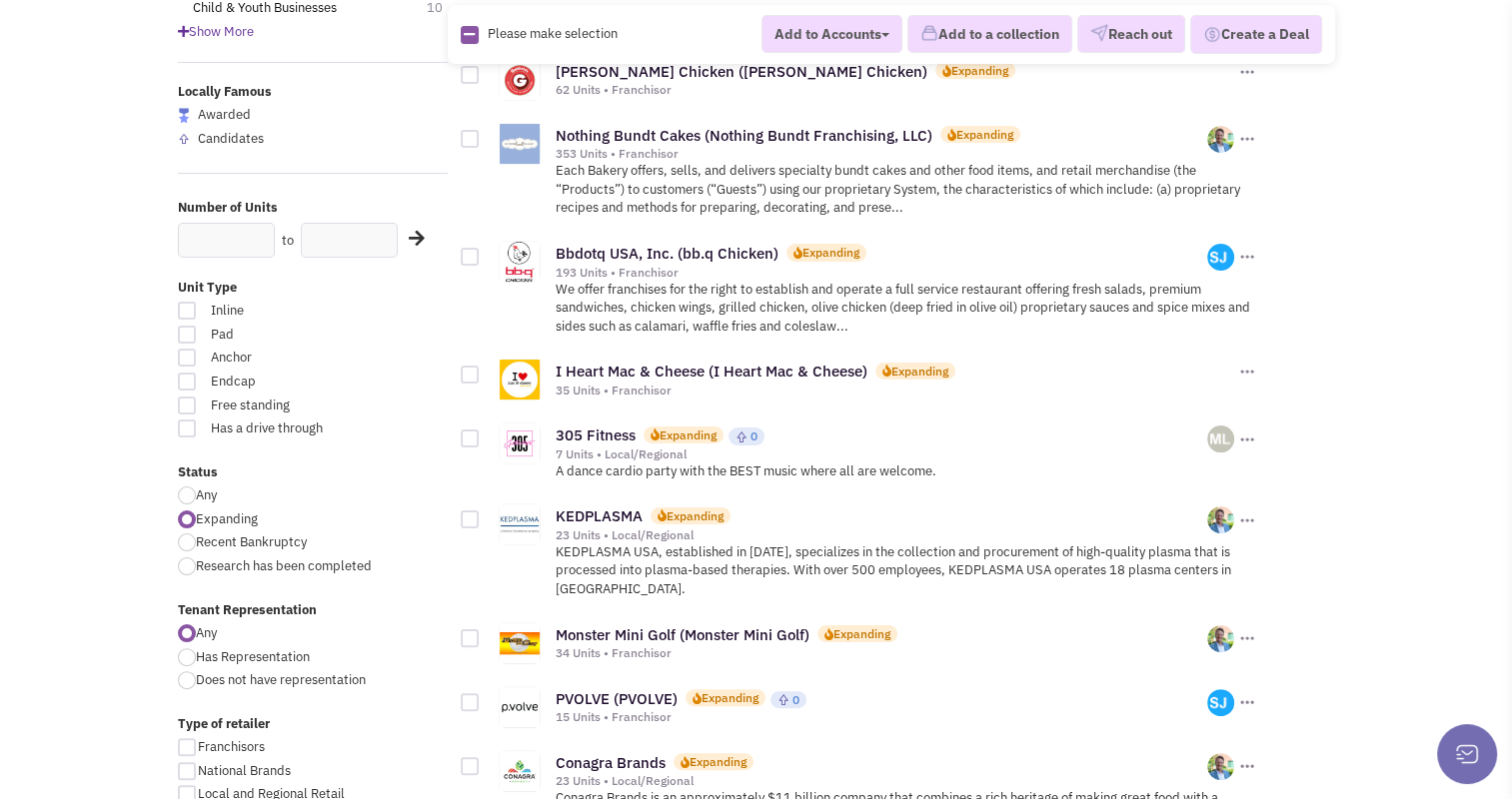 scroll, scrollTop: 304, scrollLeft: 0, axis: vertical 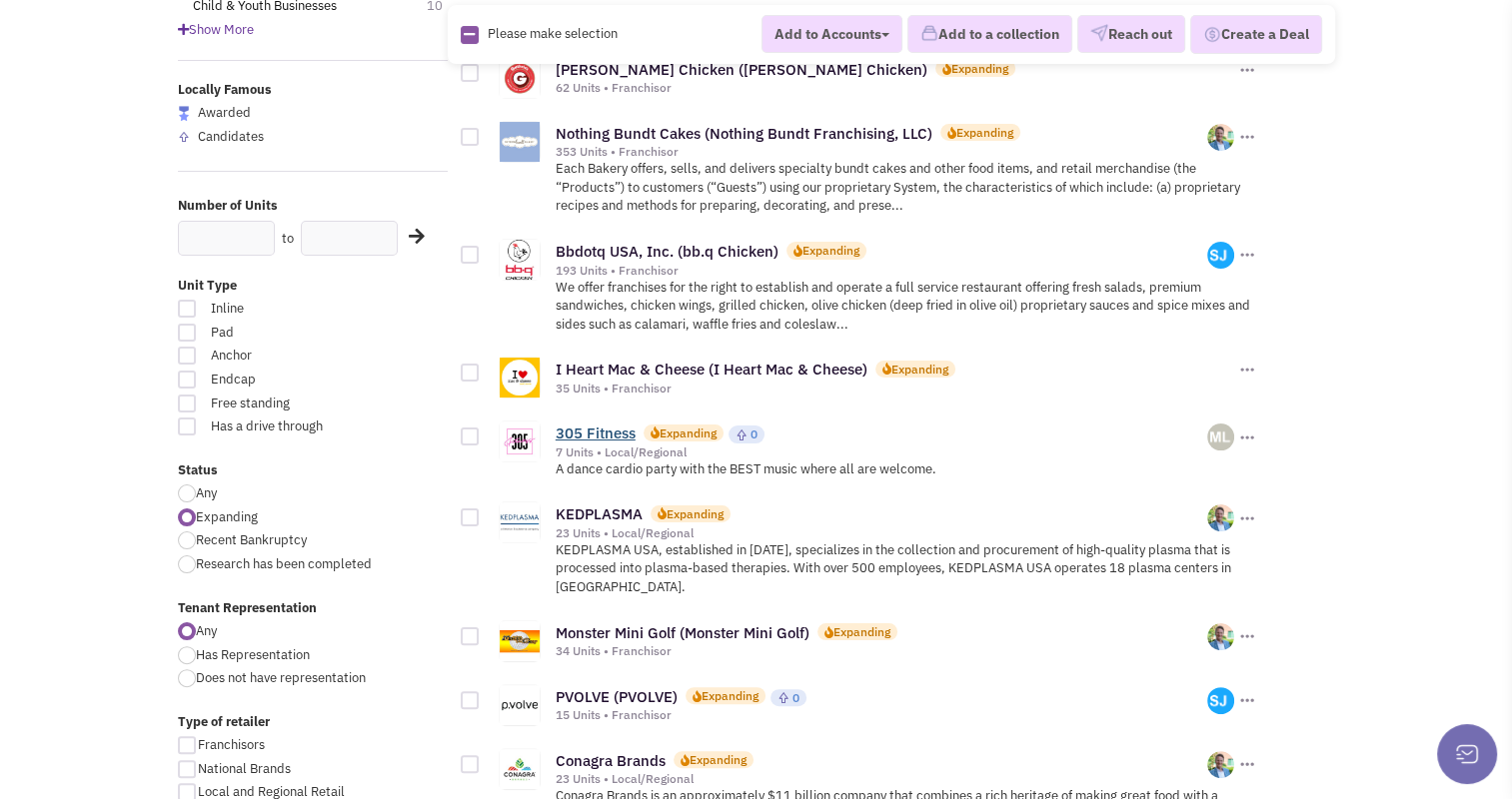 click on "305 Fitness" at bounding box center (596, 432) 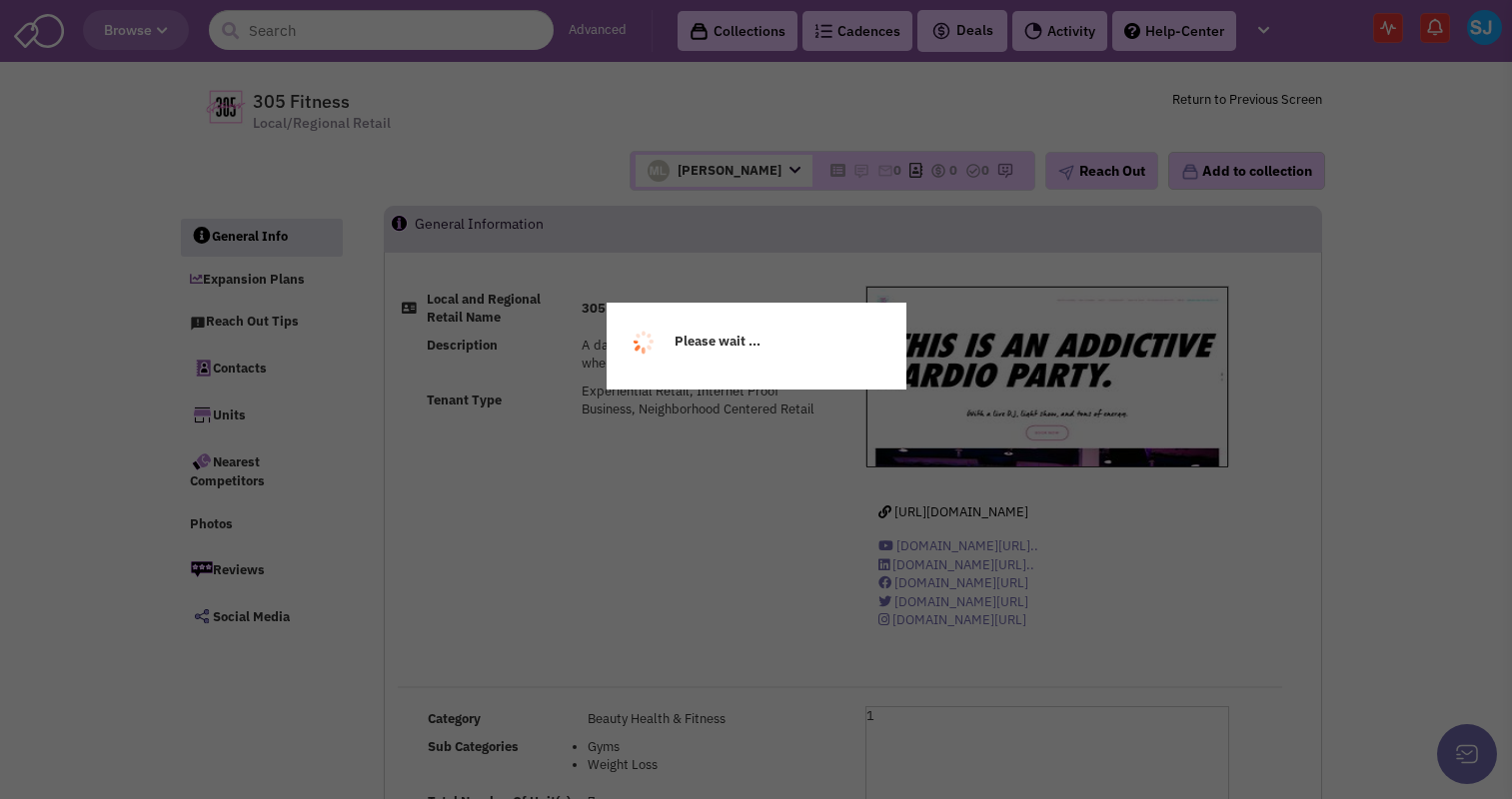 scroll, scrollTop: 0, scrollLeft: 0, axis: both 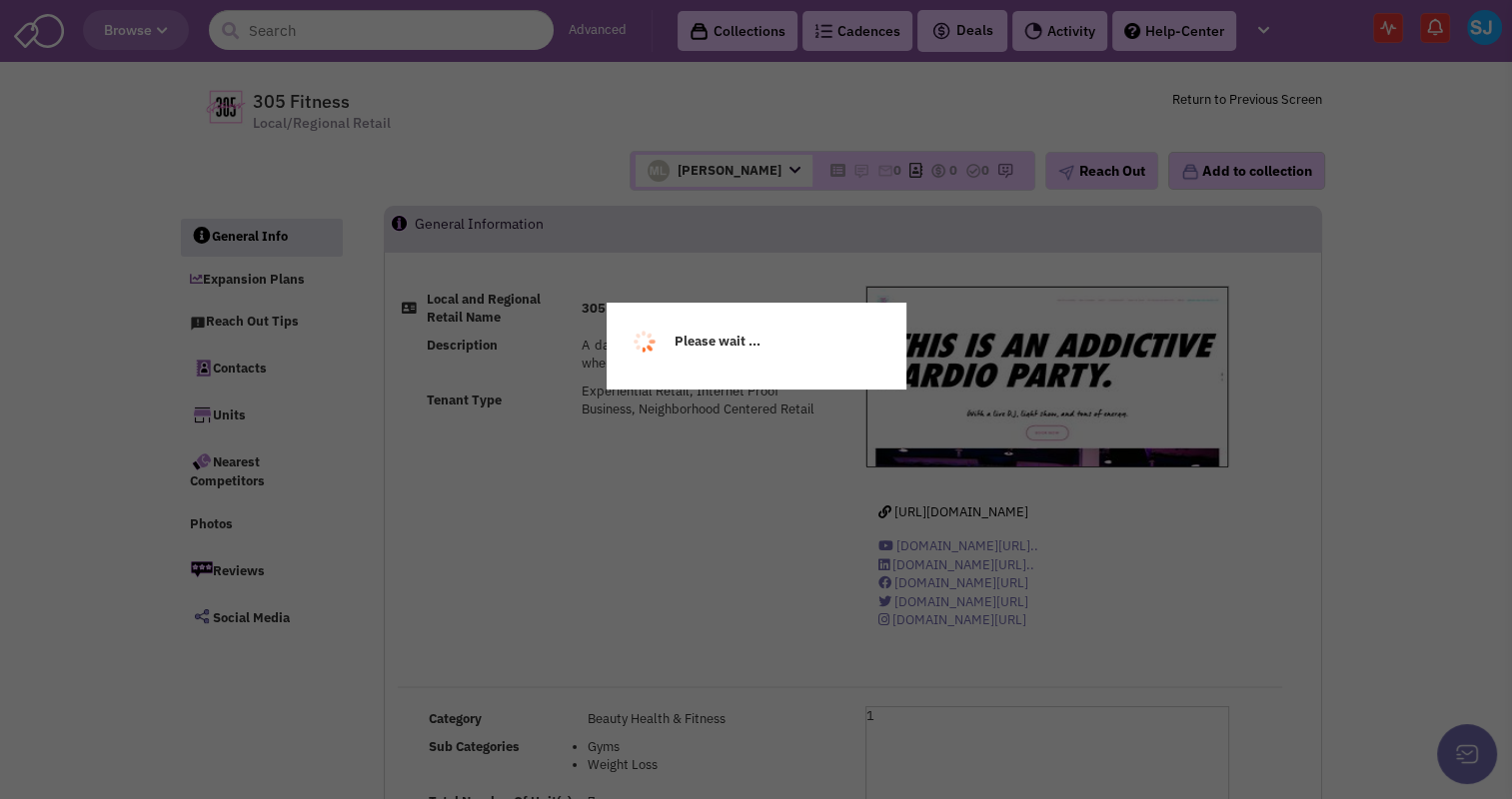 select 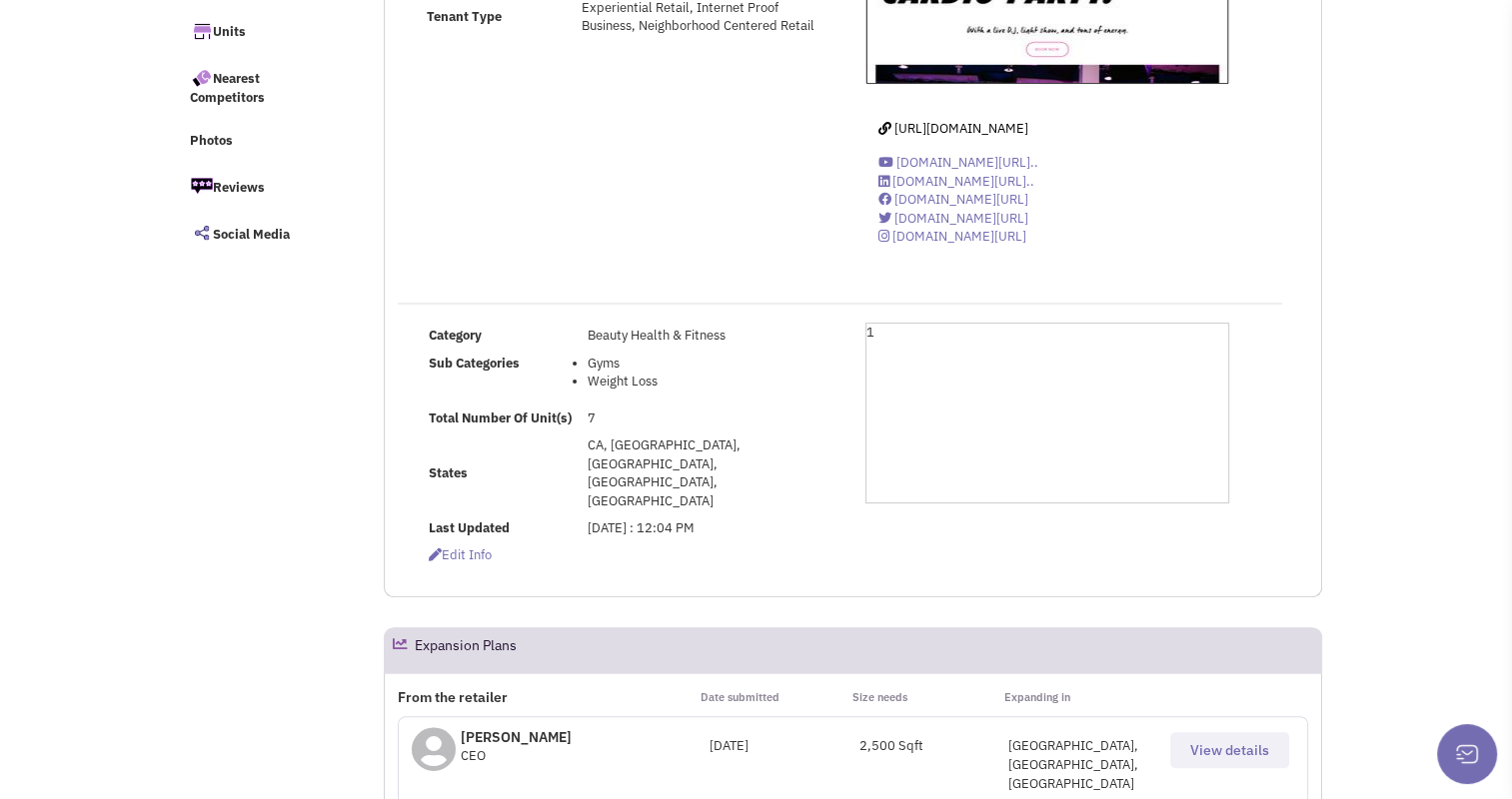 select 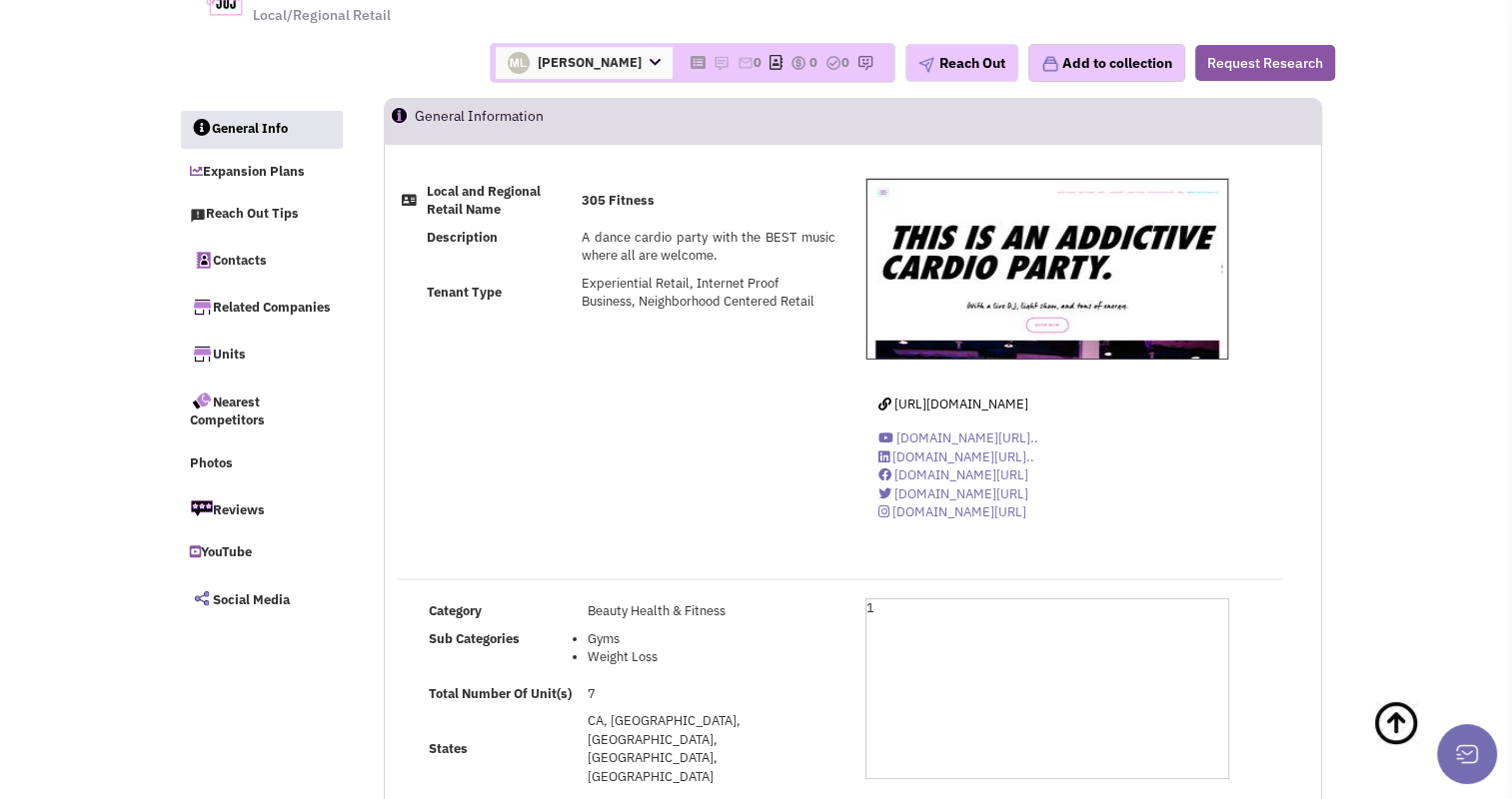 scroll, scrollTop: 0, scrollLeft: 0, axis: both 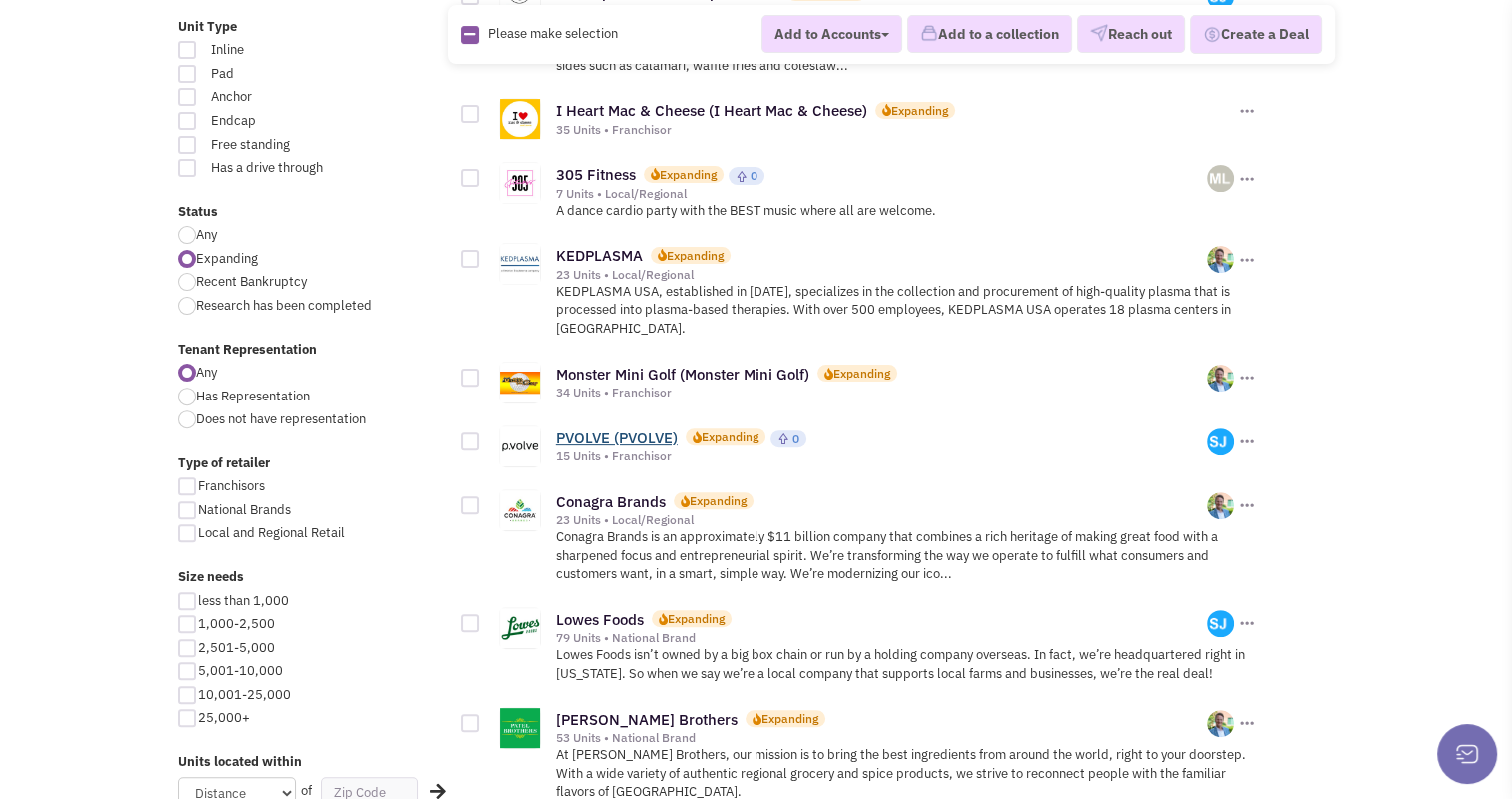 click on "PVOLVE (PVOLVE)" at bounding box center [617, 437] 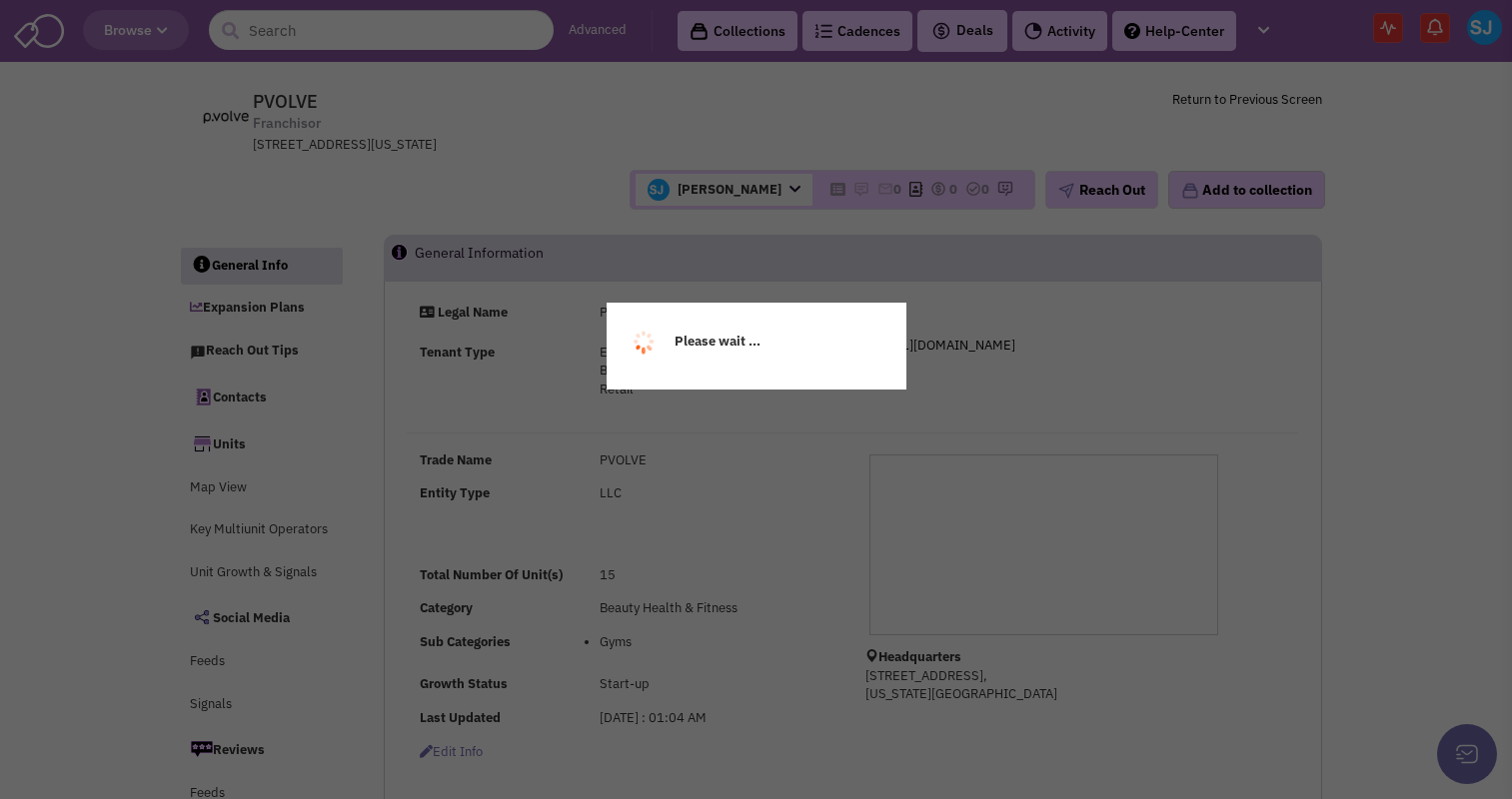 scroll, scrollTop: 0, scrollLeft: 0, axis: both 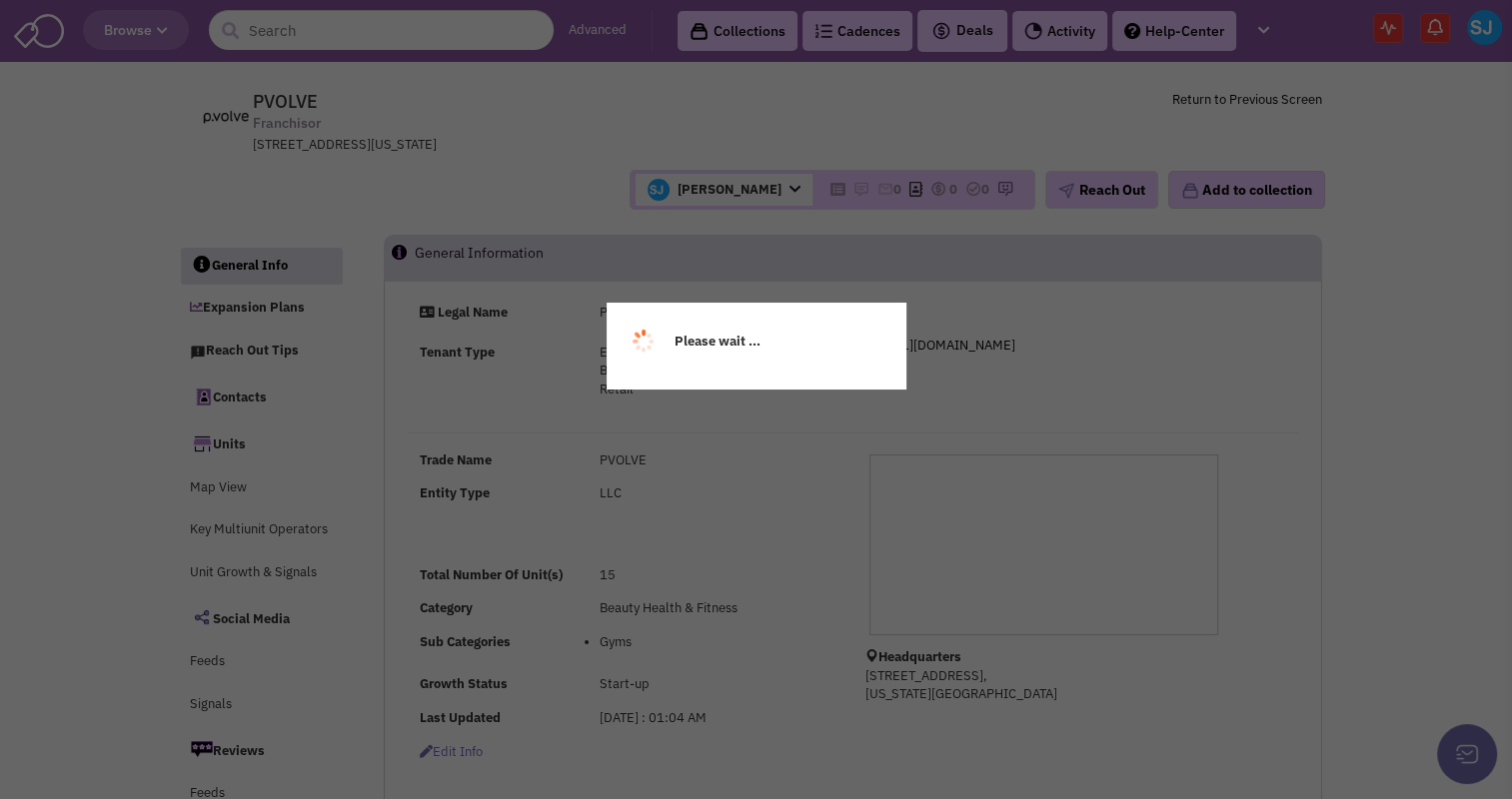 select 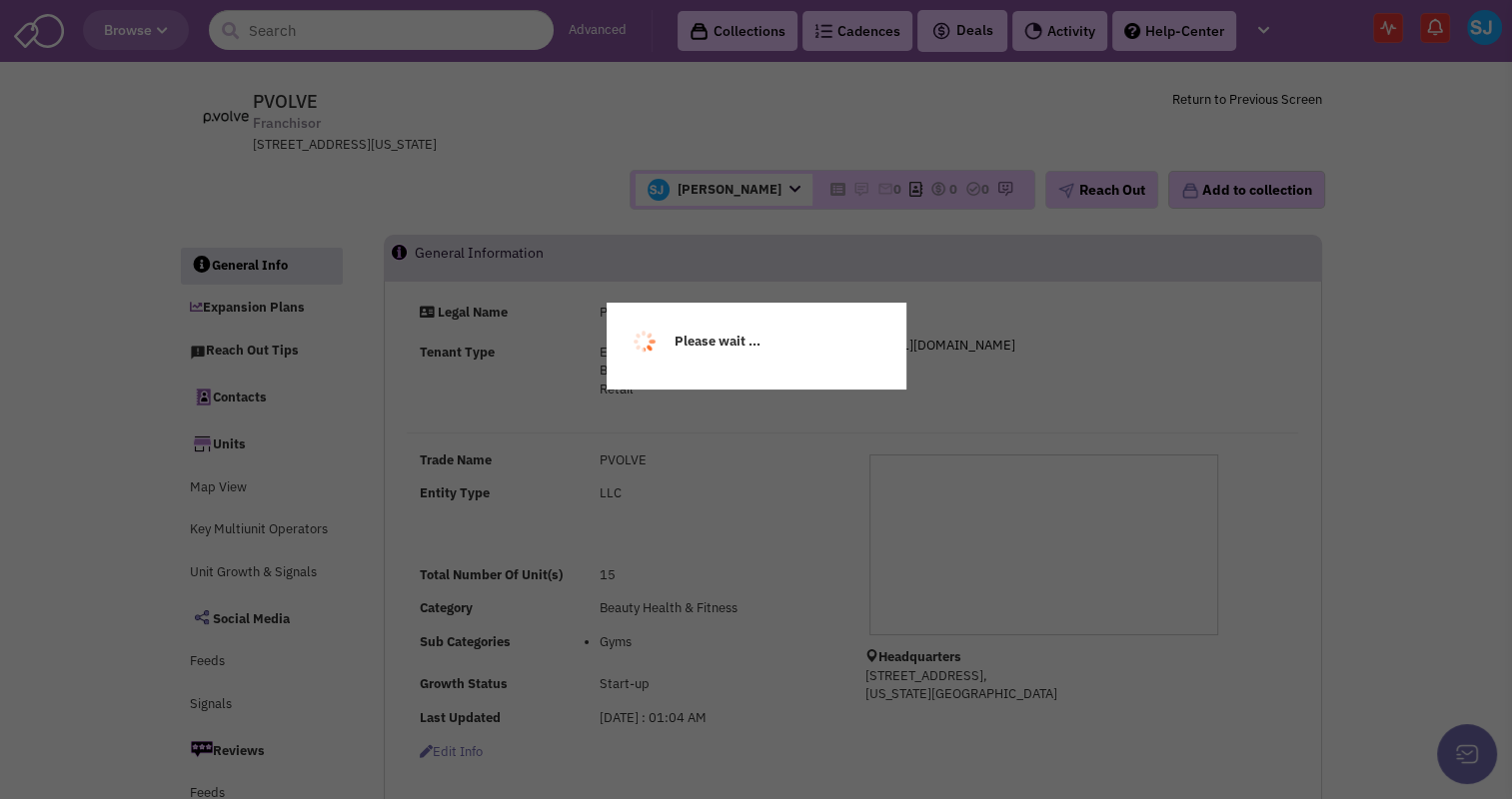 select 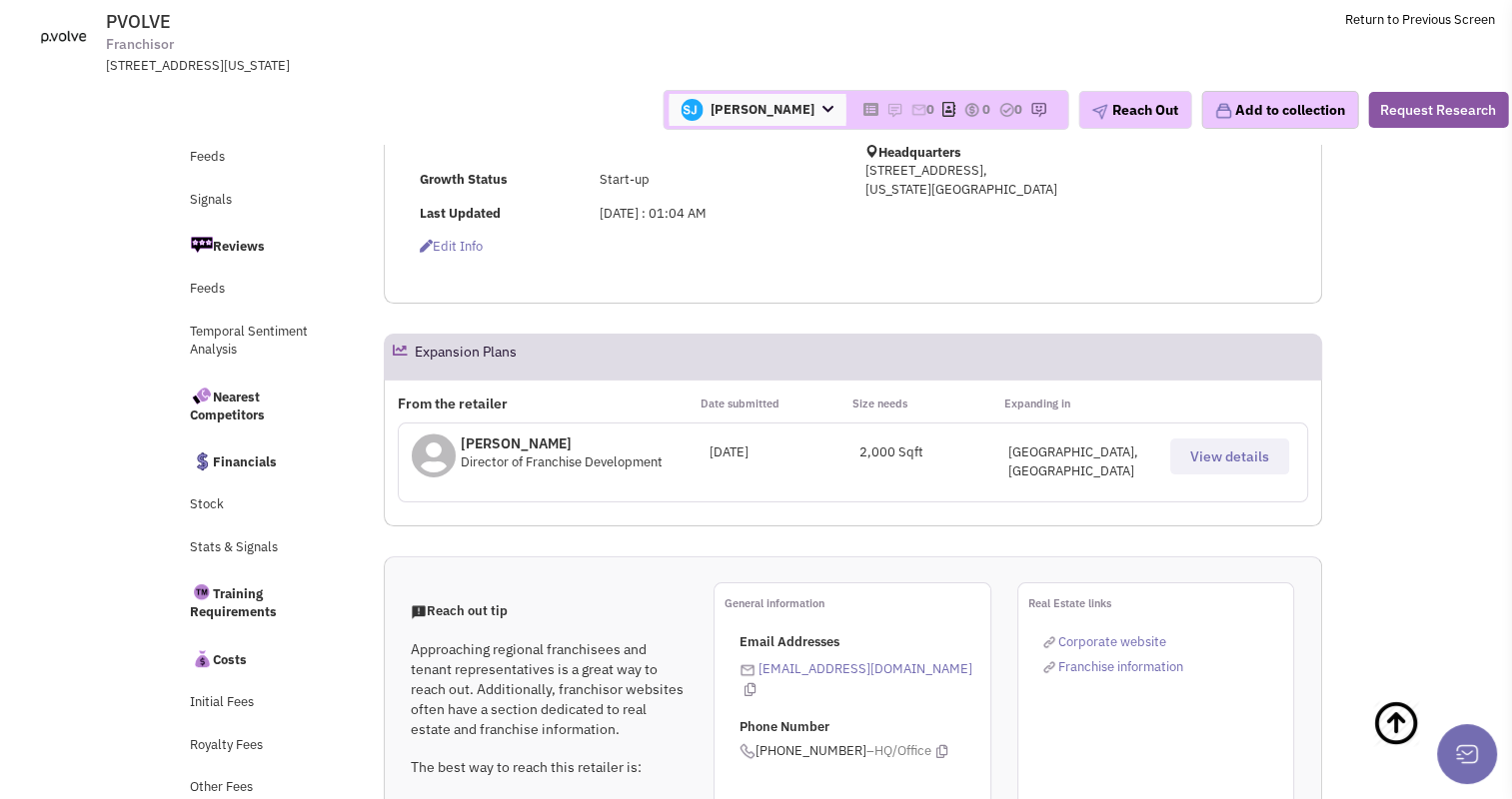 scroll, scrollTop: 364, scrollLeft: 0, axis: vertical 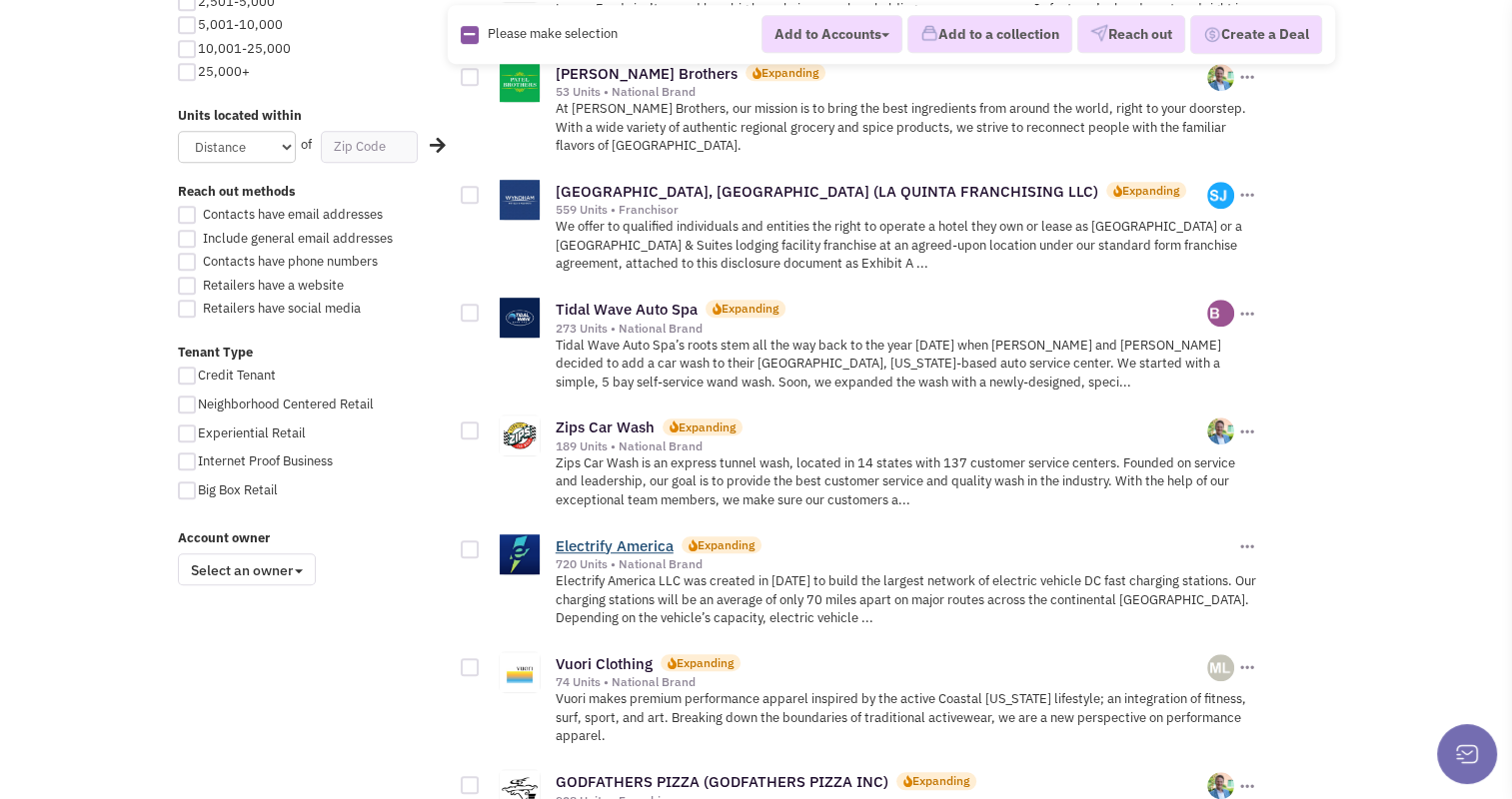 click on "Electrify America" at bounding box center (615, 545) 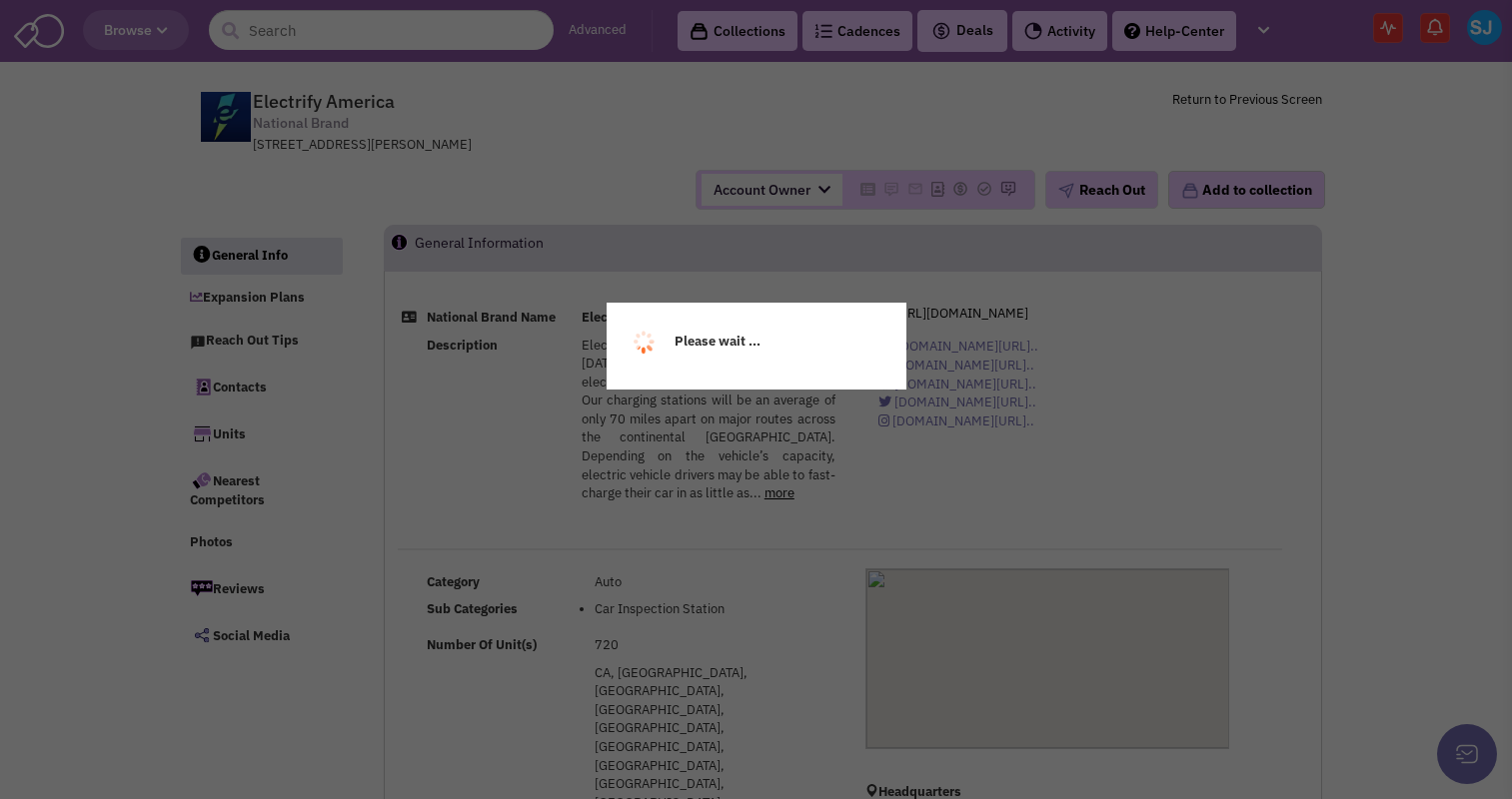 scroll, scrollTop: 0, scrollLeft: 0, axis: both 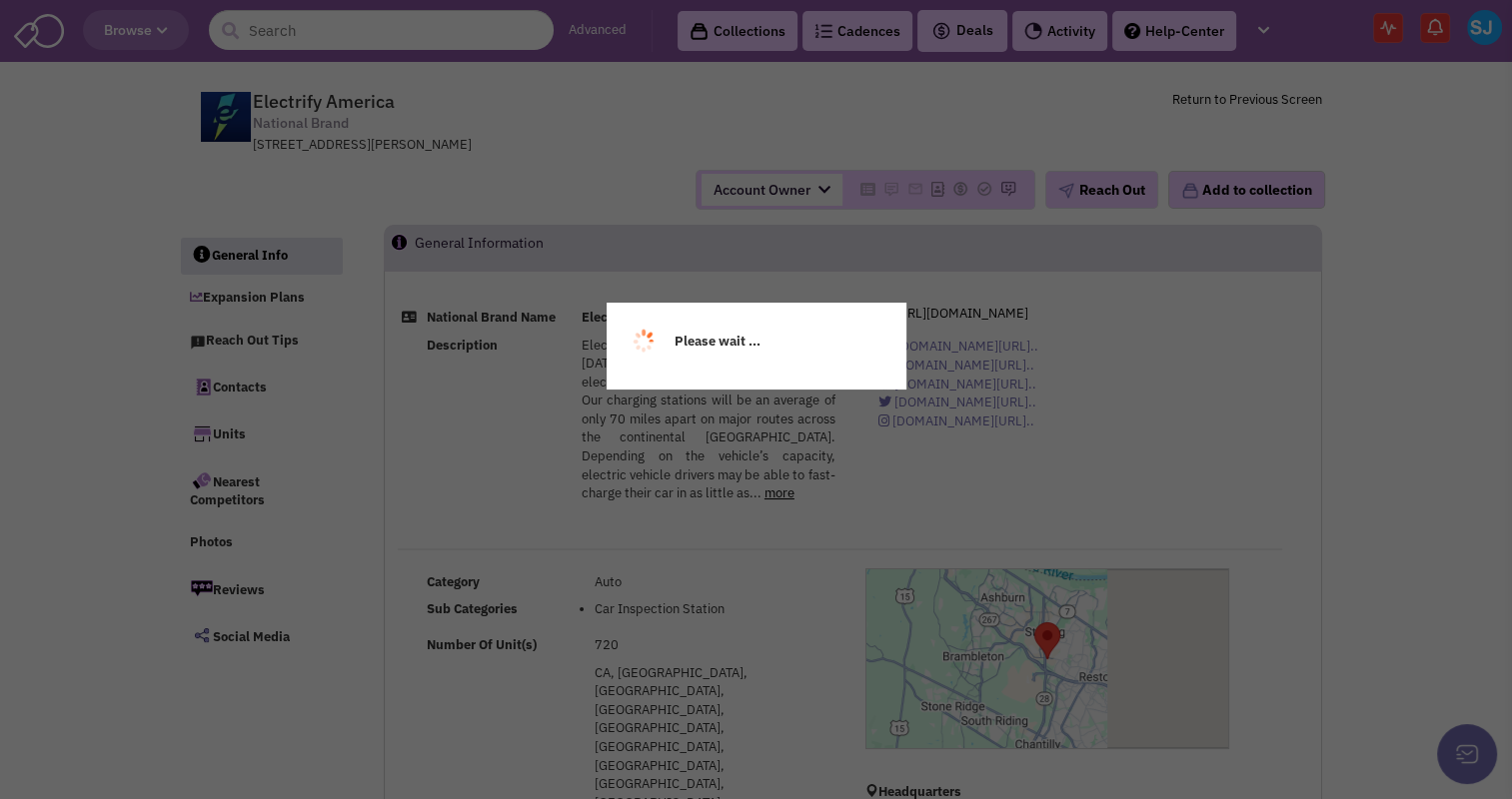select 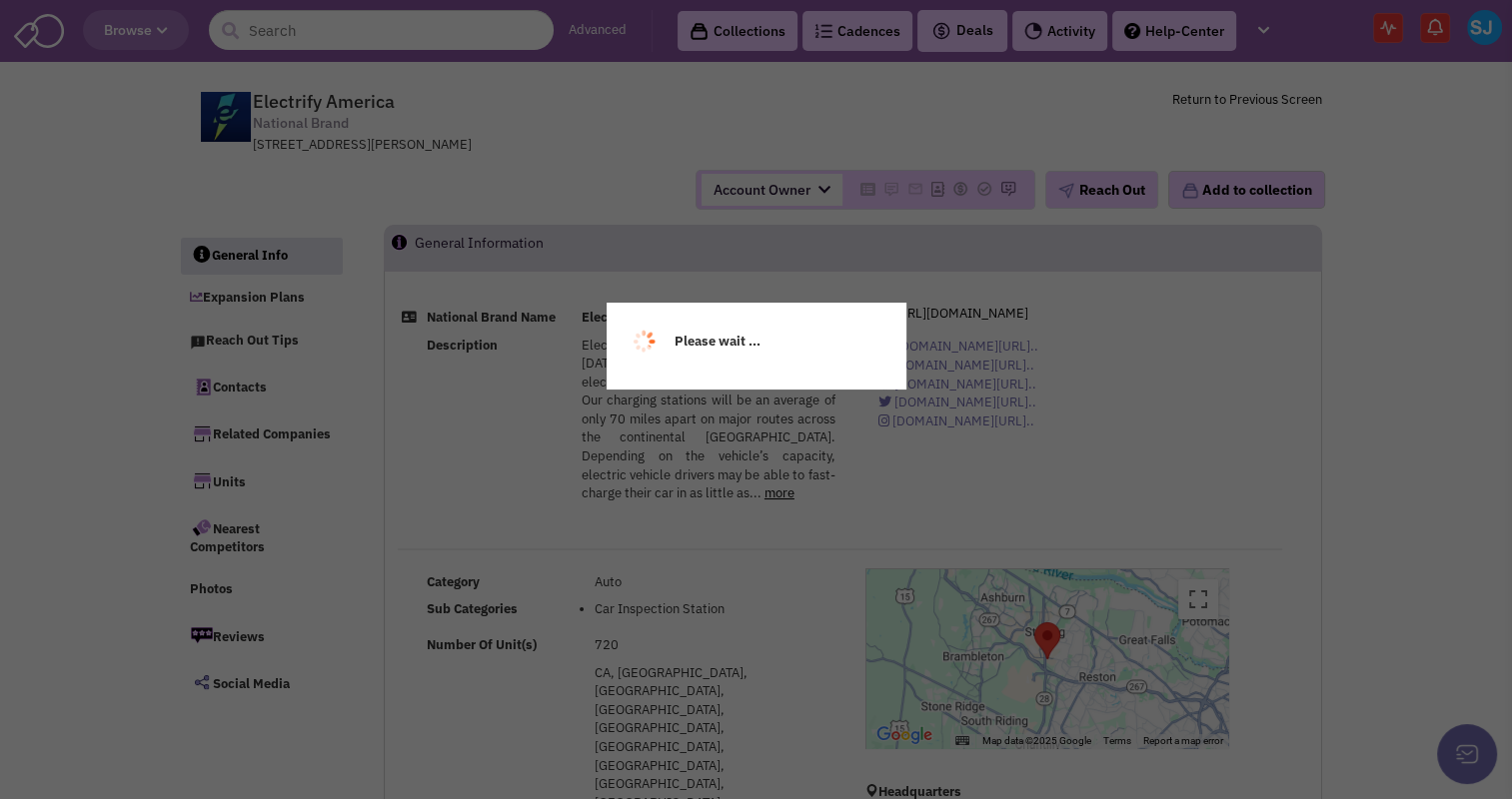 select 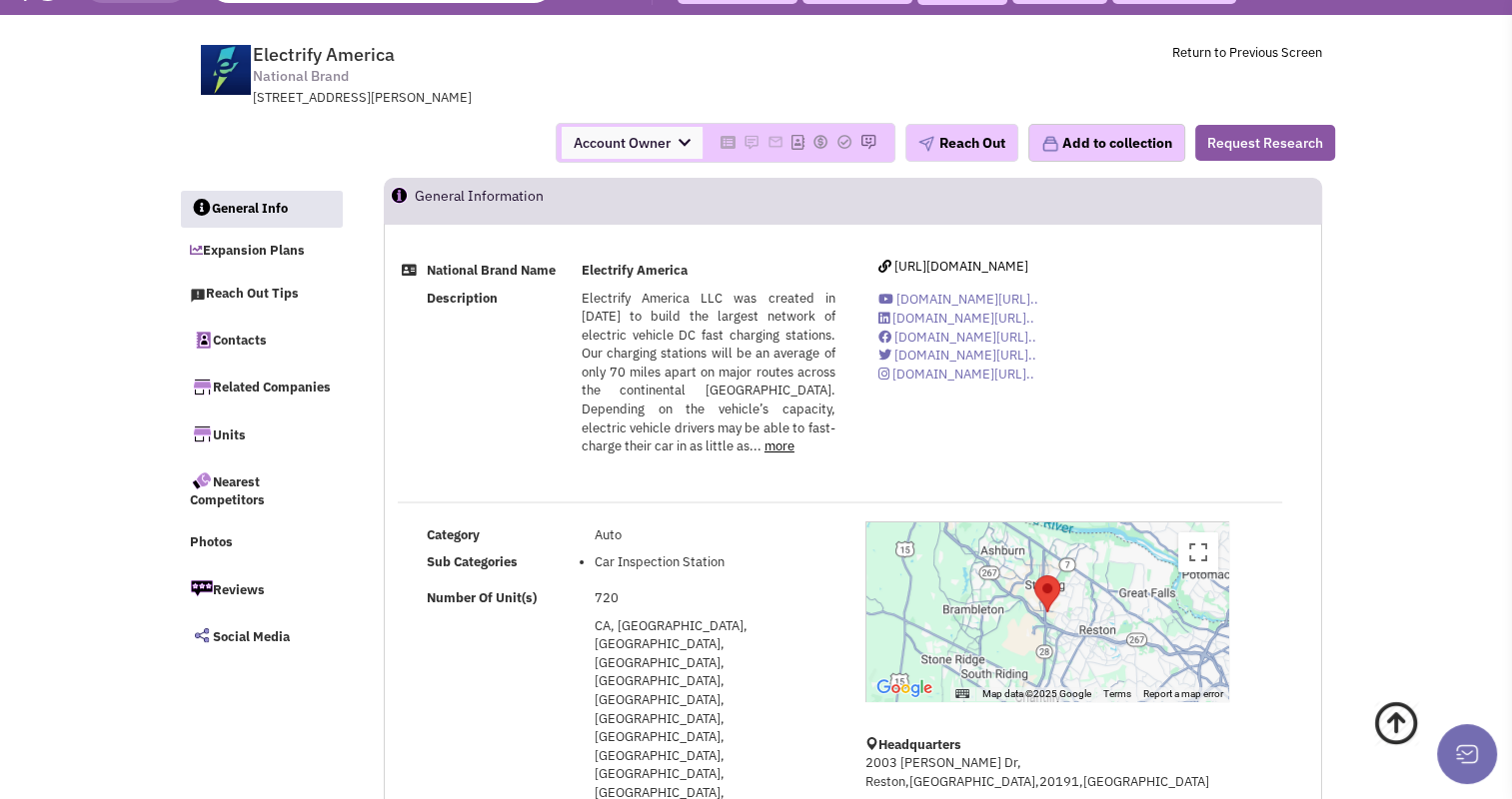 scroll, scrollTop: 0, scrollLeft: 0, axis: both 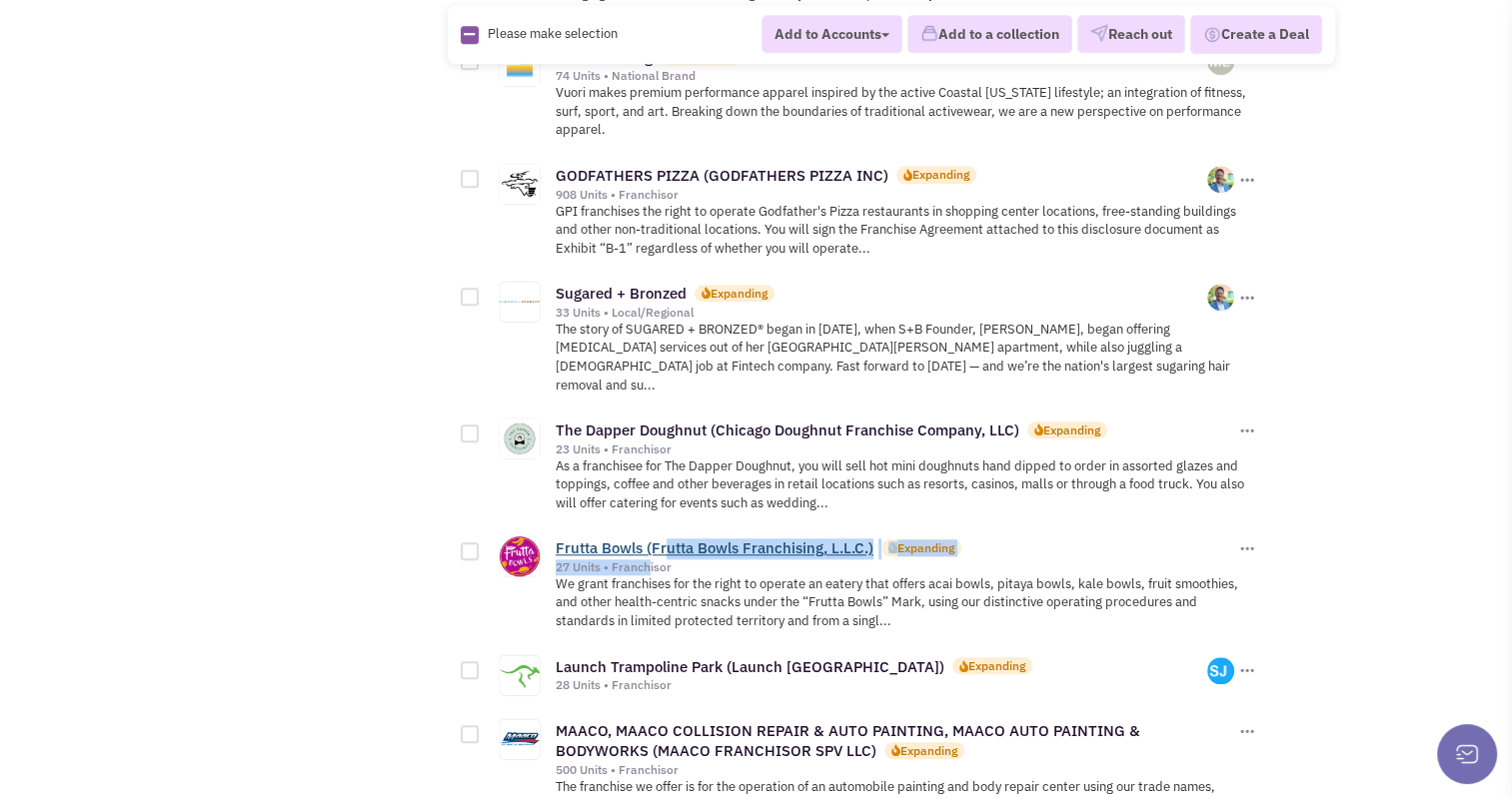 drag, startPoint x: 649, startPoint y: 514, endPoint x: 661, endPoint y: 500, distance: 18.439089 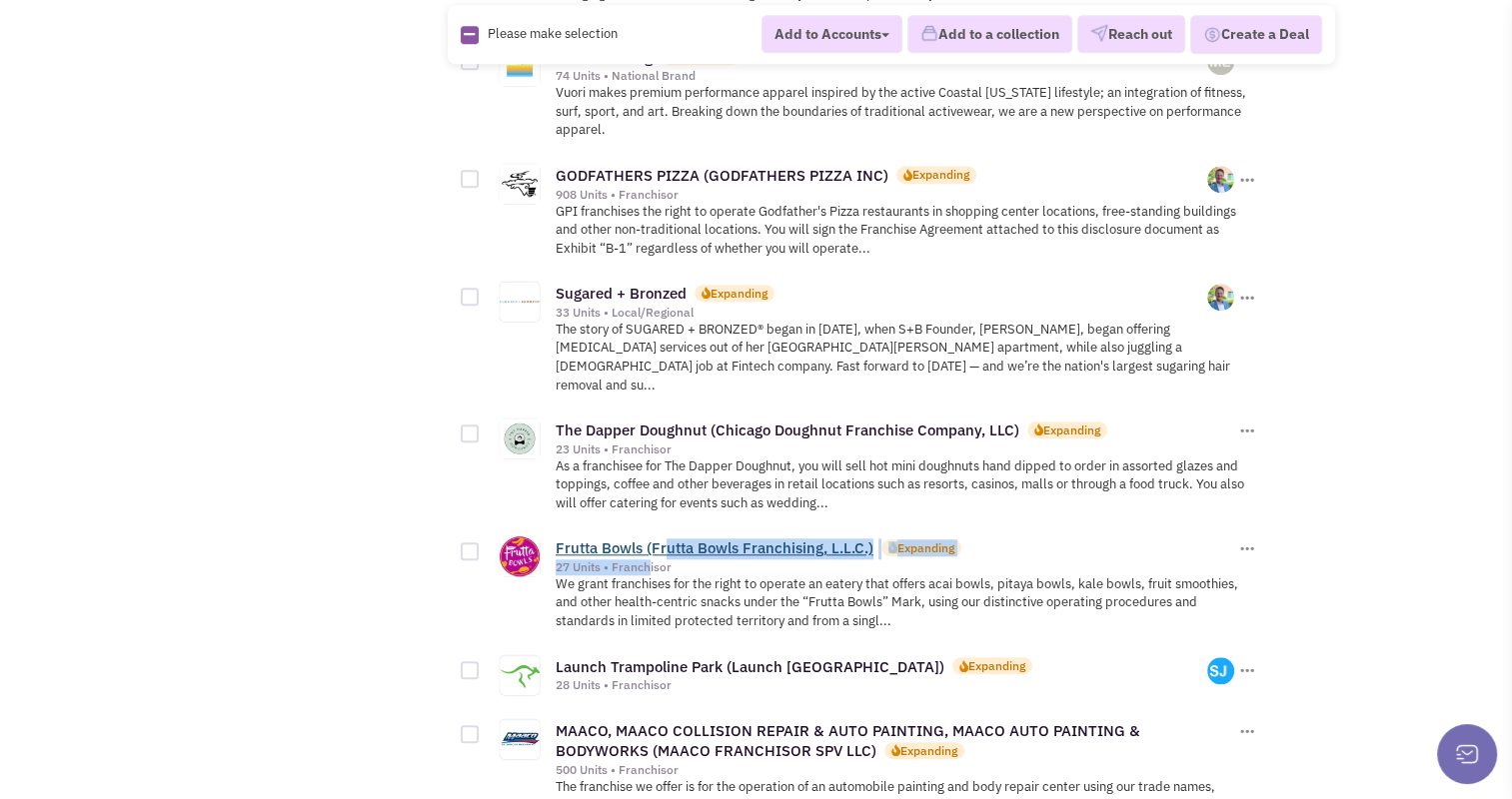 click on "Frutta Bowls (Frutta Bowls Franchising, L.L.C.)" at bounding box center [715, 547] 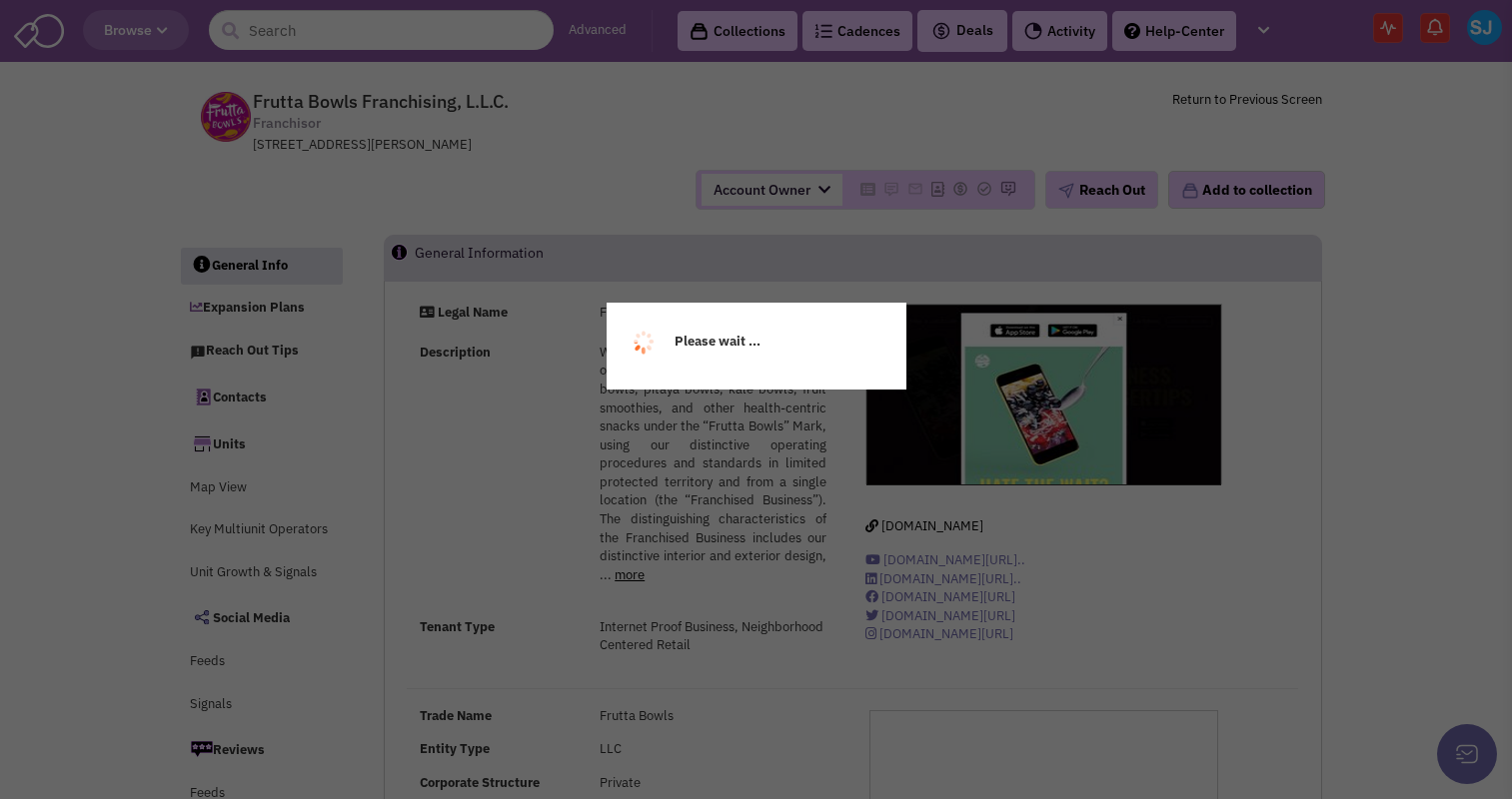 scroll, scrollTop: 0, scrollLeft: 0, axis: both 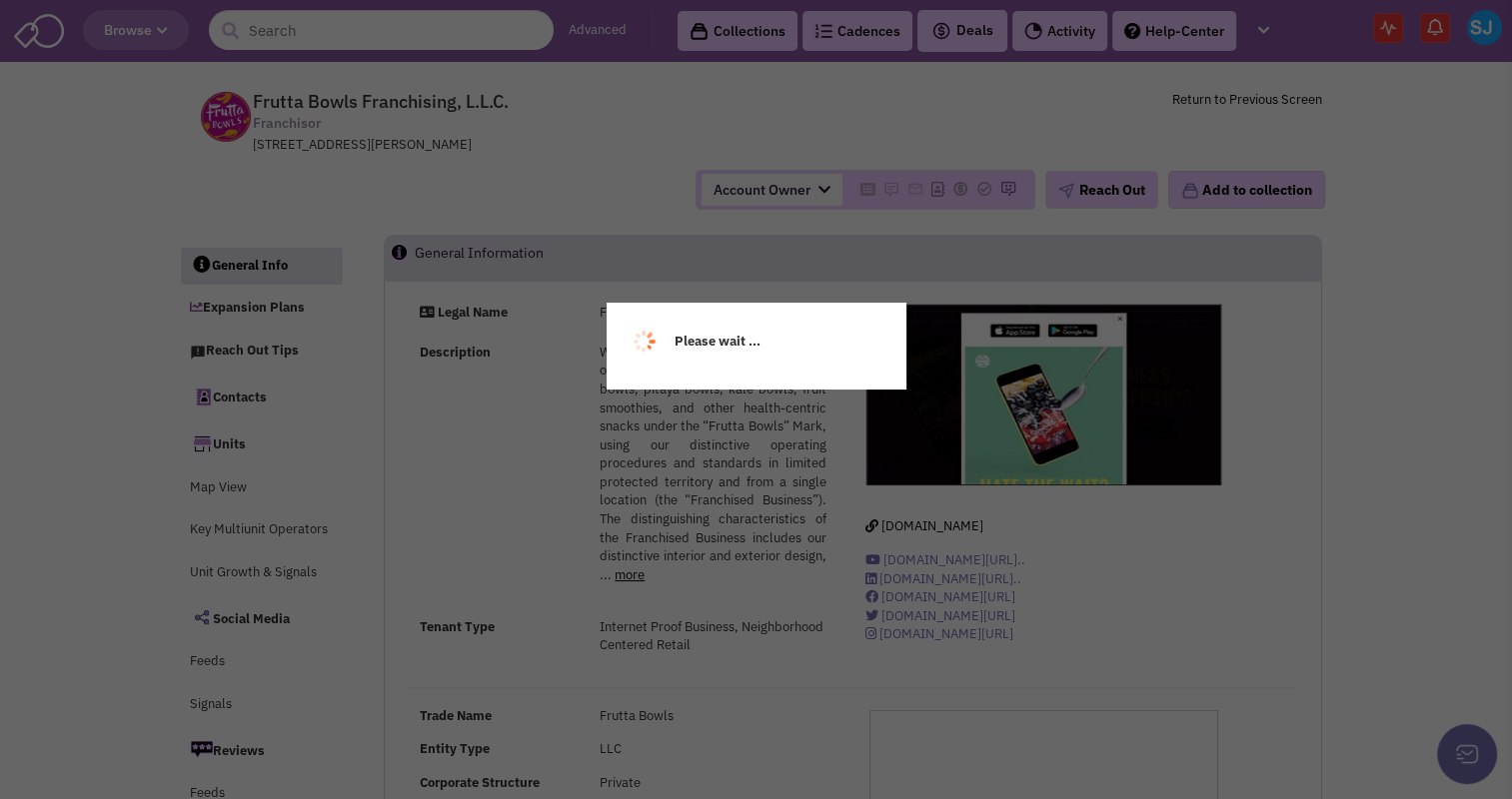 select 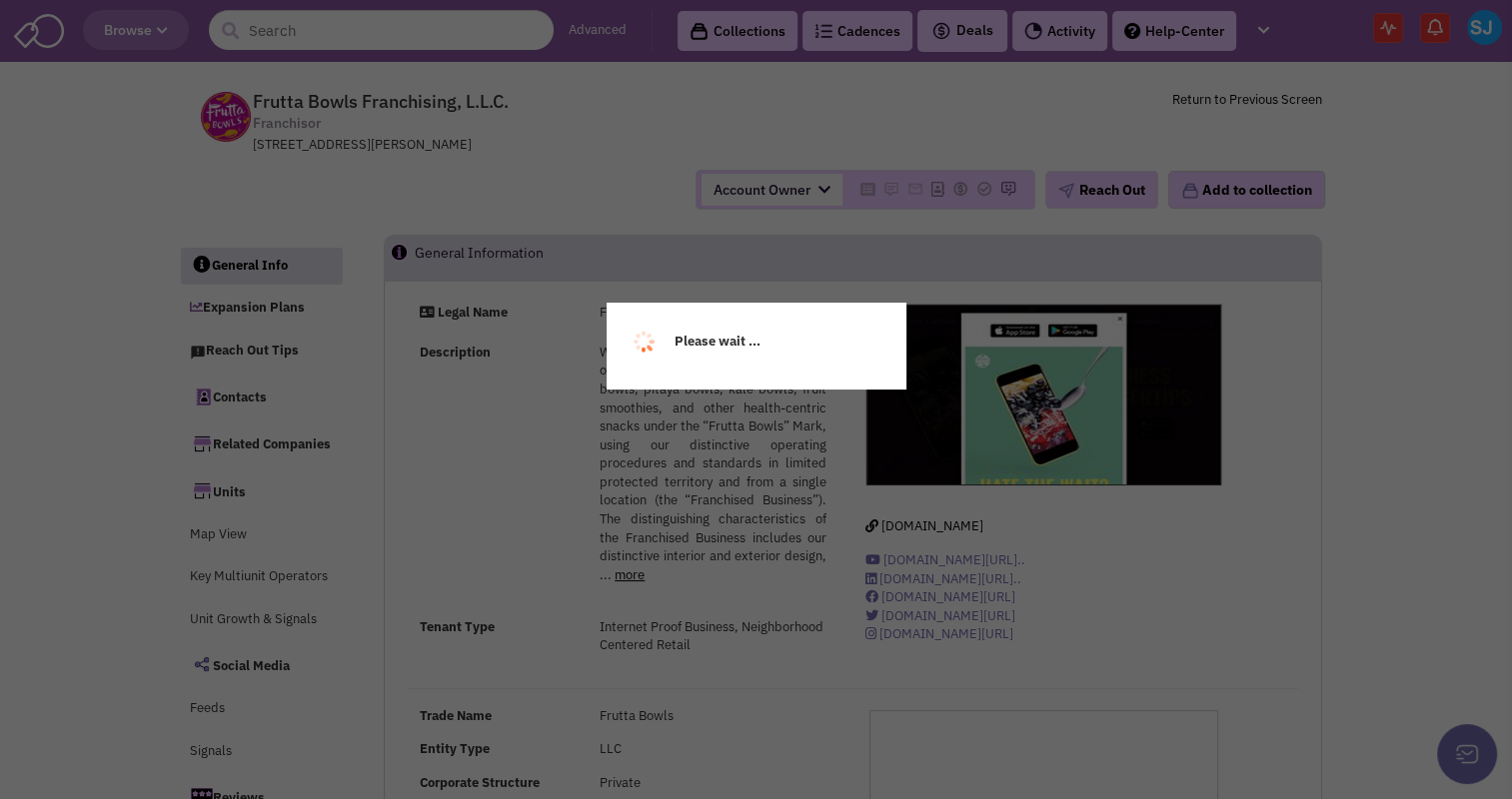 select 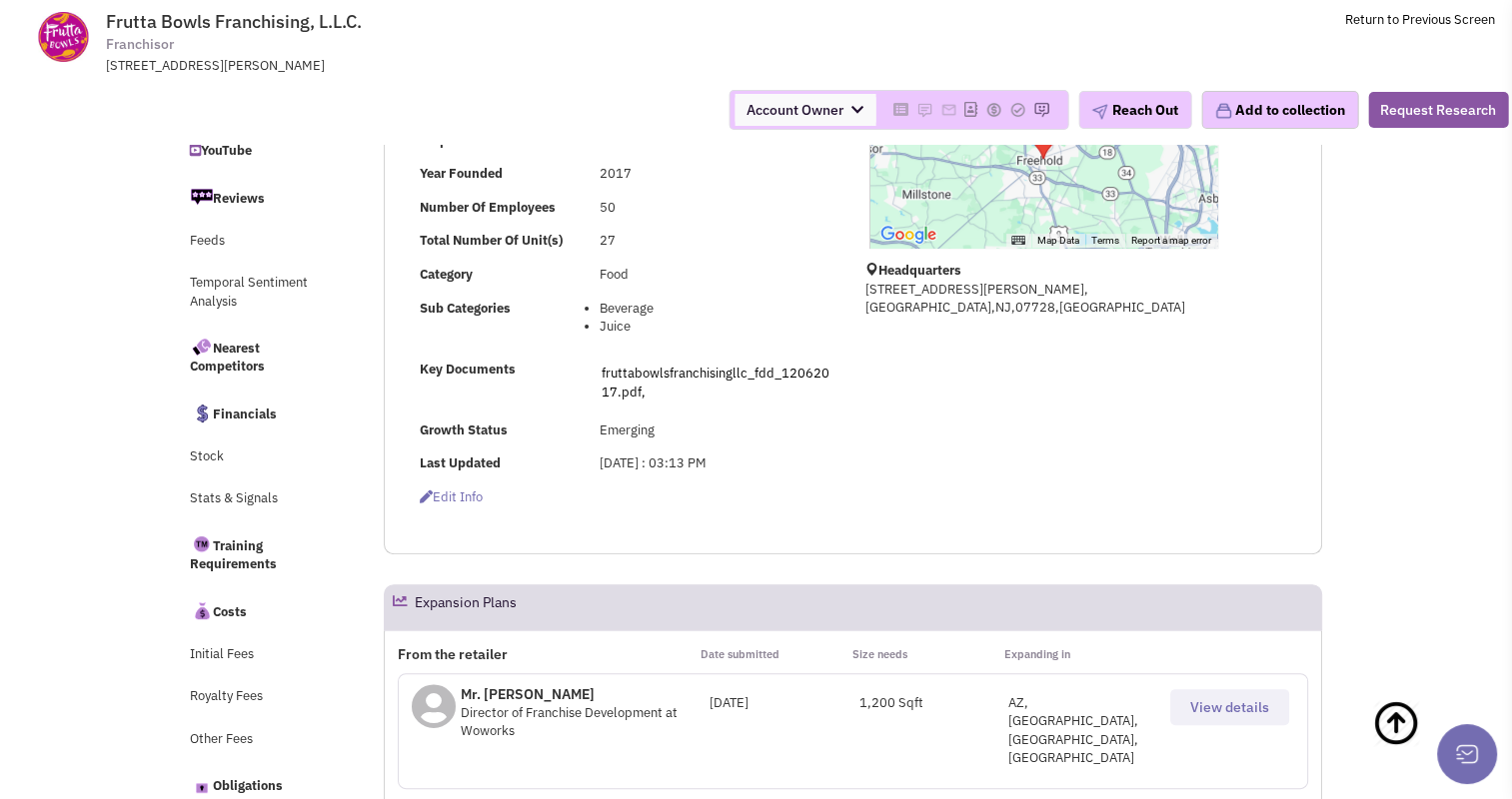 scroll, scrollTop: 0, scrollLeft: 0, axis: both 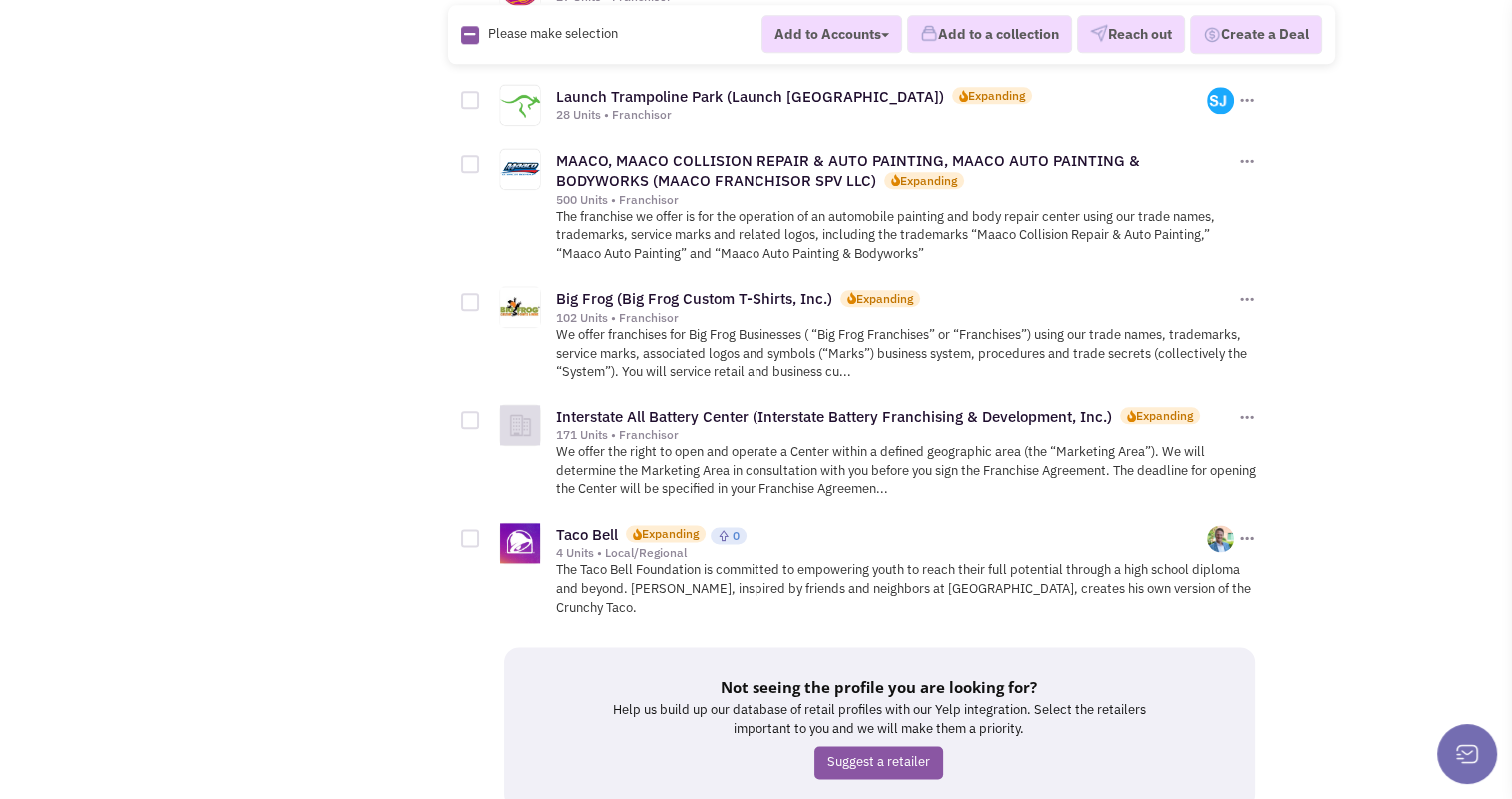 click on "7" at bounding box center (966, 846) 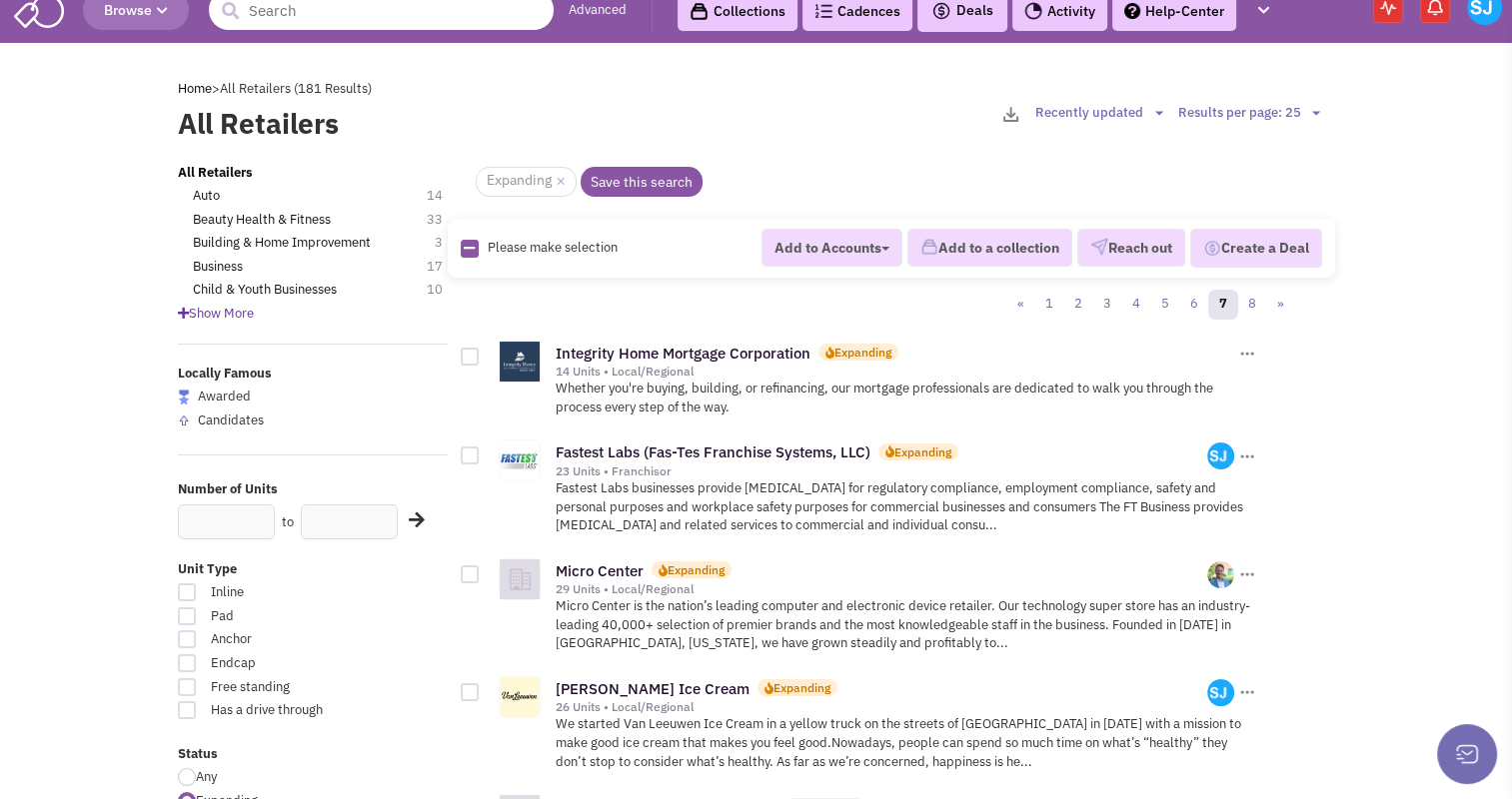 scroll, scrollTop: 21, scrollLeft: 0, axis: vertical 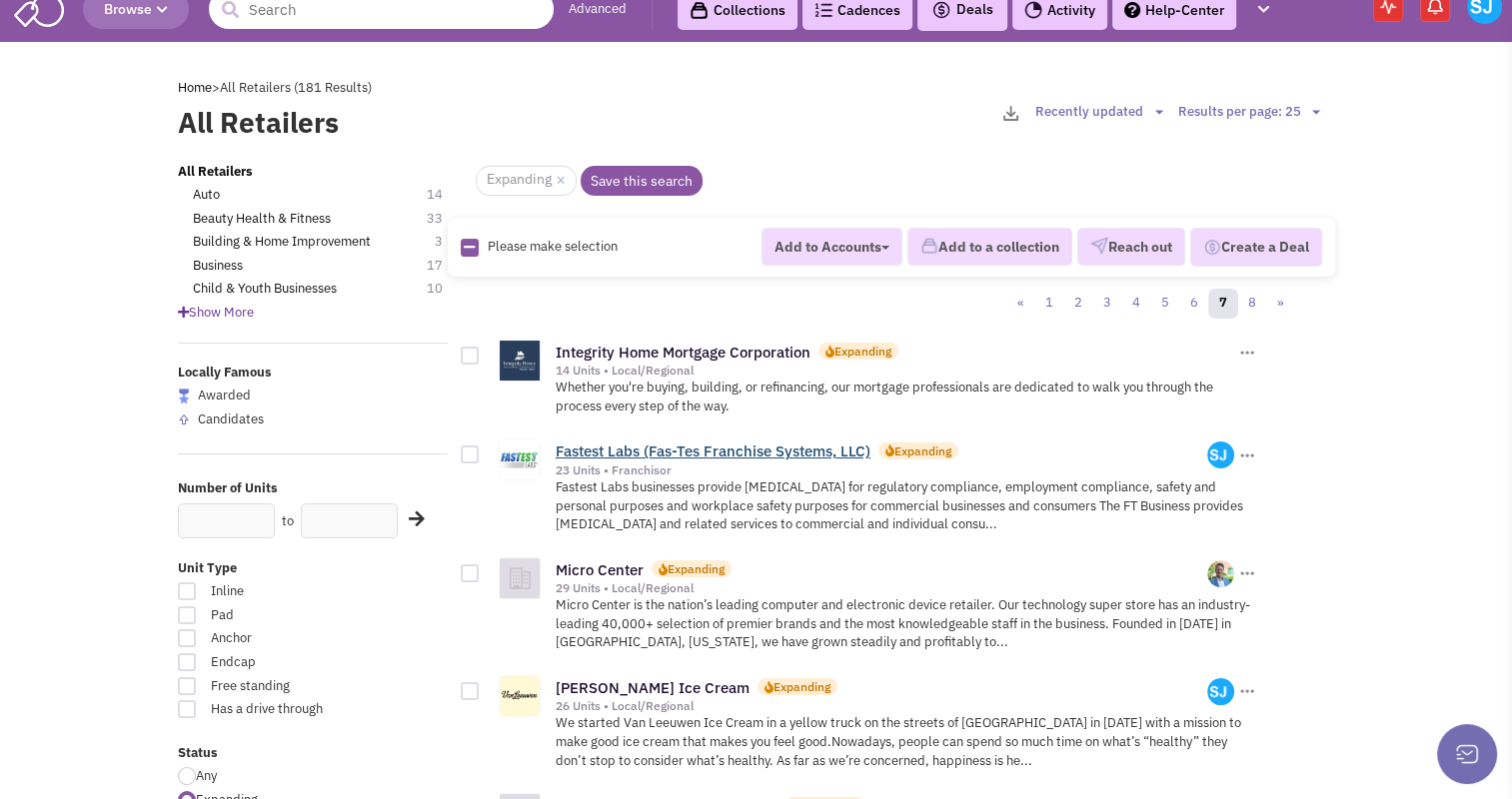 click on "Fastest Labs (Fas-Tes Franchise Systems, LLC)" at bounding box center [713, 450] 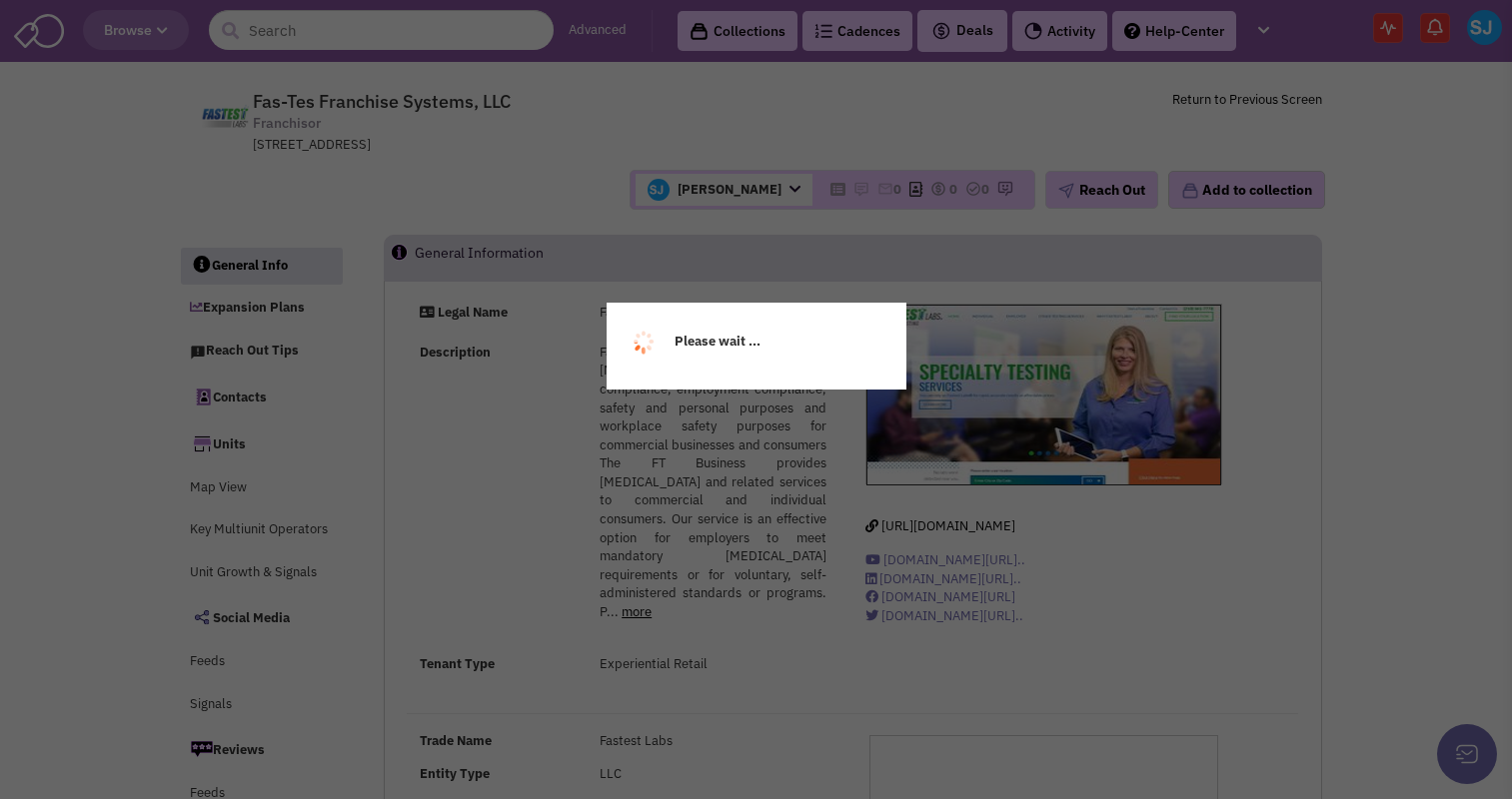 scroll, scrollTop: 0, scrollLeft: 0, axis: both 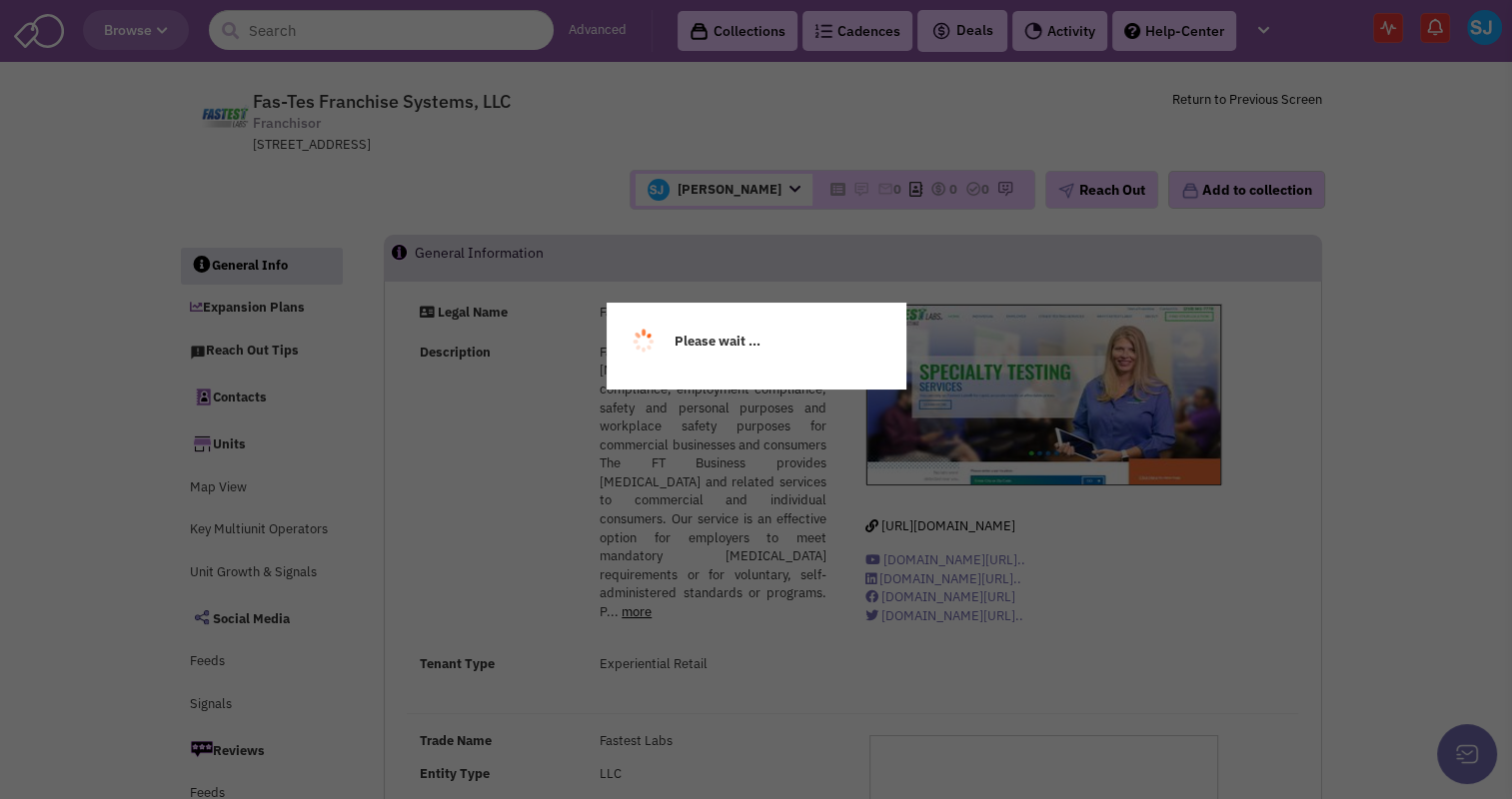 select 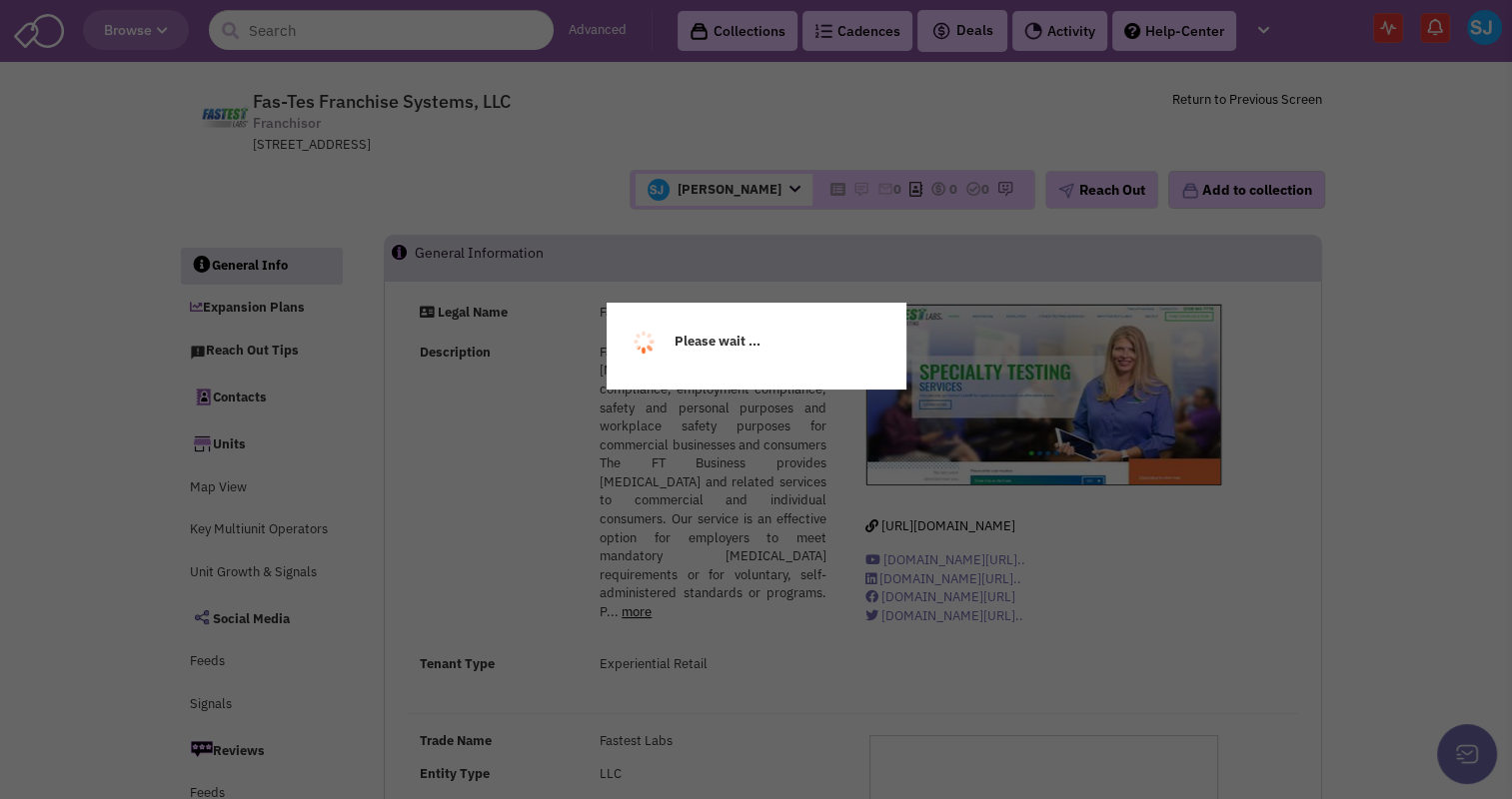 select 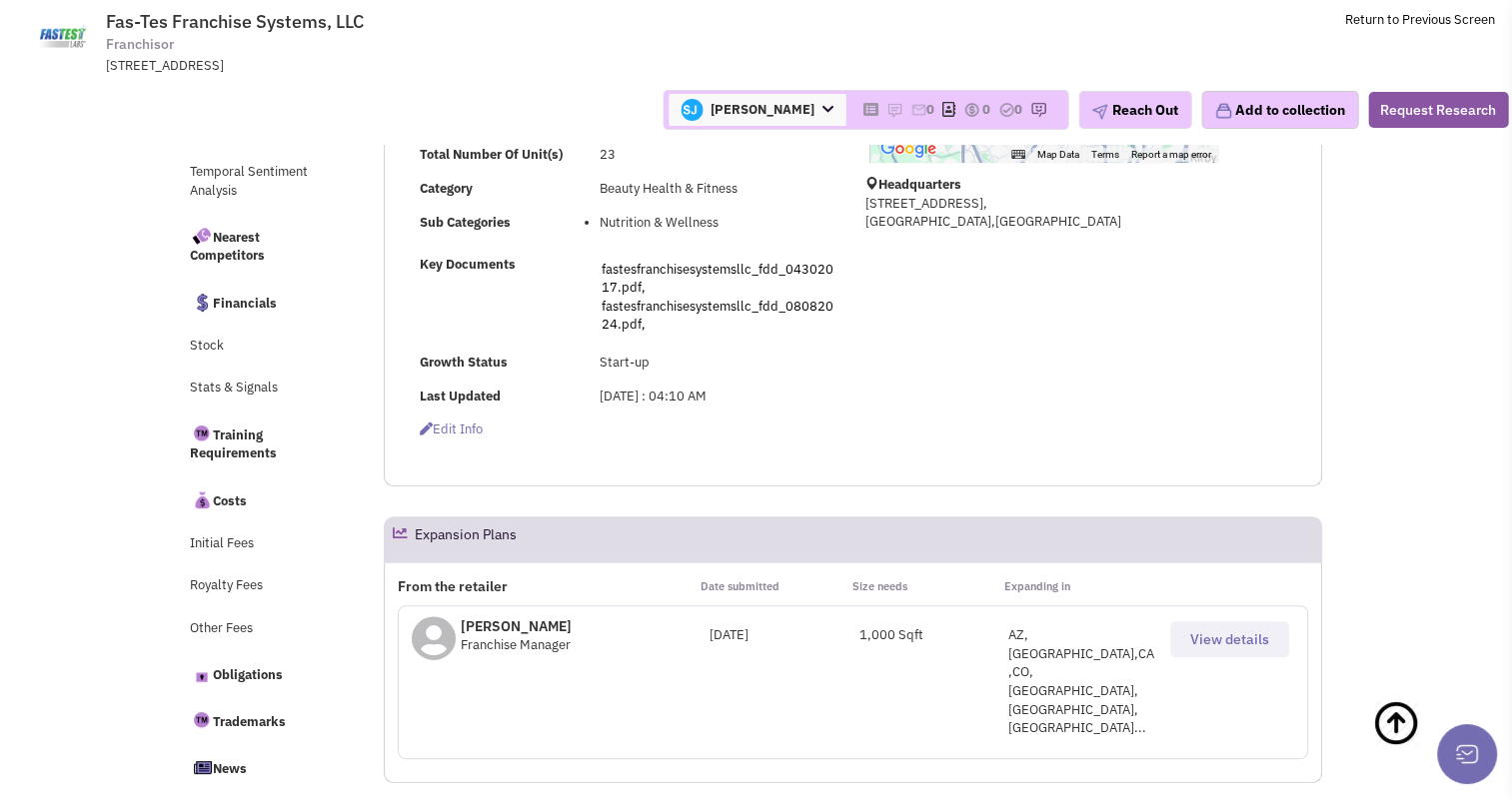 scroll, scrollTop: 609, scrollLeft: 0, axis: vertical 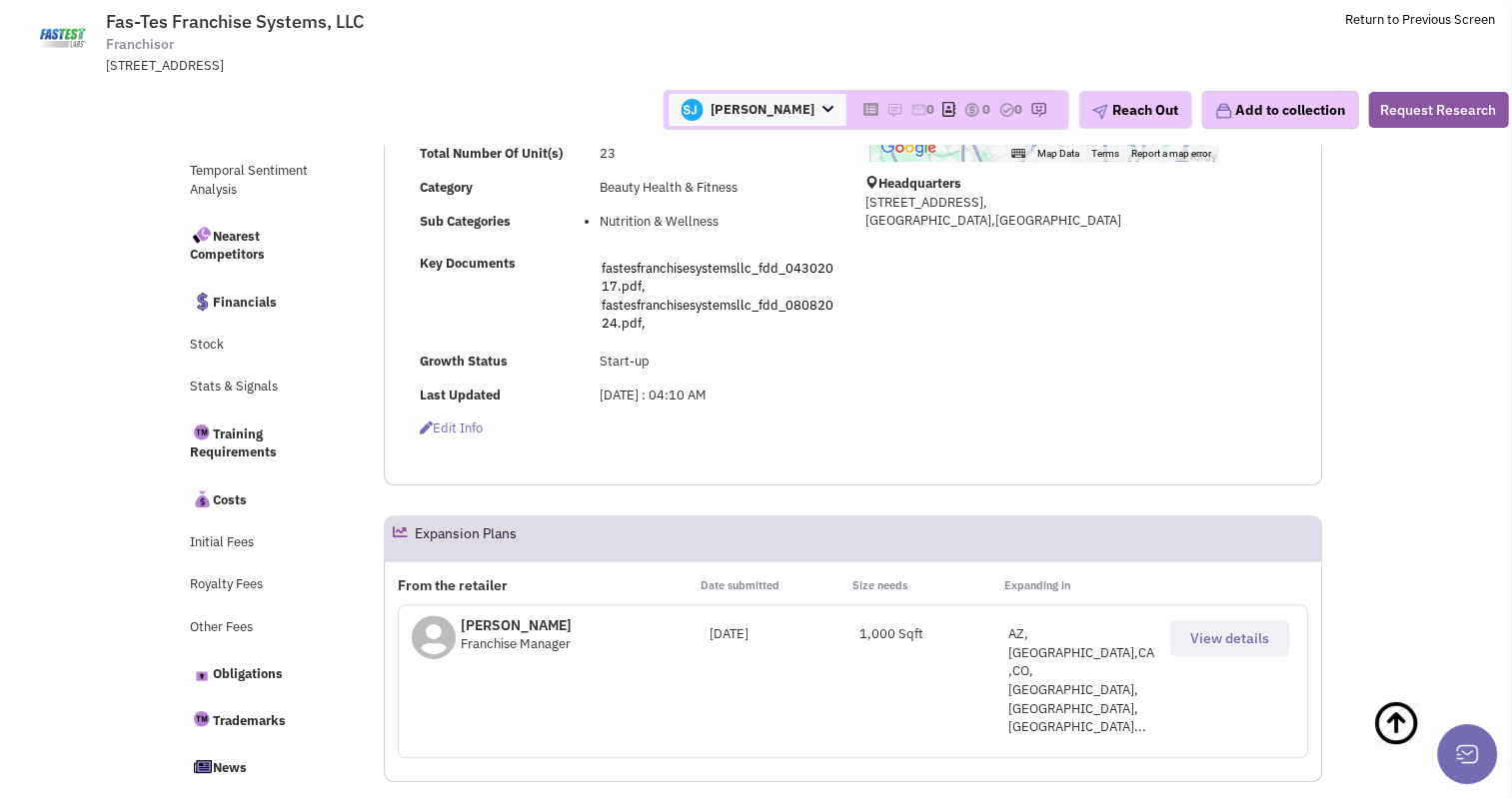 click on "View details" at bounding box center [1229, 638] 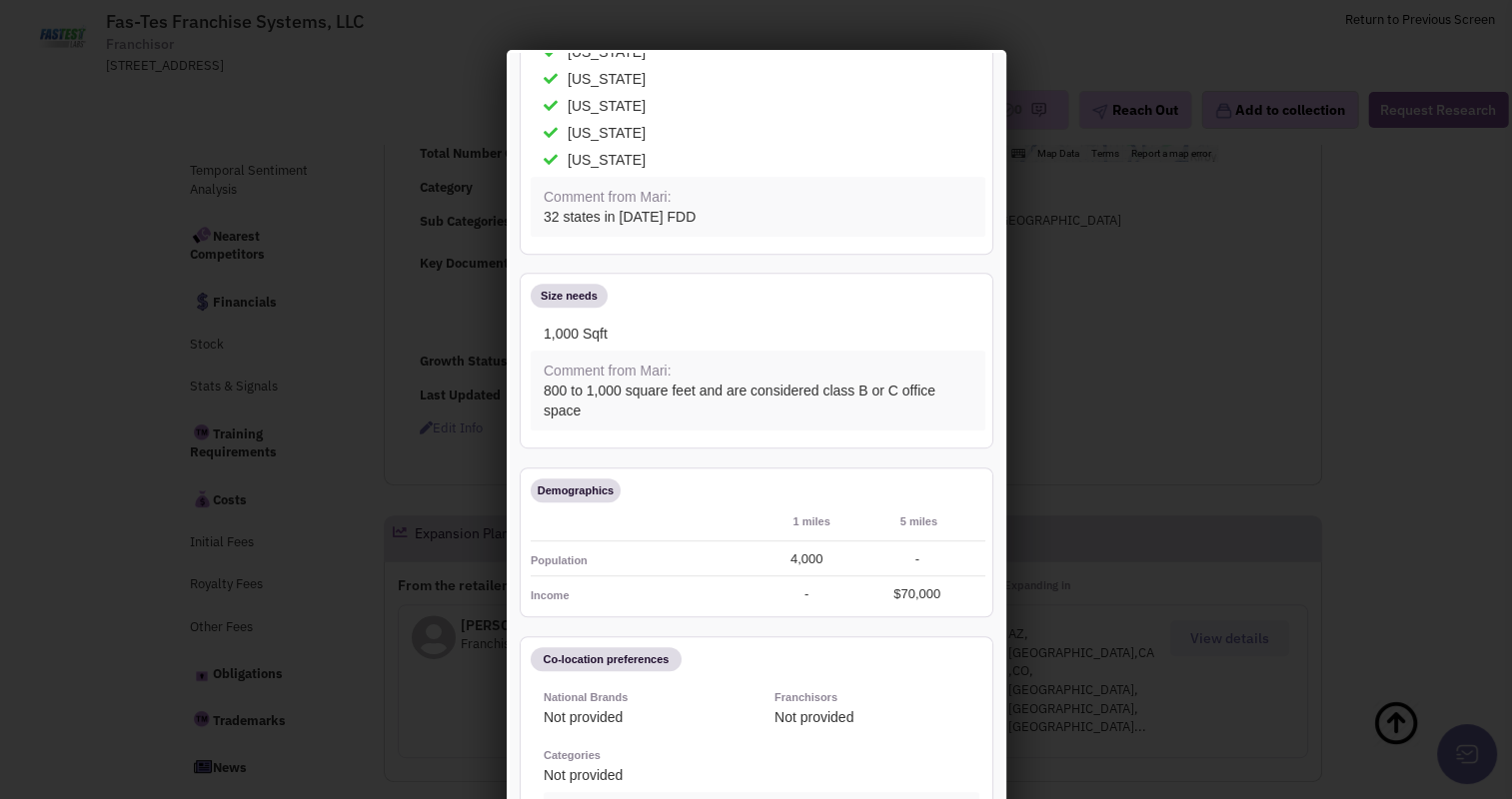 scroll, scrollTop: 1147, scrollLeft: 0, axis: vertical 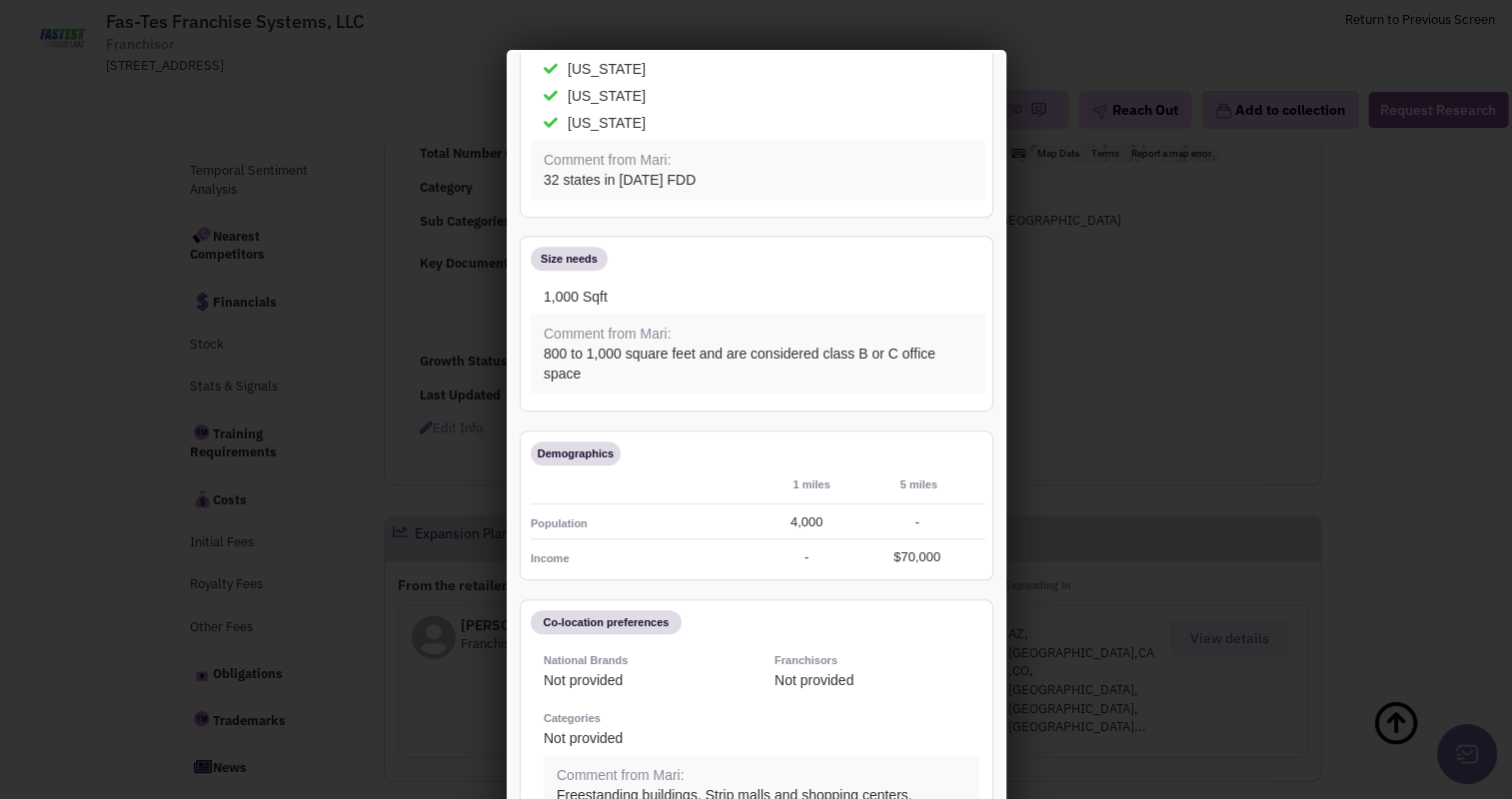 click at bounding box center (756, 400) 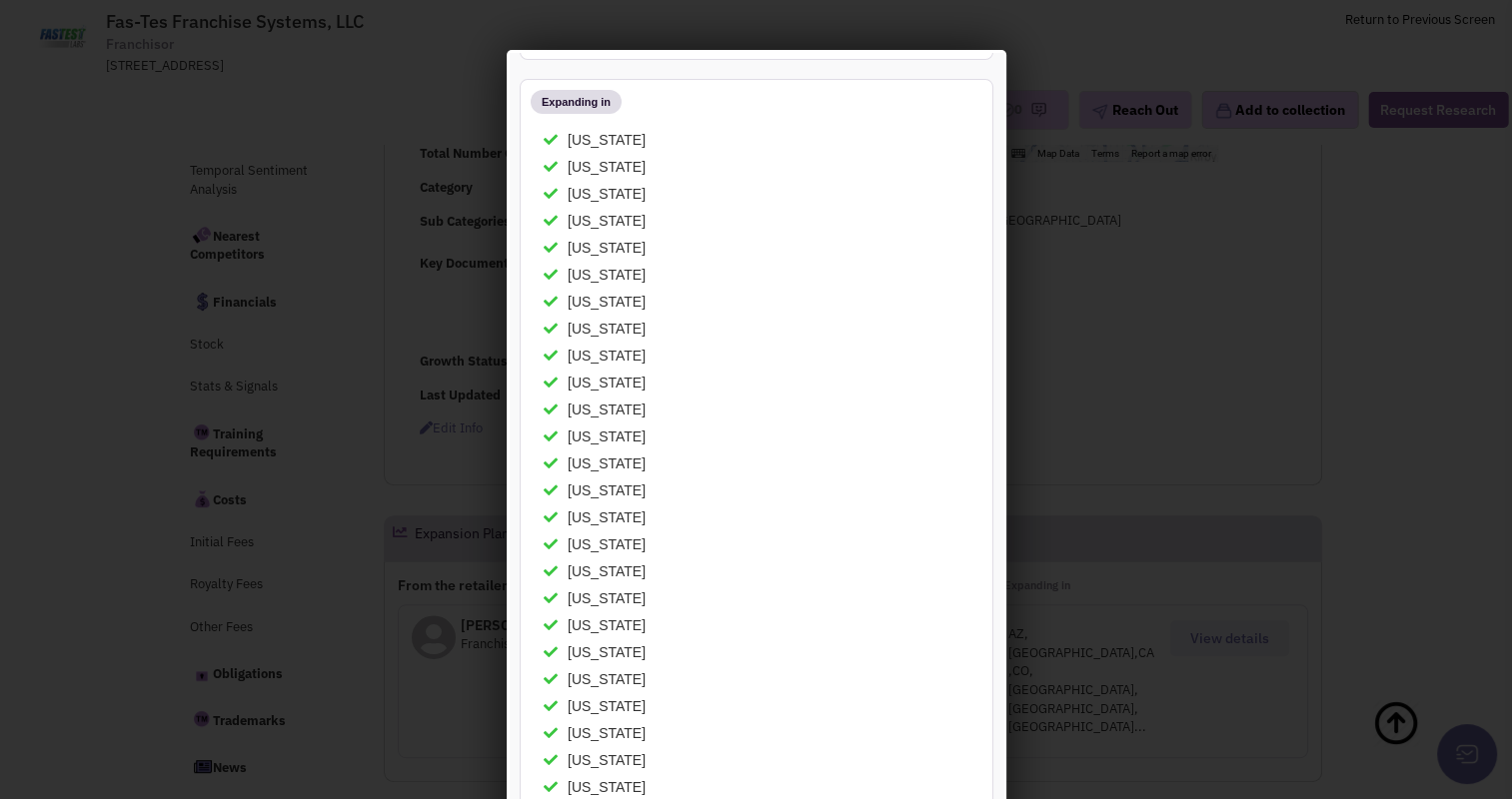 scroll, scrollTop: 0, scrollLeft: 0, axis: both 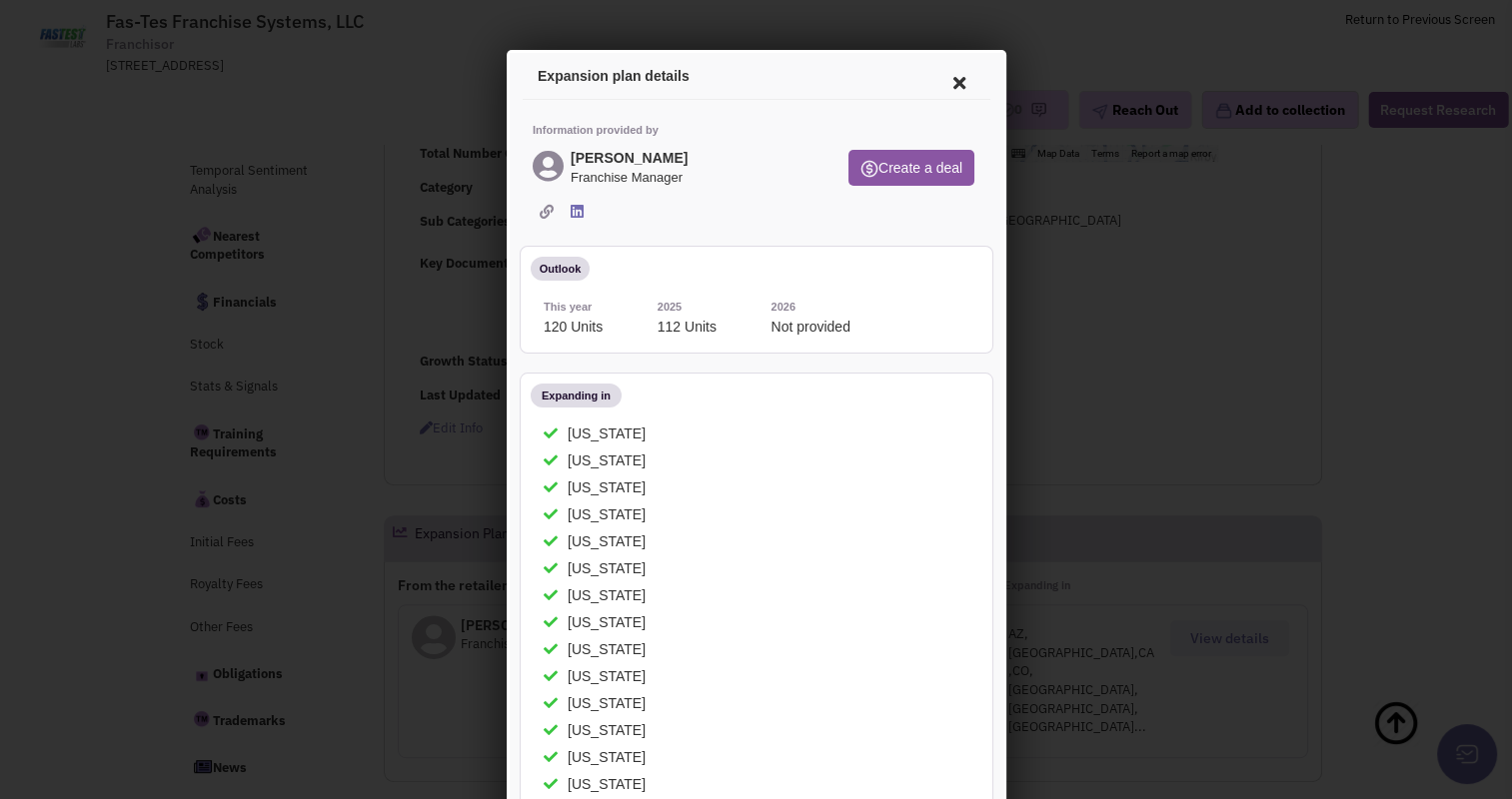 click at bounding box center [955, 80] 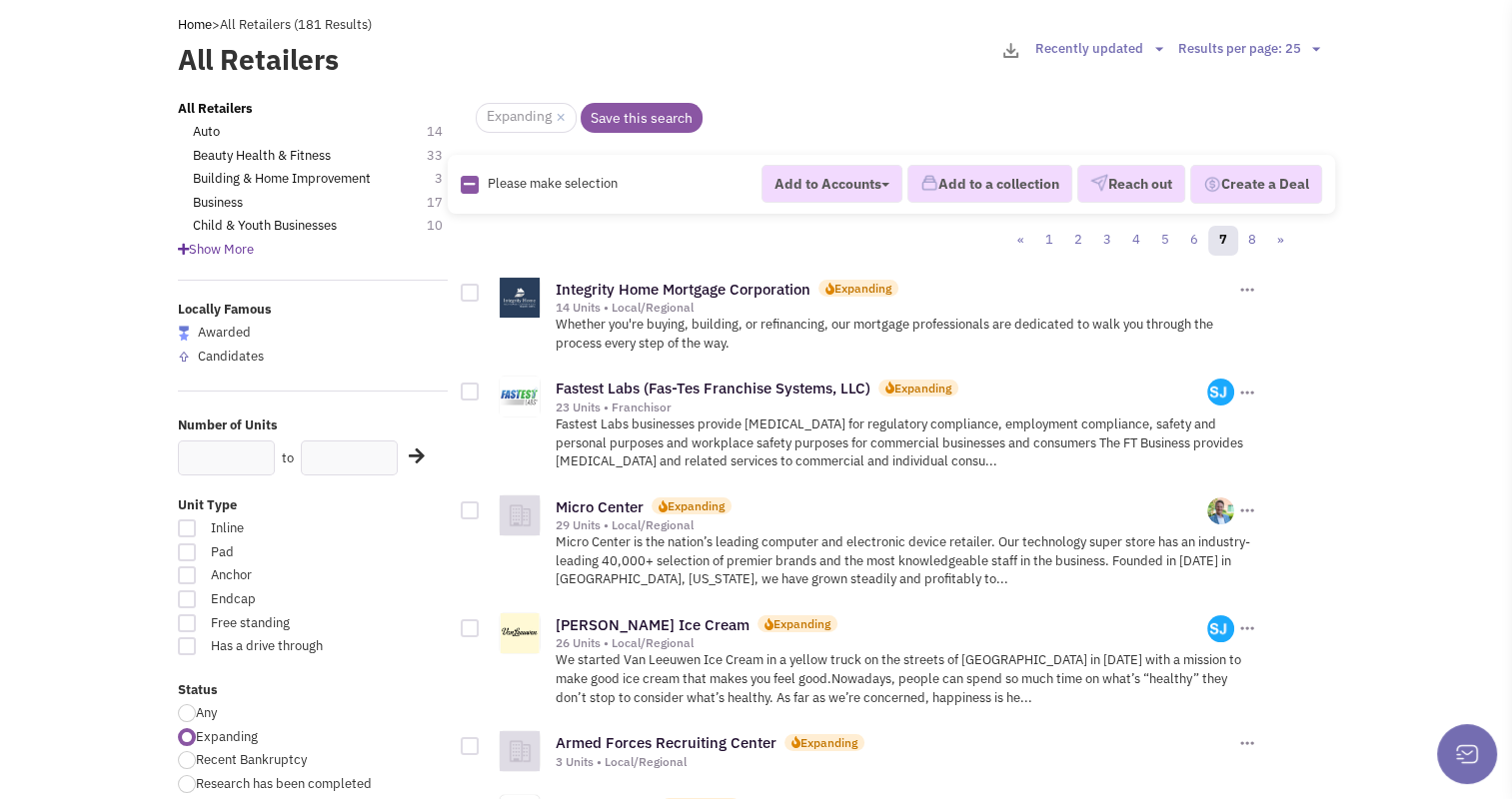 scroll, scrollTop: 85, scrollLeft: 0, axis: vertical 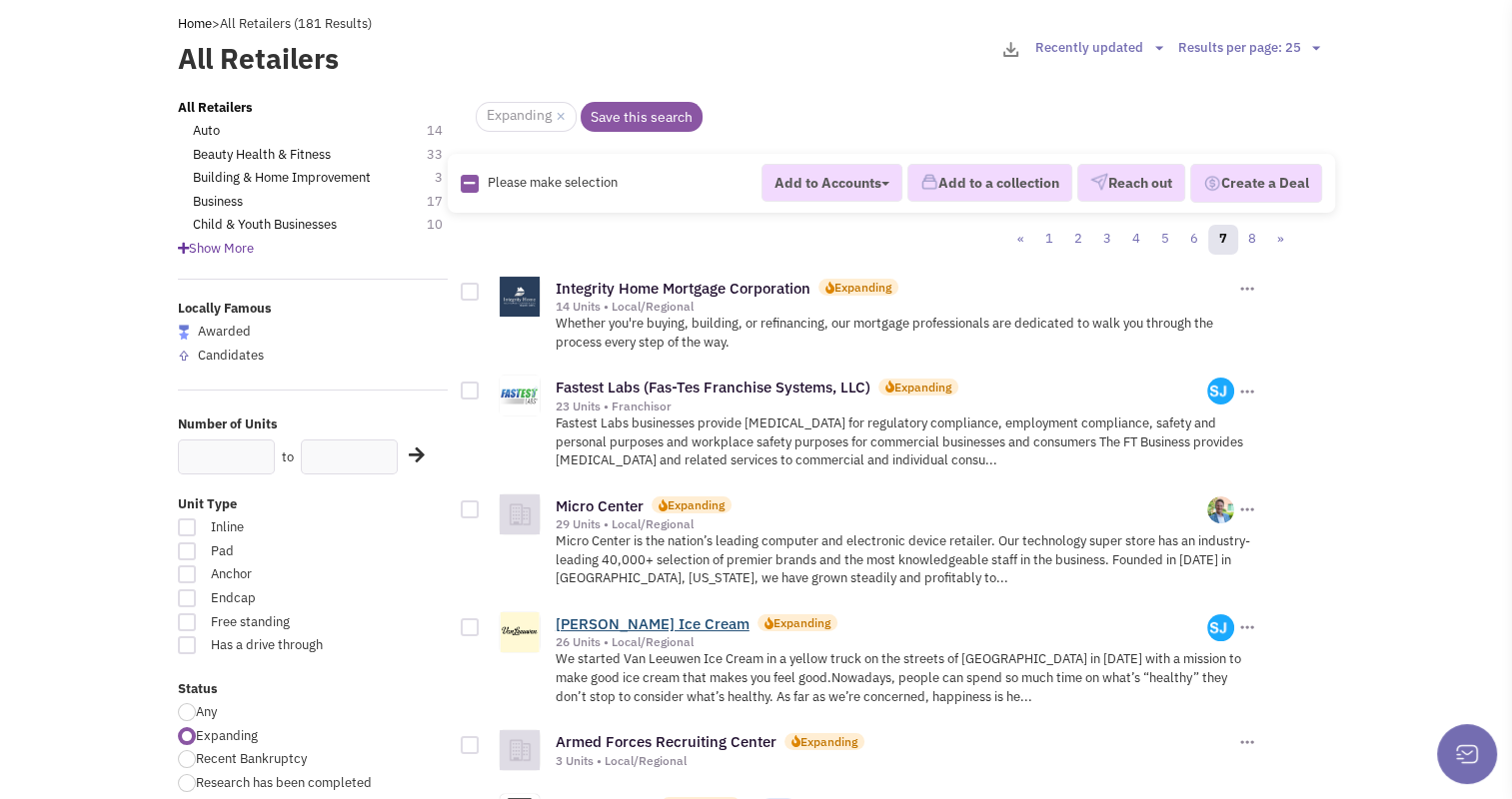 click on "[PERSON_NAME] Ice Cream" at bounding box center [653, 623] 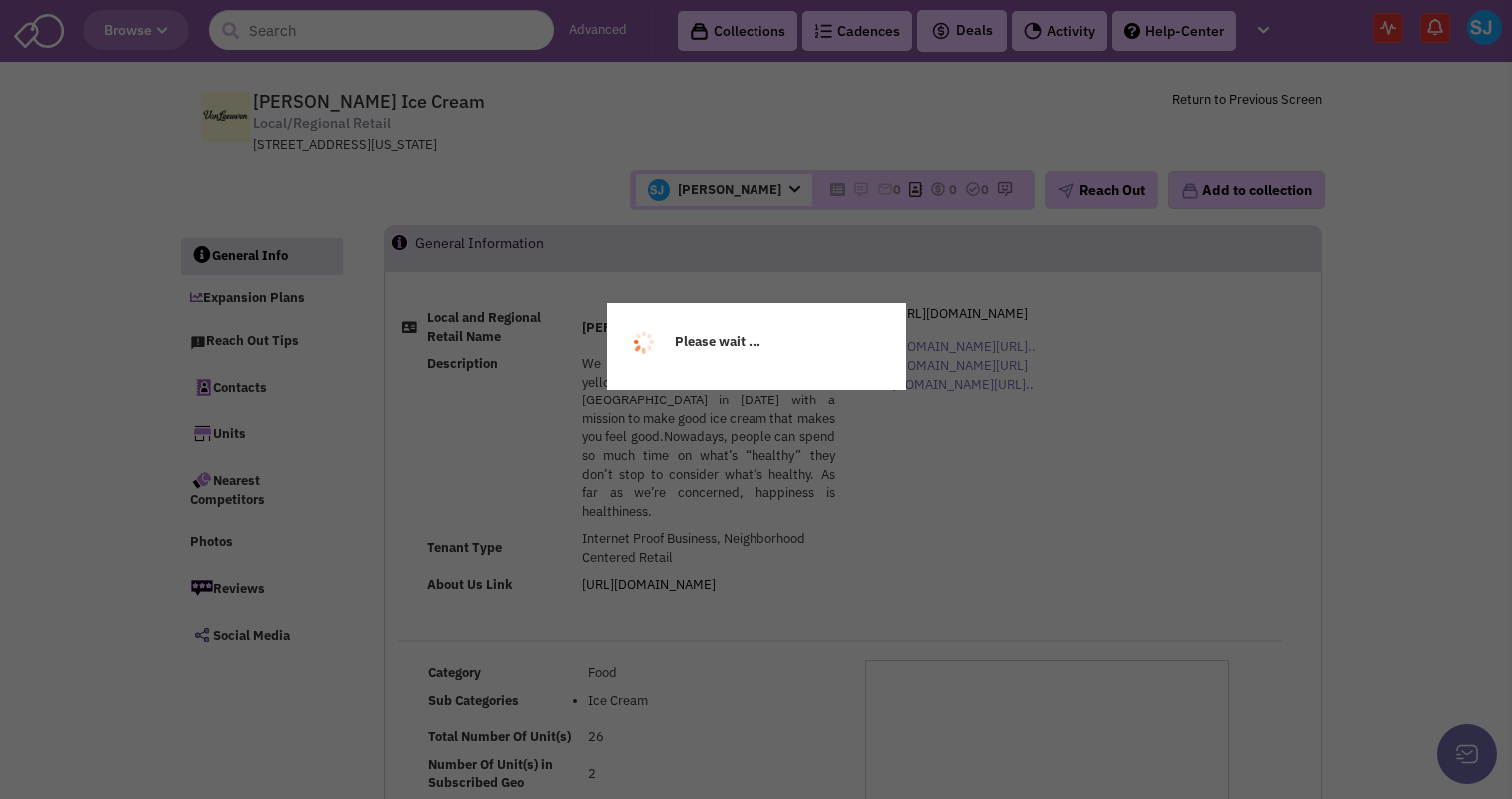 scroll, scrollTop: 0, scrollLeft: 0, axis: both 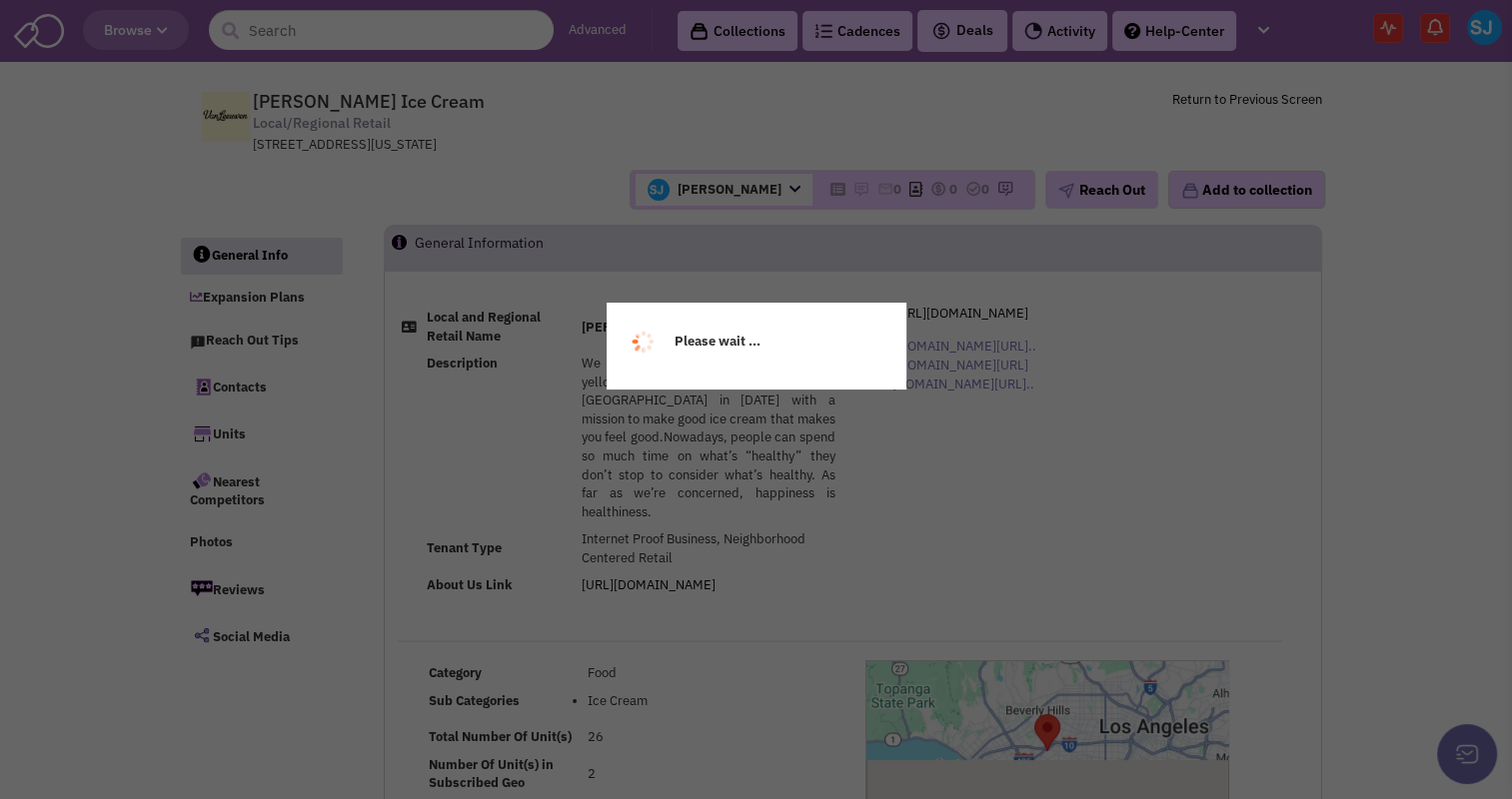 select 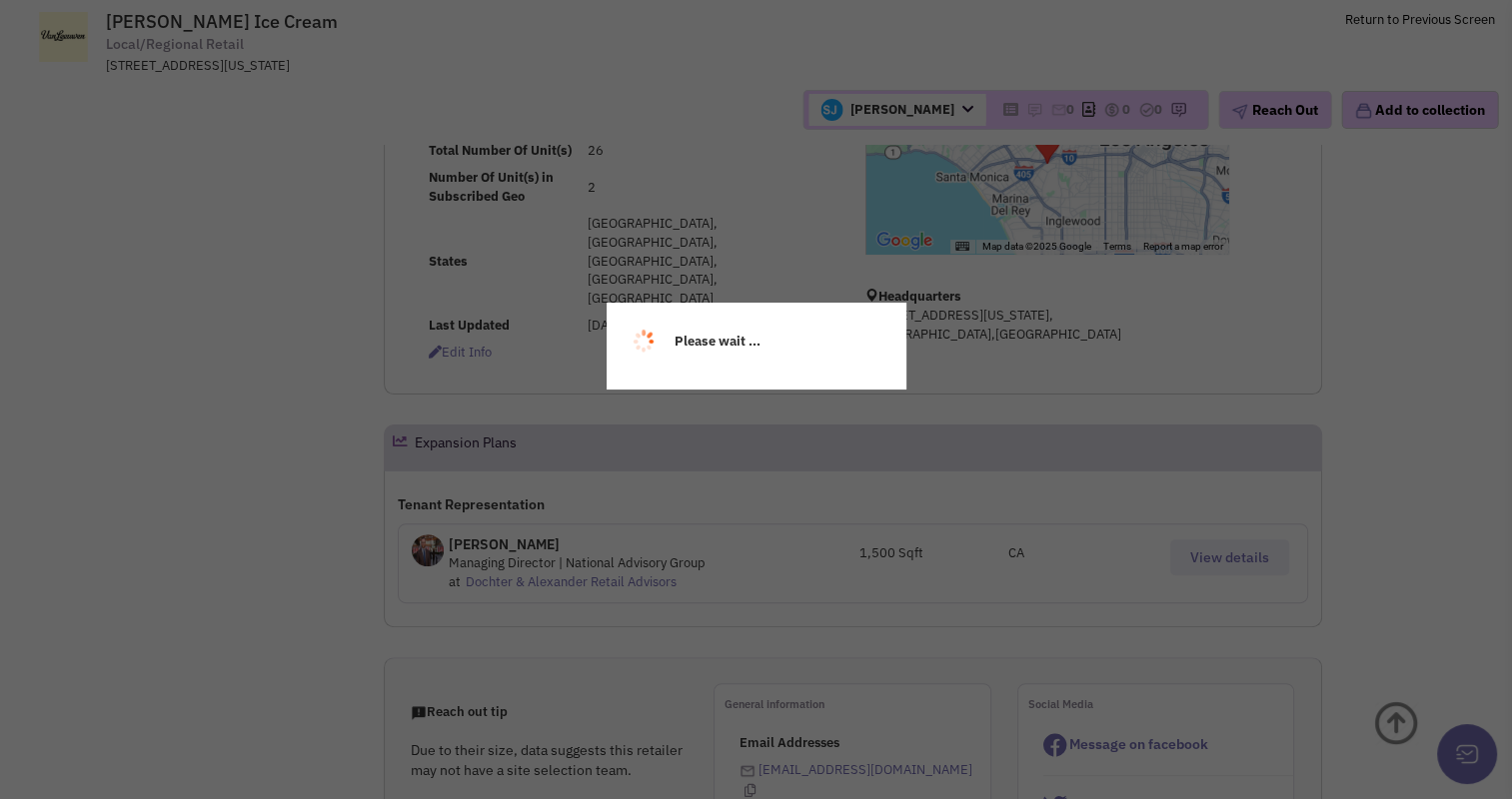select 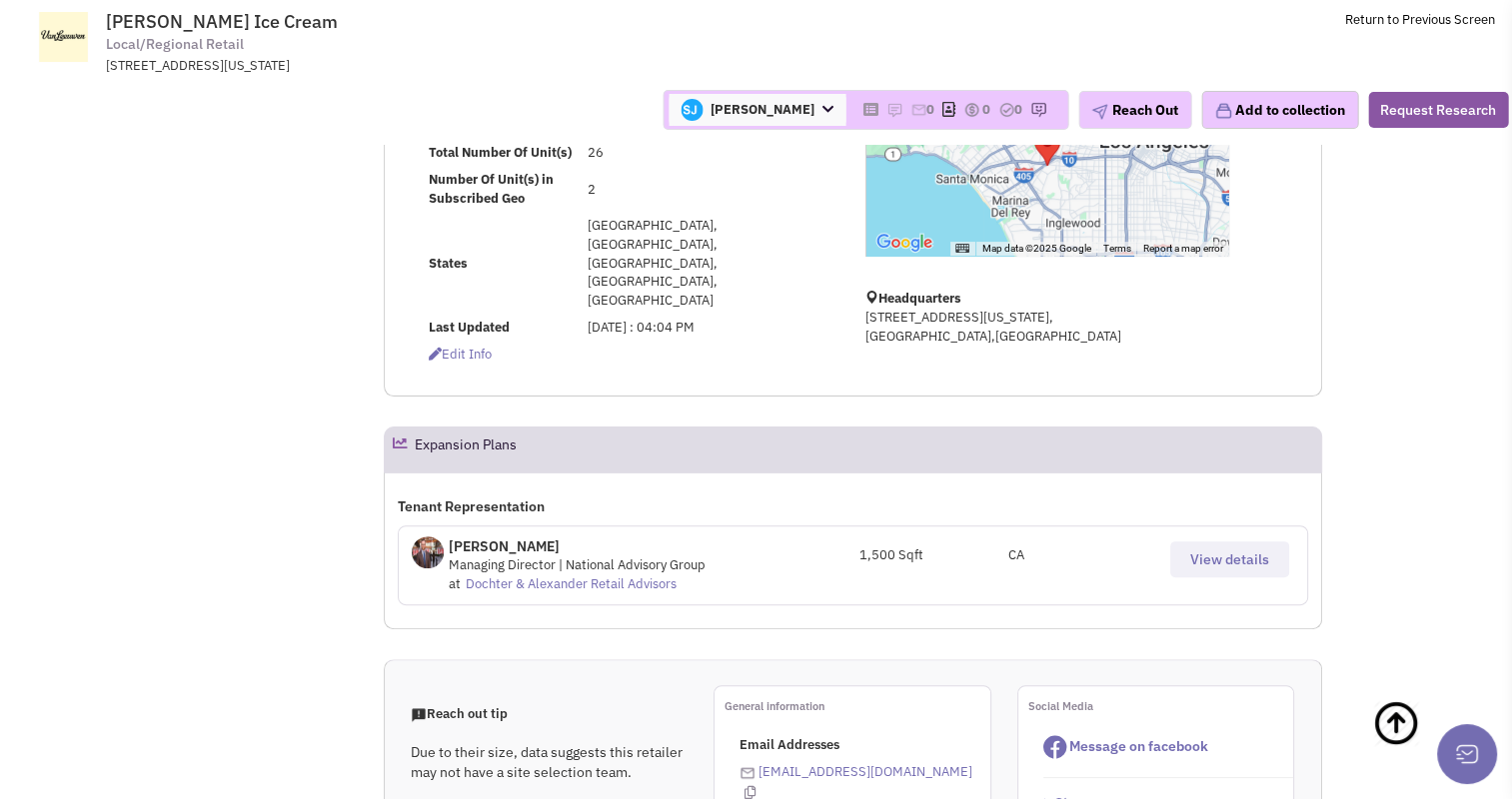 scroll, scrollTop: 441, scrollLeft: 0, axis: vertical 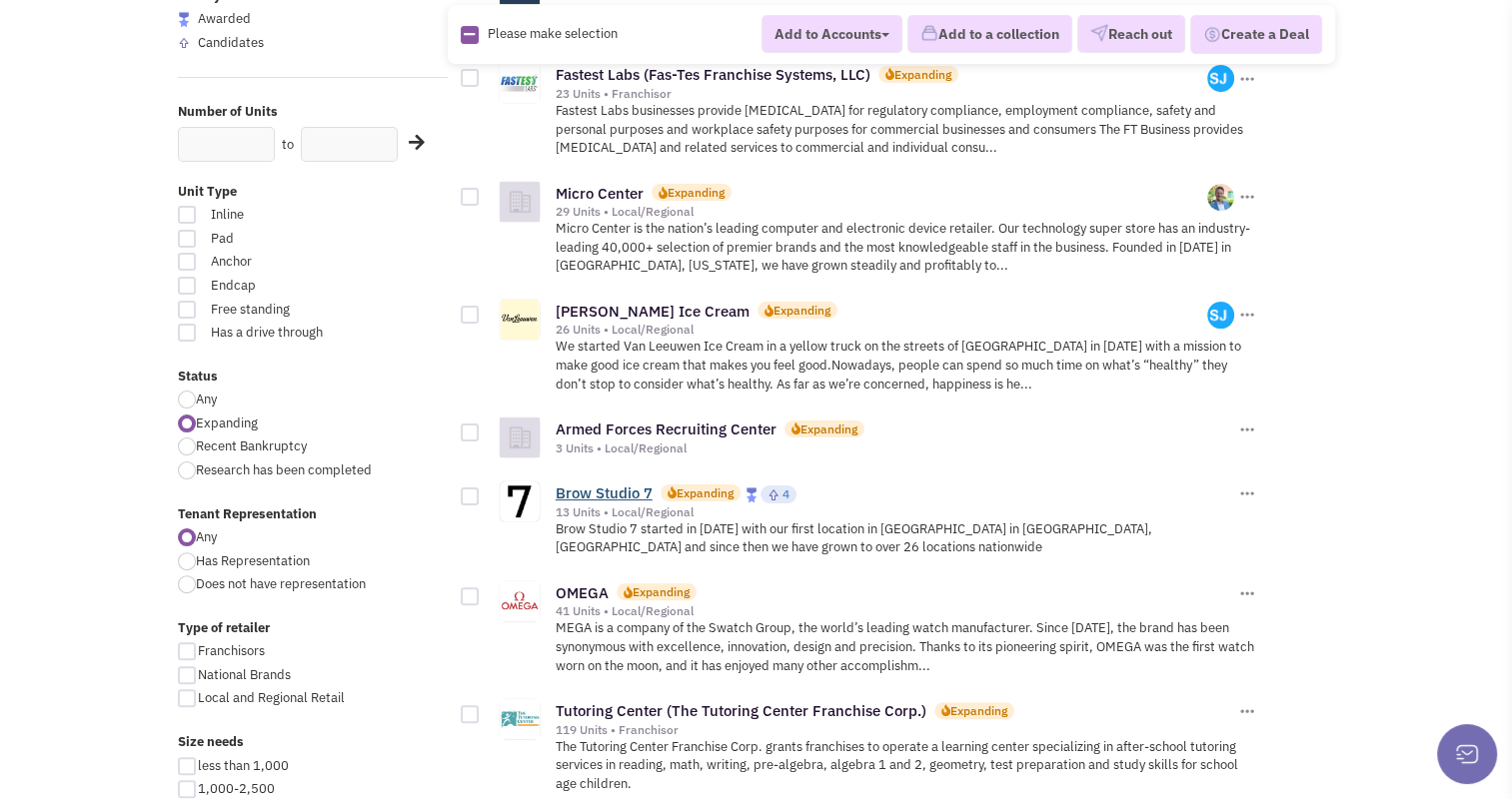 click on "Brow Studio 7" at bounding box center [604, 492] 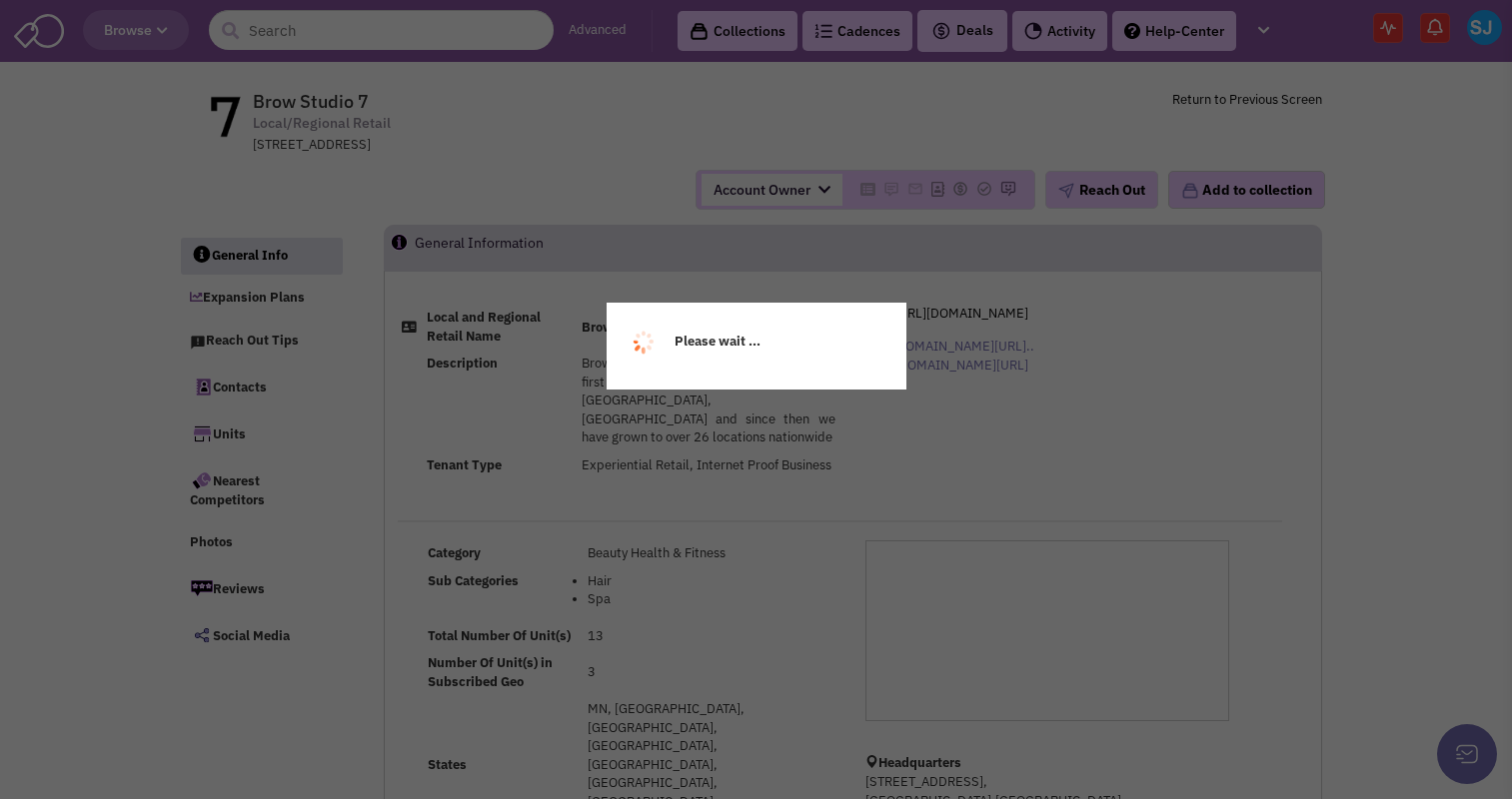 scroll, scrollTop: 0, scrollLeft: 0, axis: both 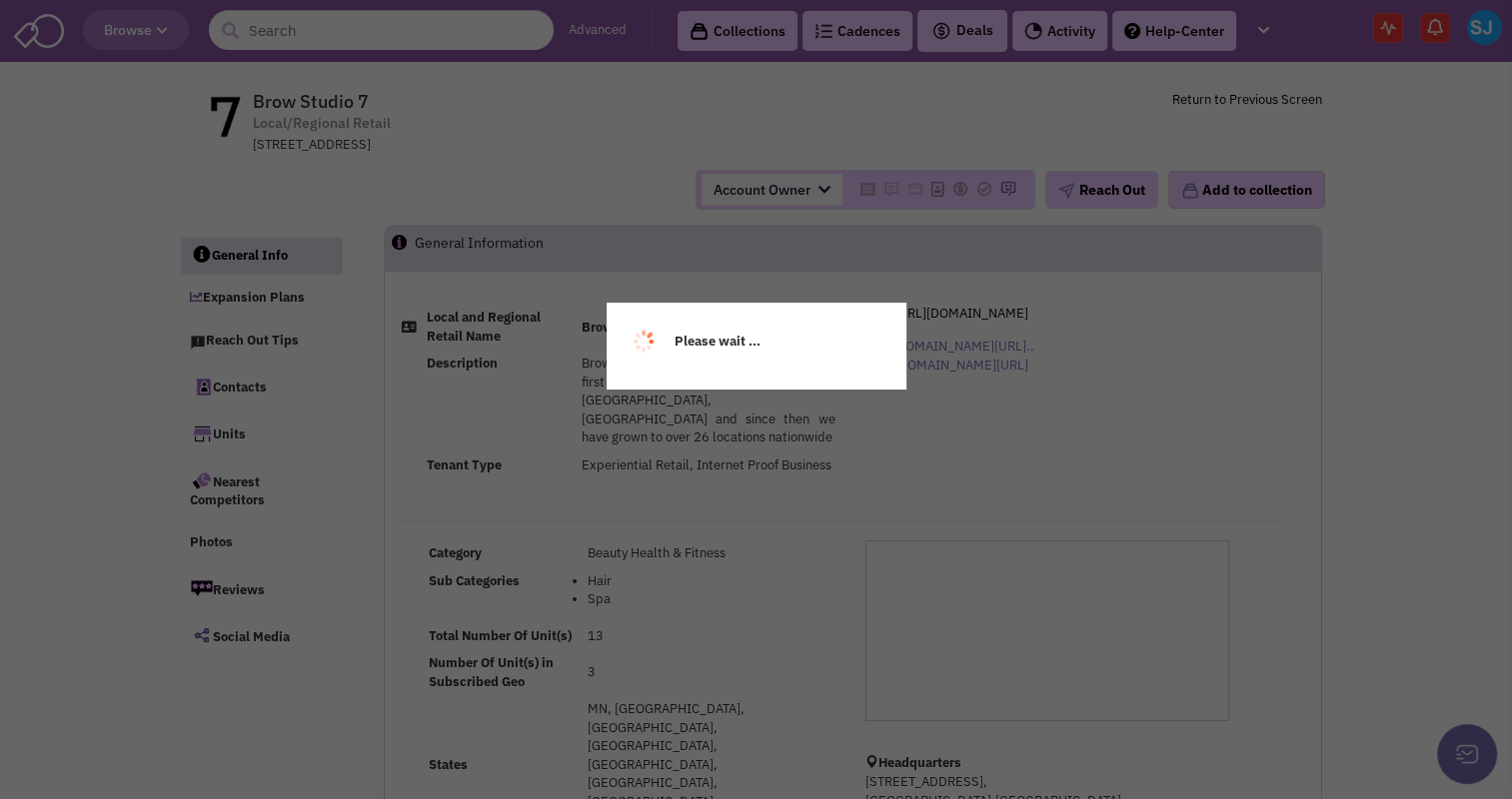 select 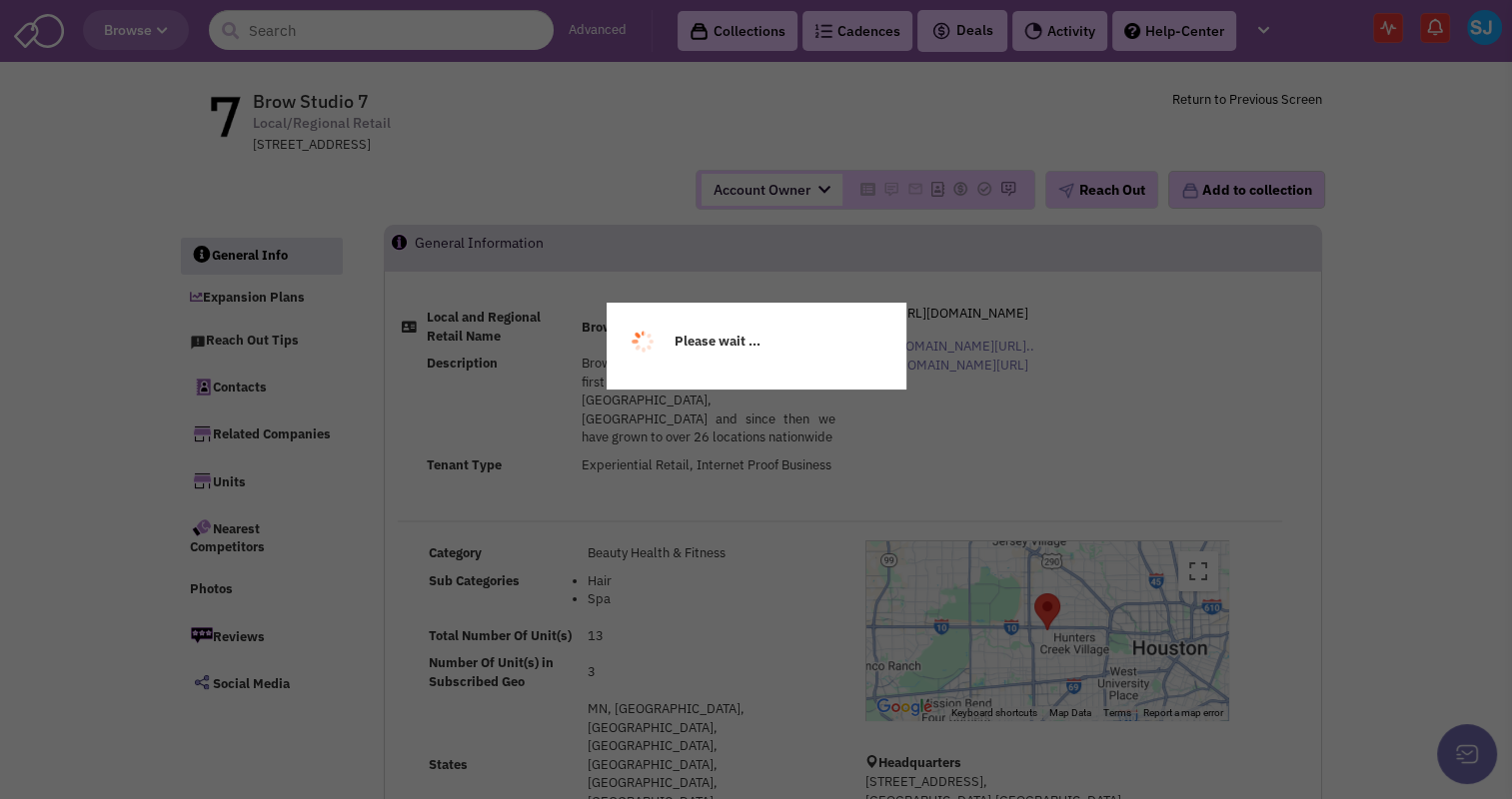 select 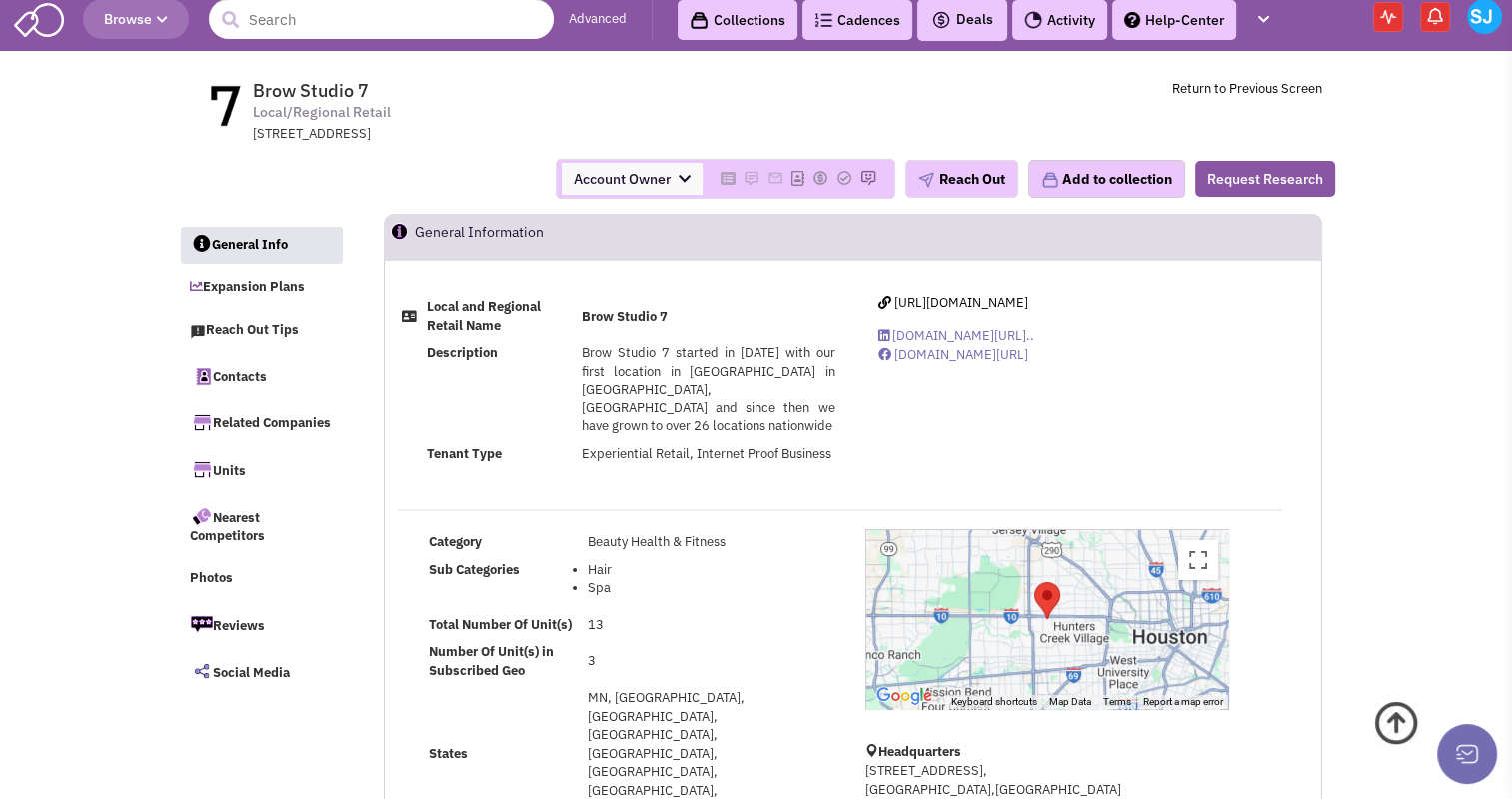 scroll, scrollTop: 0, scrollLeft: 0, axis: both 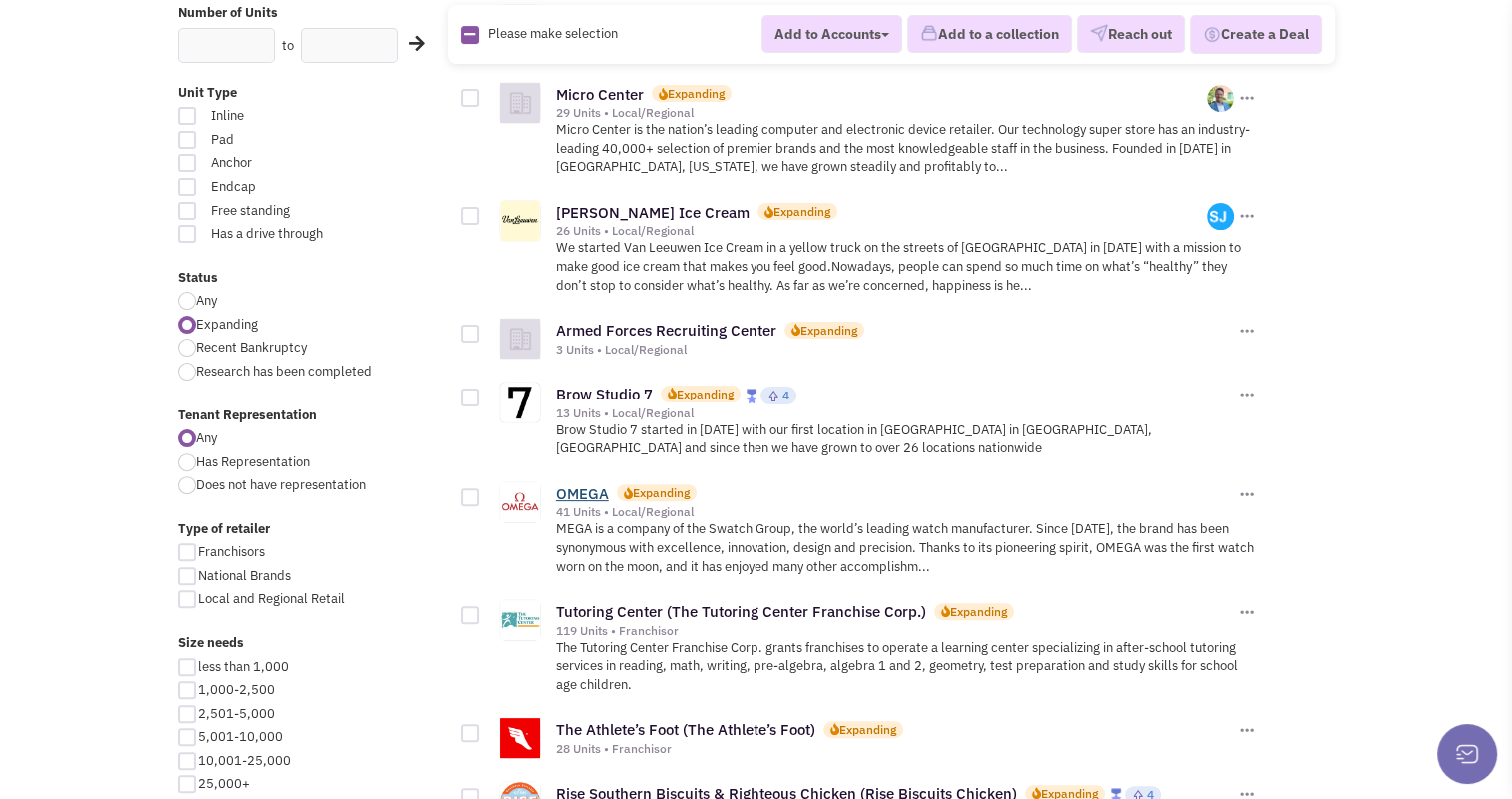 click on "OMEGA" at bounding box center [582, 493] 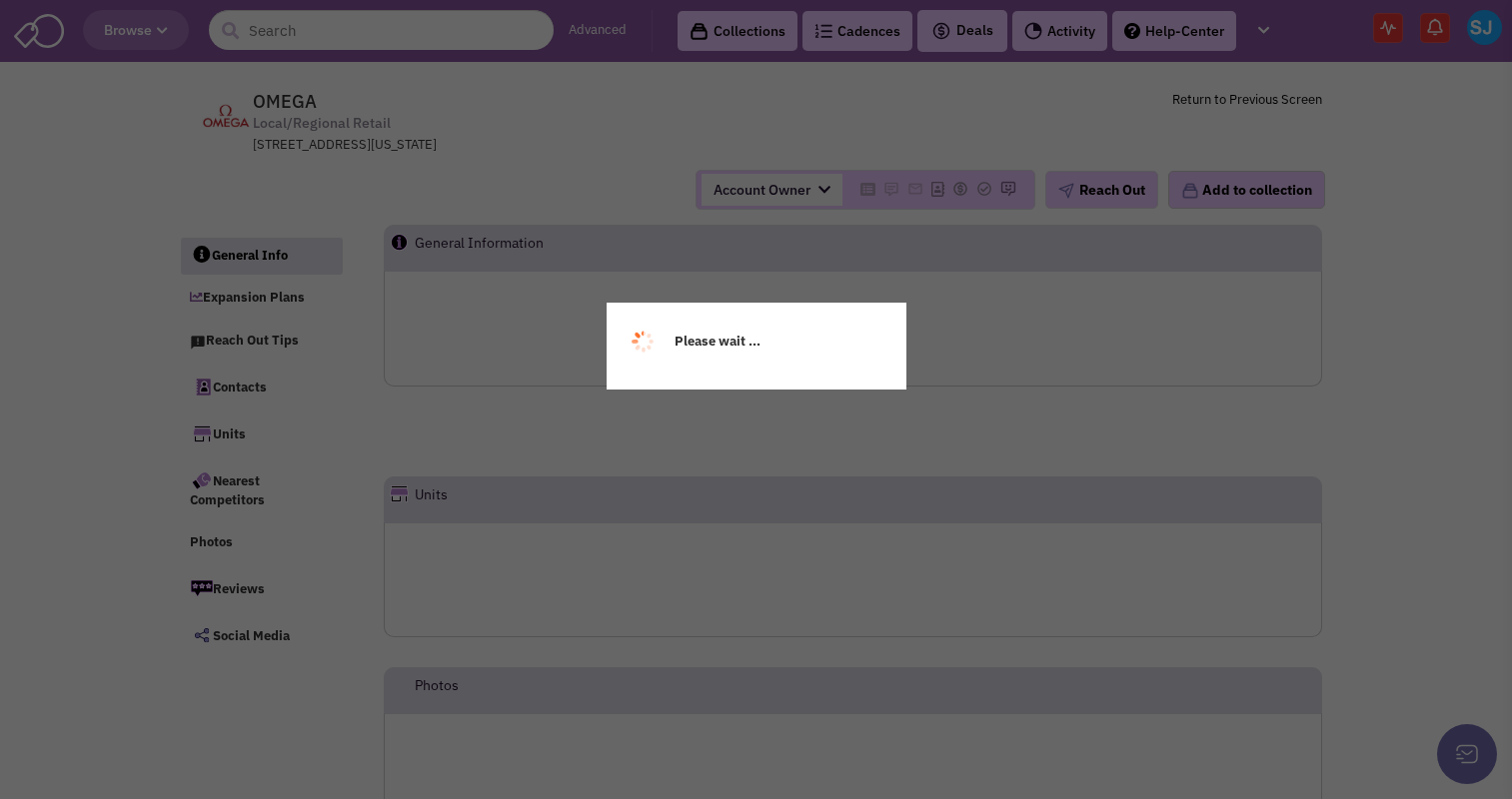 scroll, scrollTop: 0, scrollLeft: 0, axis: both 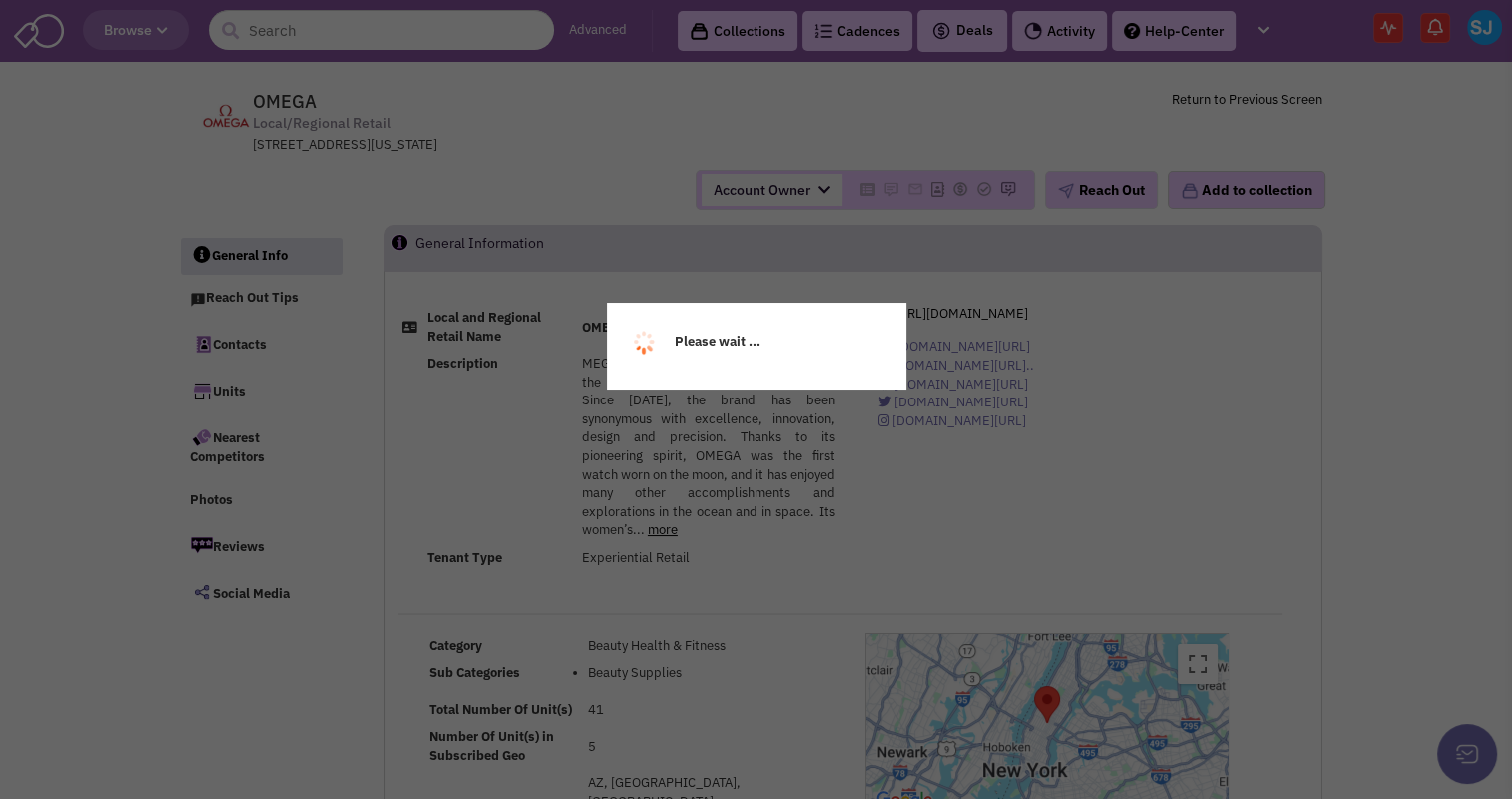 select 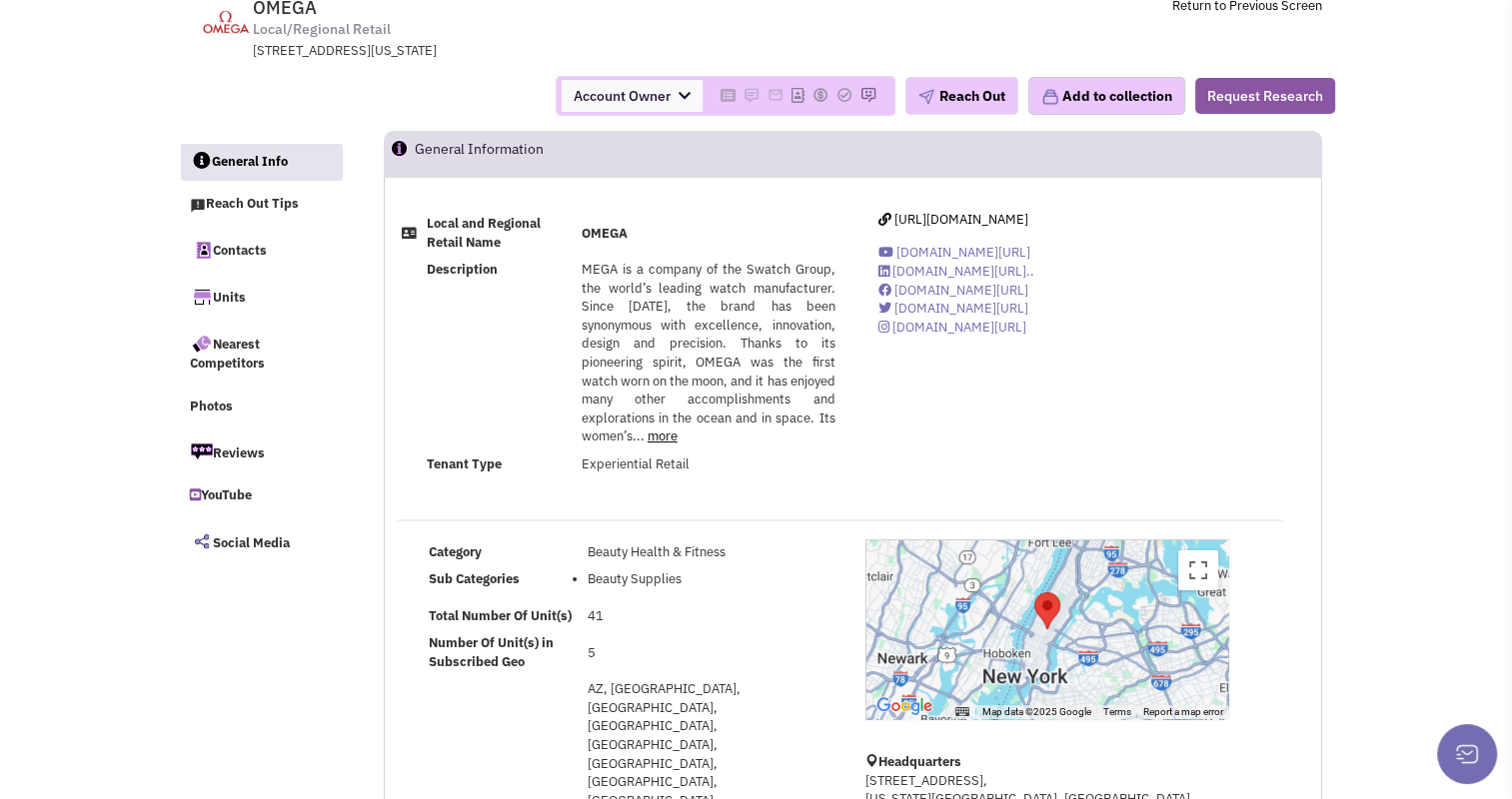 scroll, scrollTop: 100, scrollLeft: 0, axis: vertical 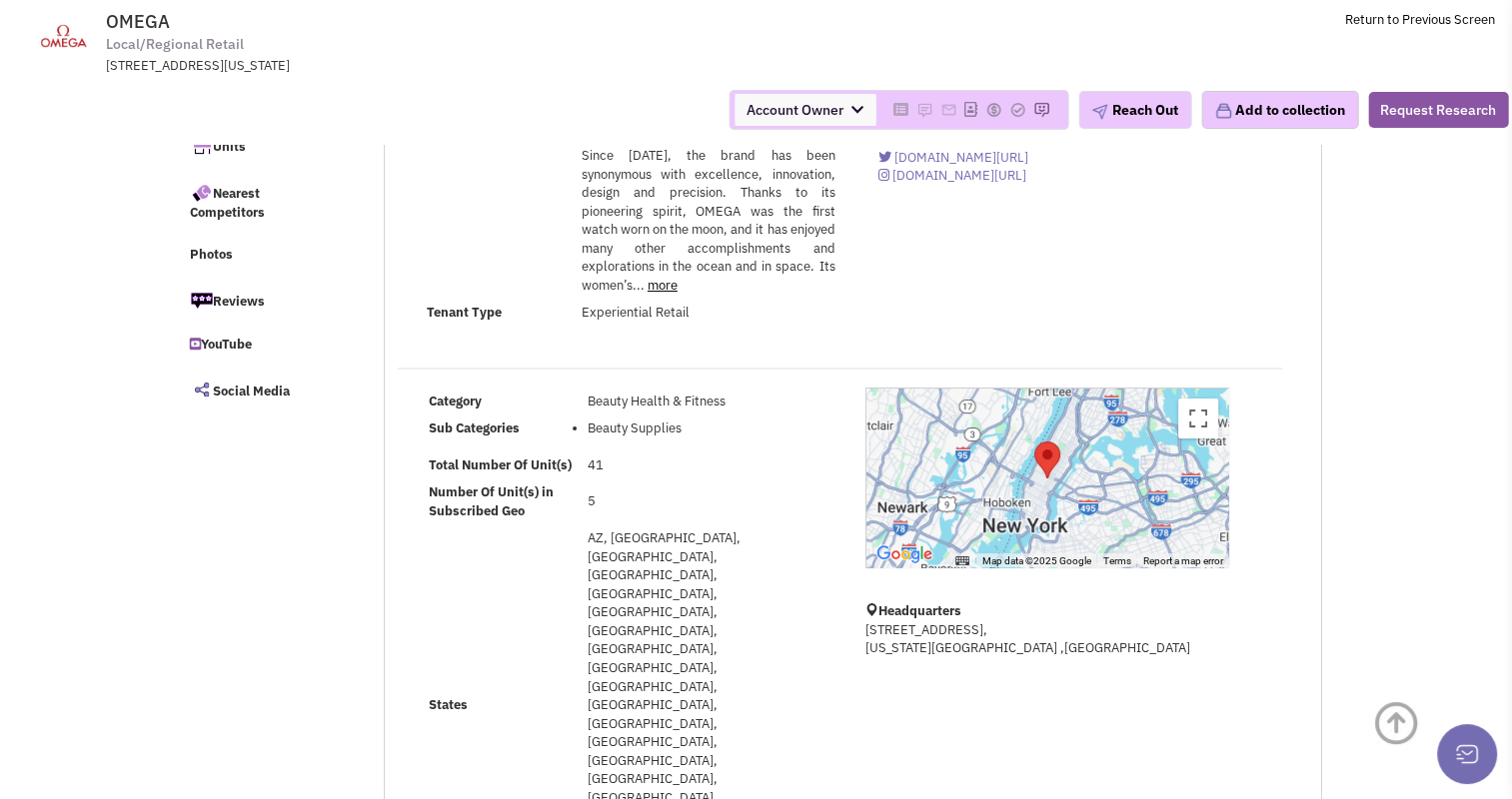 select 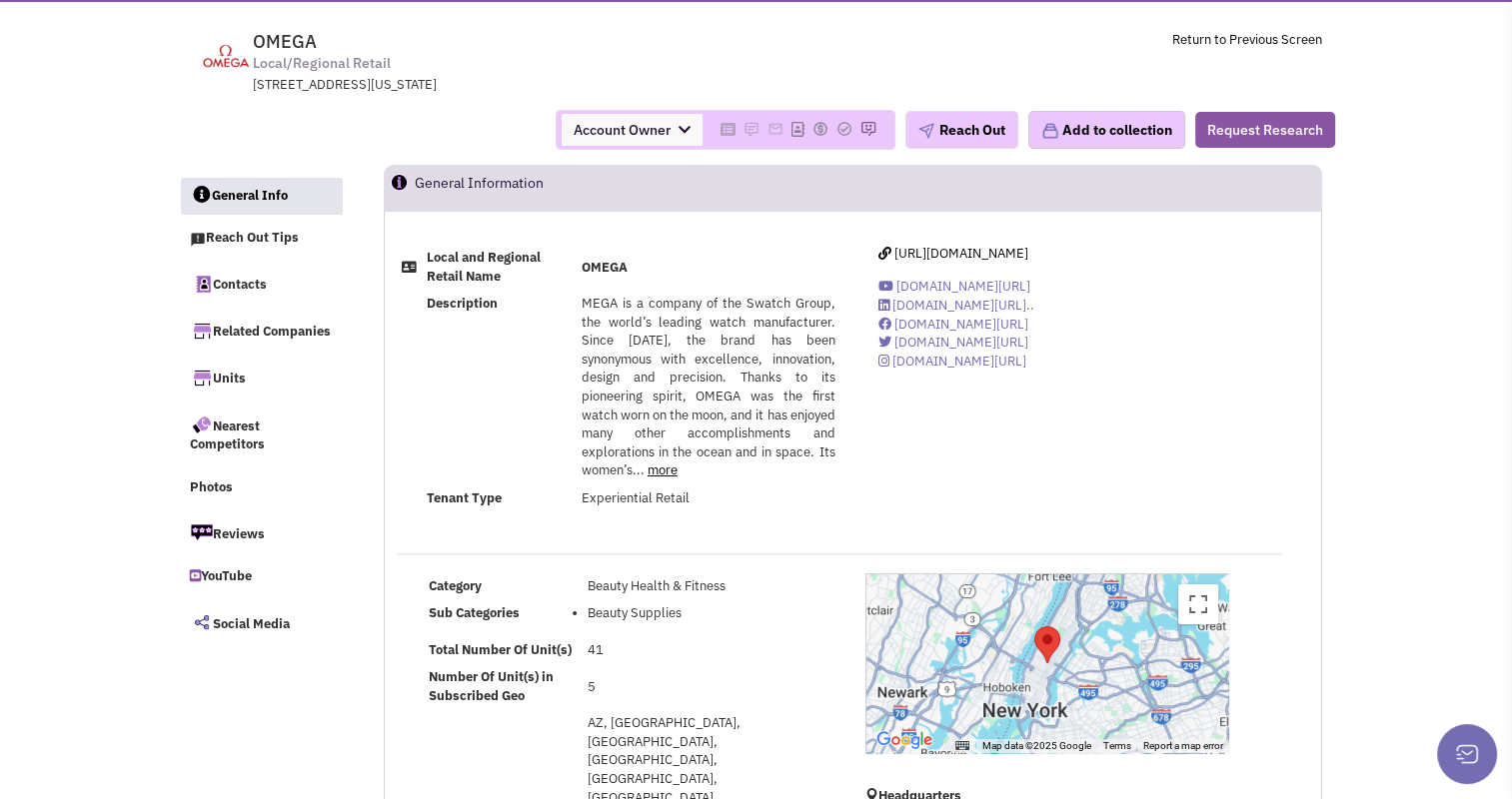scroll, scrollTop: 60, scrollLeft: 0, axis: vertical 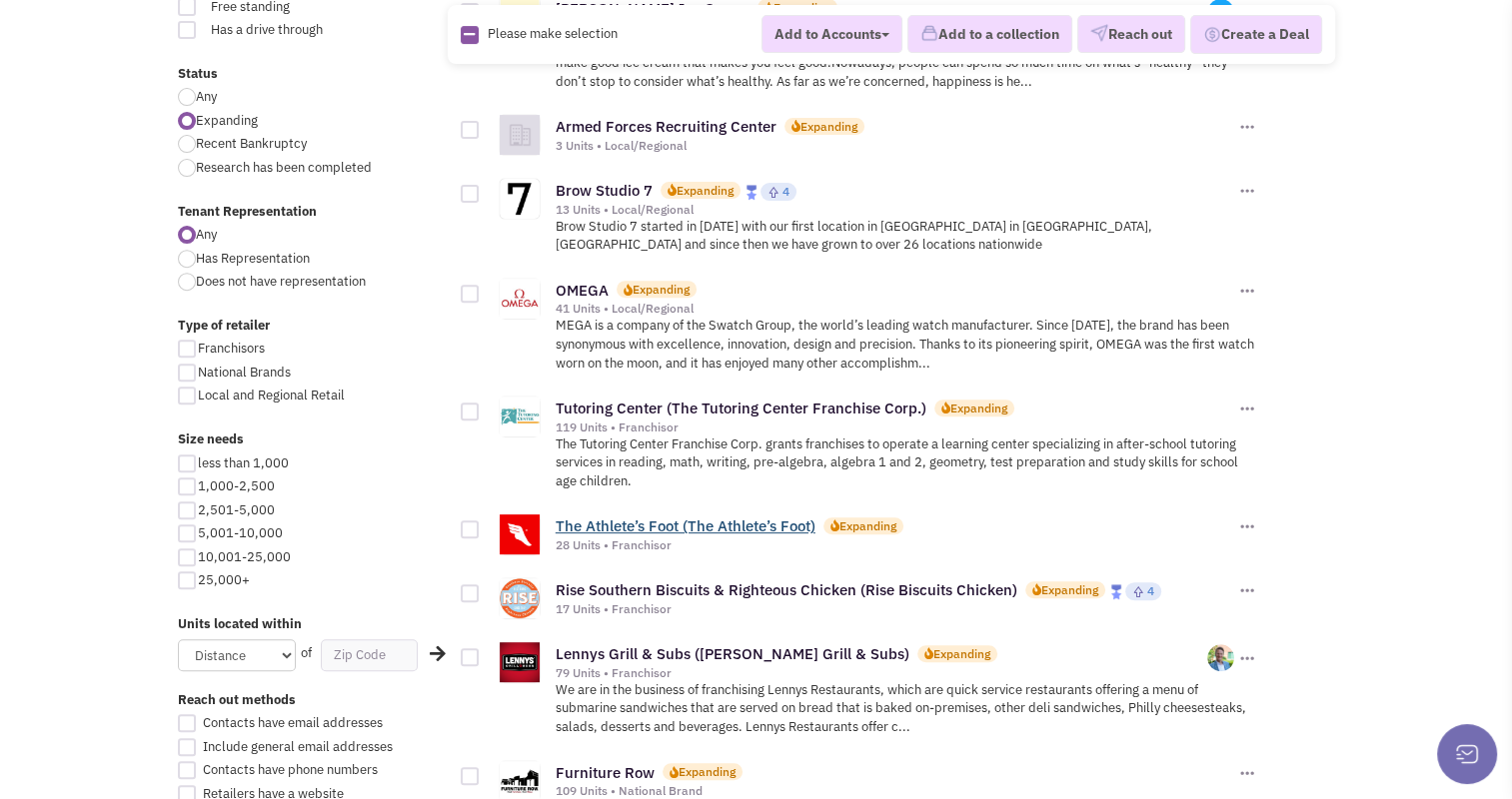 click on "The Athlete’s Foot (The Athlete’s Foot)" at bounding box center (686, 525) 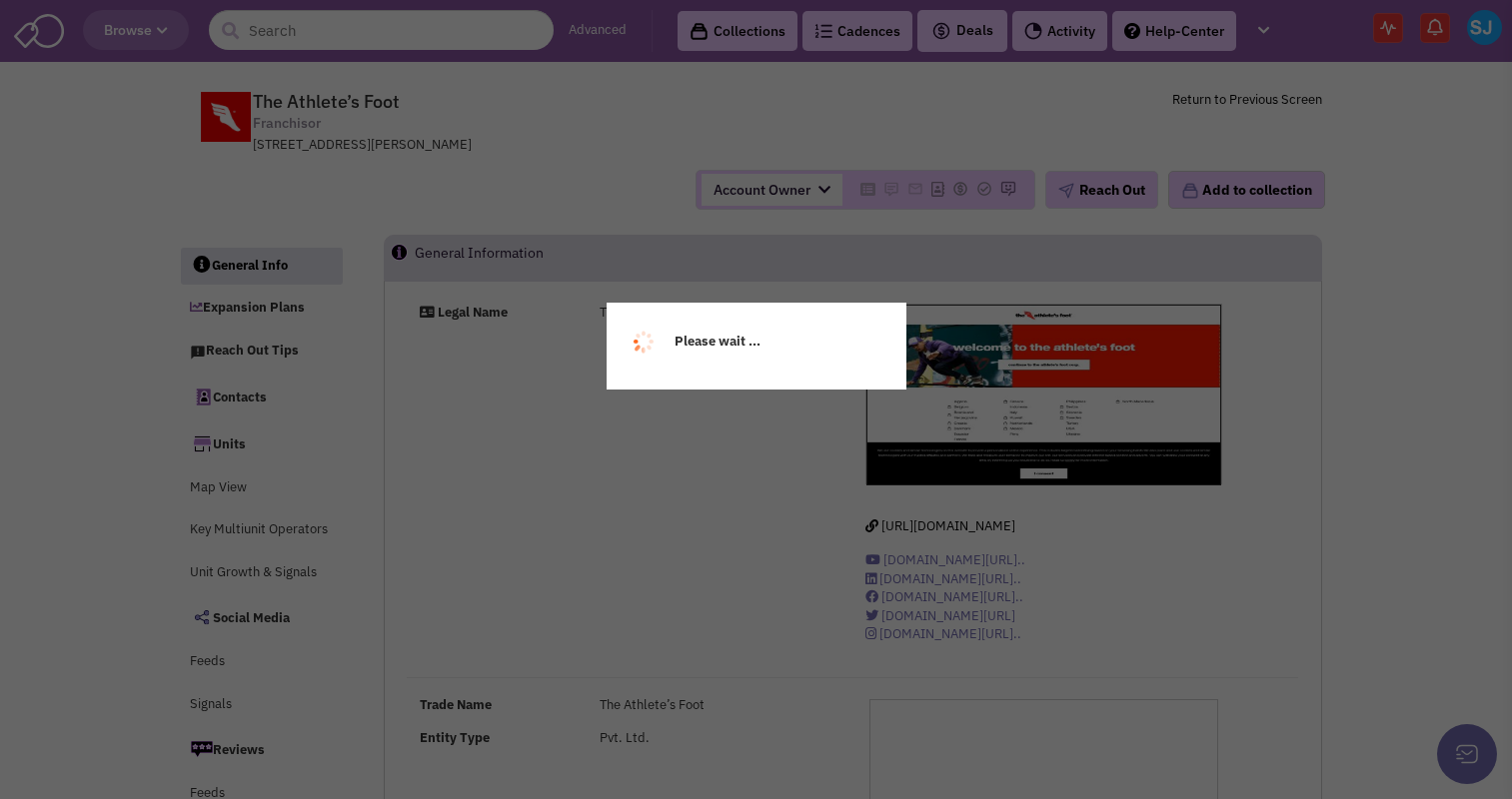 scroll, scrollTop: 0, scrollLeft: 0, axis: both 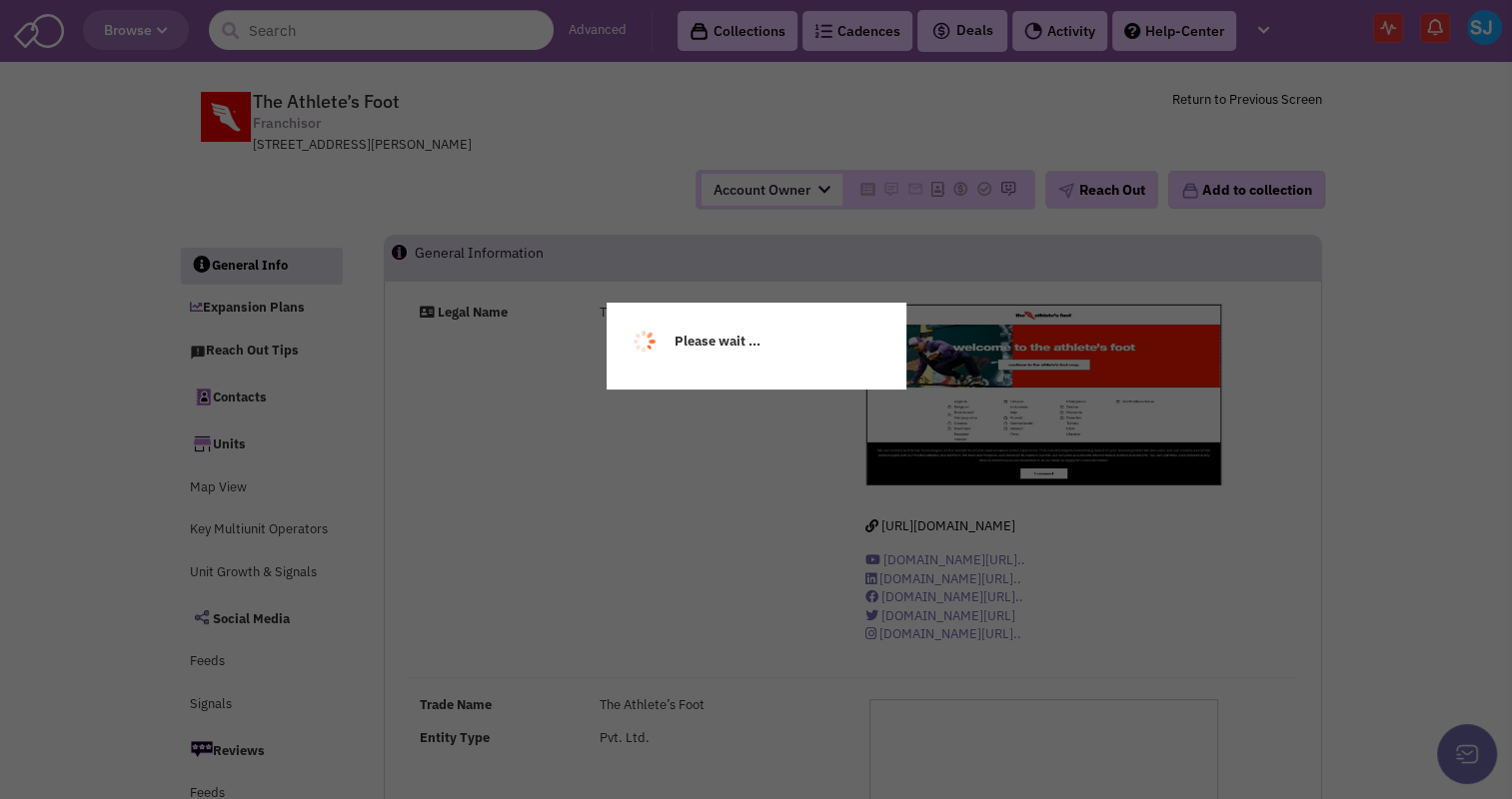 select 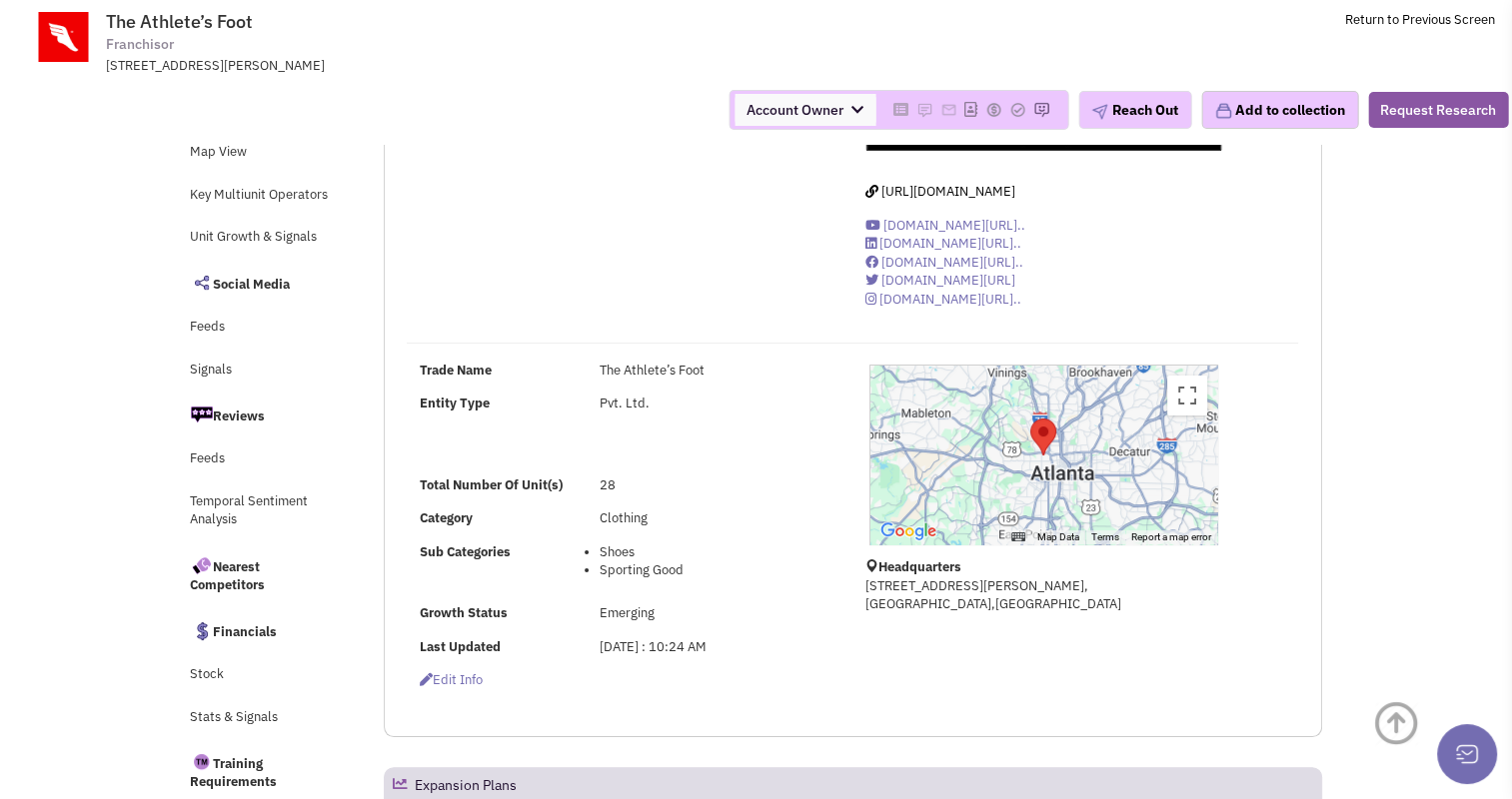 scroll, scrollTop: 212, scrollLeft: 0, axis: vertical 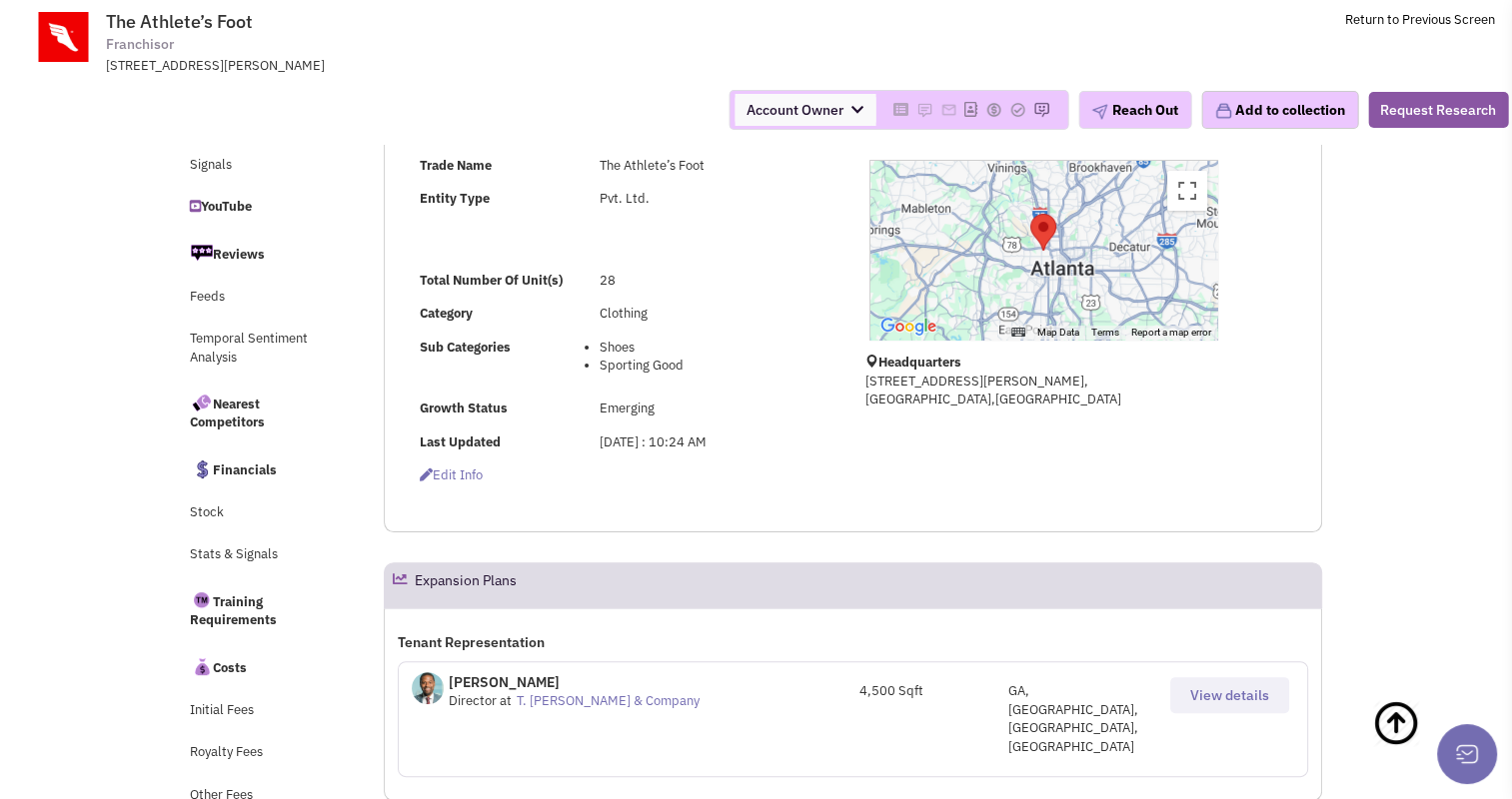 select 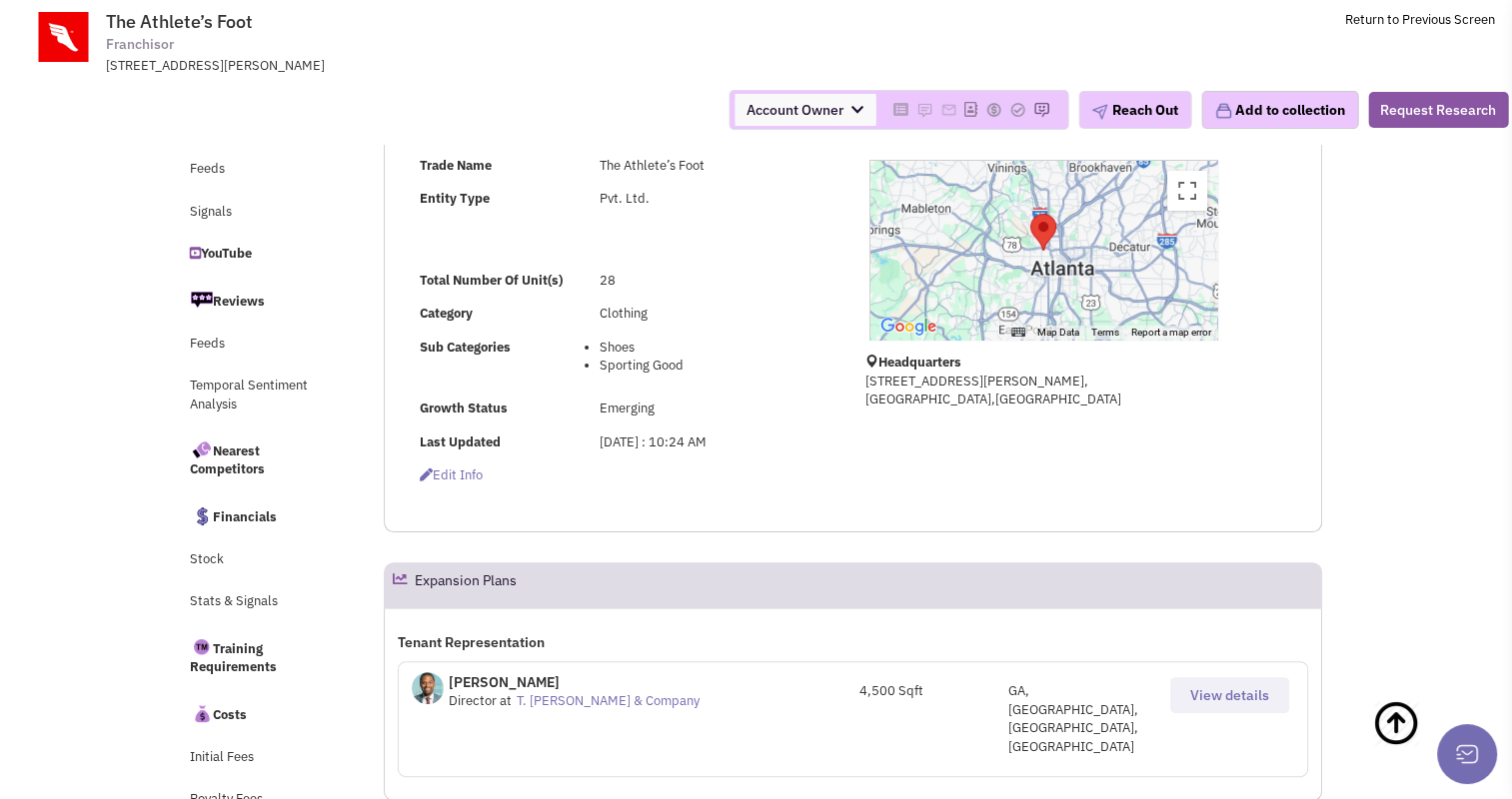 scroll, scrollTop: 459, scrollLeft: 0, axis: vertical 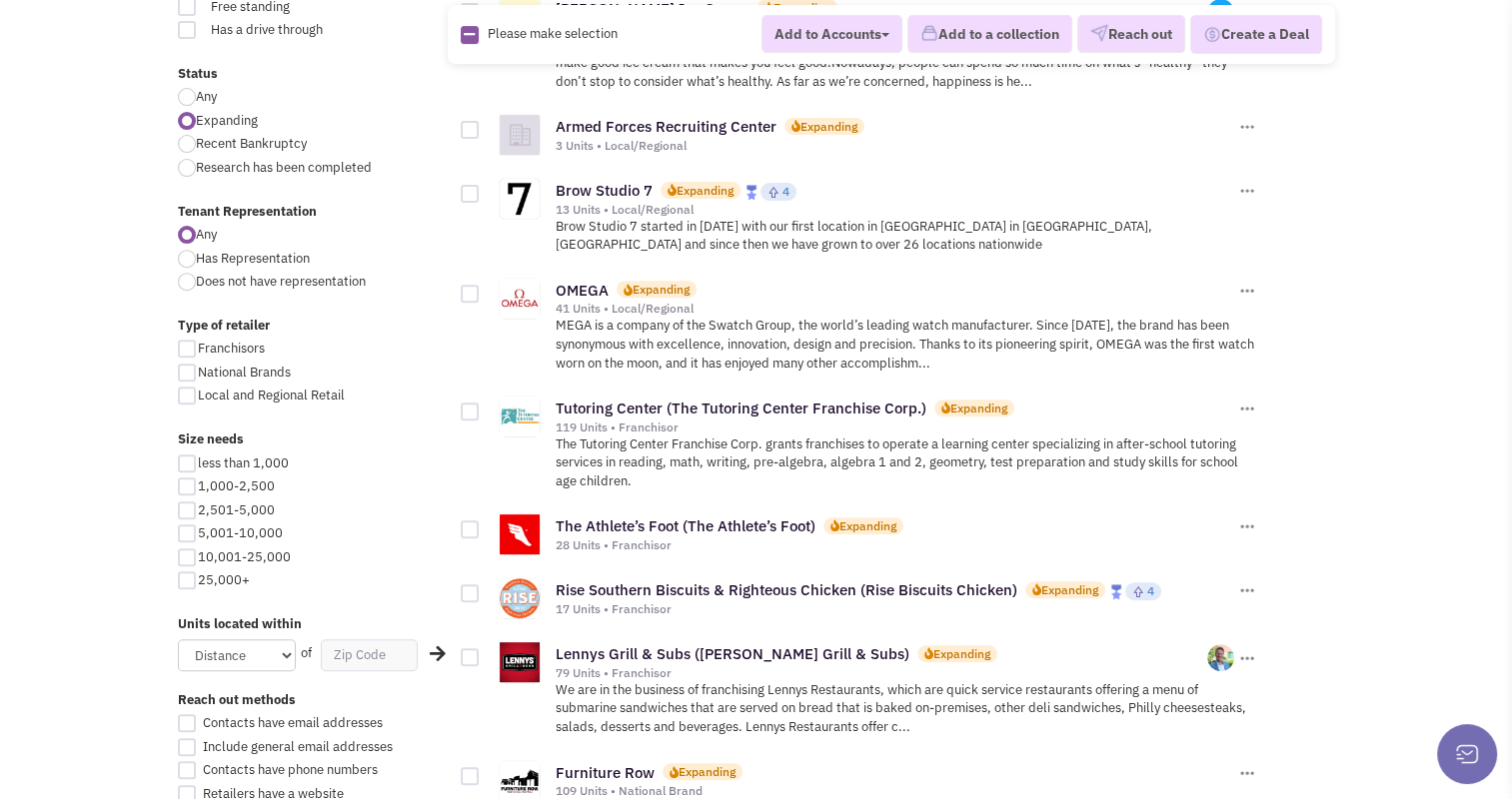 click on "Rise Southern Biscuits & Righteous Chicken (Rise Biscuits Chicken)
Expanding
4" at bounding box center (895, 590) 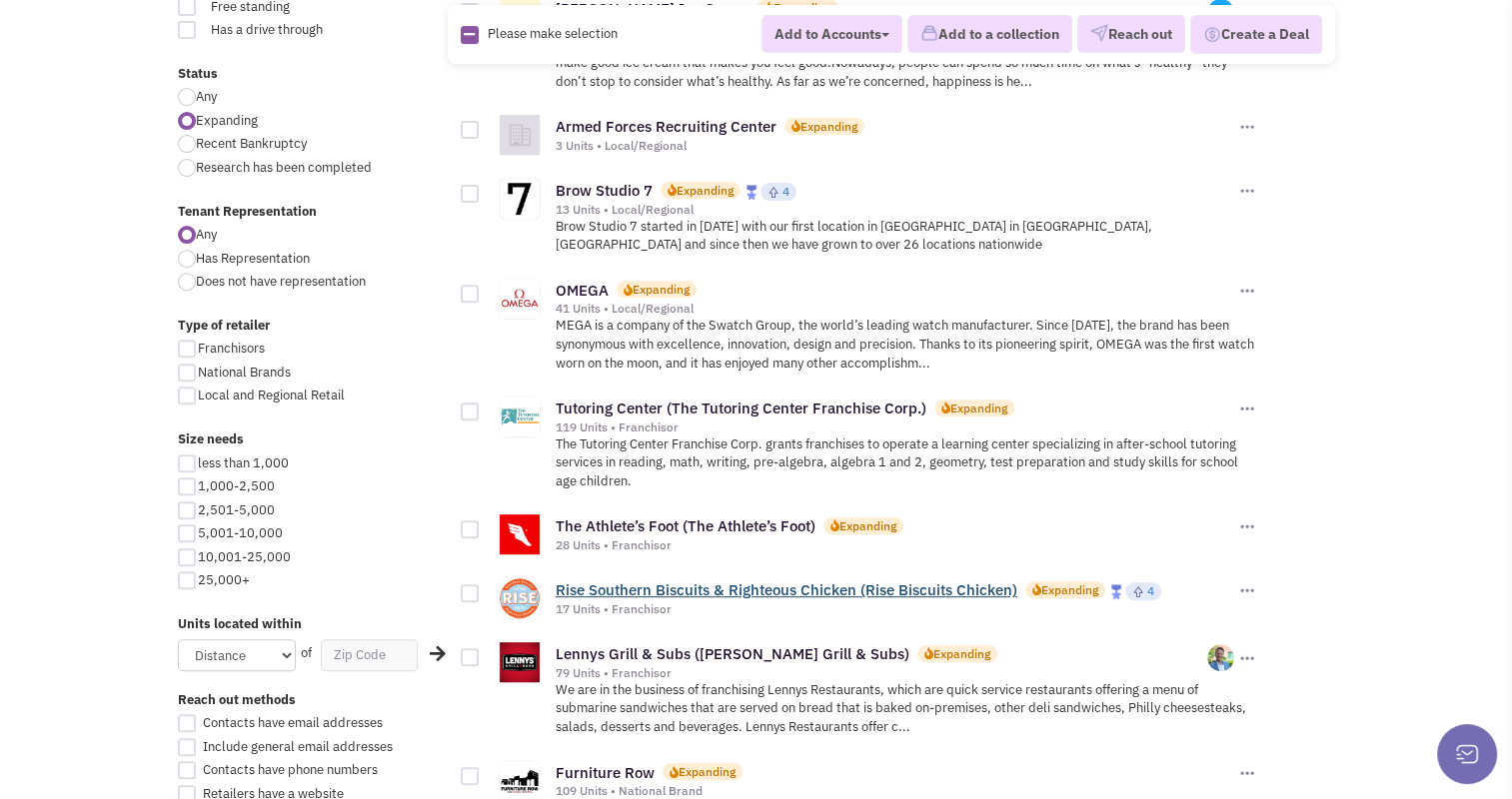 click on "Rise Southern Biscuits & Righteous Chicken (Rise Biscuits Chicken)" at bounding box center (786, 589) 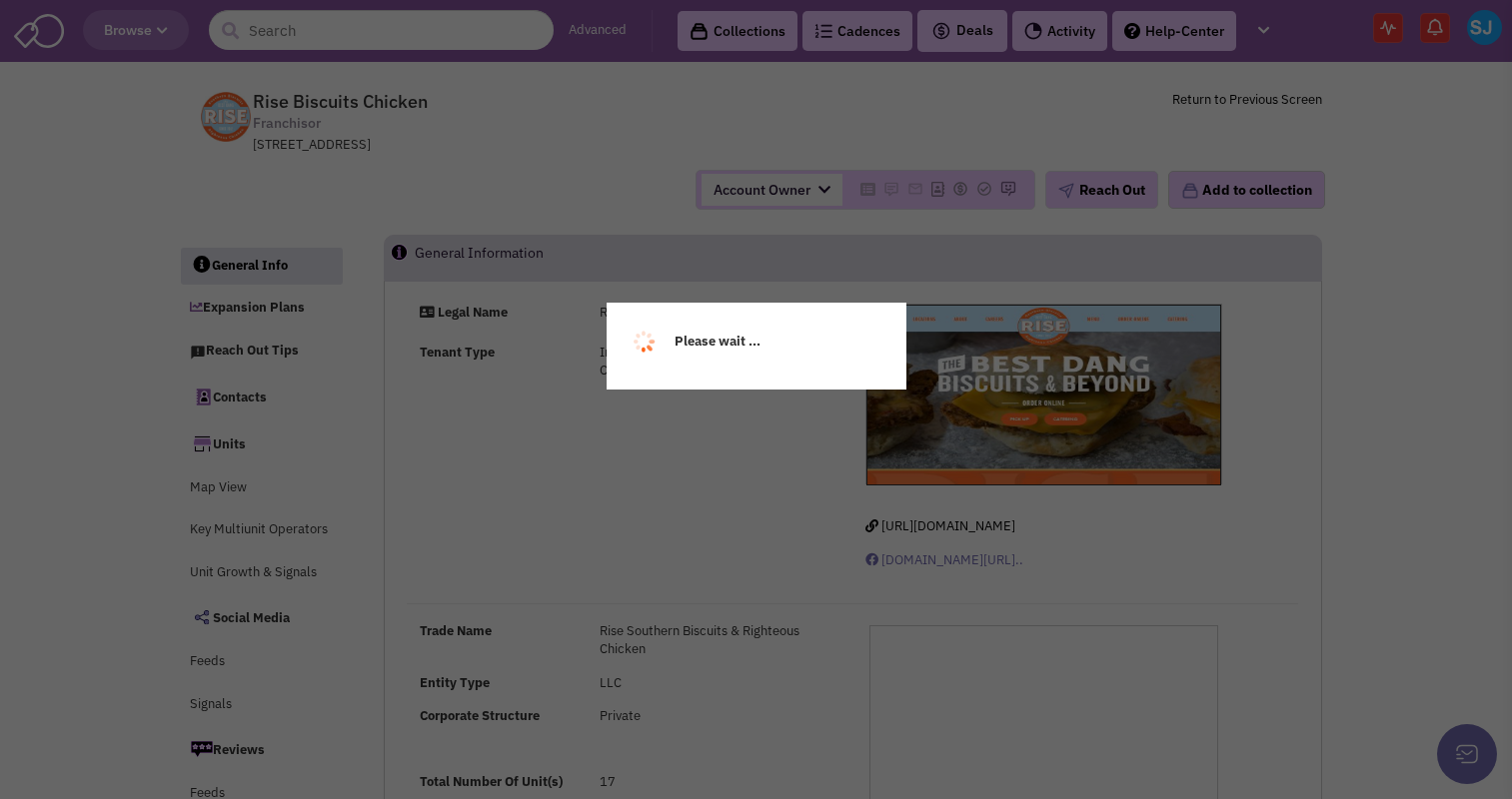 scroll, scrollTop: 0, scrollLeft: 0, axis: both 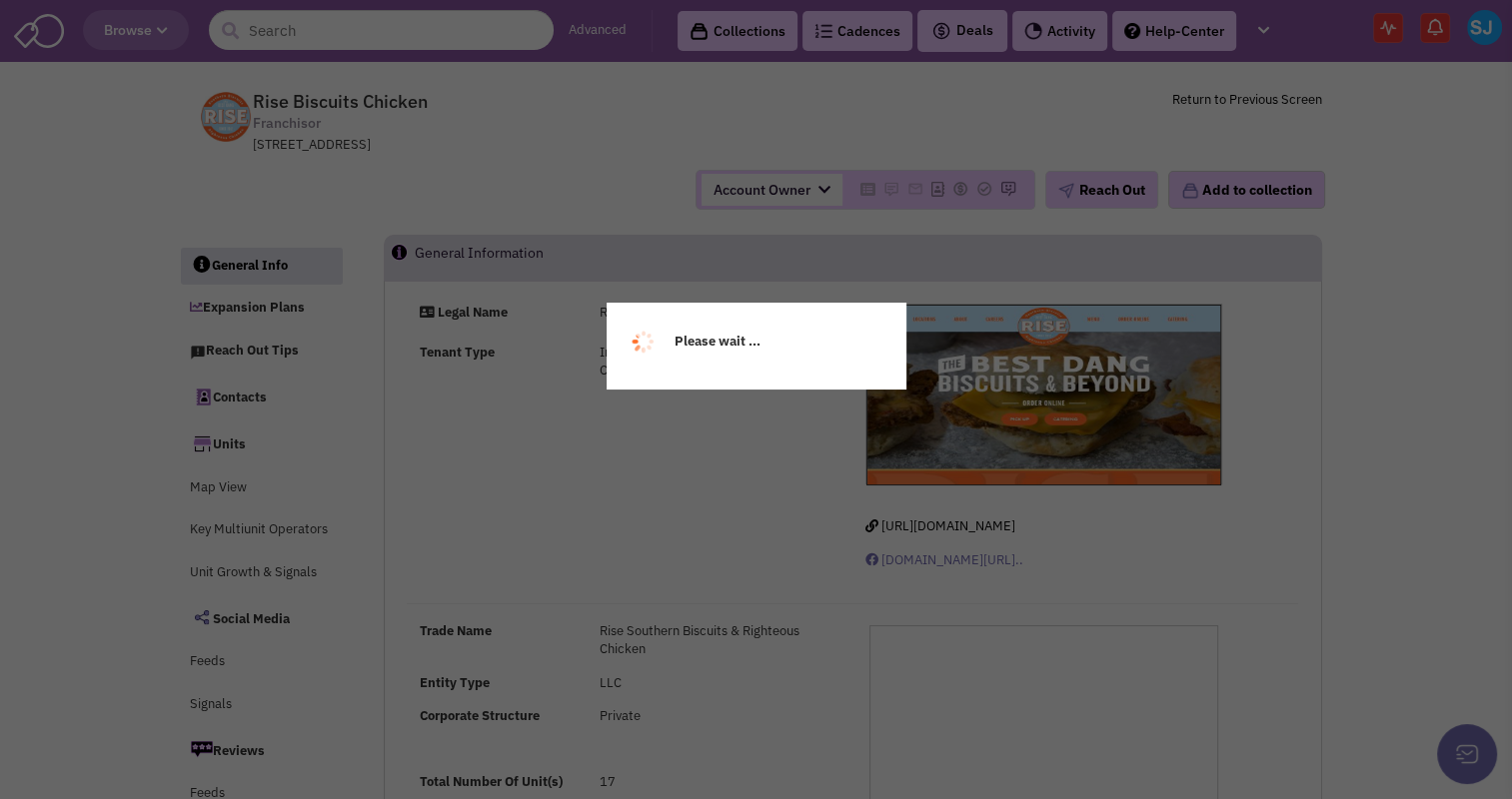 select 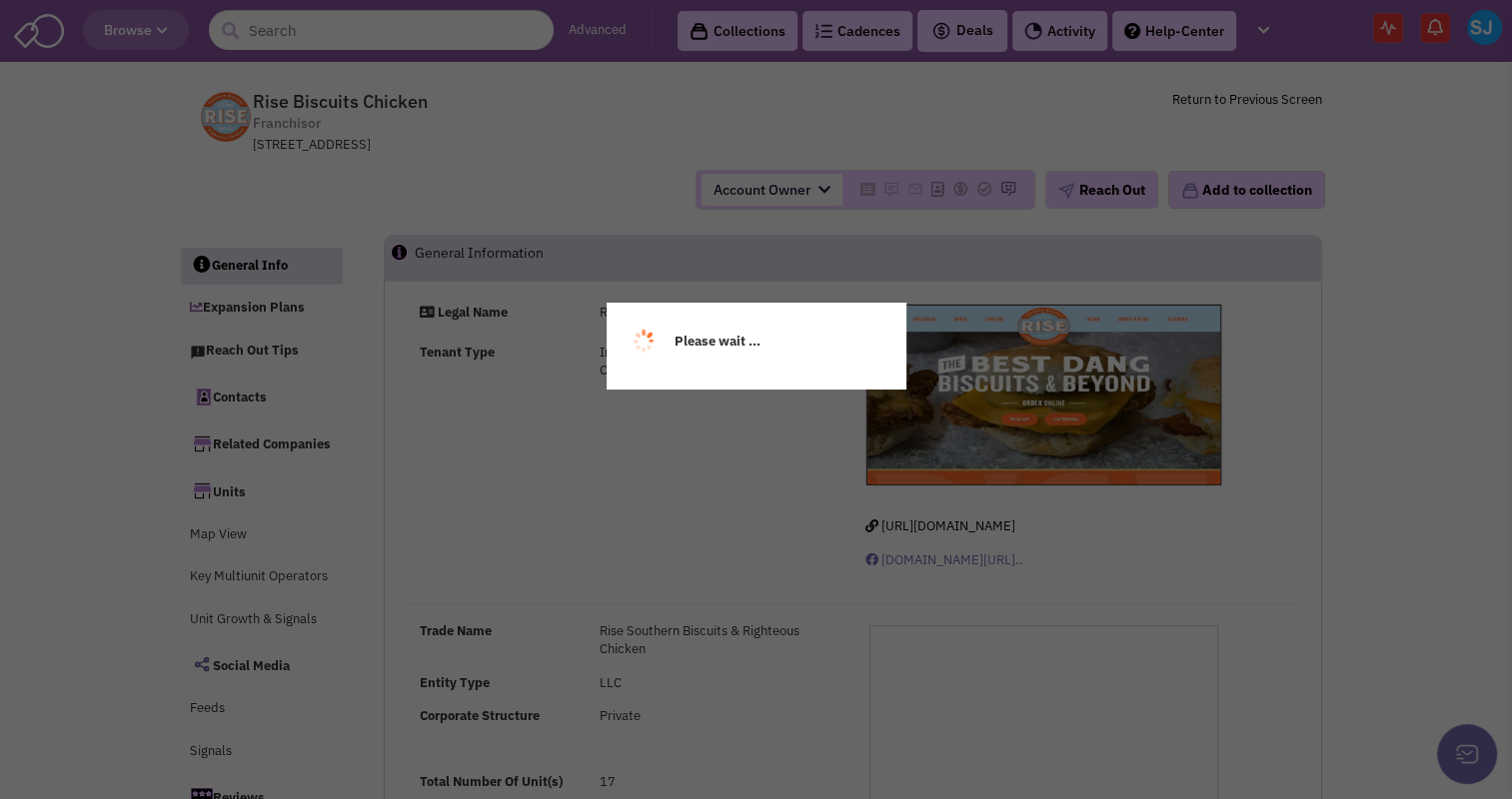 select 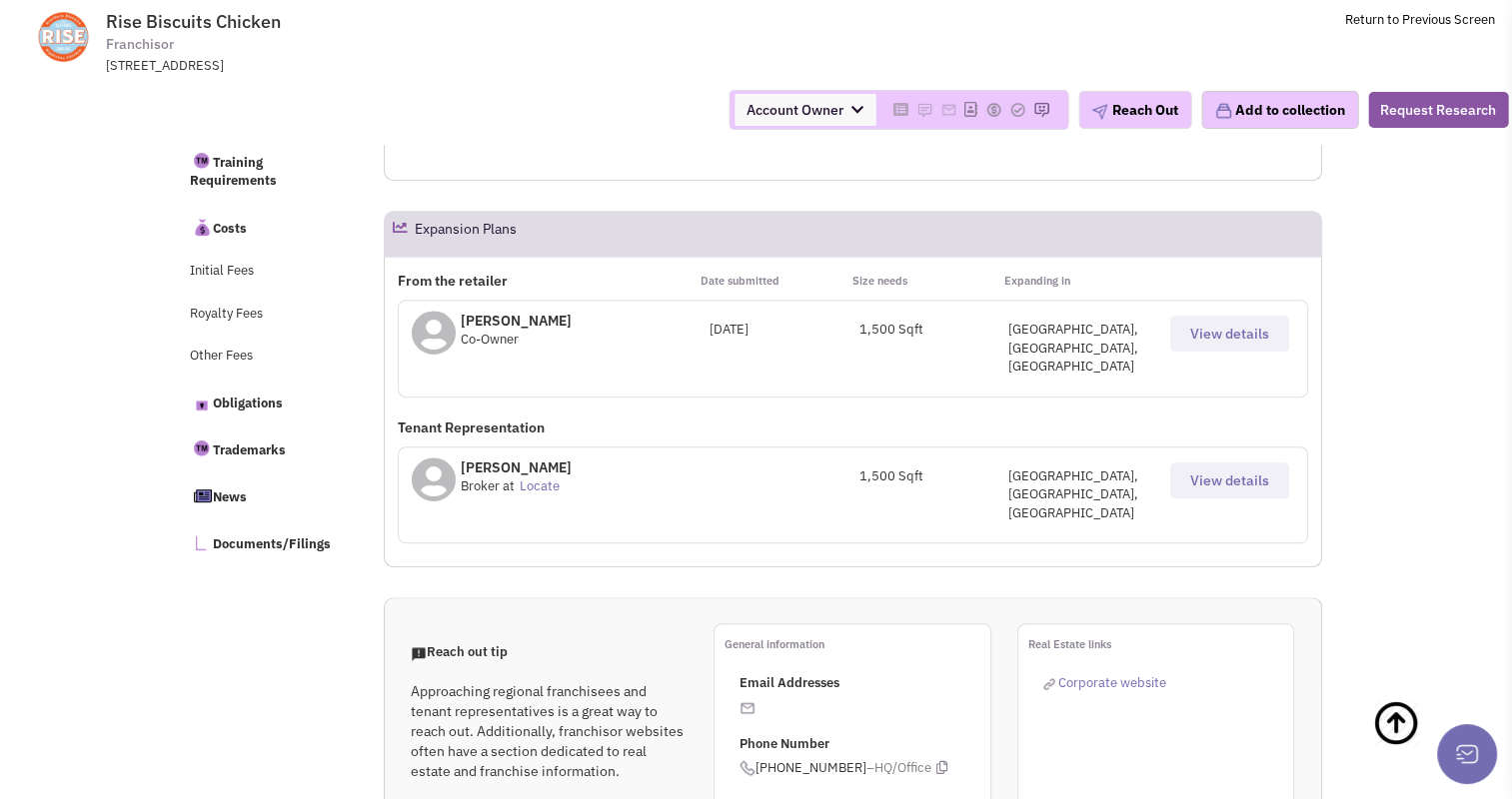 scroll, scrollTop: 803, scrollLeft: 0, axis: vertical 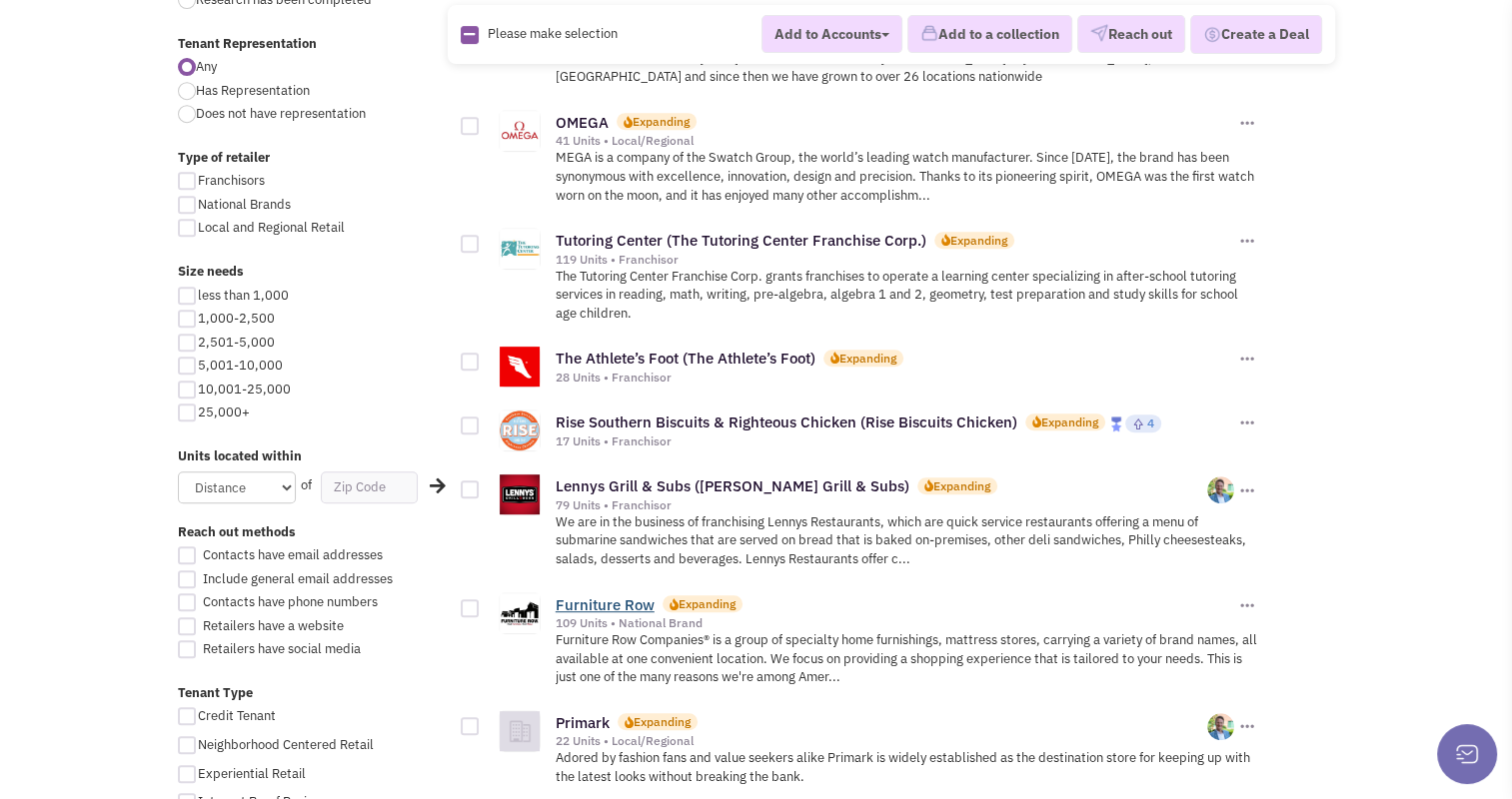 click on "Furniture Row" at bounding box center (605, 604) 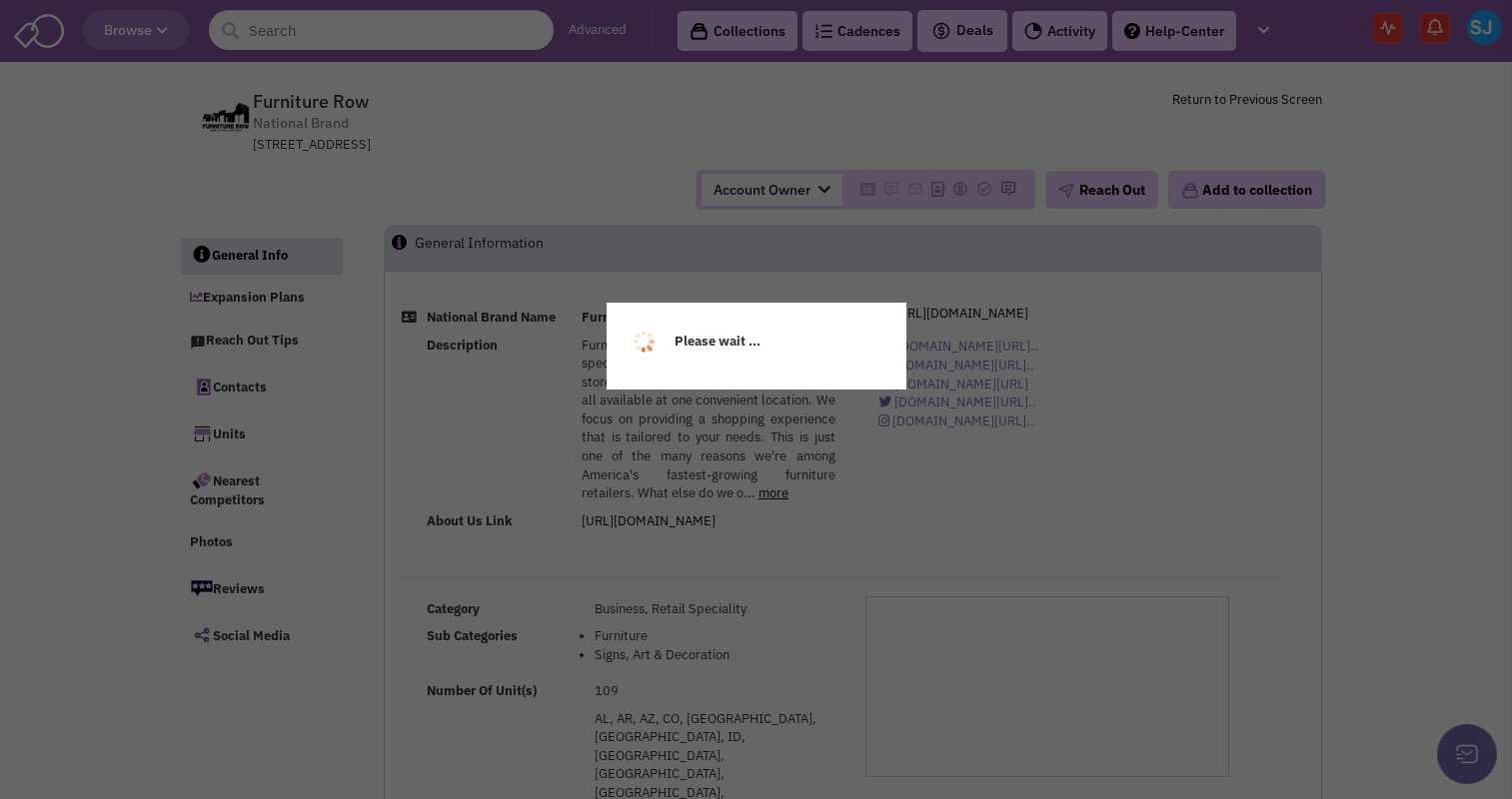 scroll, scrollTop: 0, scrollLeft: 0, axis: both 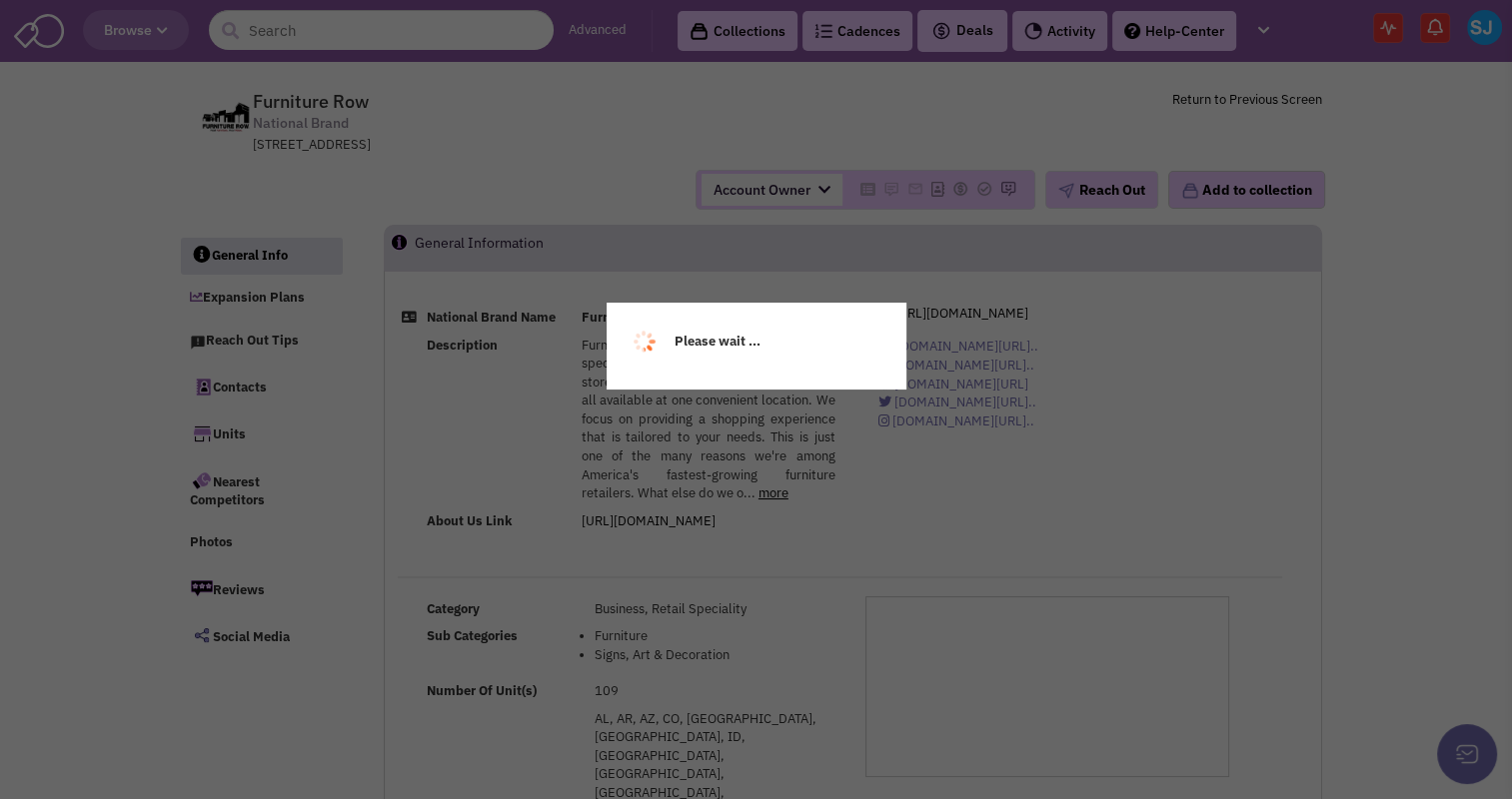select 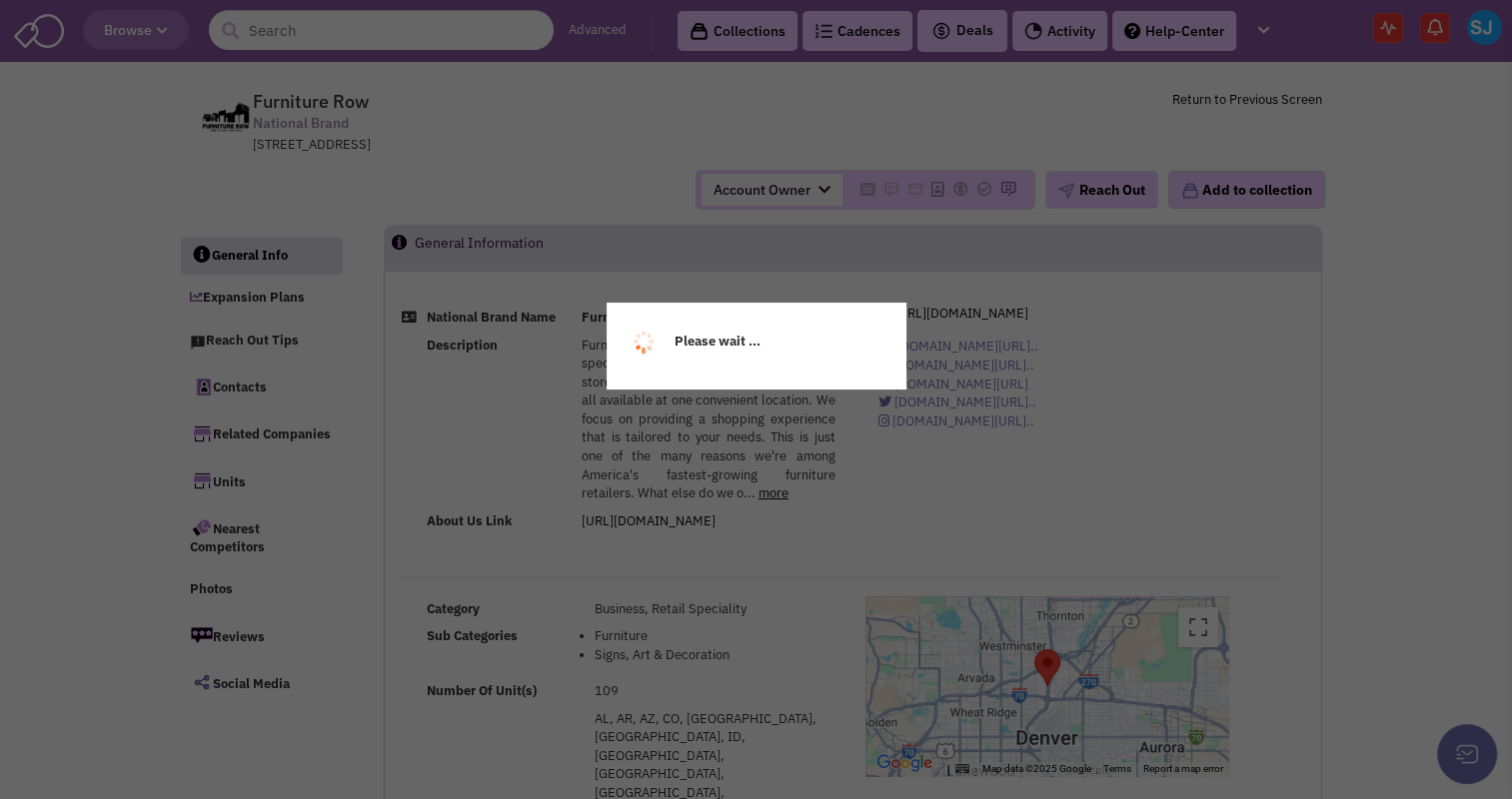 select 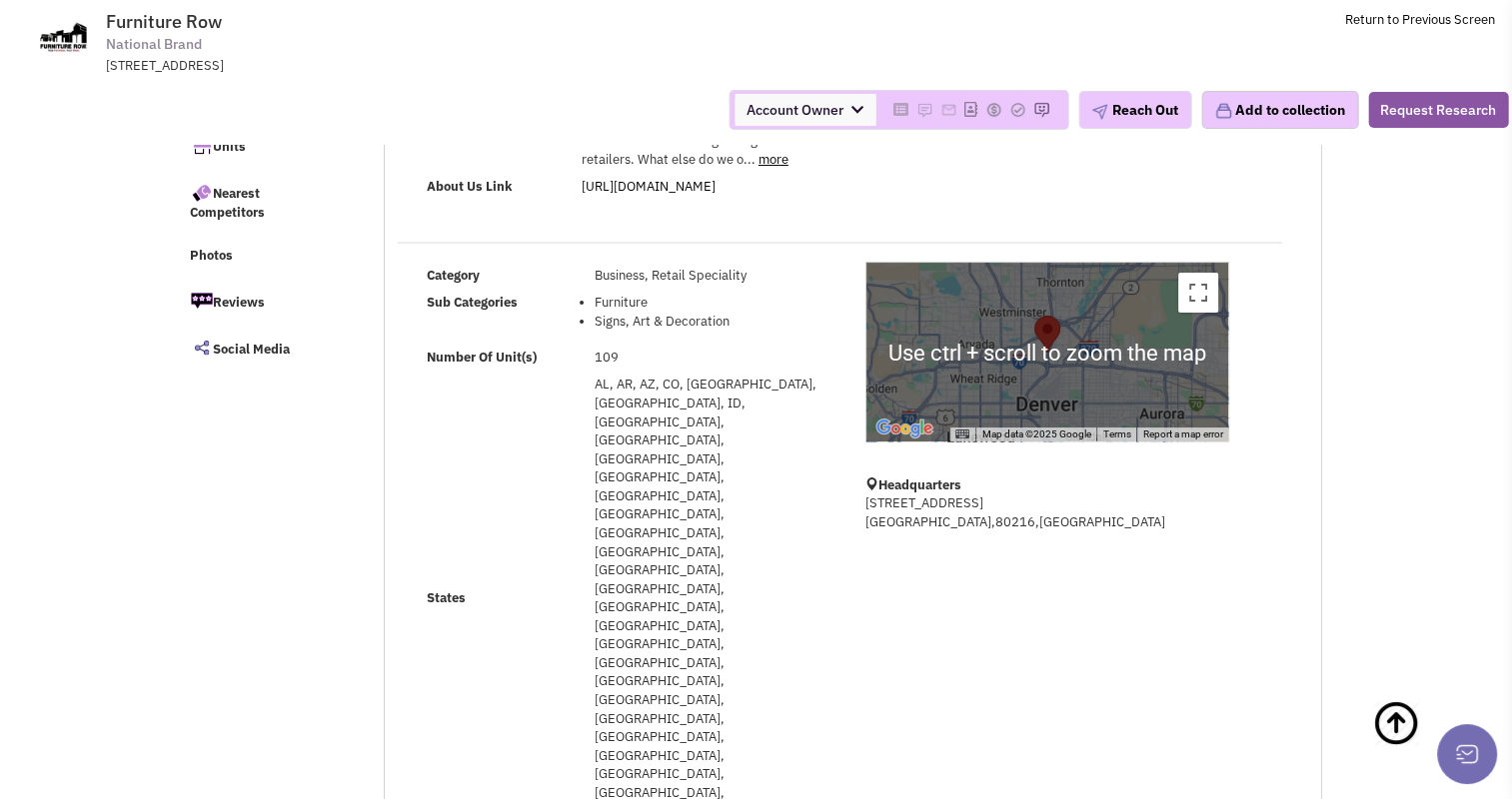 scroll, scrollTop: 273, scrollLeft: 0, axis: vertical 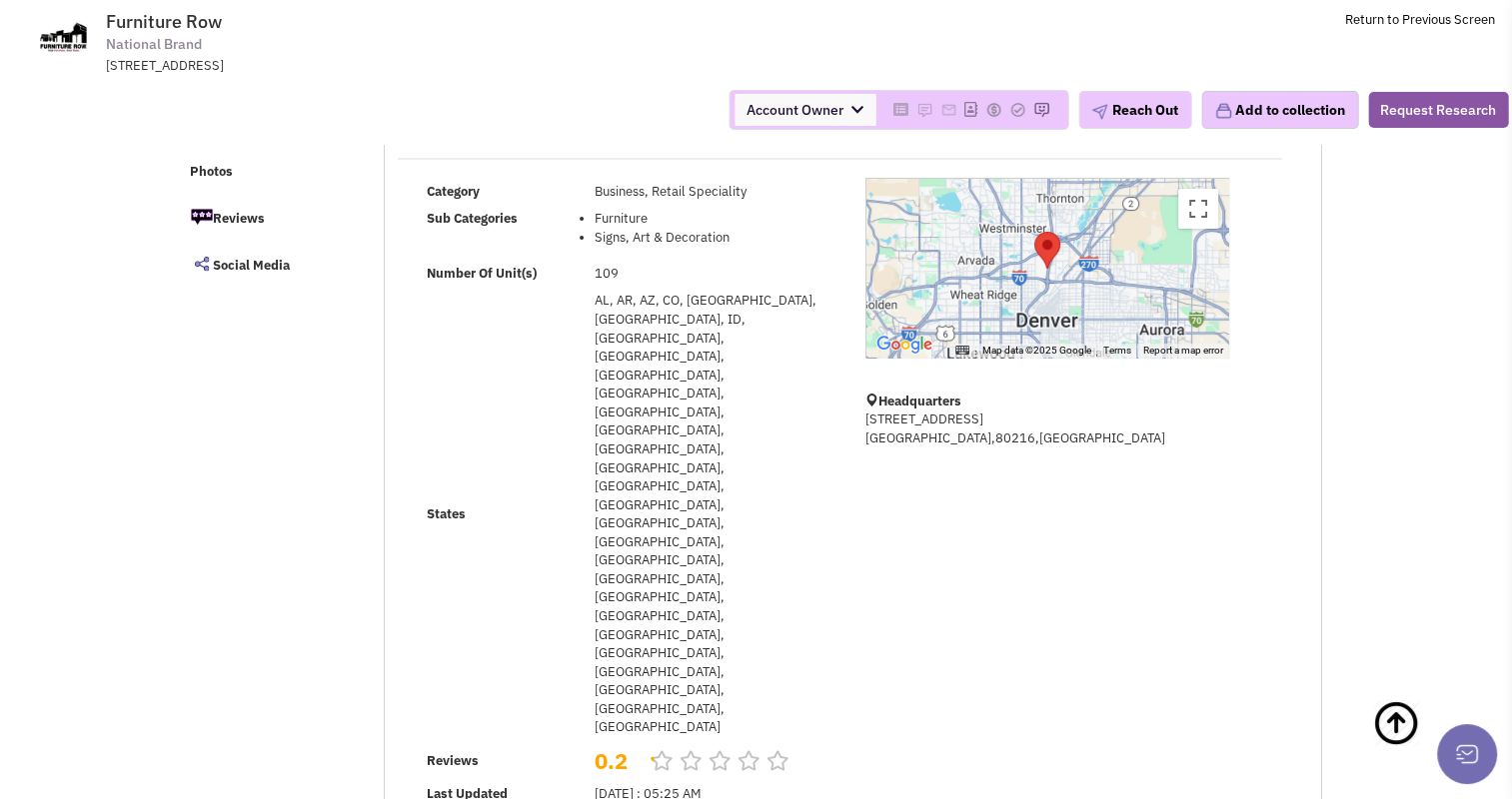 click on "View details" at bounding box center [1229, 1015] 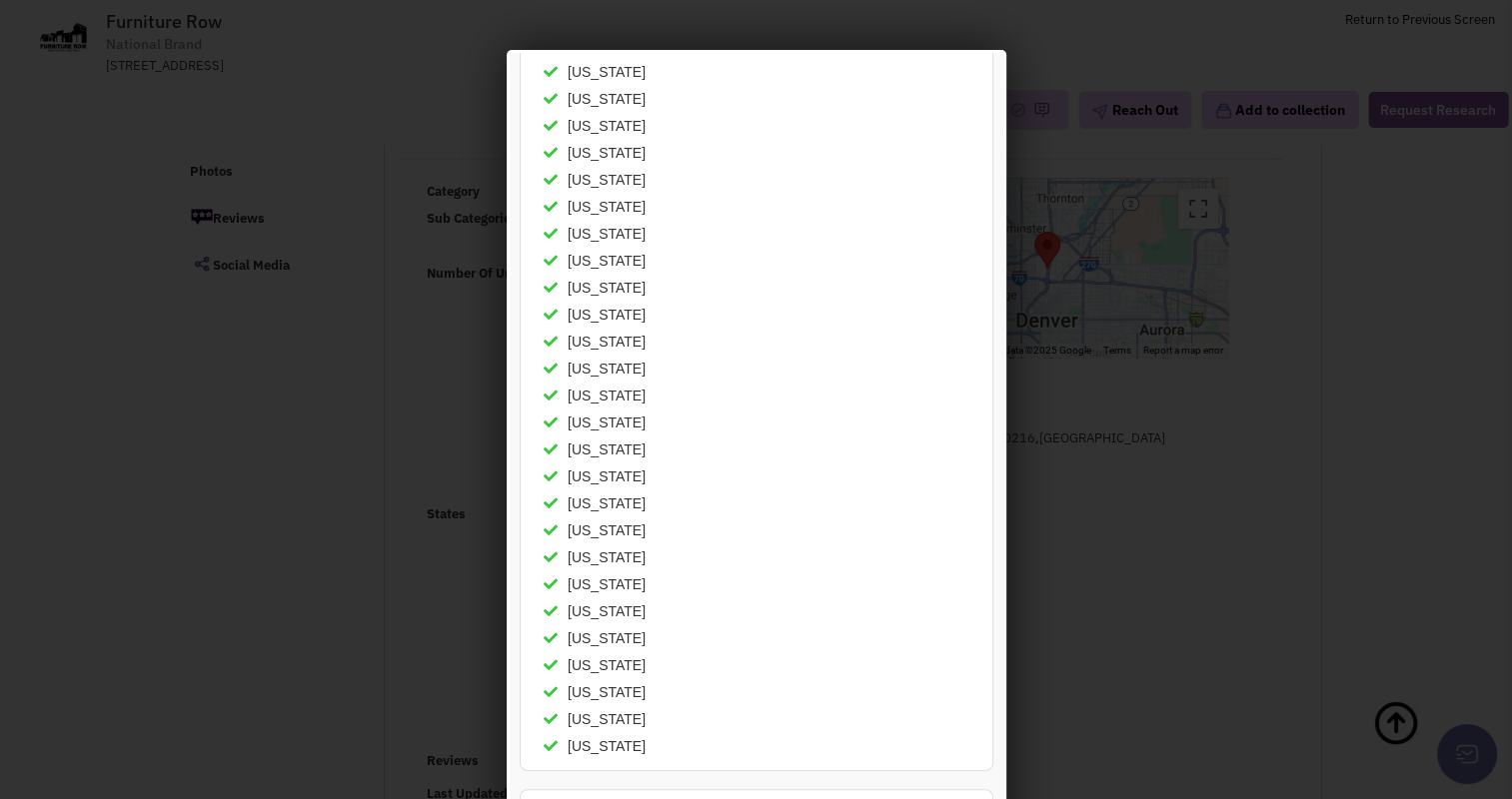 scroll, scrollTop: 0, scrollLeft: 0, axis: both 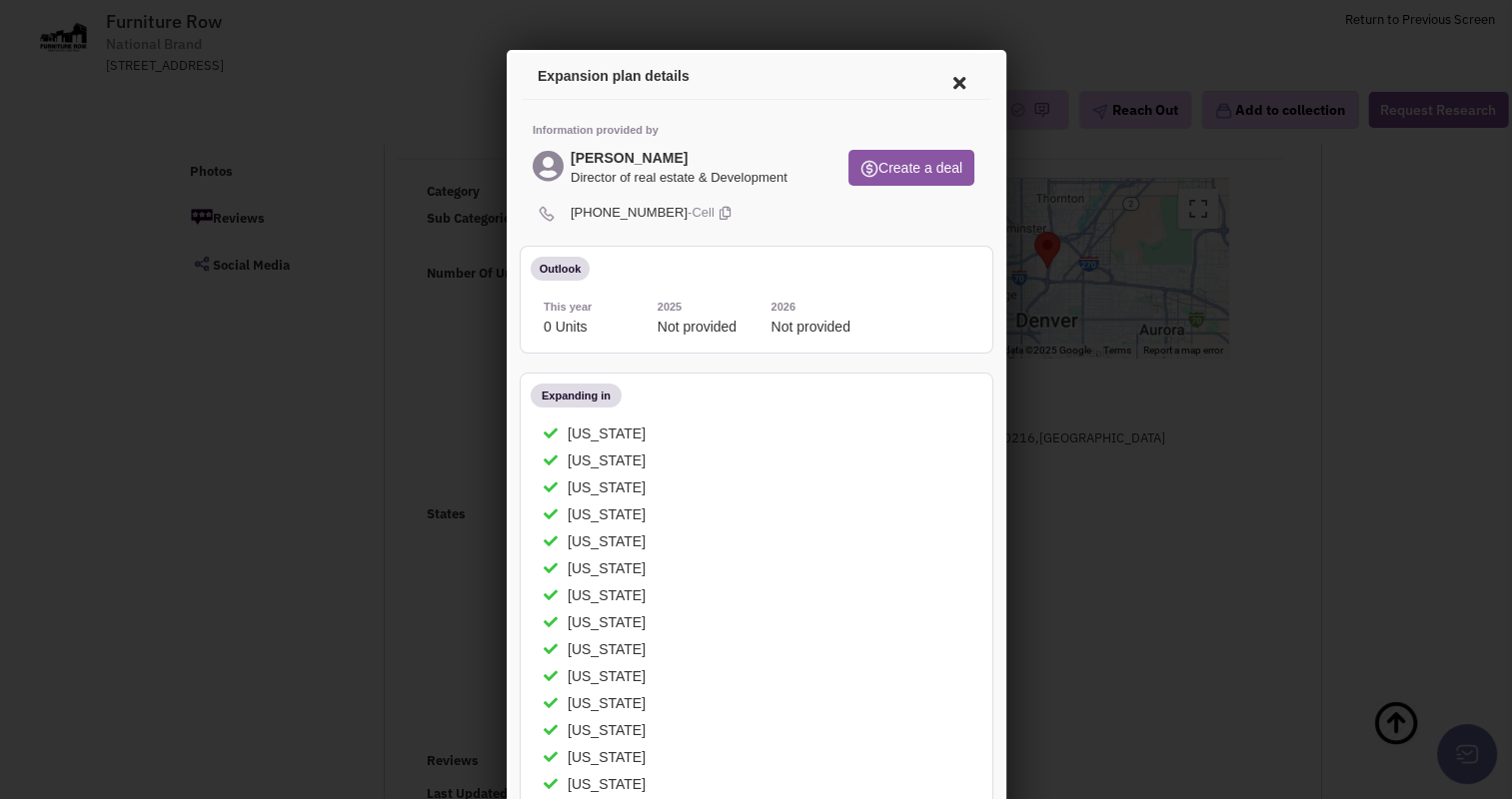 click at bounding box center (955, 80) 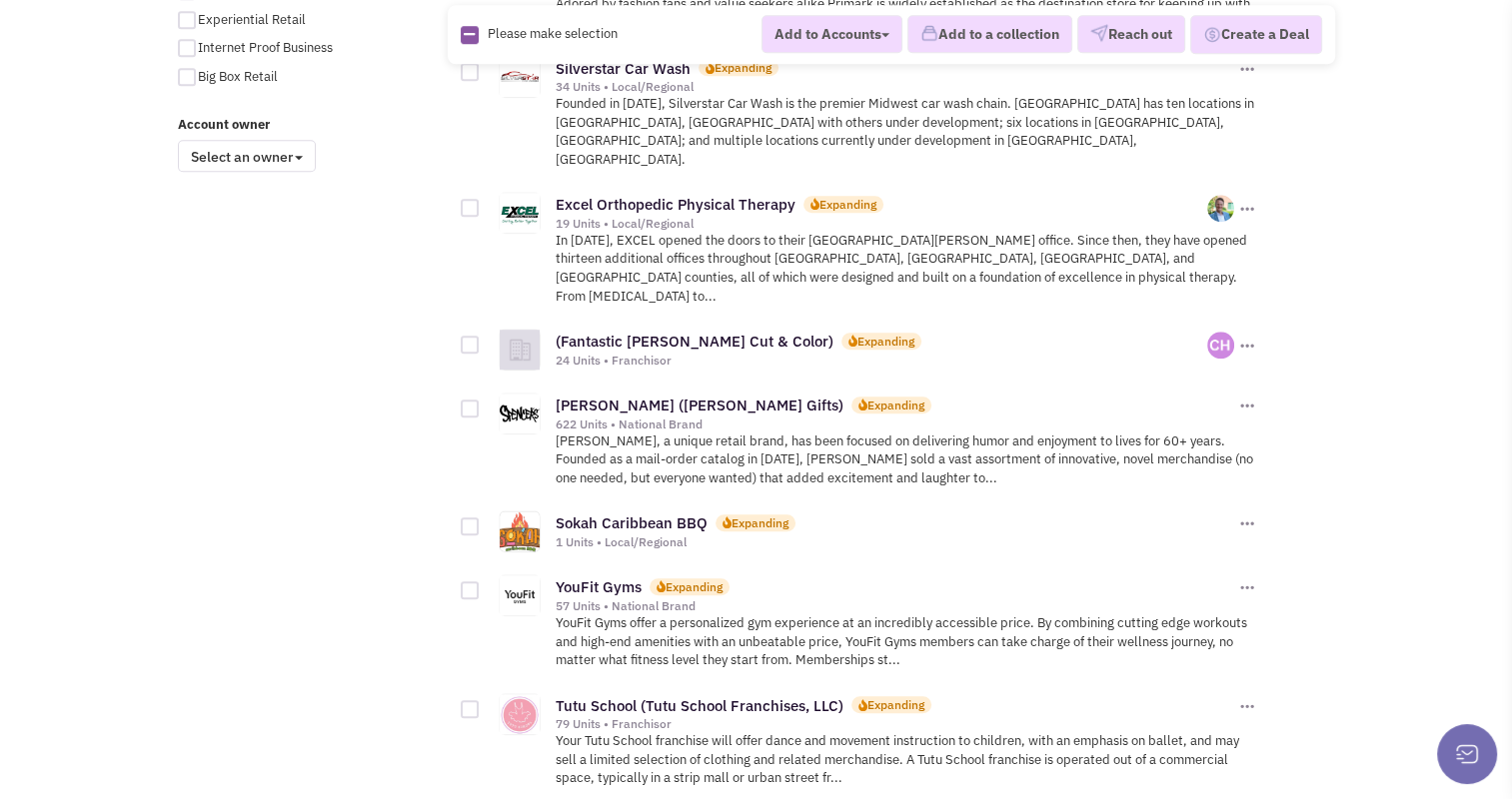 scroll, scrollTop: 1667, scrollLeft: 0, axis: vertical 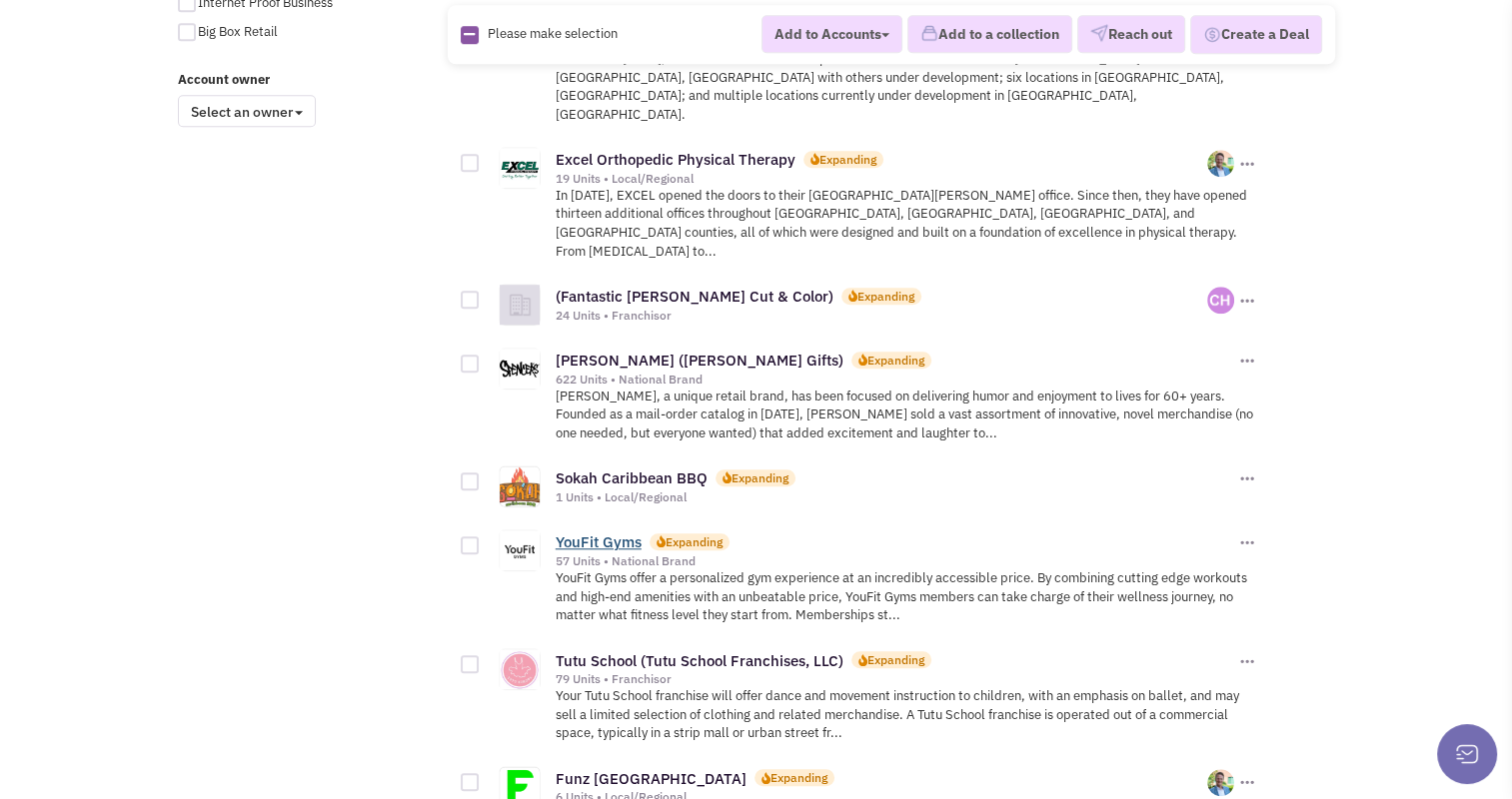 click on "YouFit Gyms" at bounding box center (599, 541) 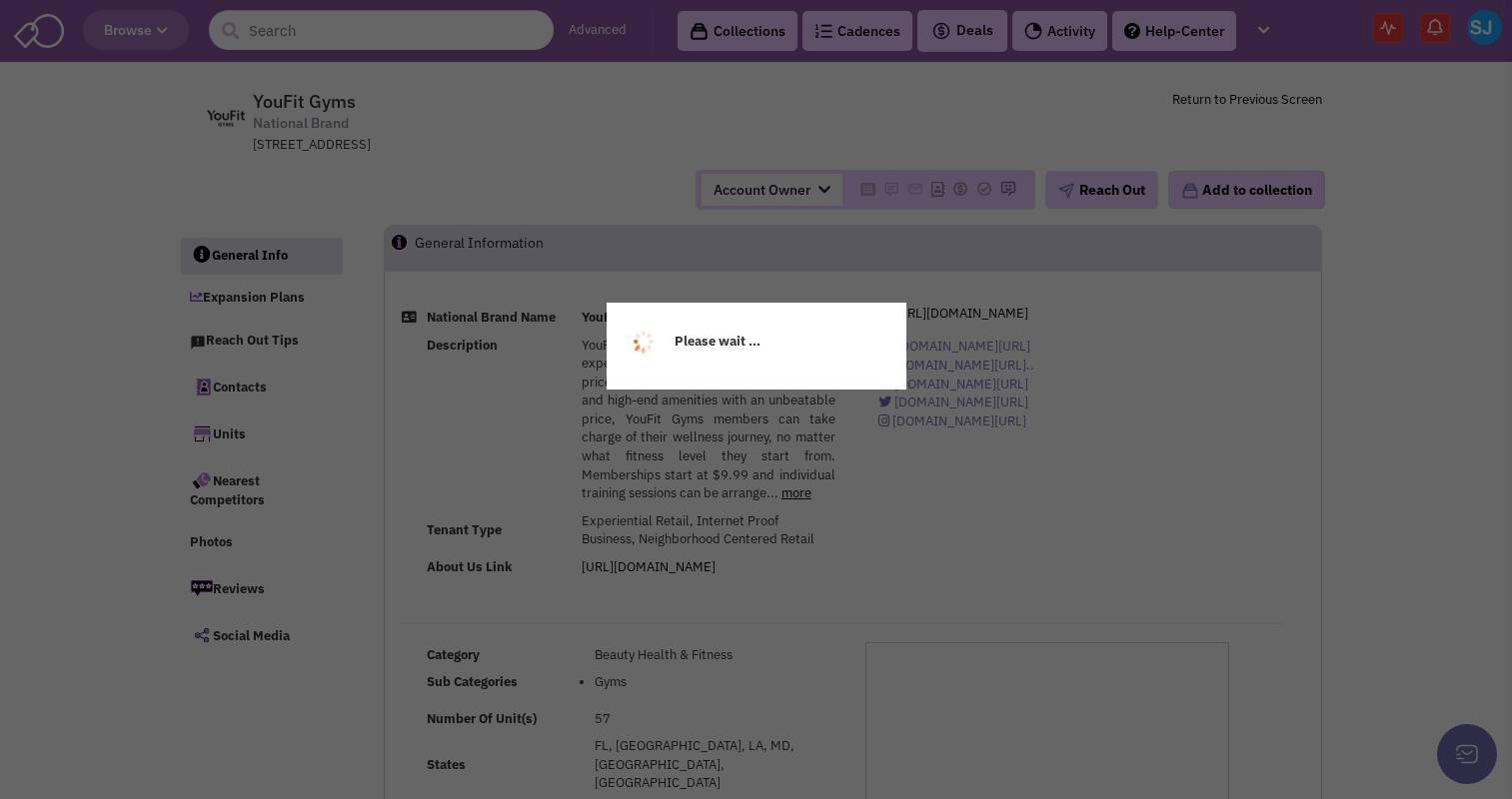 scroll, scrollTop: 0, scrollLeft: 0, axis: both 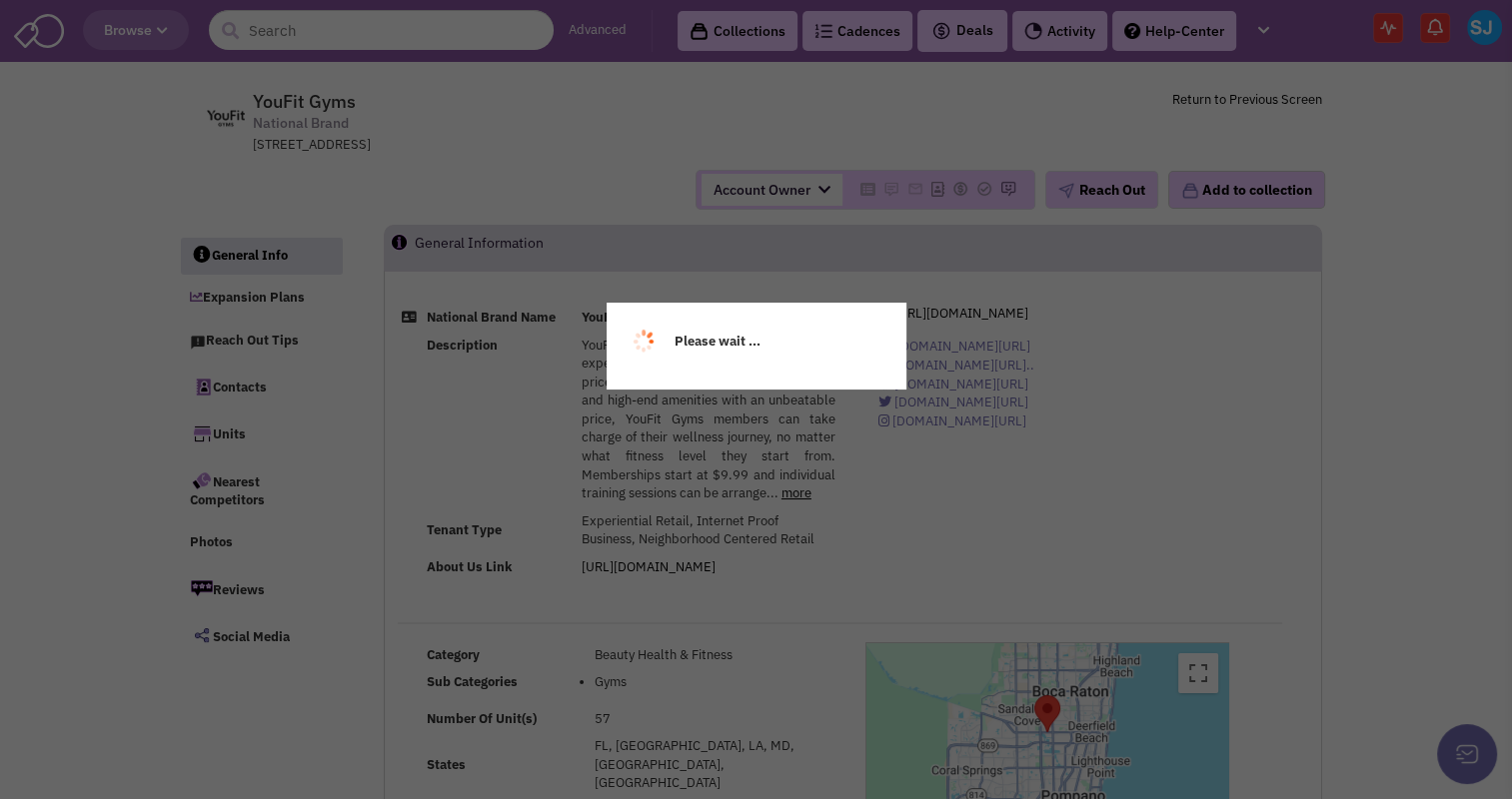 select 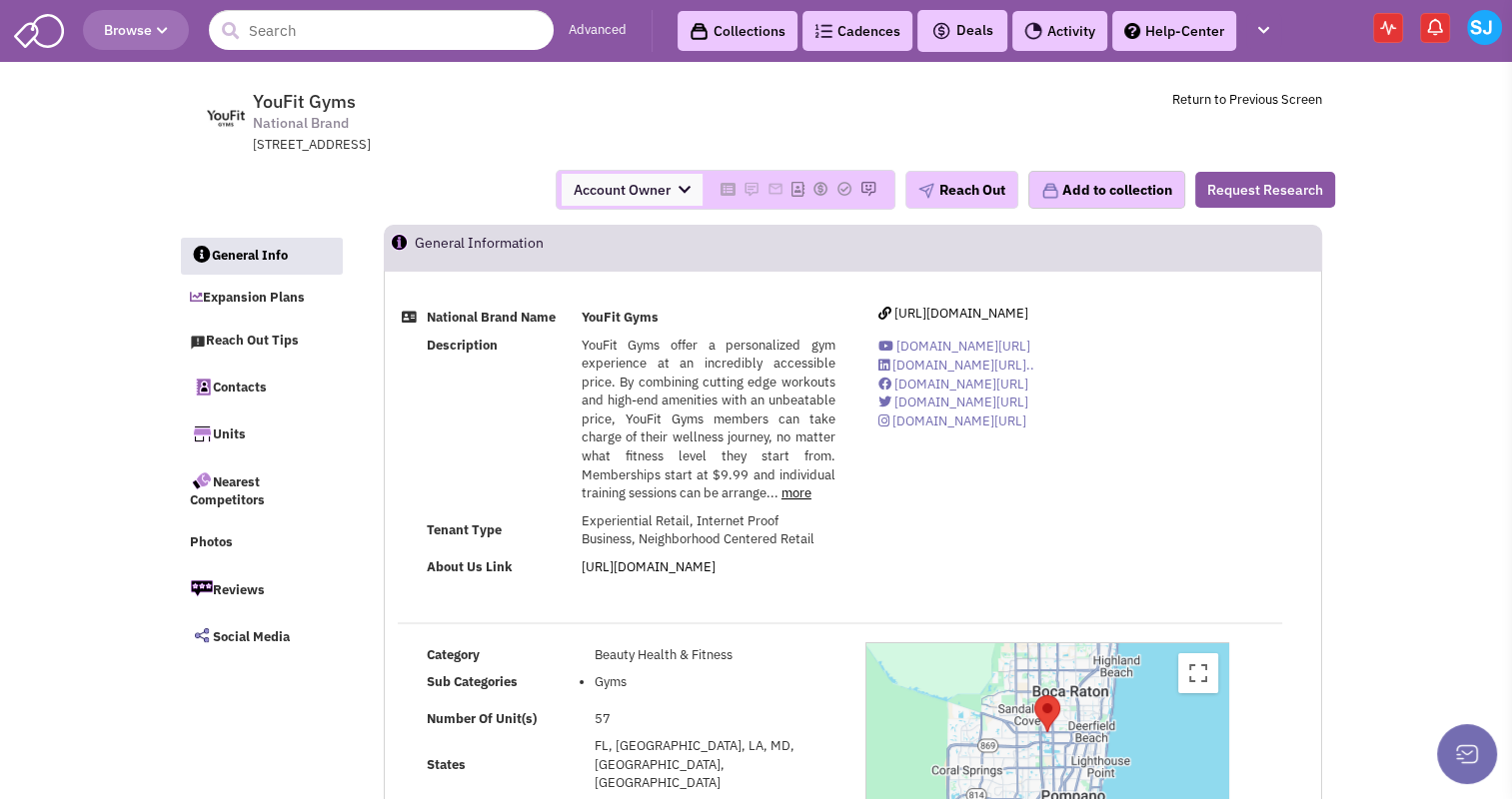 scroll, scrollTop: 10, scrollLeft: 0, axis: vertical 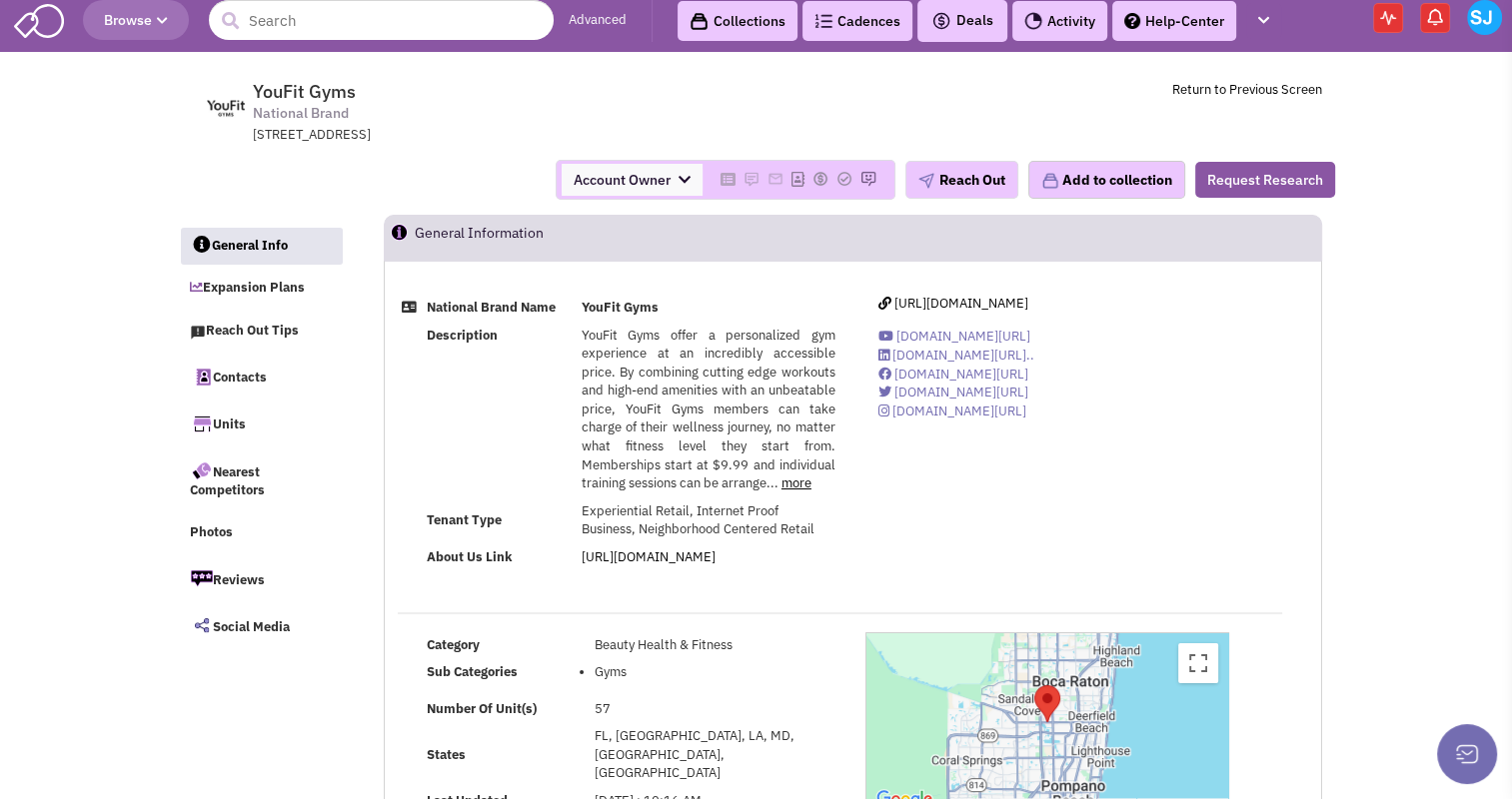 select 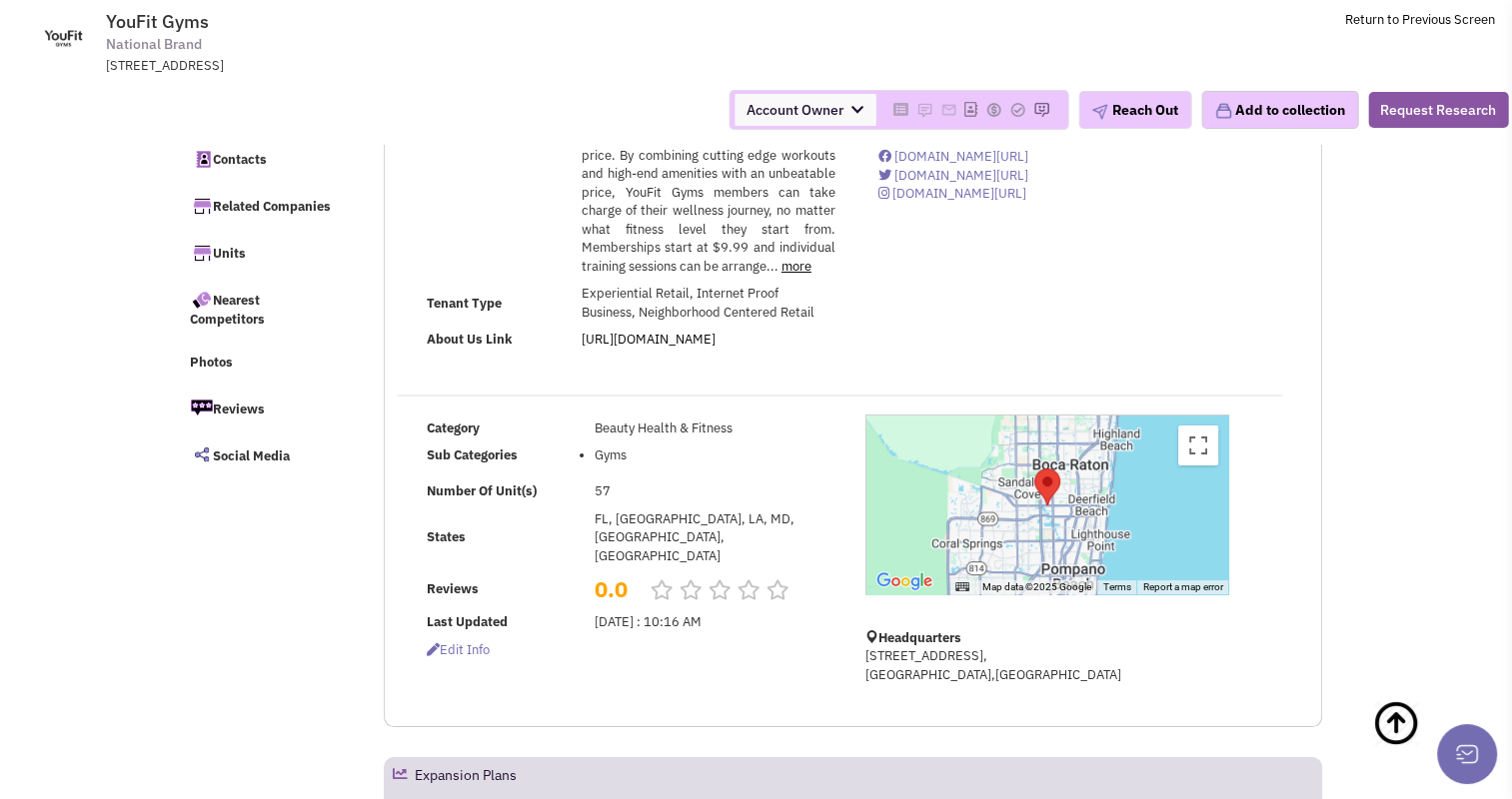 scroll, scrollTop: 76, scrollLeft: 0, axis: vertical 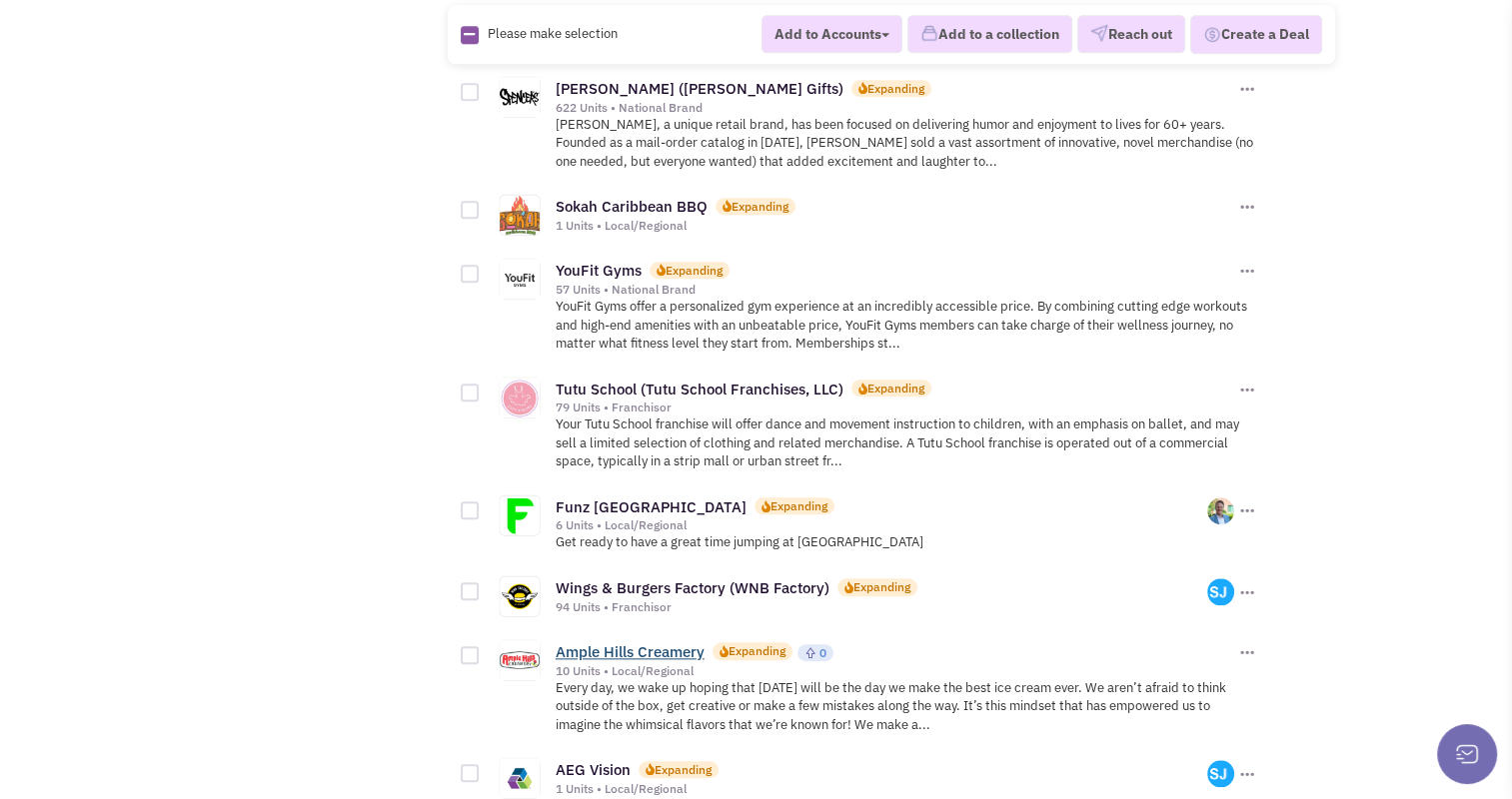 click on "Ample Hills Creamery" at bounding box center [630, 651] 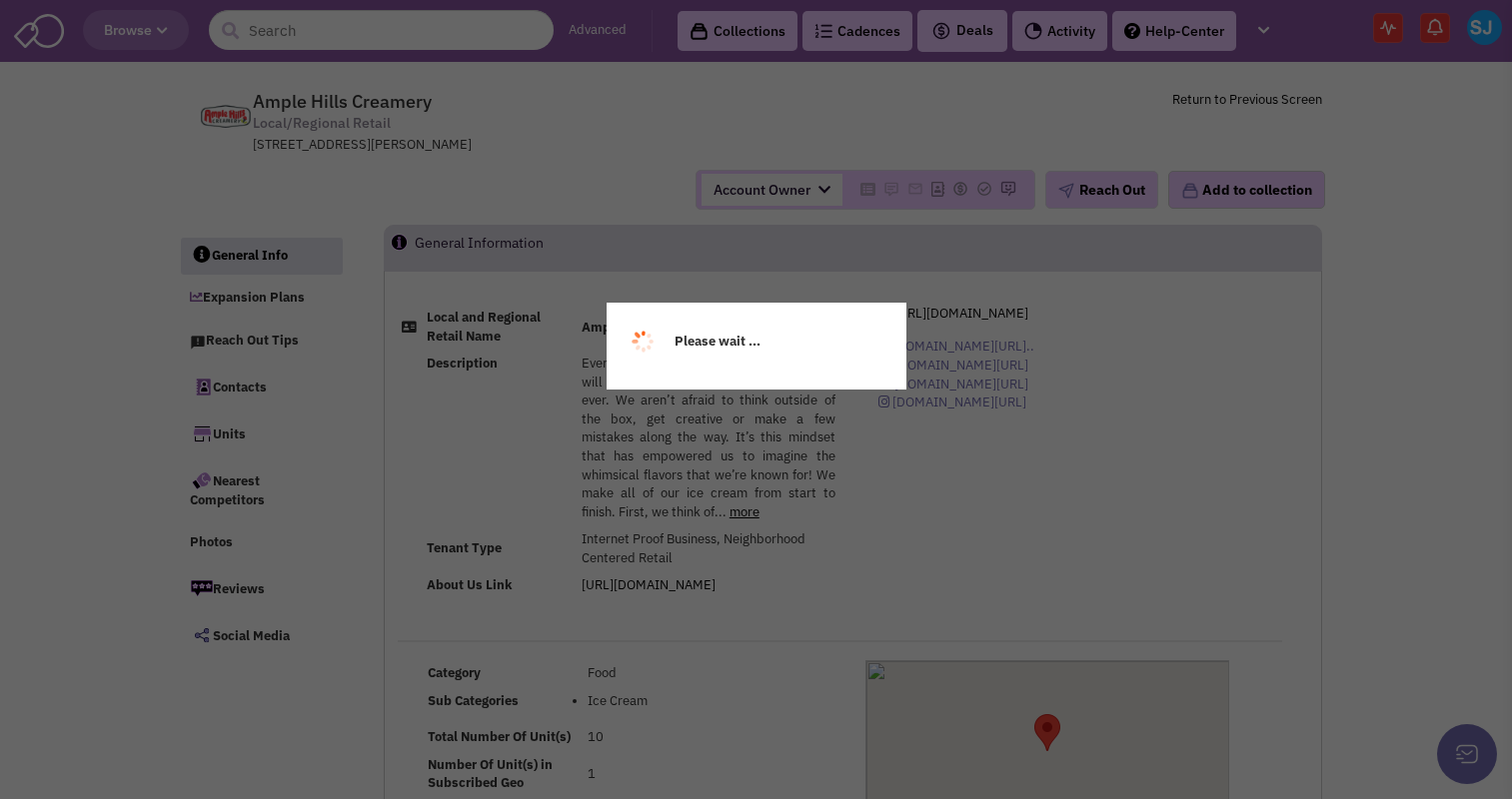 scroll, scrollTop: 0, scrollLeft: 0, axis: both 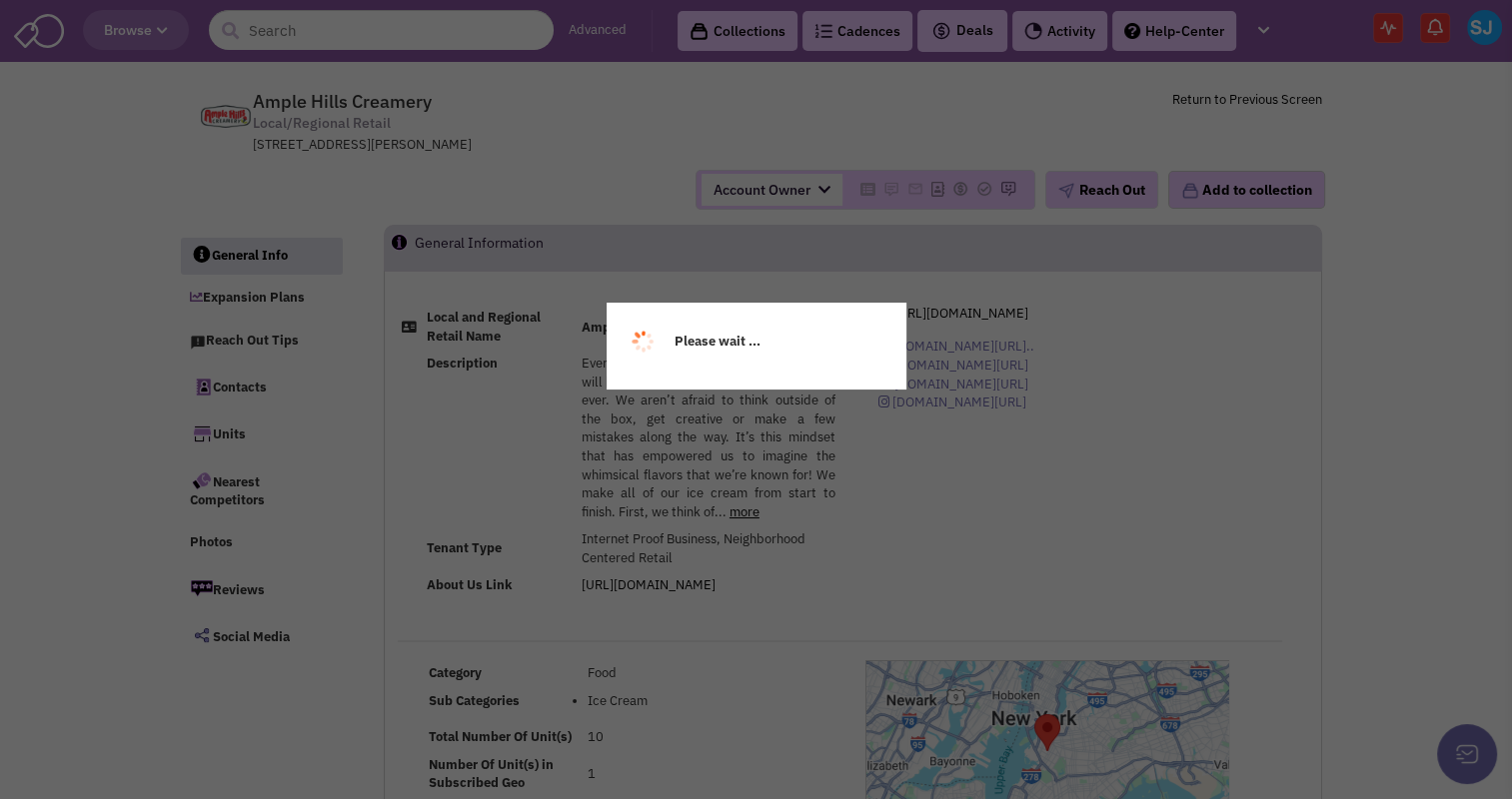 select 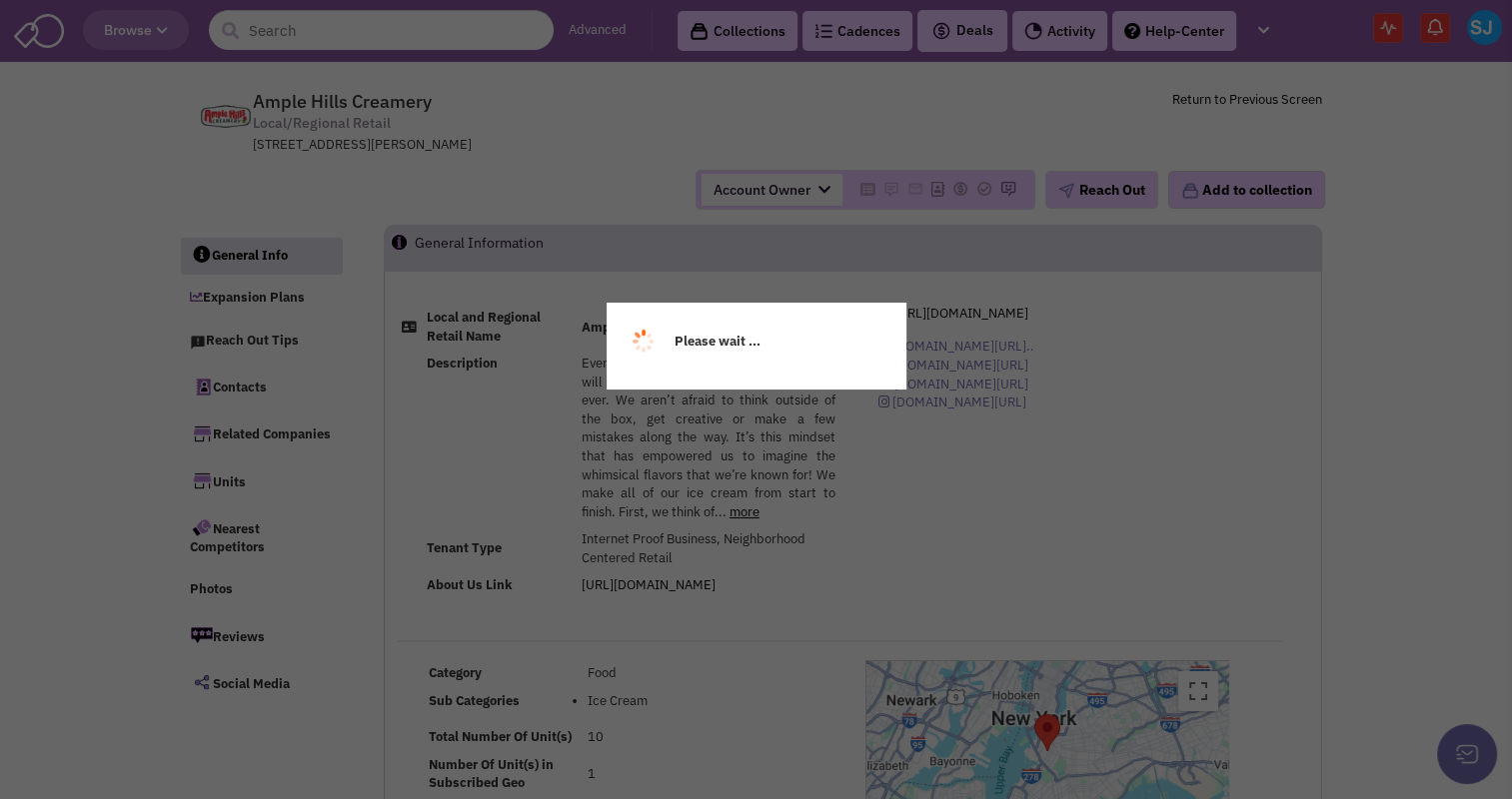 select 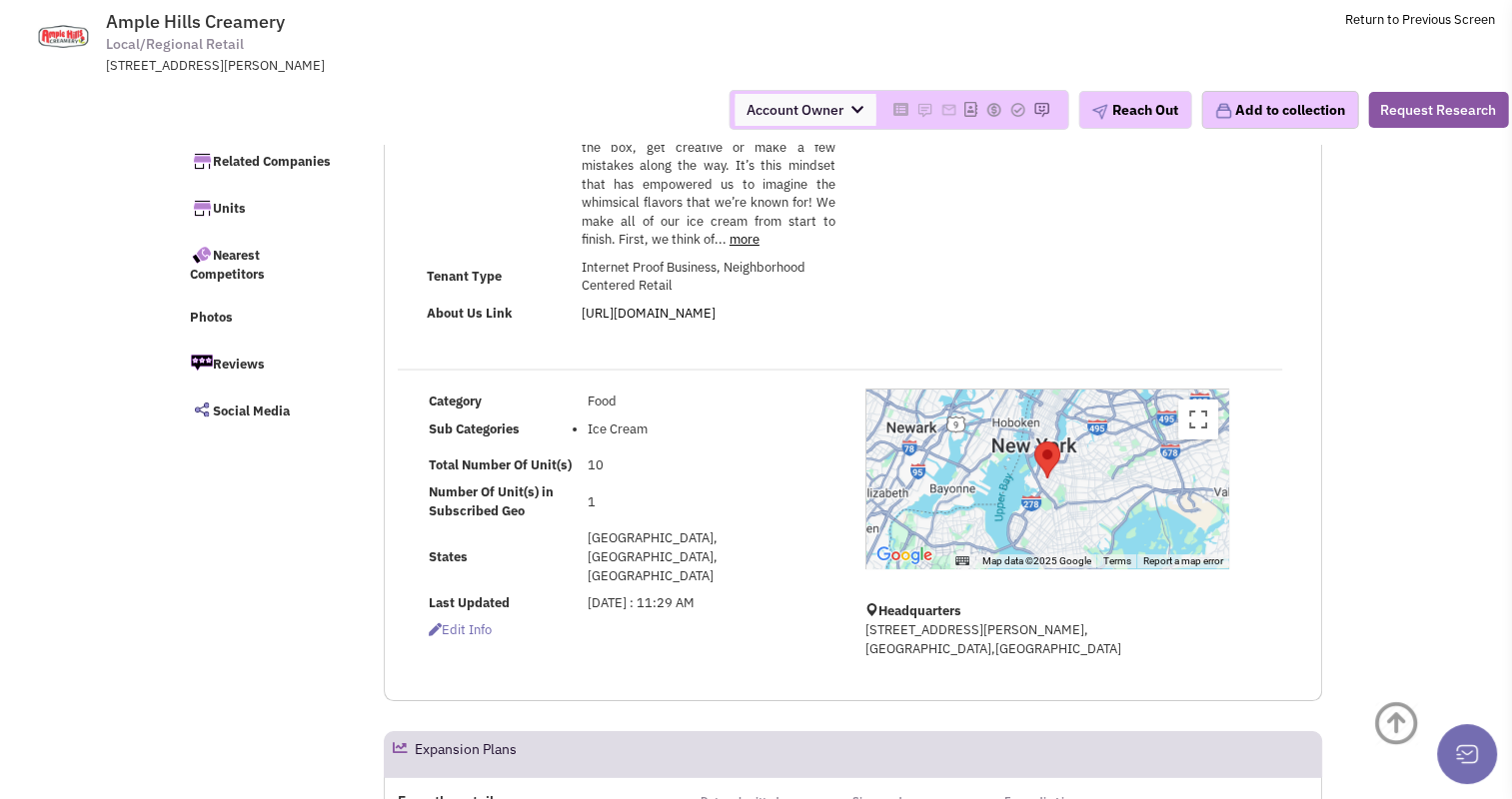 scroll, scrollTop: 443, scrollLeft: 0, axis: vertical 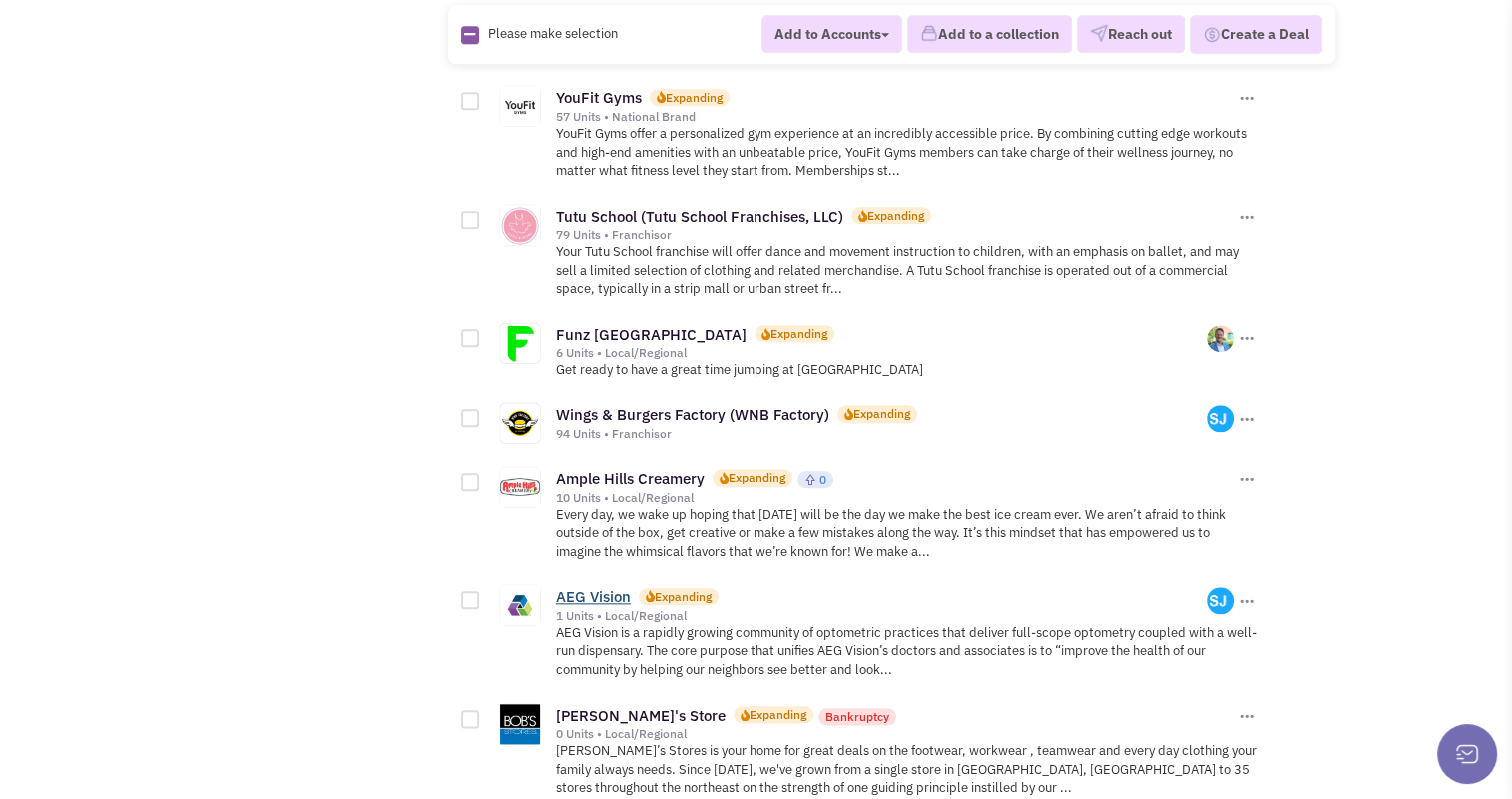 click on "AEG Vision" at bounding box center [593, 596] 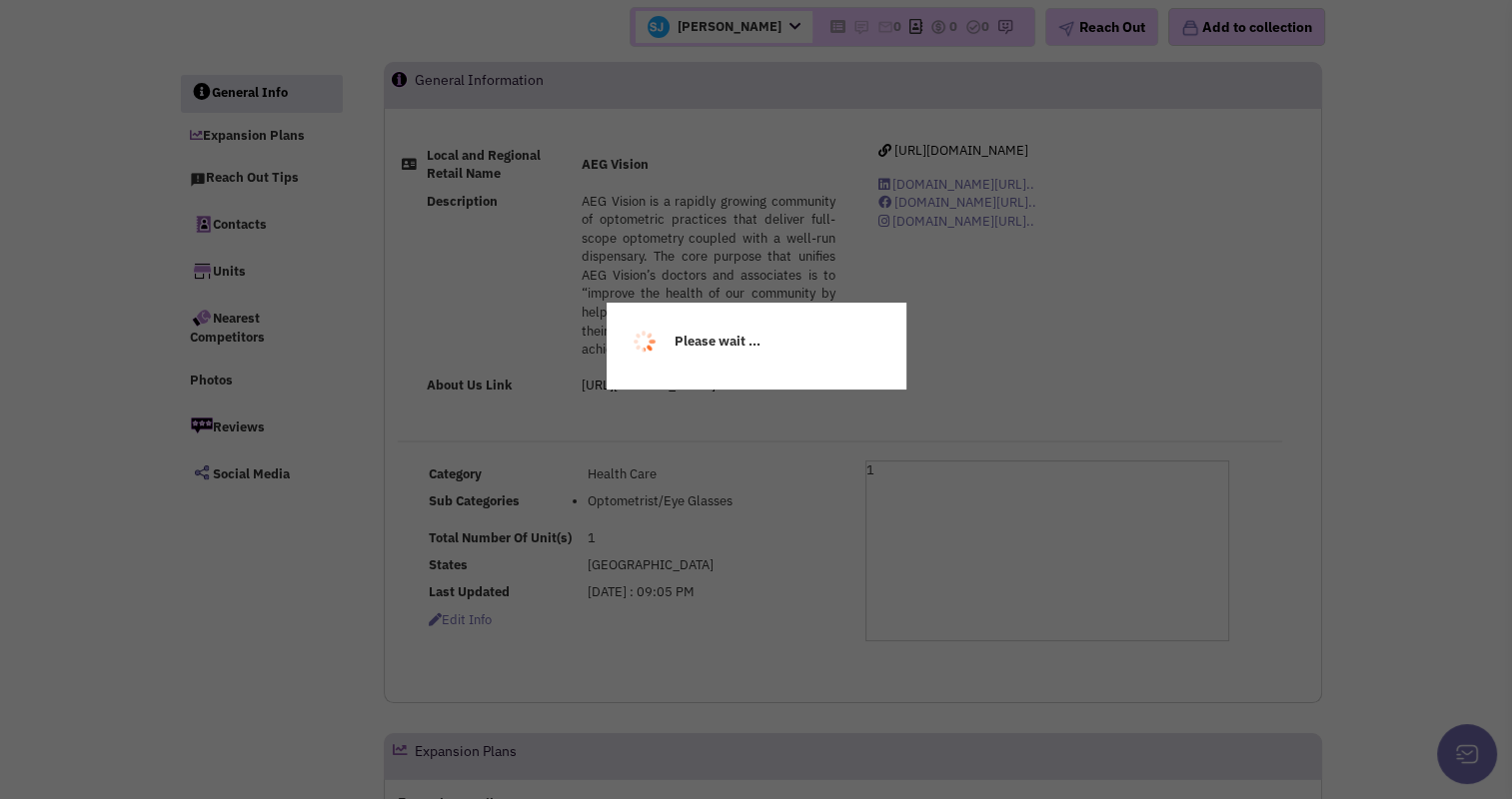 scroll, scrollTop: 236, scrollLeft: 0, axis: vertical 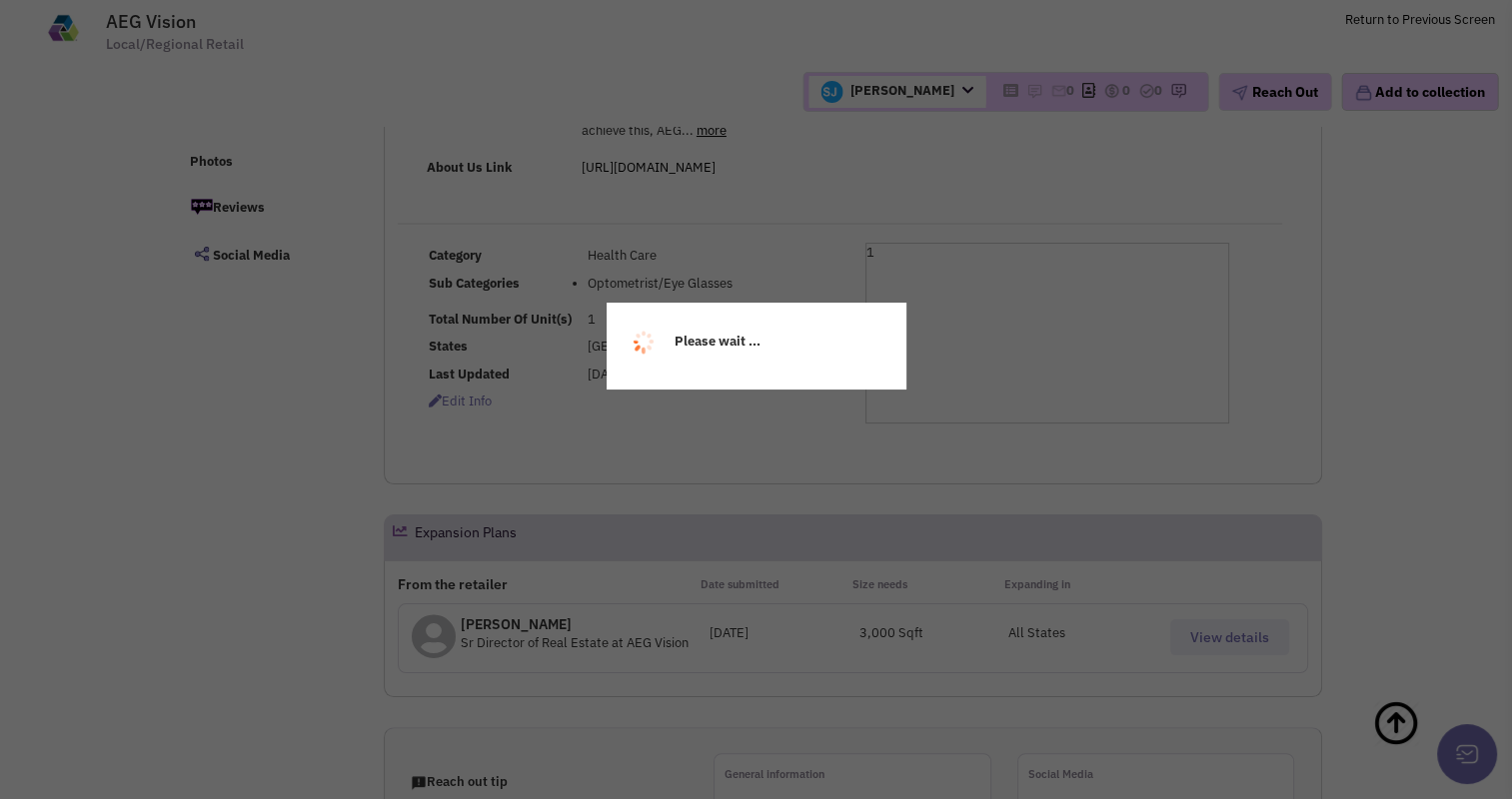 select 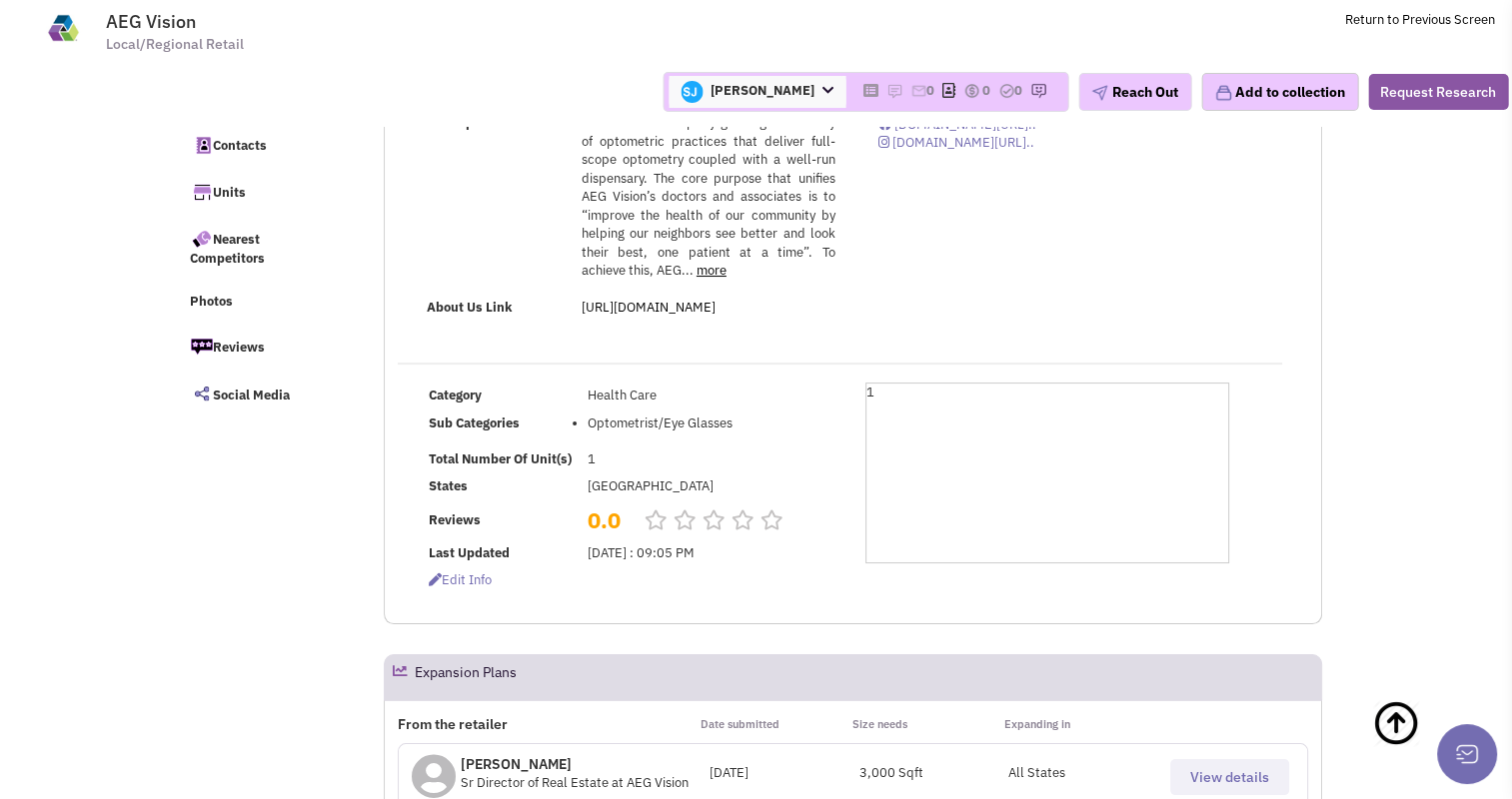 scroll, scrollTop: 146, scrollLeft: 0, axis: vertical 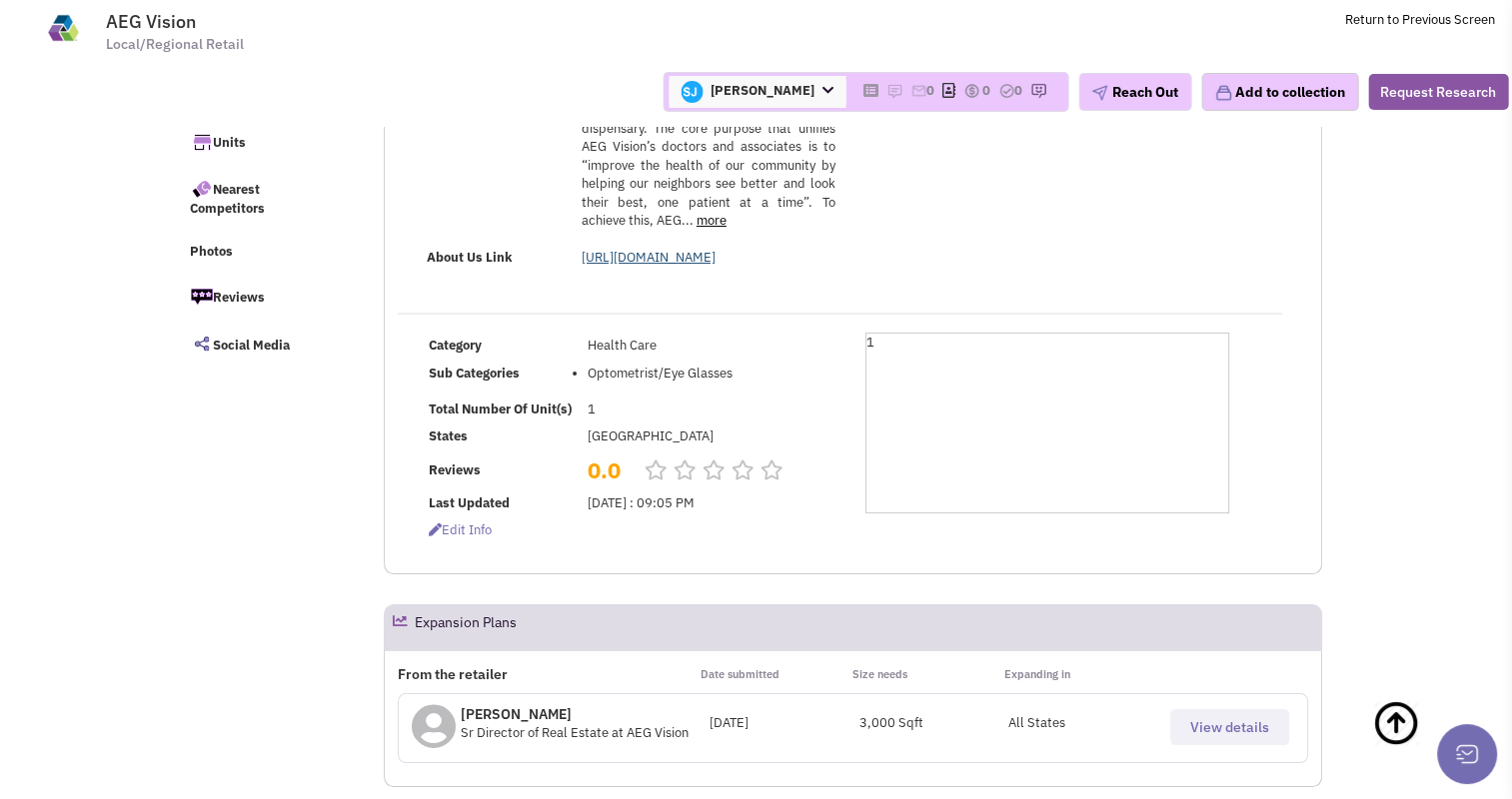 click on "https://www.aegvision.com/about/" at bounding box center [649, 257] 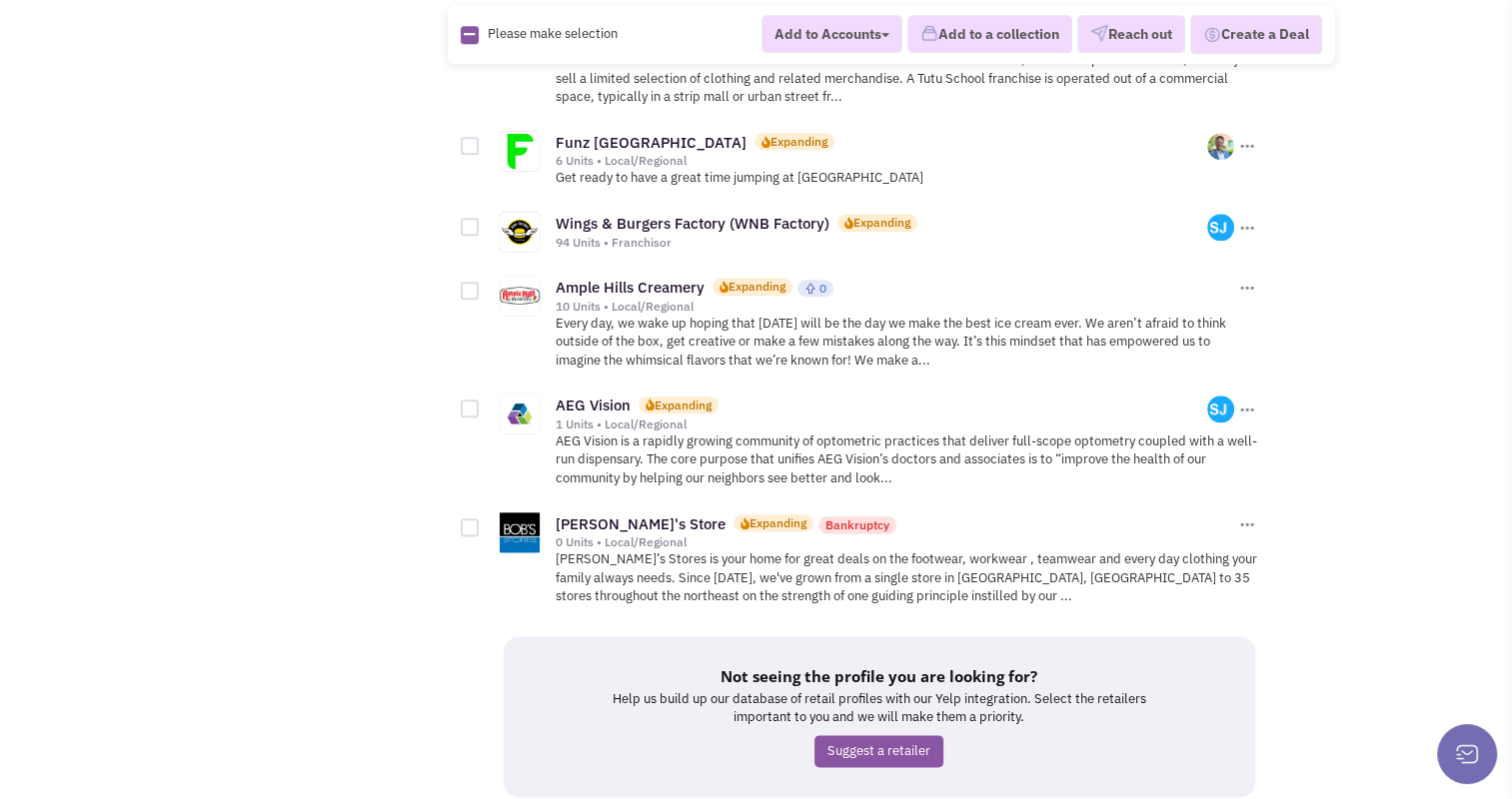 scroll, scrollTop: 2390, scrollLeft: 0, axis: vertical 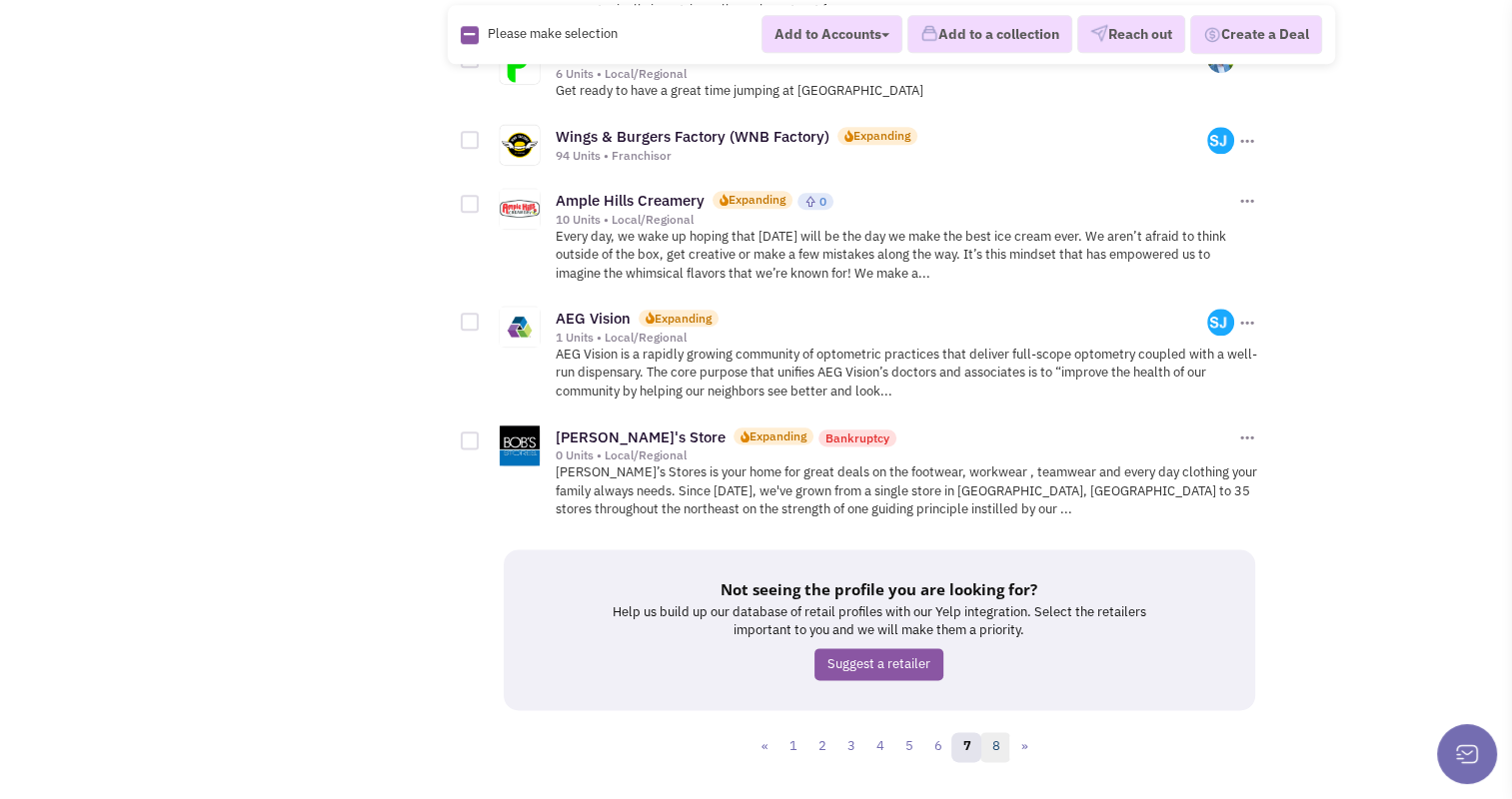 click on "8" at bounding box center (995, 747) 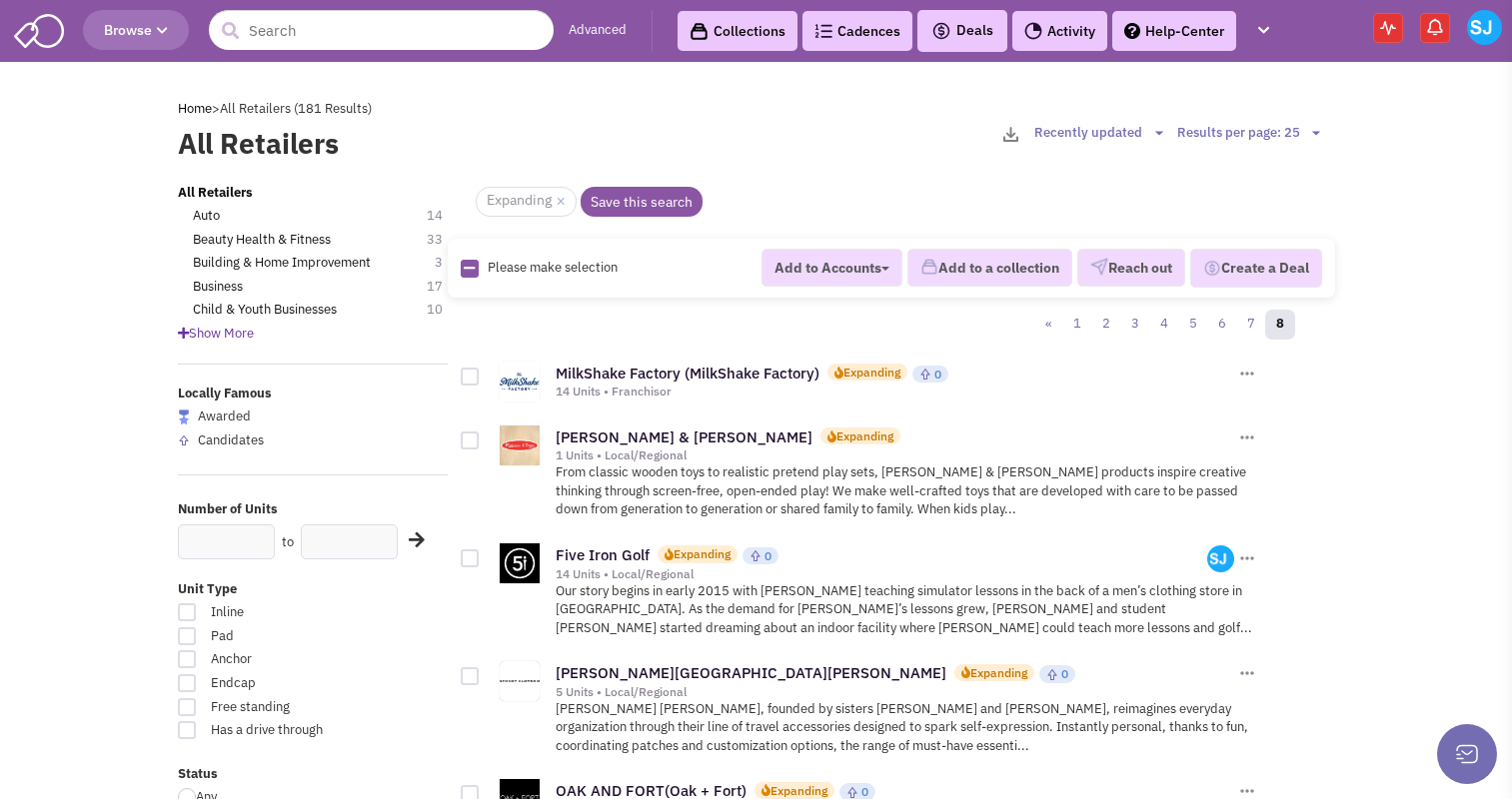 scroll, scrollTop: 0, scrollLeft: 0, axis: both 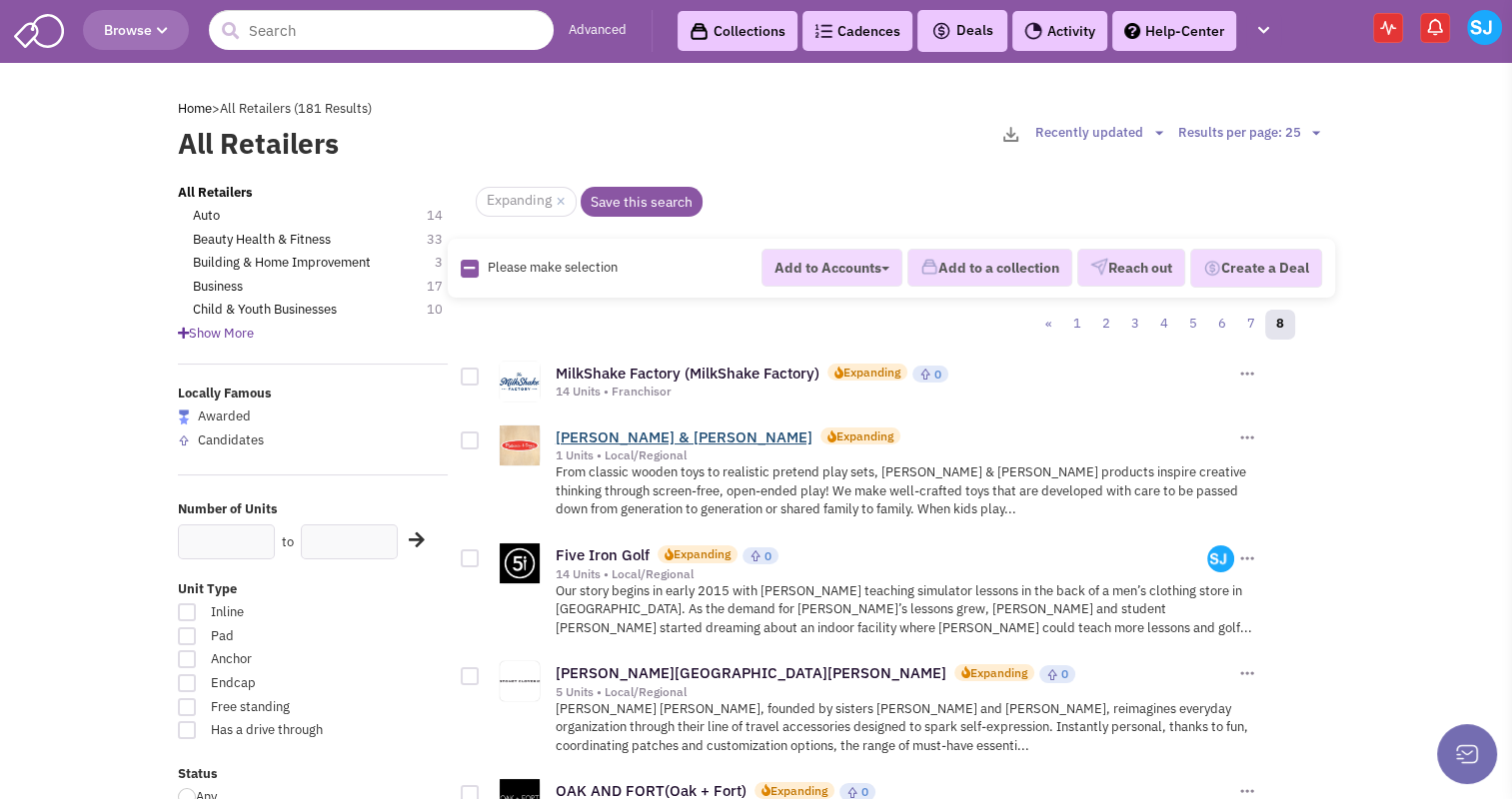 click on "[PERSON_NAME] & [PERSON_NAME]" at bounding box center (684, 436) 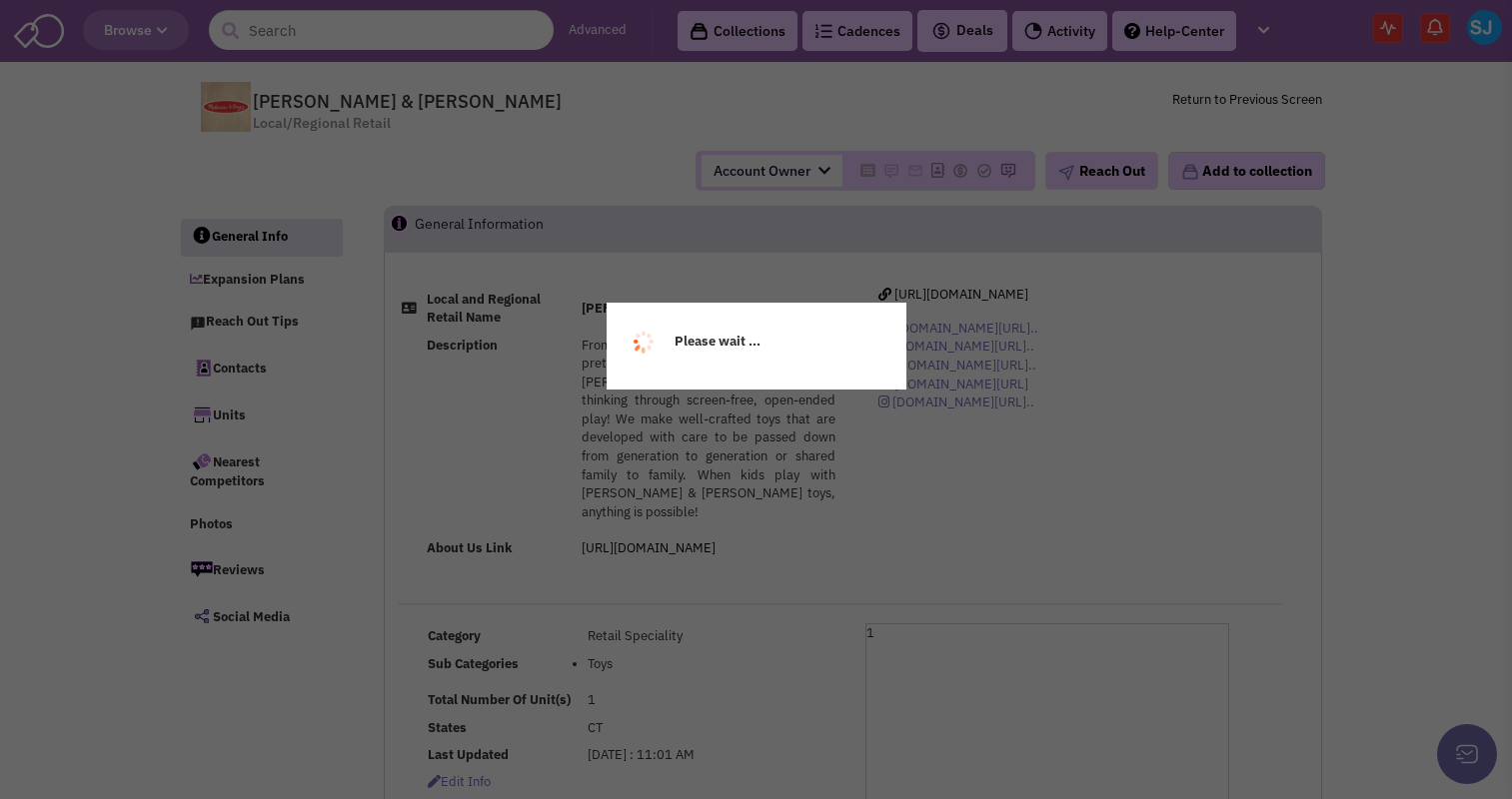 scroll, scrollTop: 0, scrollLeft: 0, axis: both 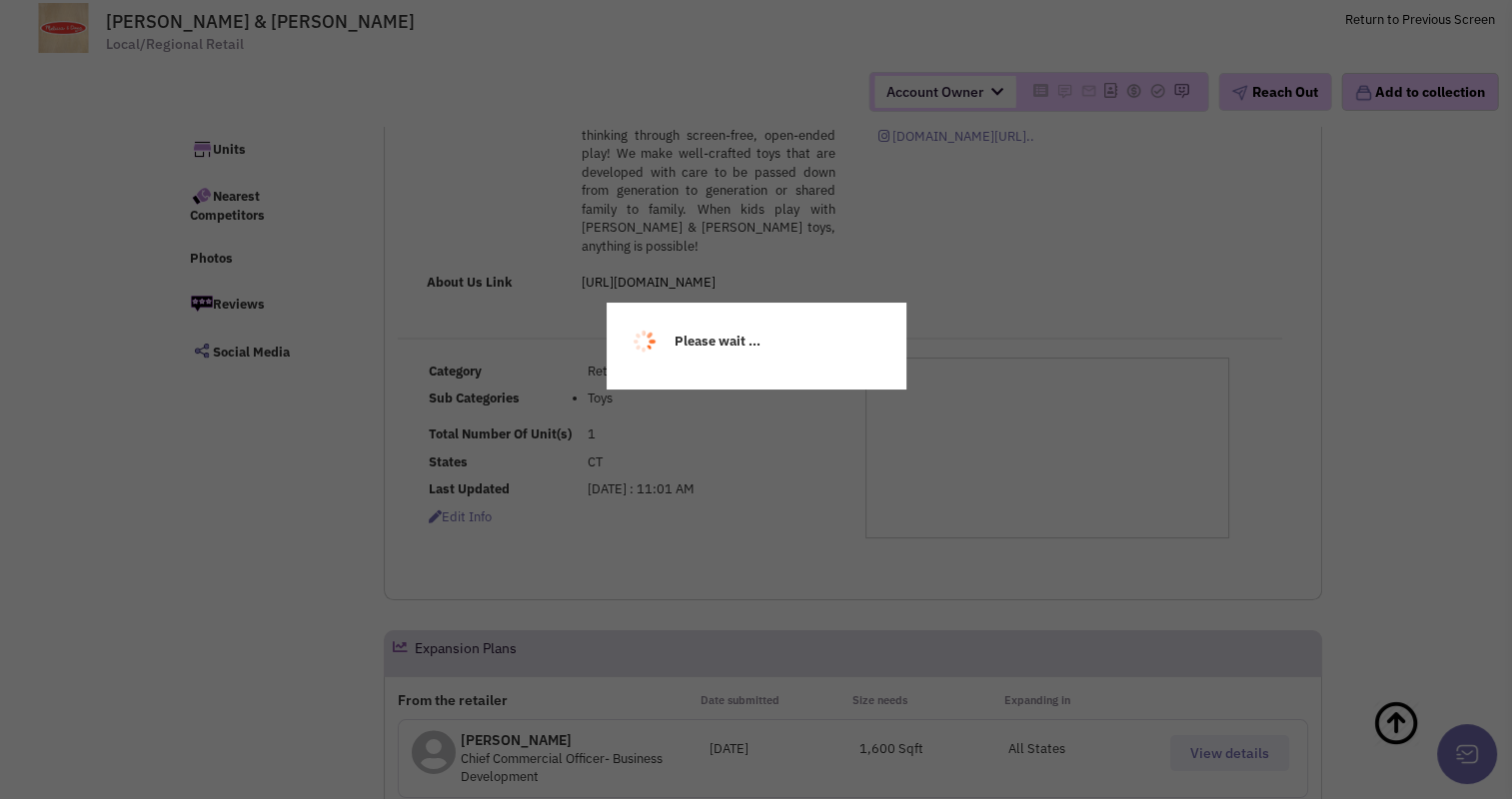 select 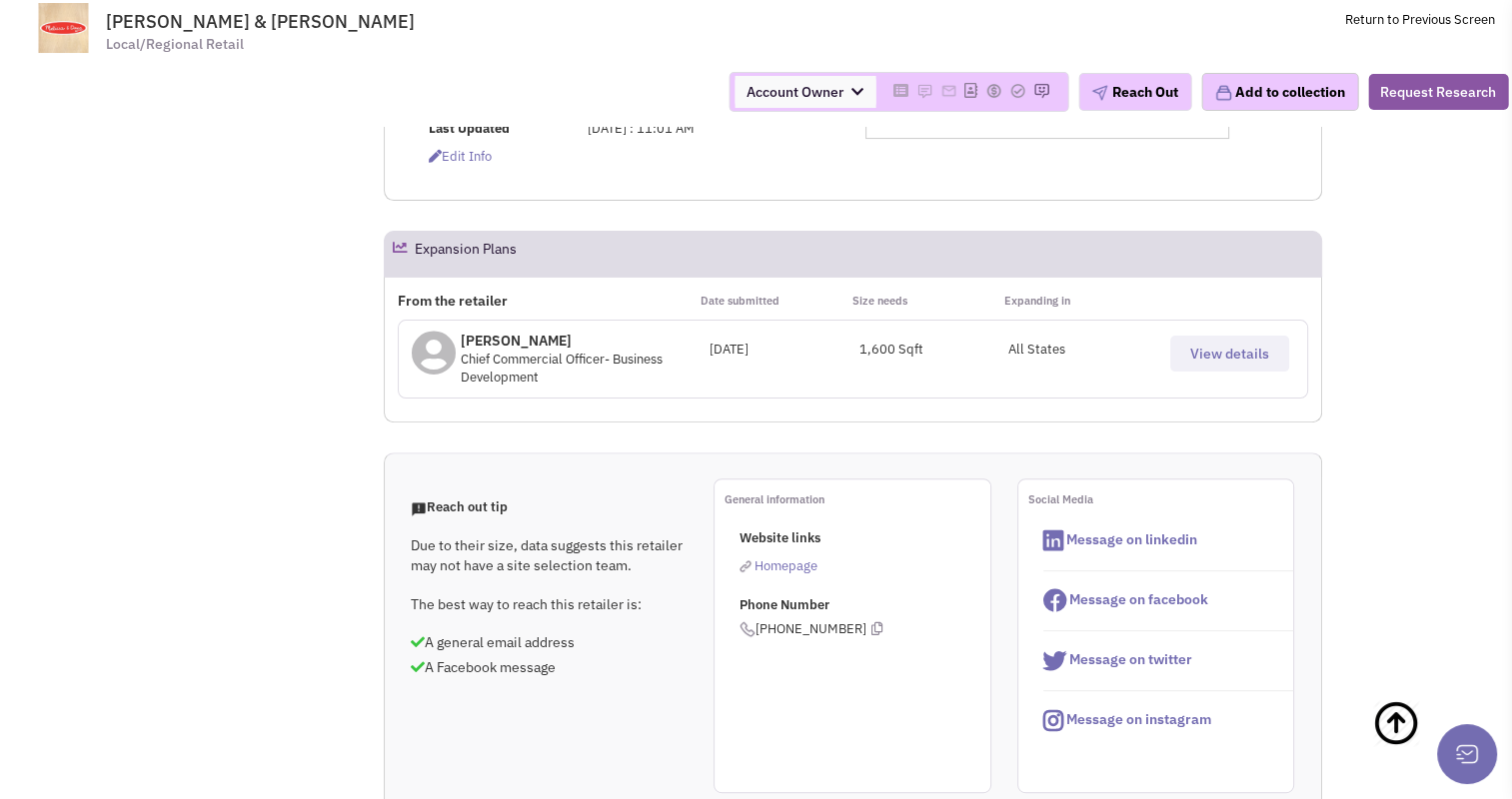 scroll, scrollTop: 539, scrollLeft: 0, axis: vertical 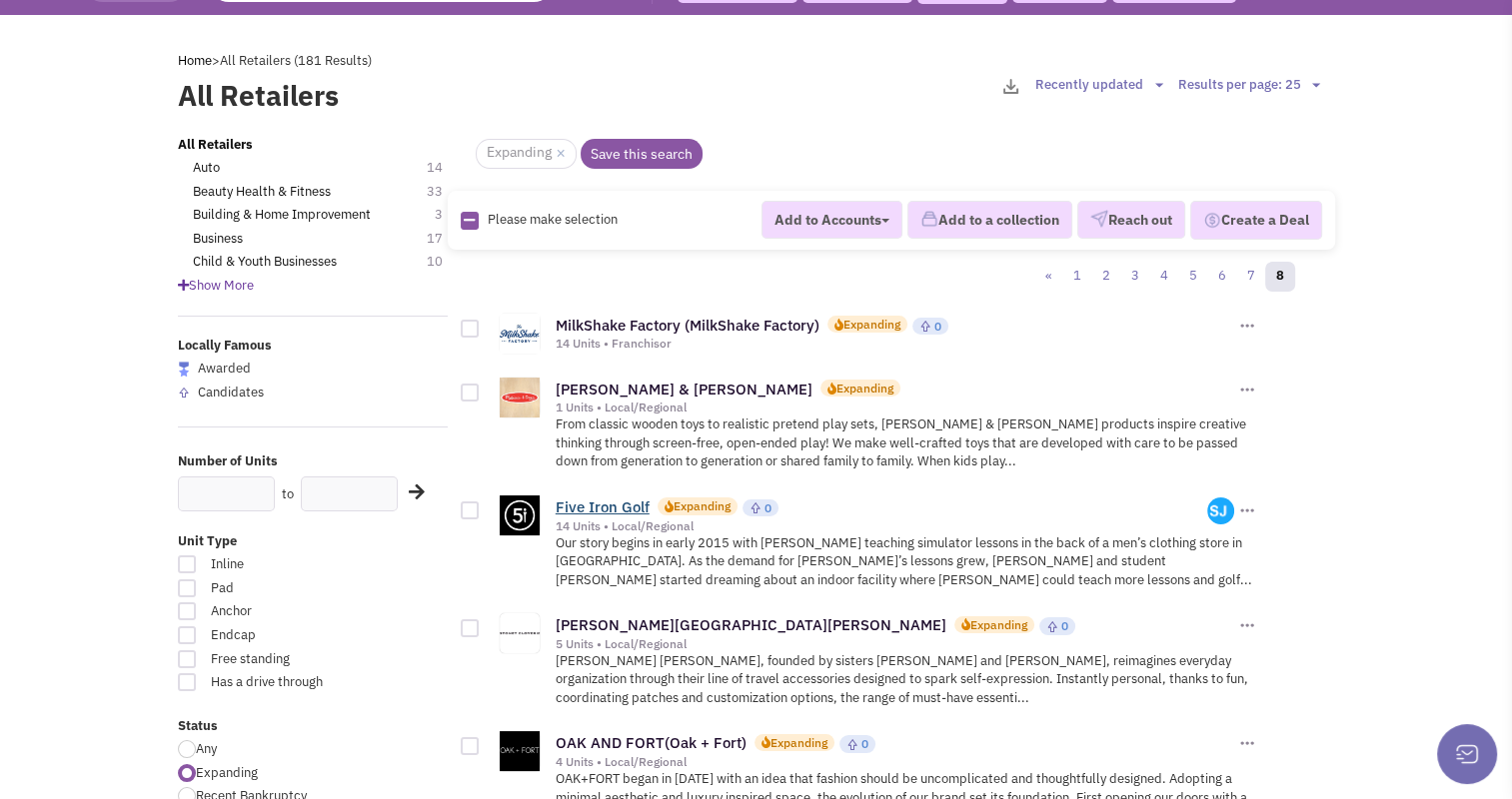 click on "Five Iron Golf" at bounding box center [603, 506] 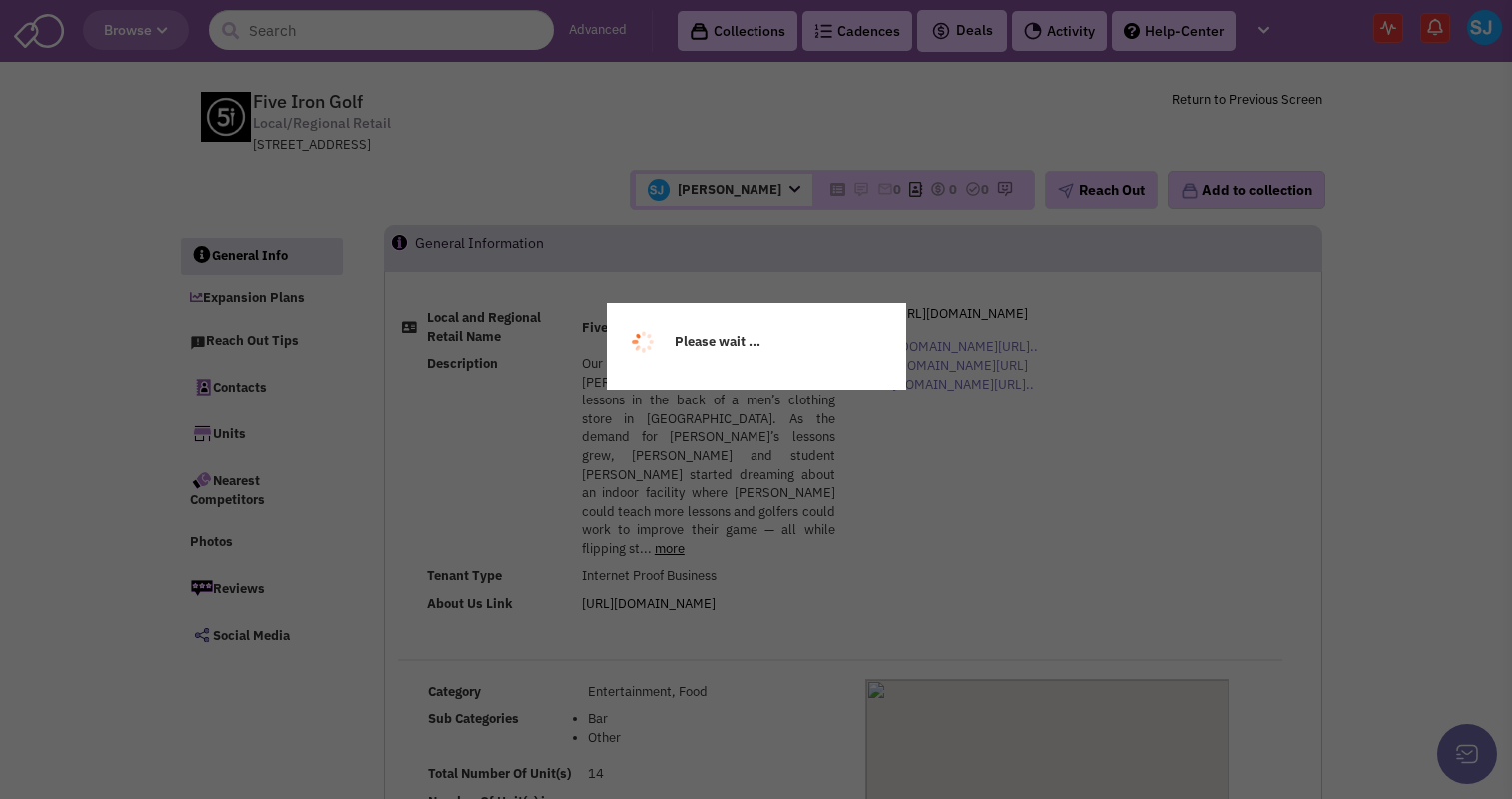 scroll, scrollTop: 0, scrollLeft: 0, axis: both 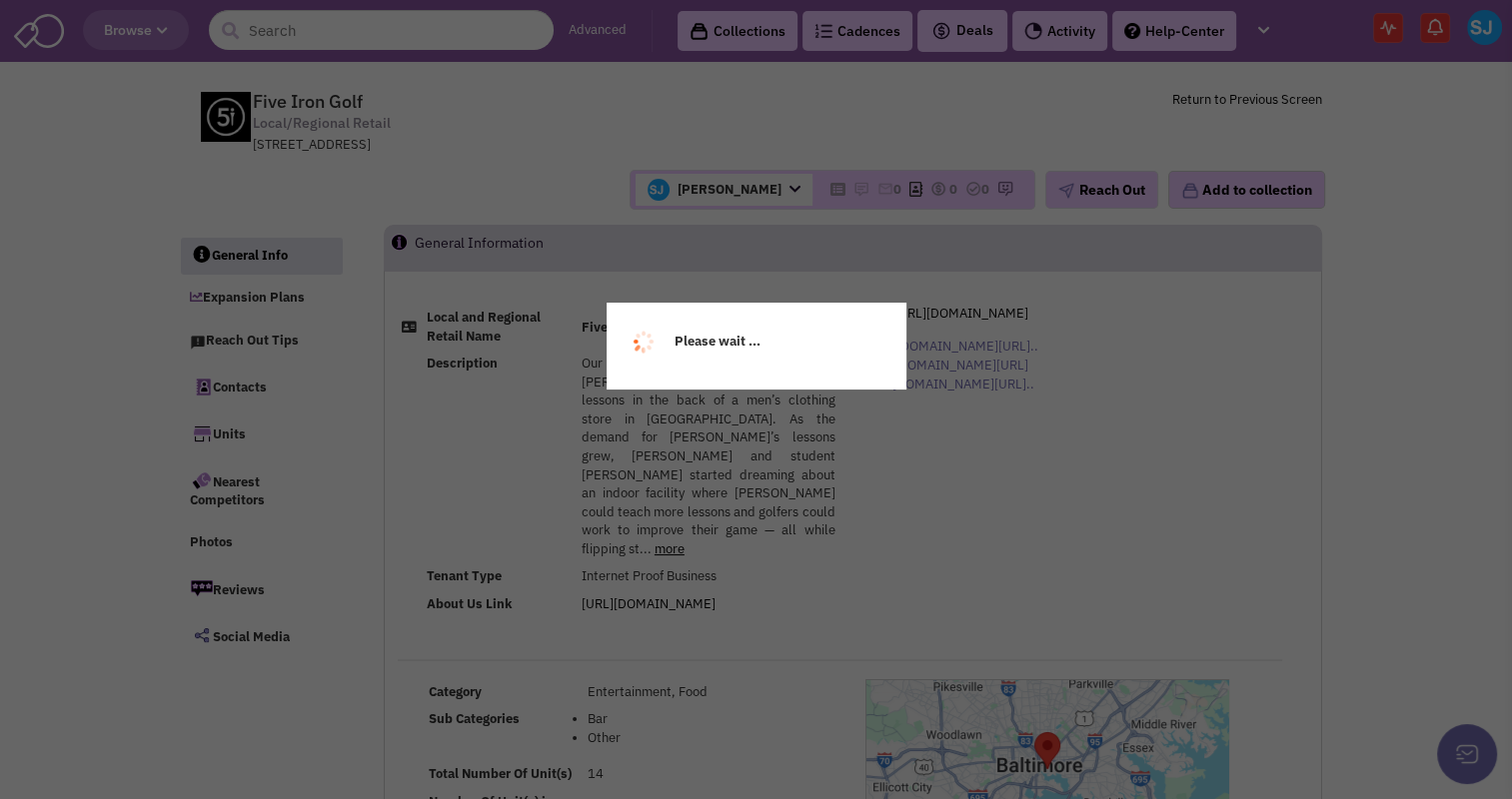 select 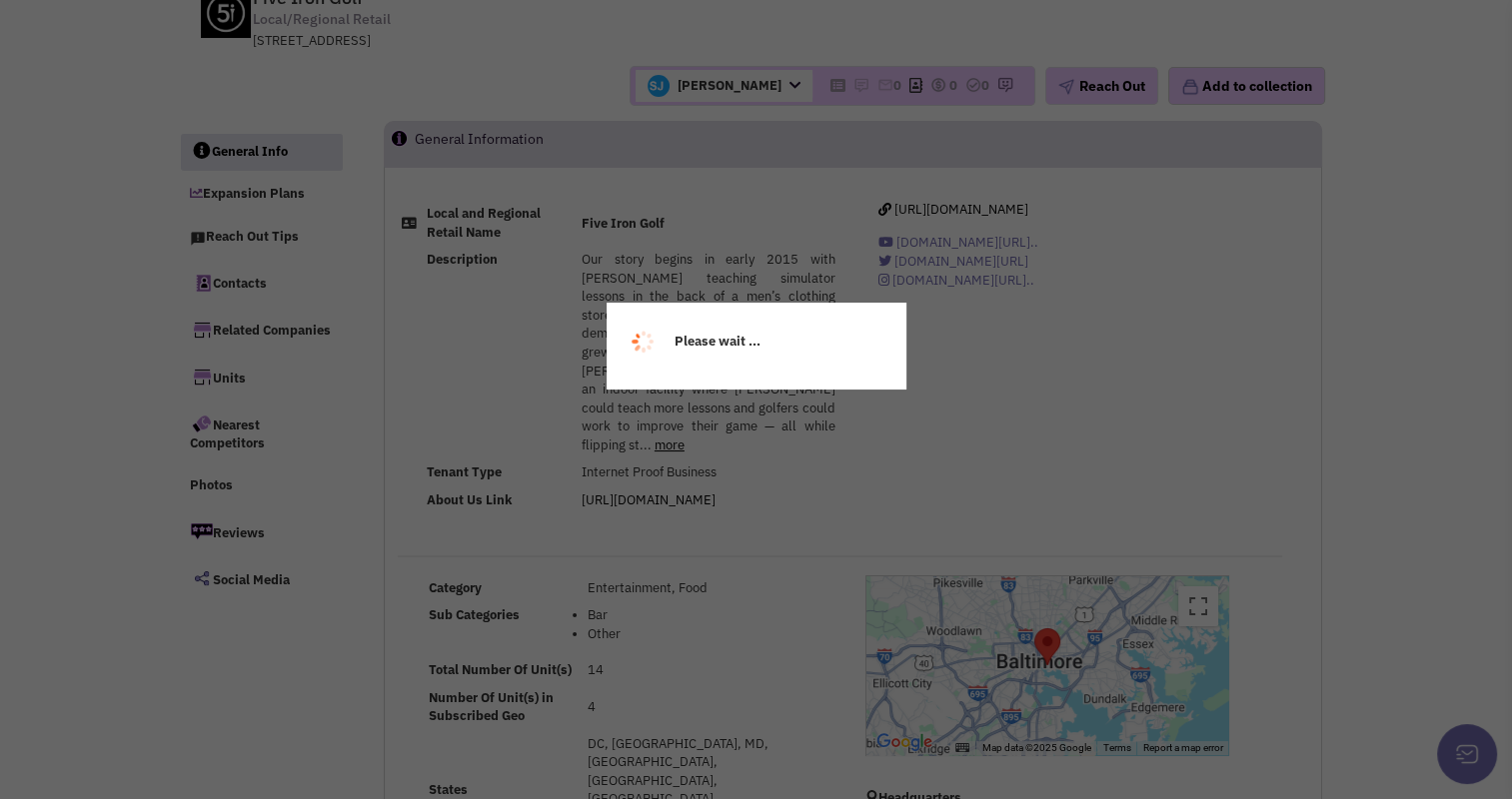 select 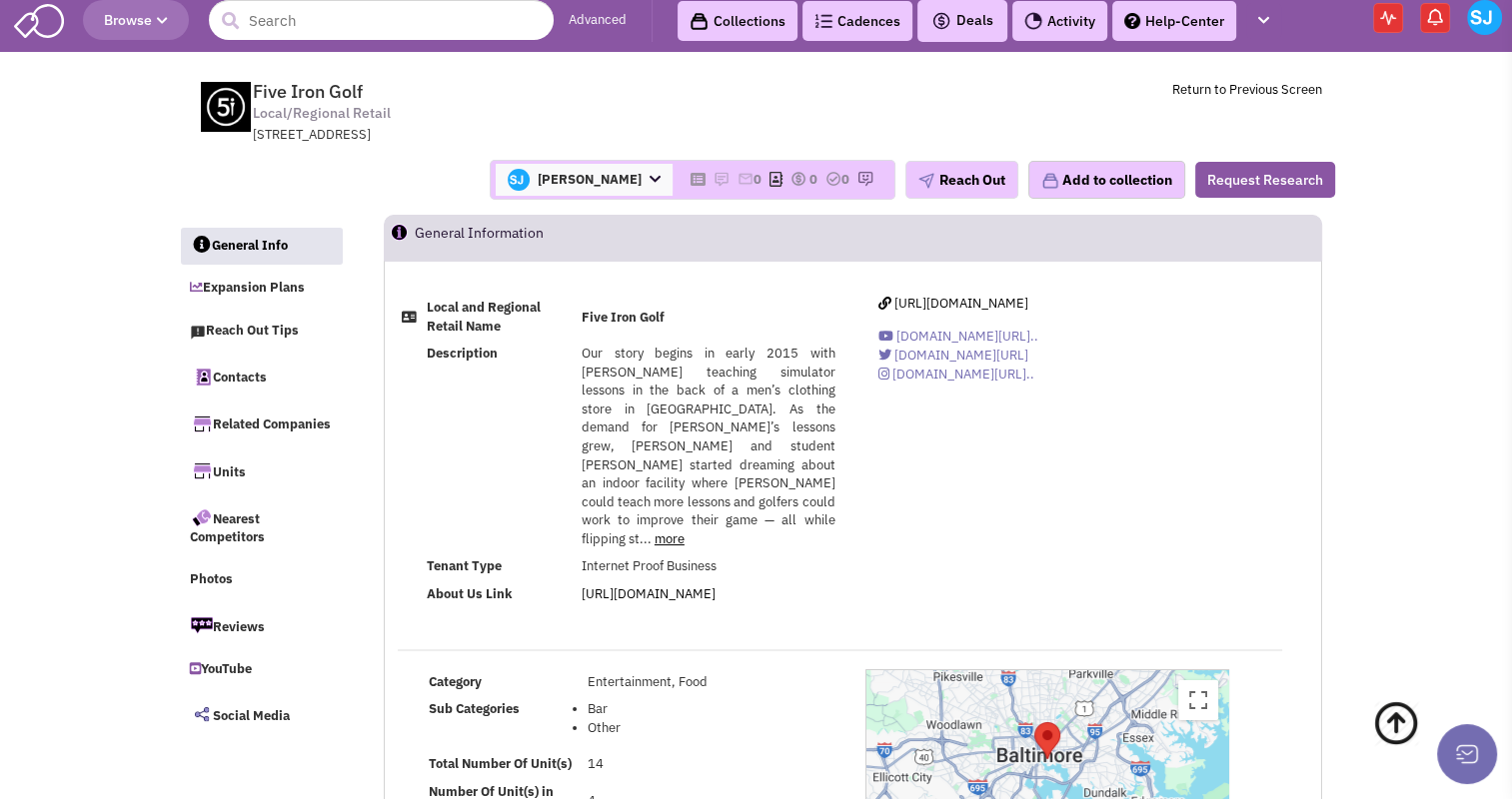 scroll, scrollTop: 0, scrollLeft: 0, axis: both 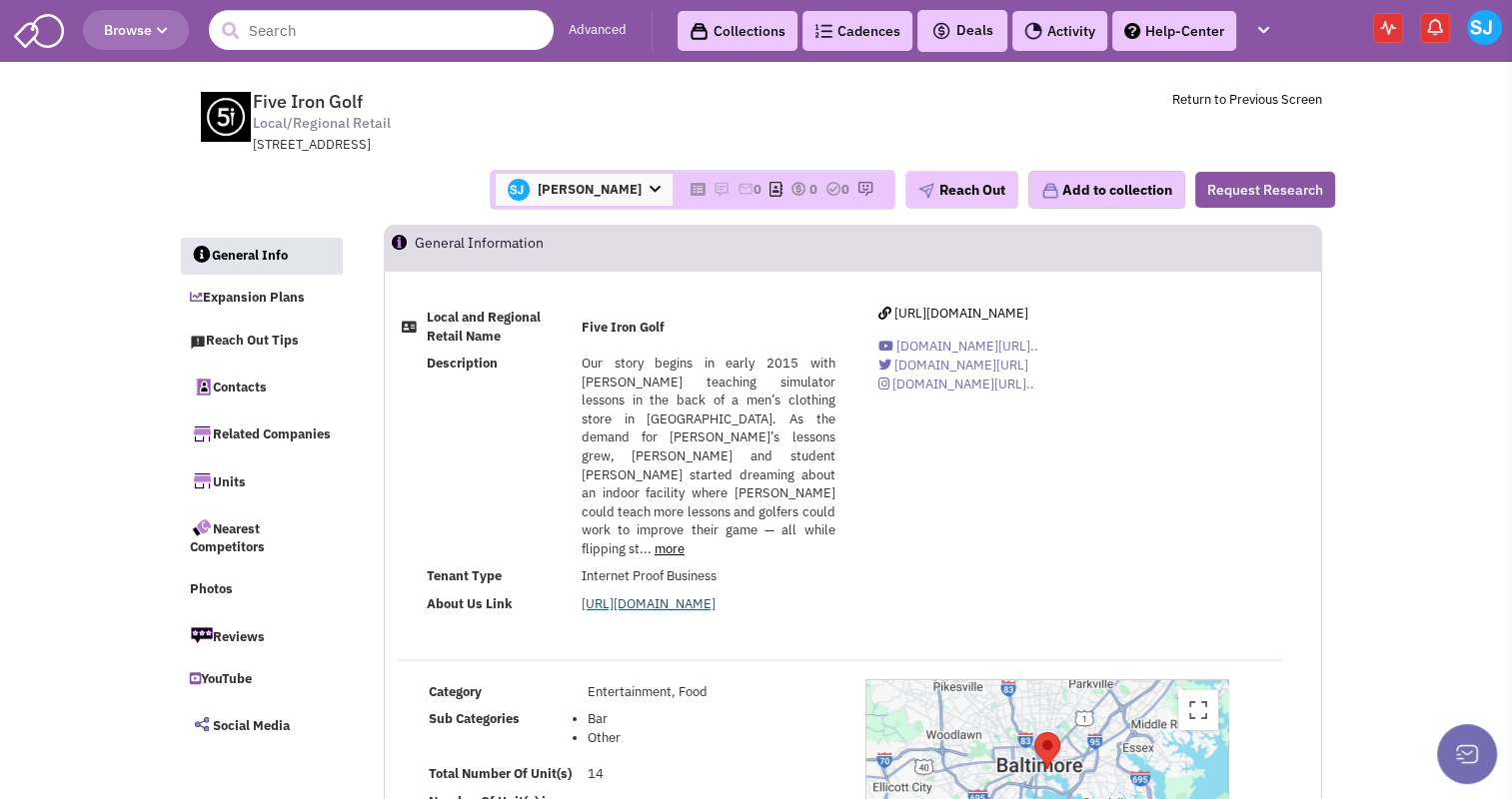 click on "https://fiveirongolf.com/about-us/" at bounding box center (649, 603) 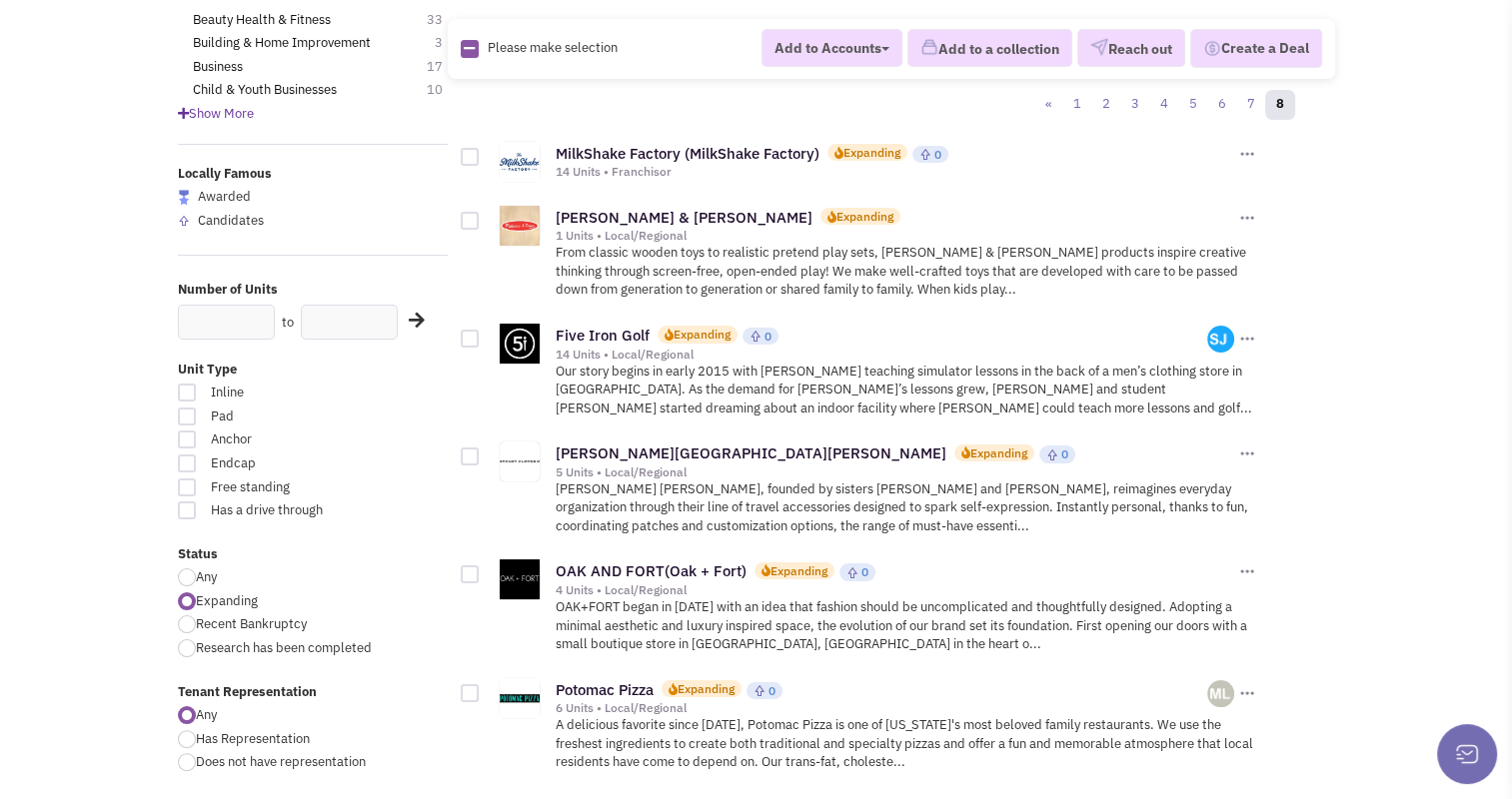 scroll, scrollTop: 220, scrollLeft: 0, axis: vertical 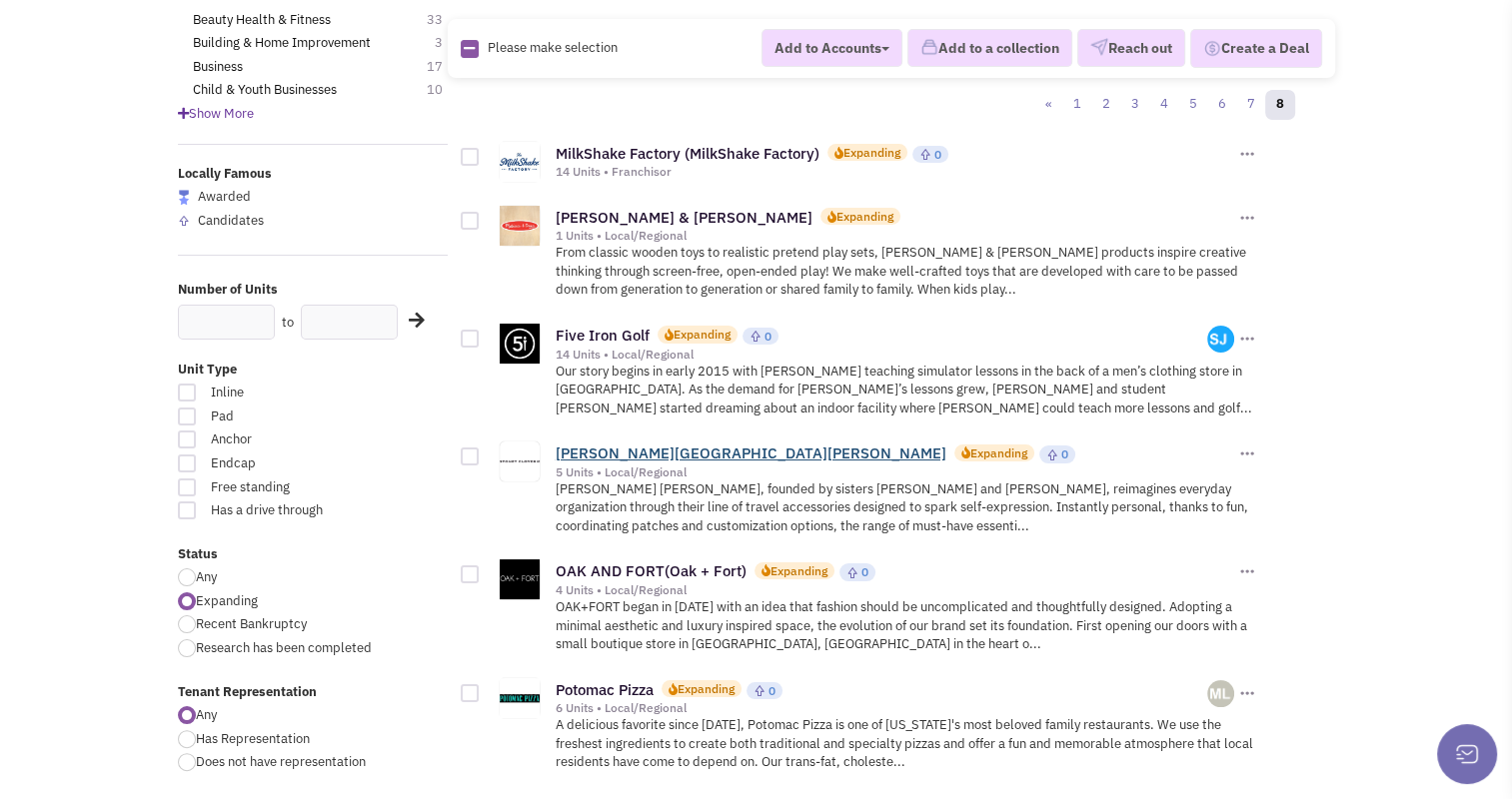click on "STONEY CLOVER LANE" at bounding box center [751, 452] 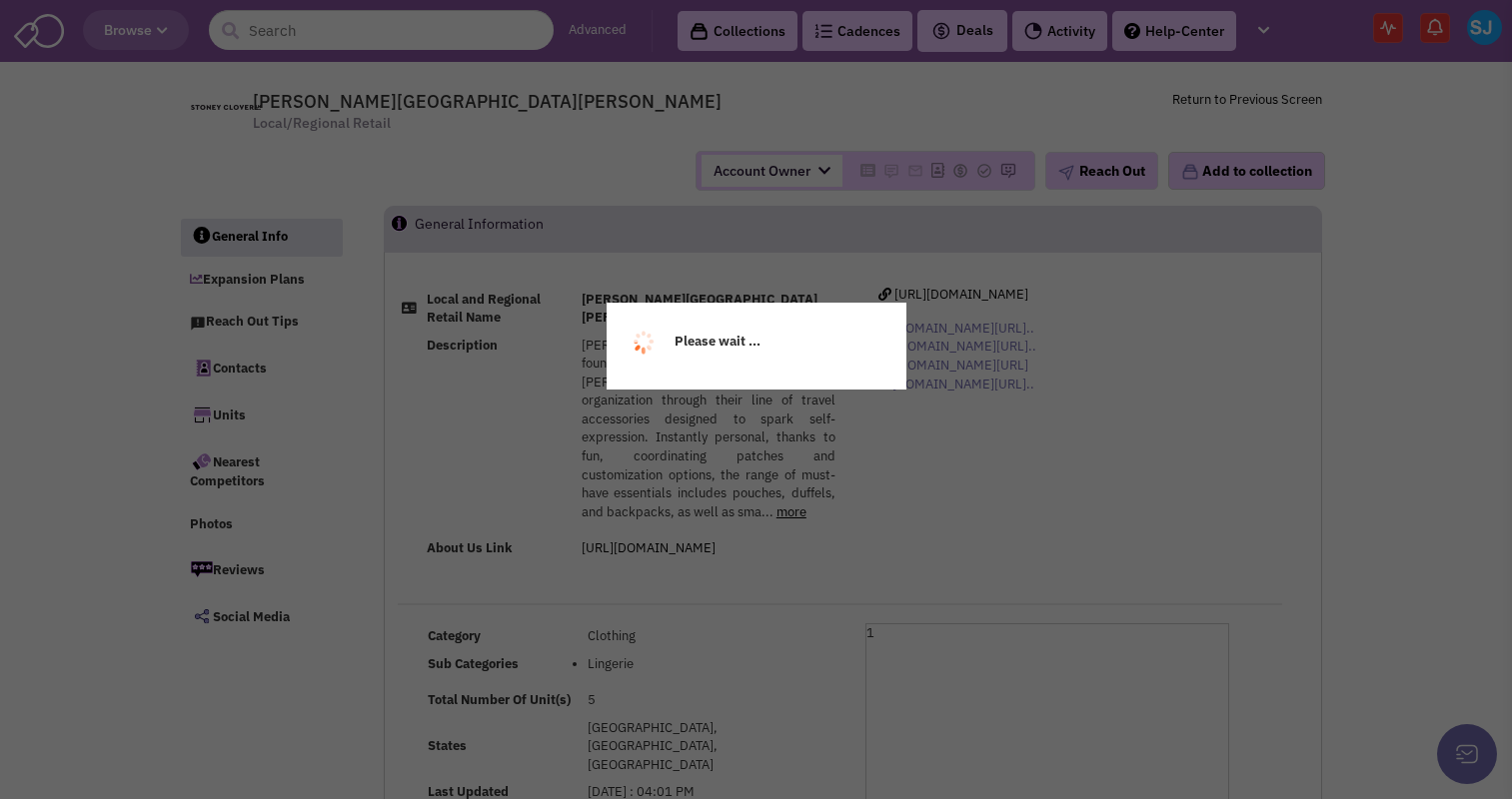 scroll, scrollTop: 0, scrollLeft: 0, axis: both 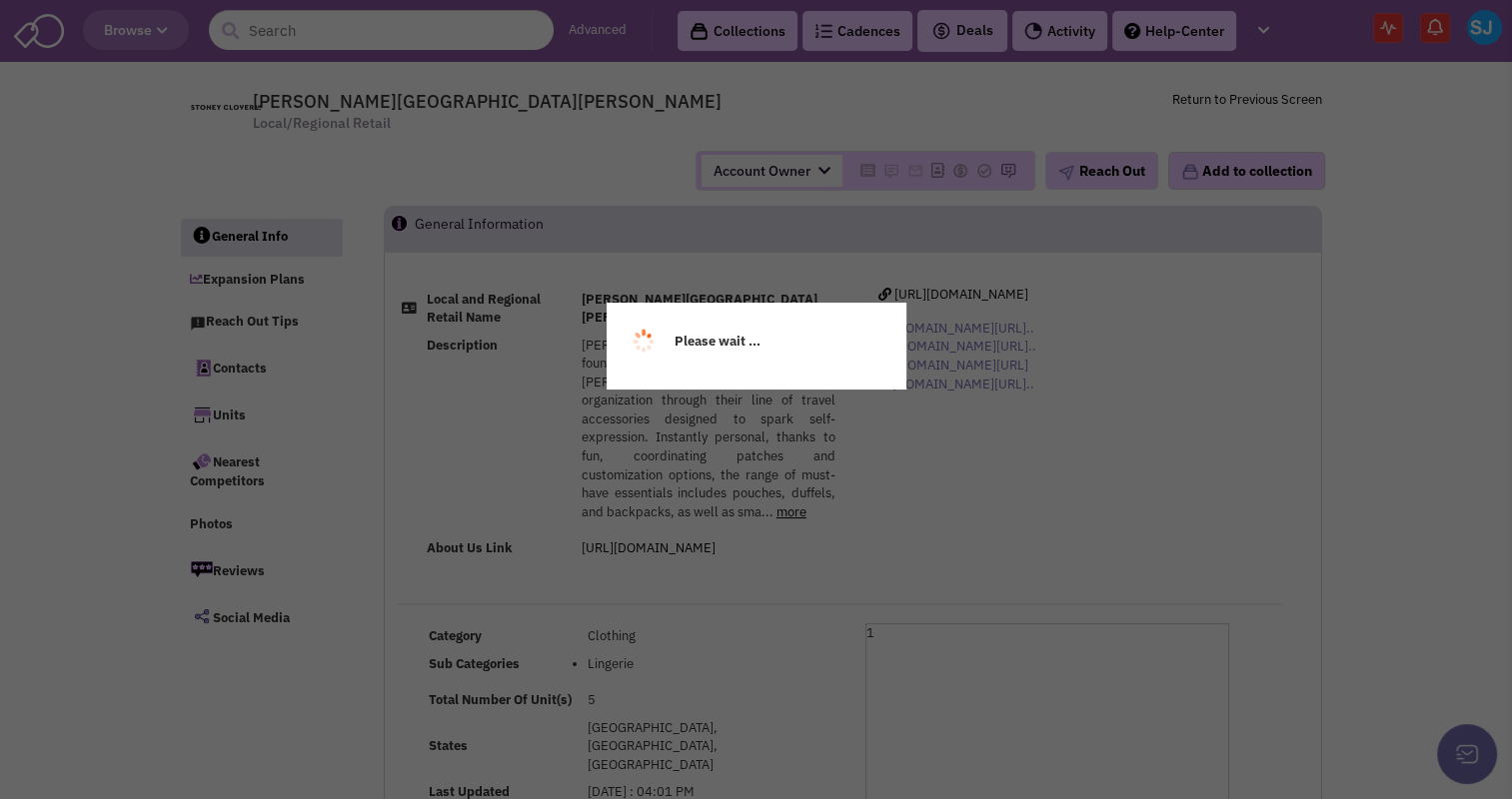 select 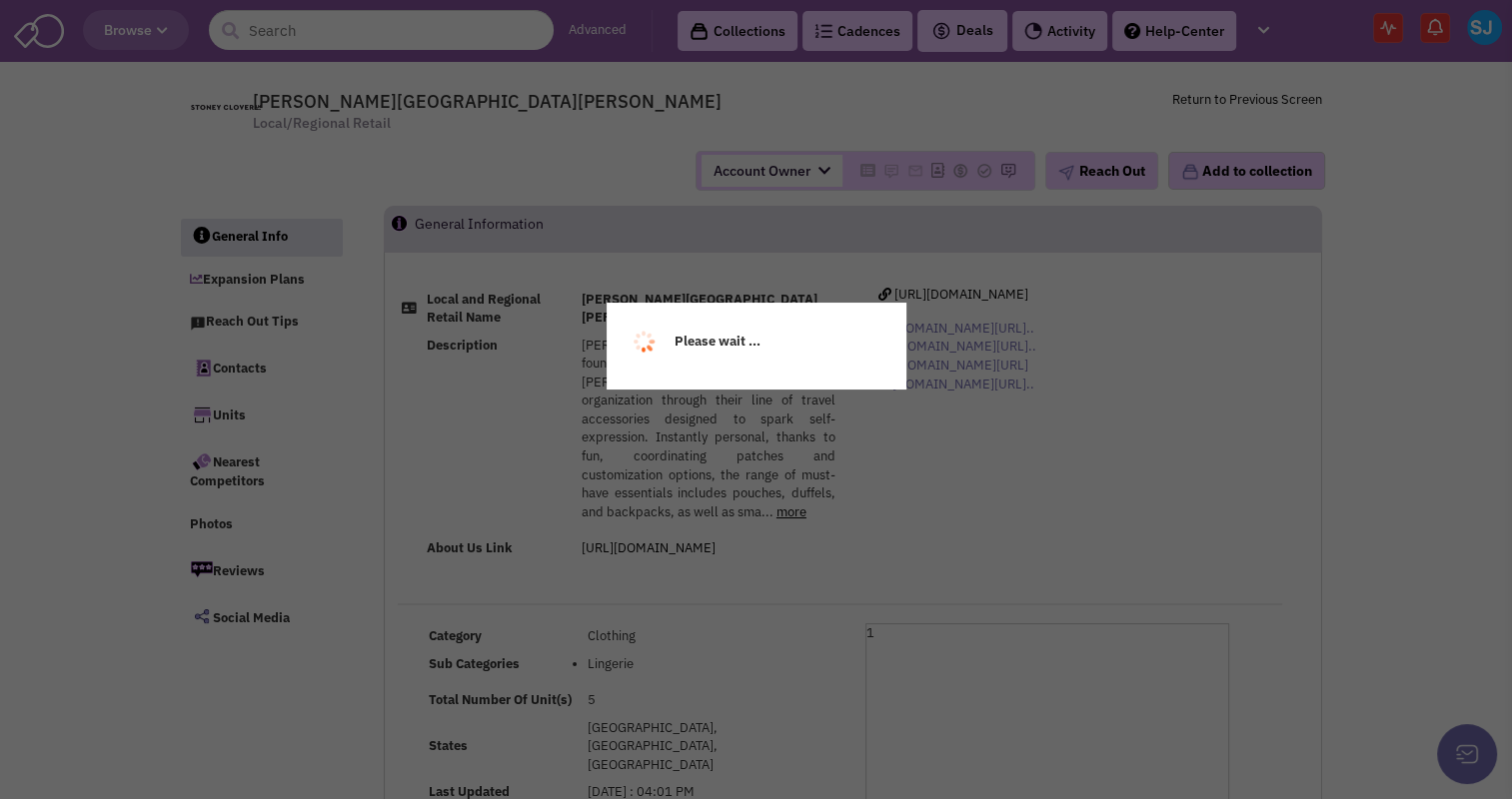select 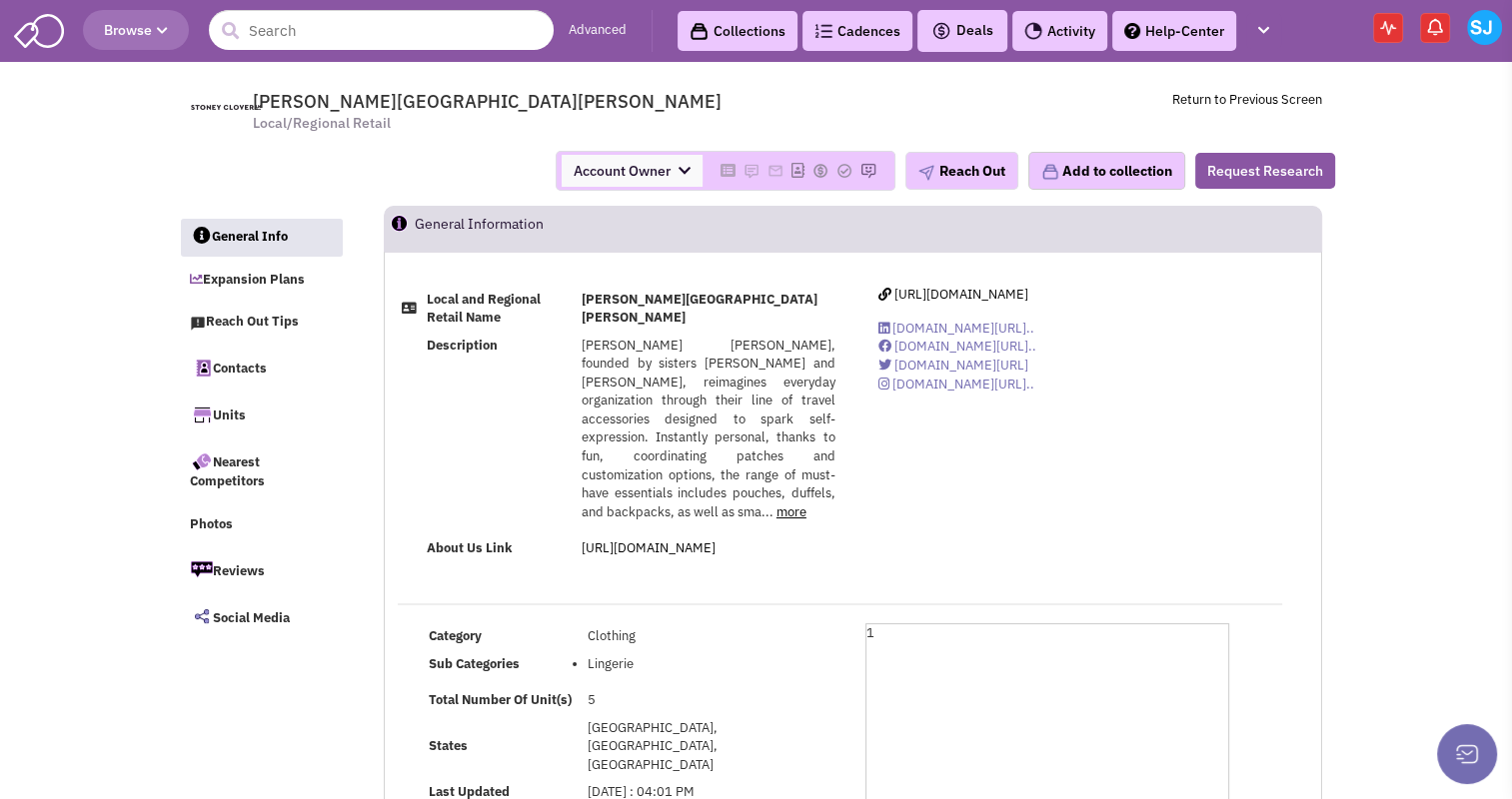 select 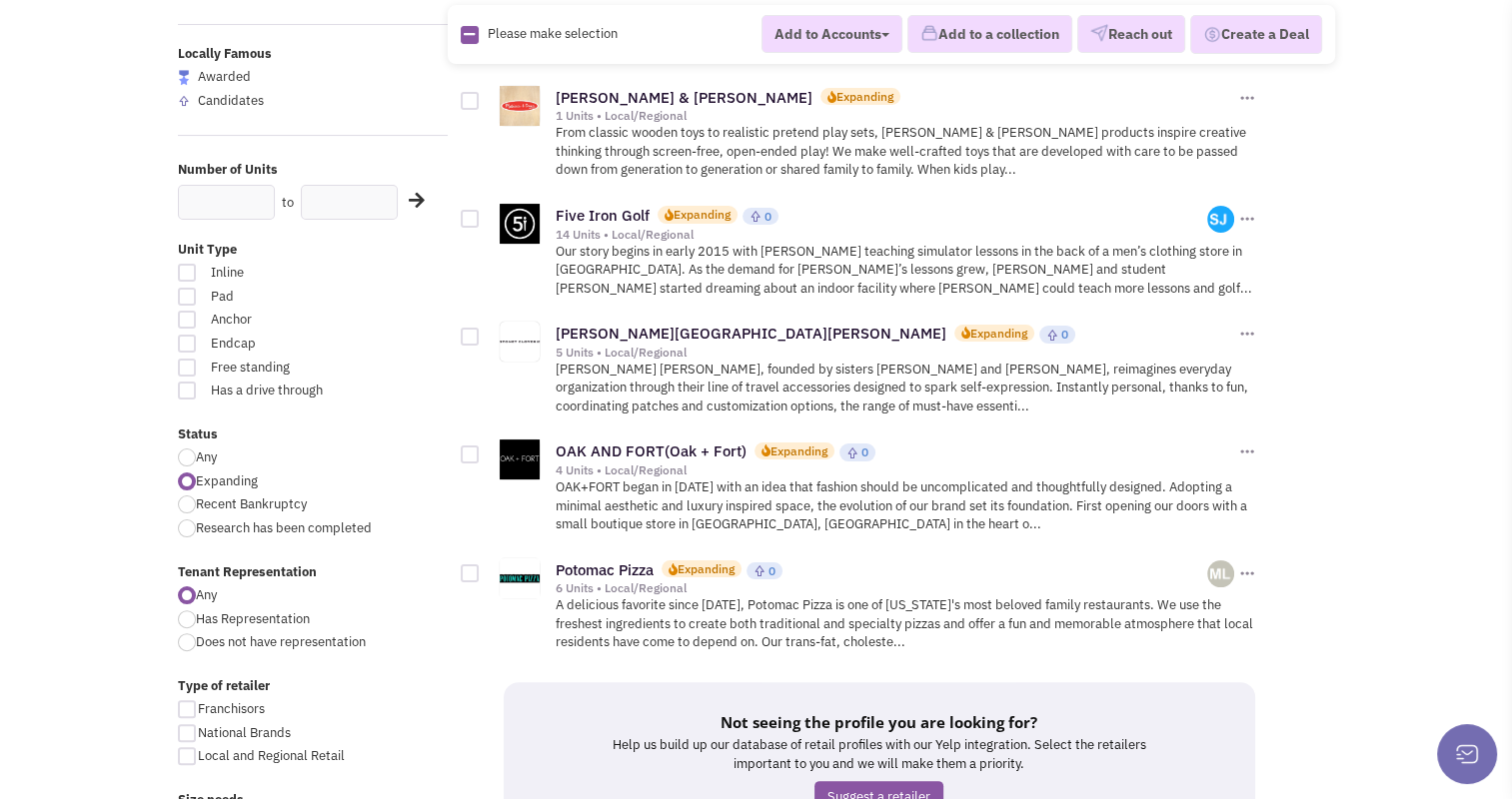scroll, scrollTop: 340, scrollLeft: 0, axis: vertical 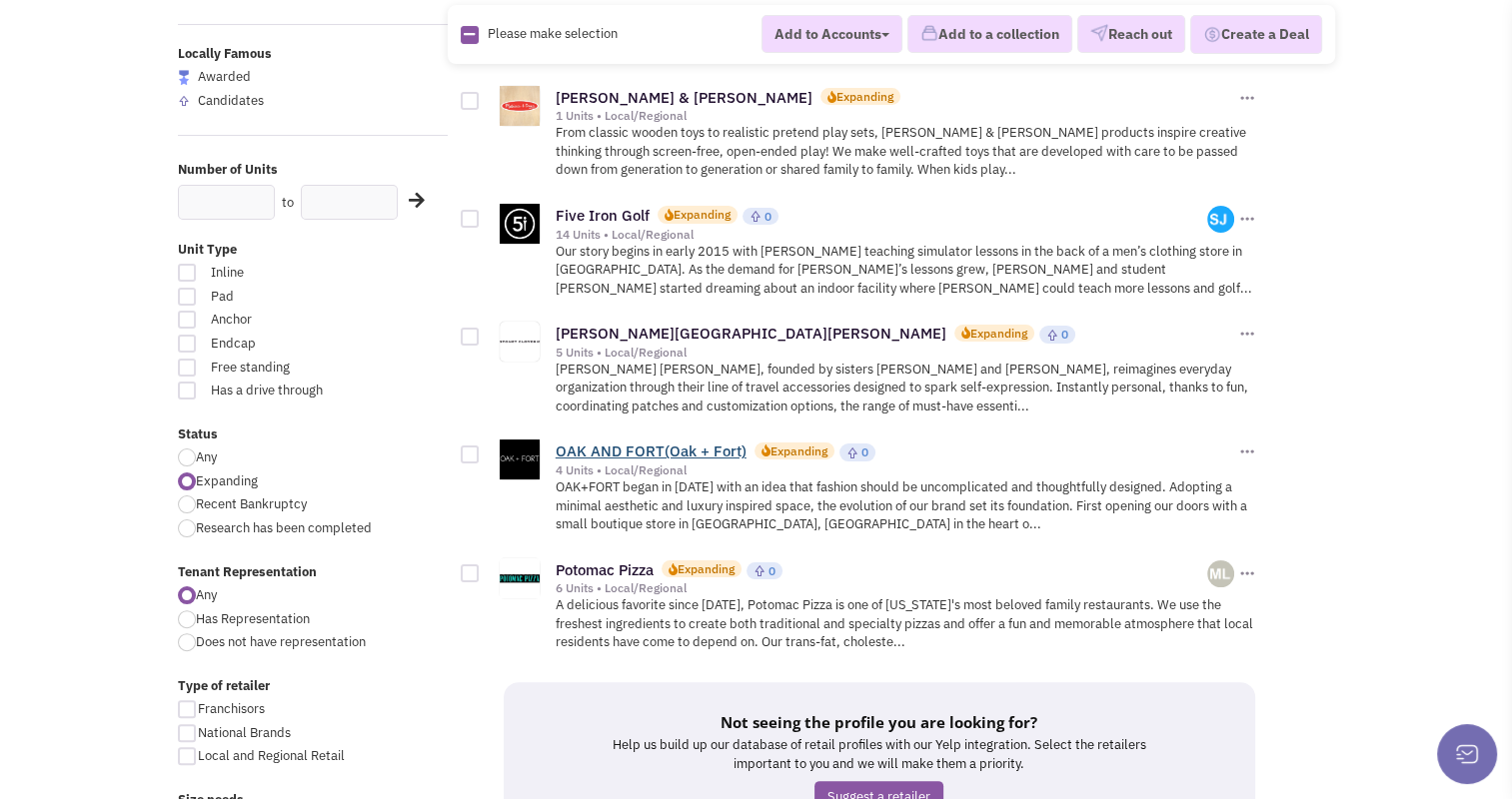 click on "OAK AND FORT(Oak + Fort)" at bounding box center (651, 450) 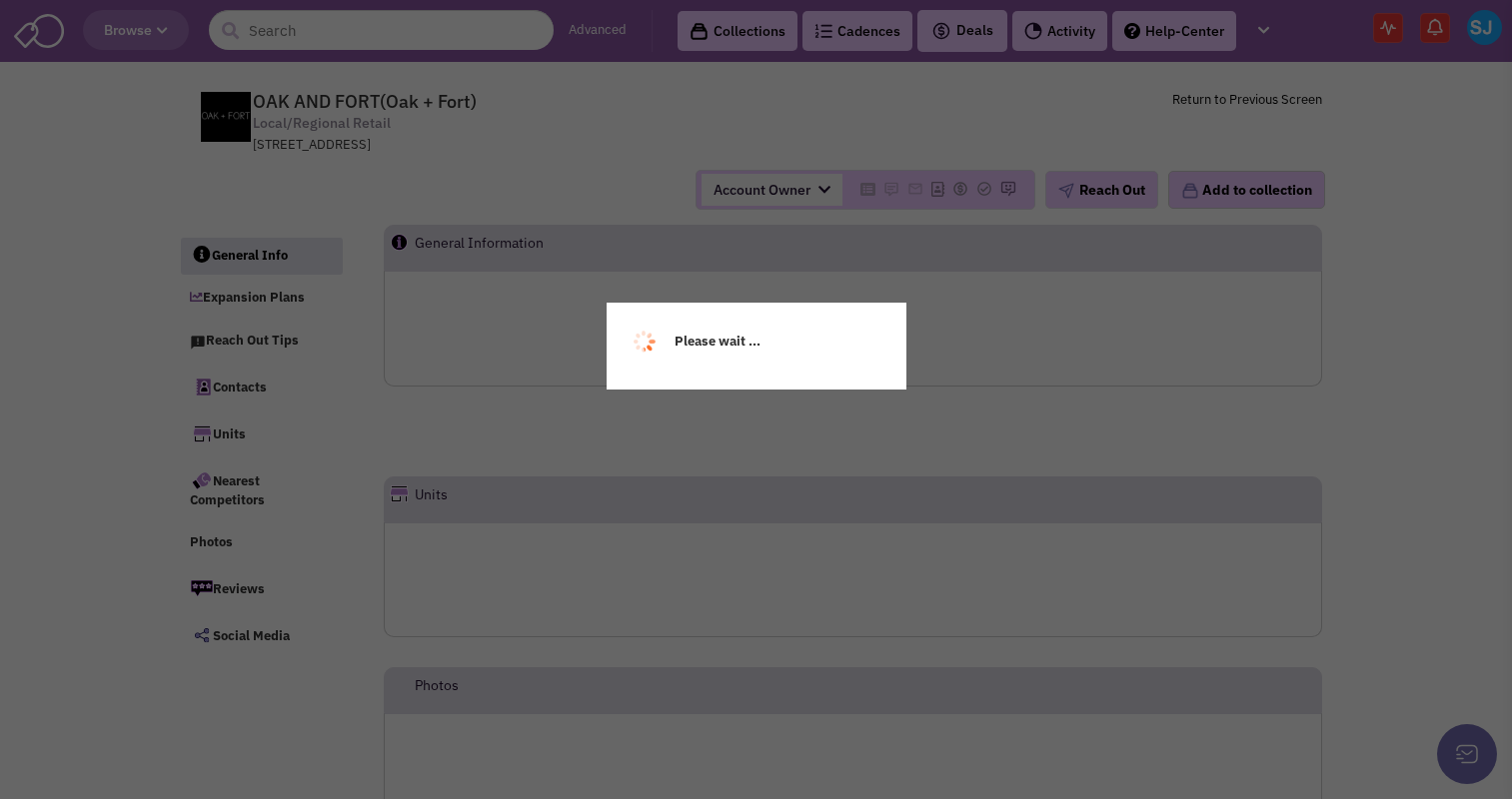 scroll, scrollTop: 0, scrollLeft: 0, axis: both 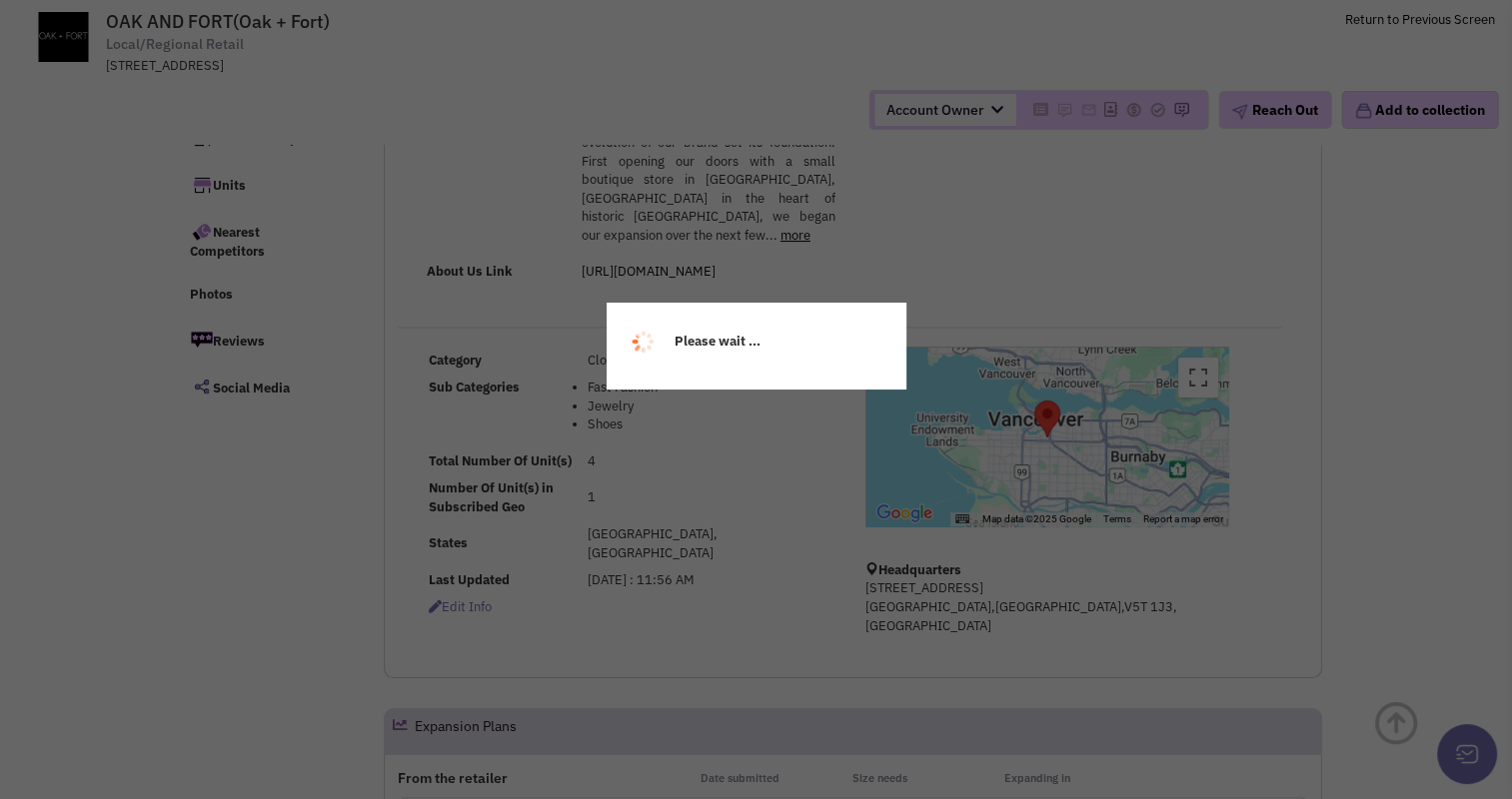 select 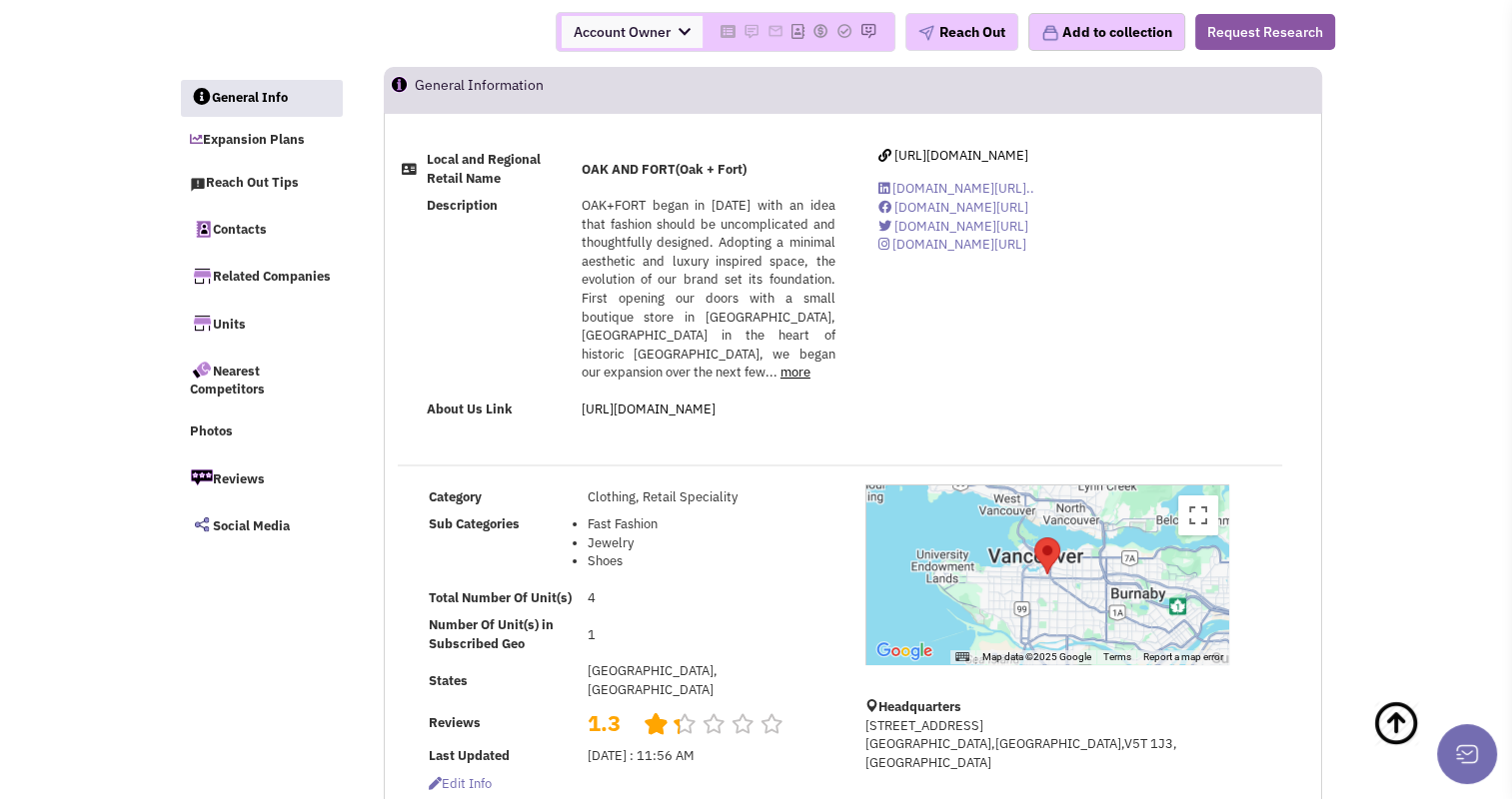 scroll, scrollTop: 0, scrollLeft: 0, axis: both 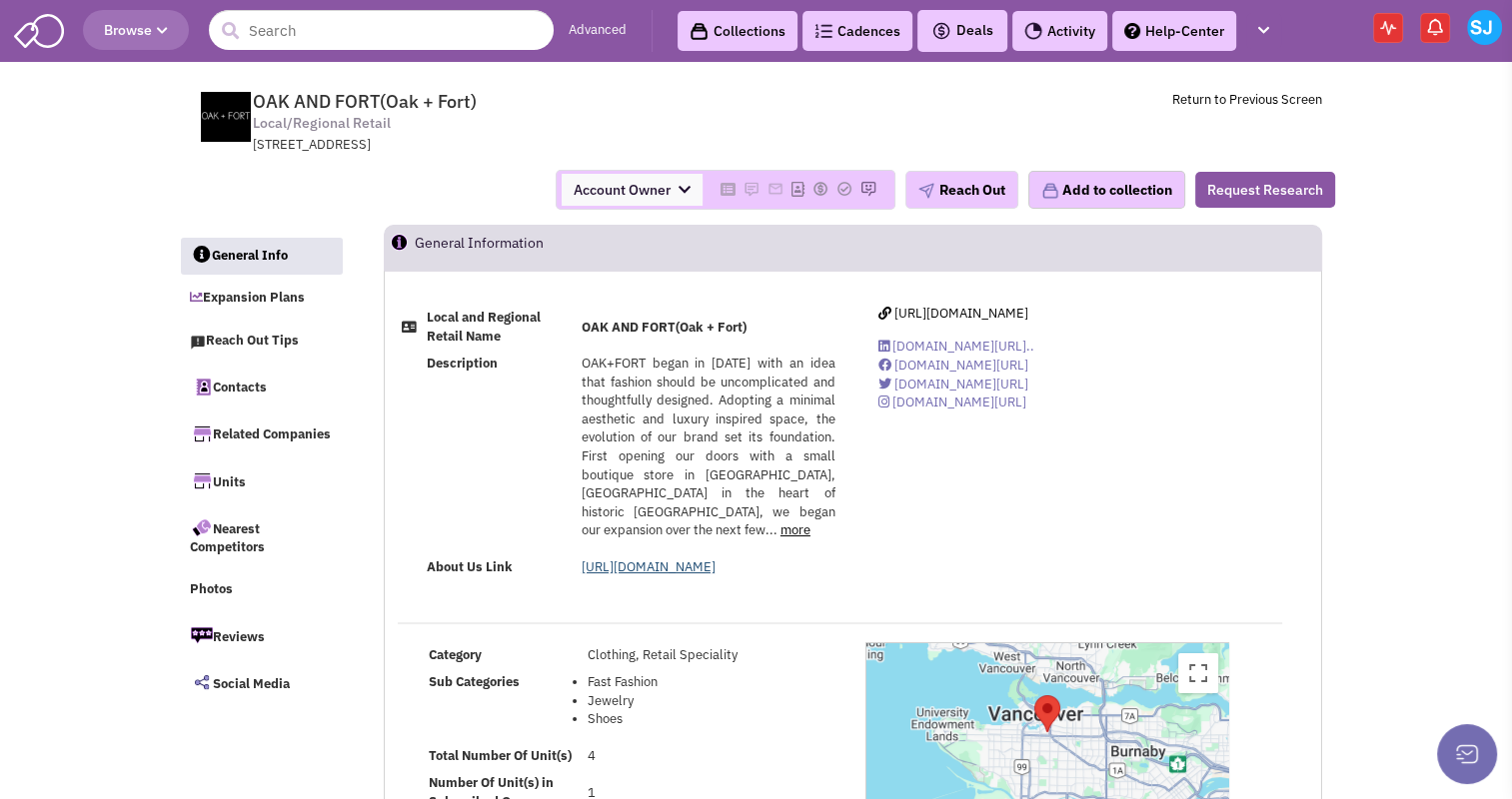 click on "https://www.oakandfort.com/about-us" at bounding box center [649, 566] 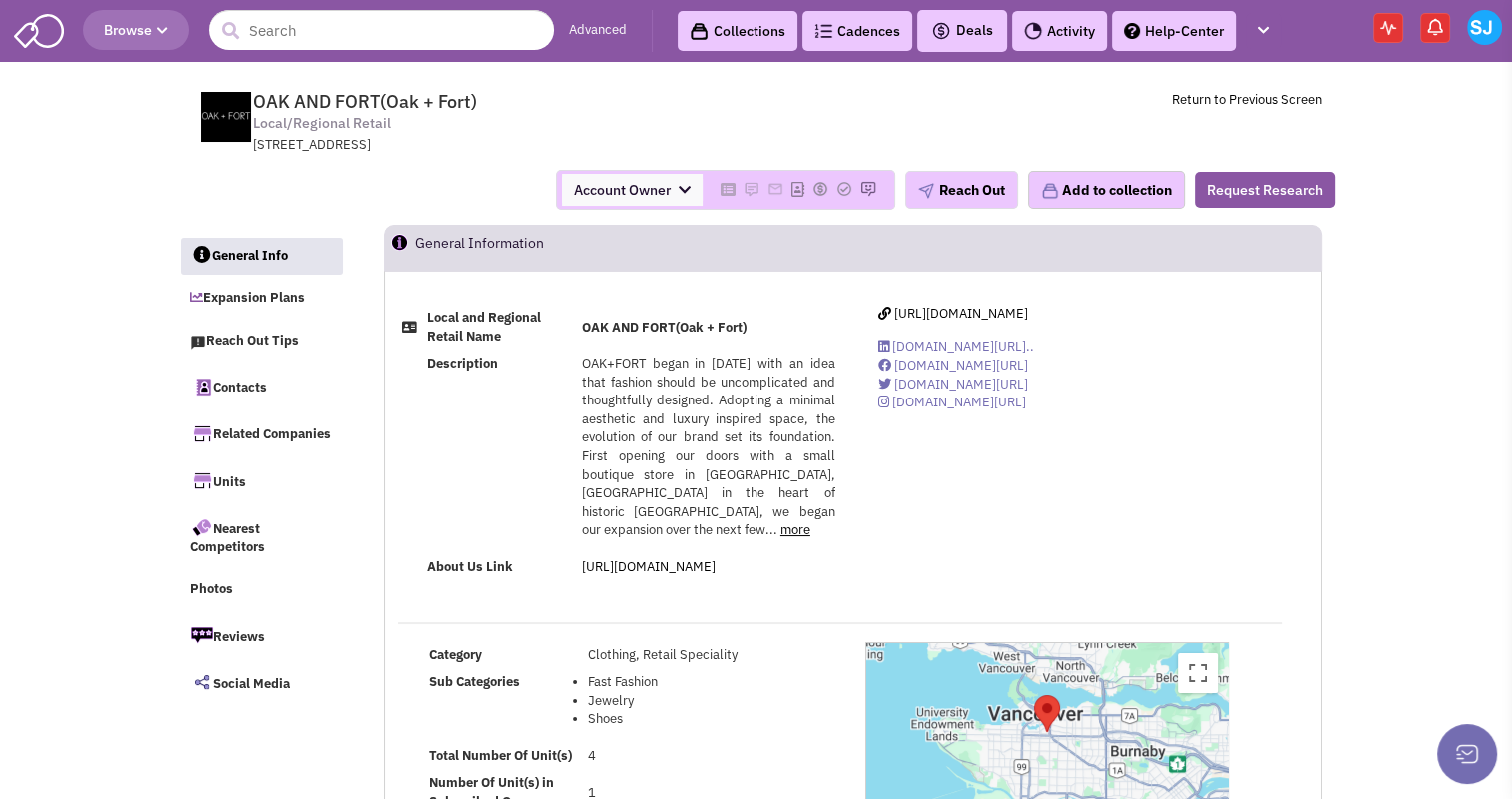 click on "Browse" at bounding box center (136, 30) 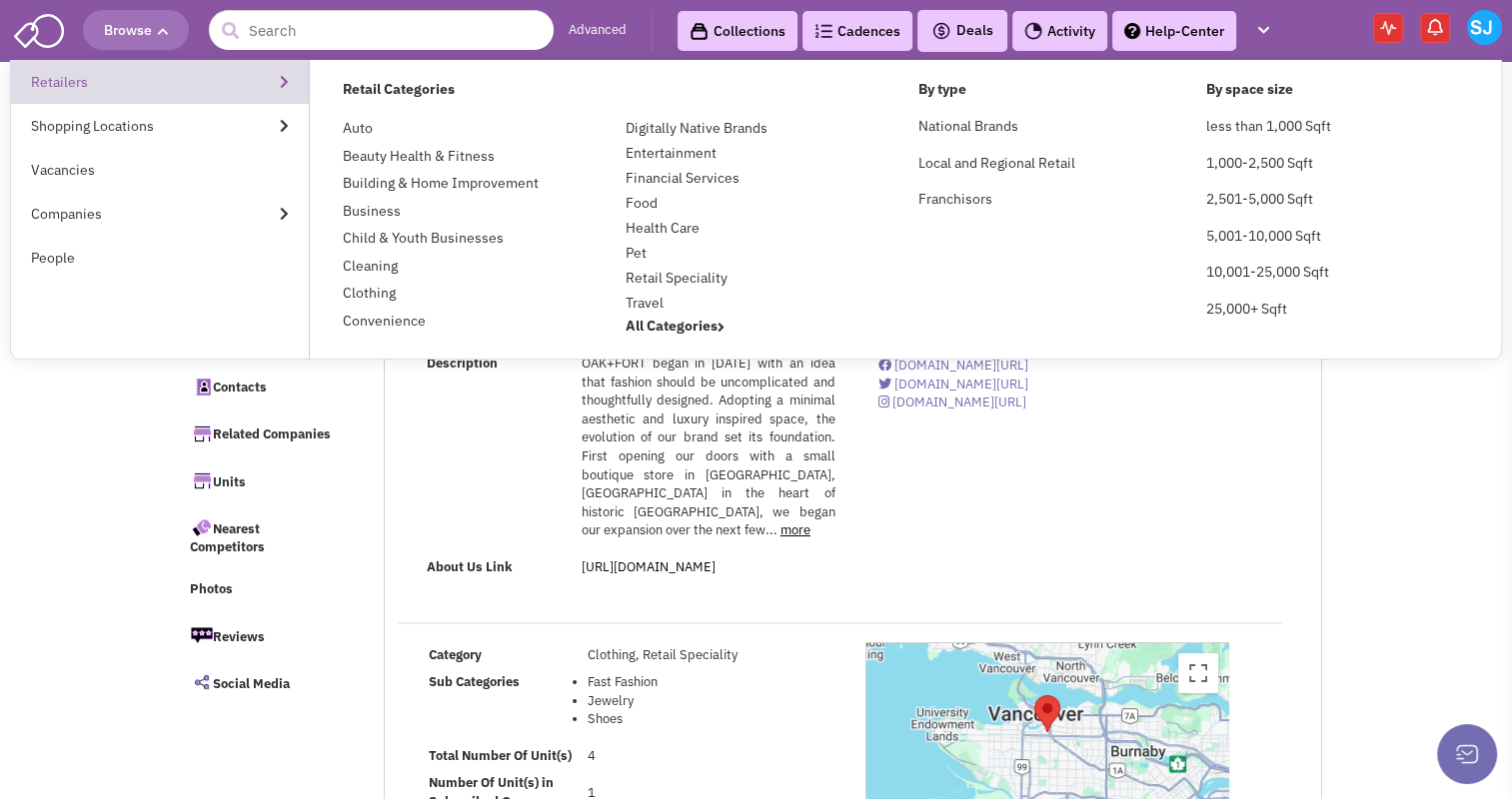 click on "Retailers" at bounding box center [160, 82] 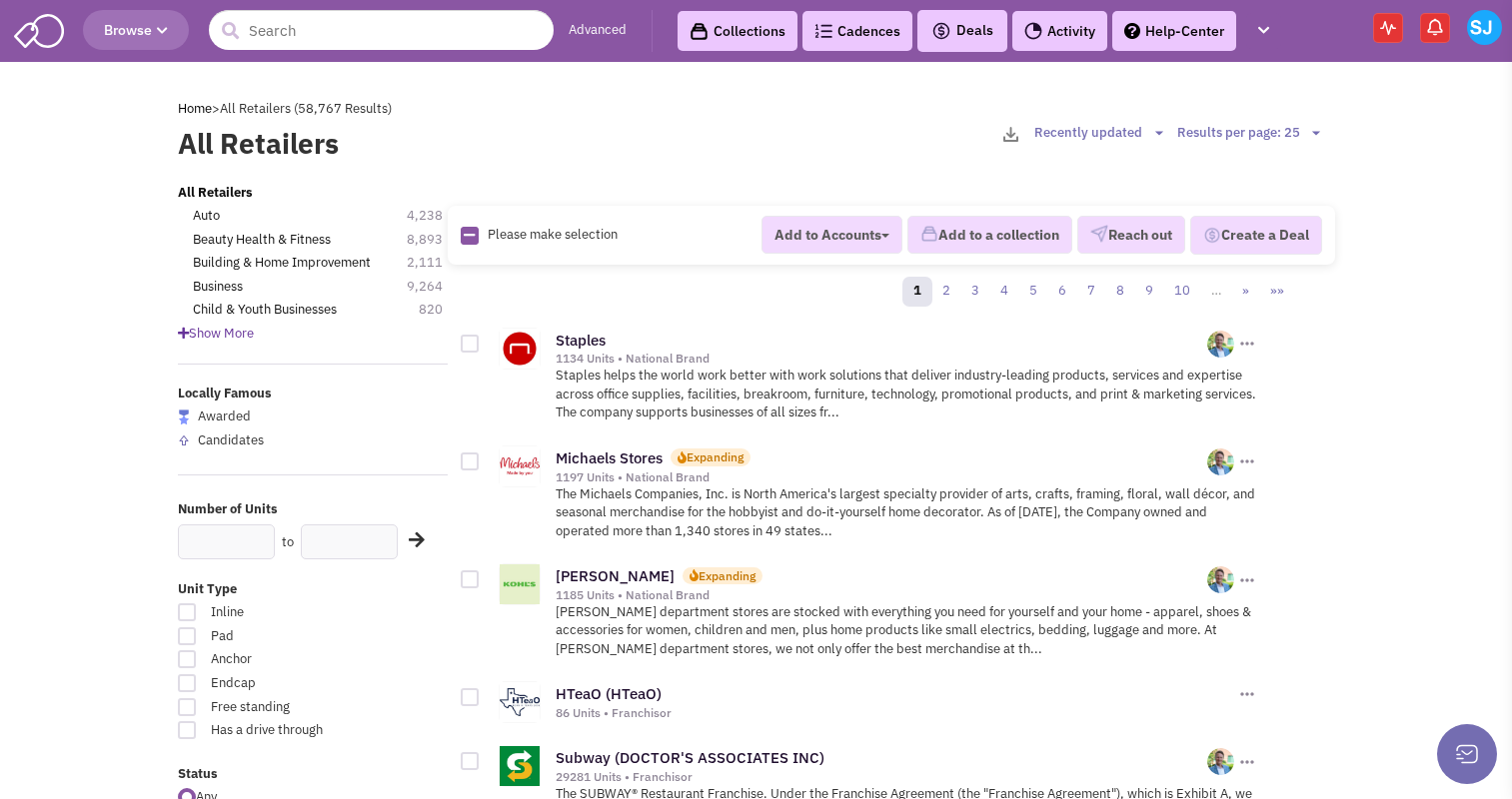 scroll, scrollTop: 0, scrollLeft: 0, axis: both 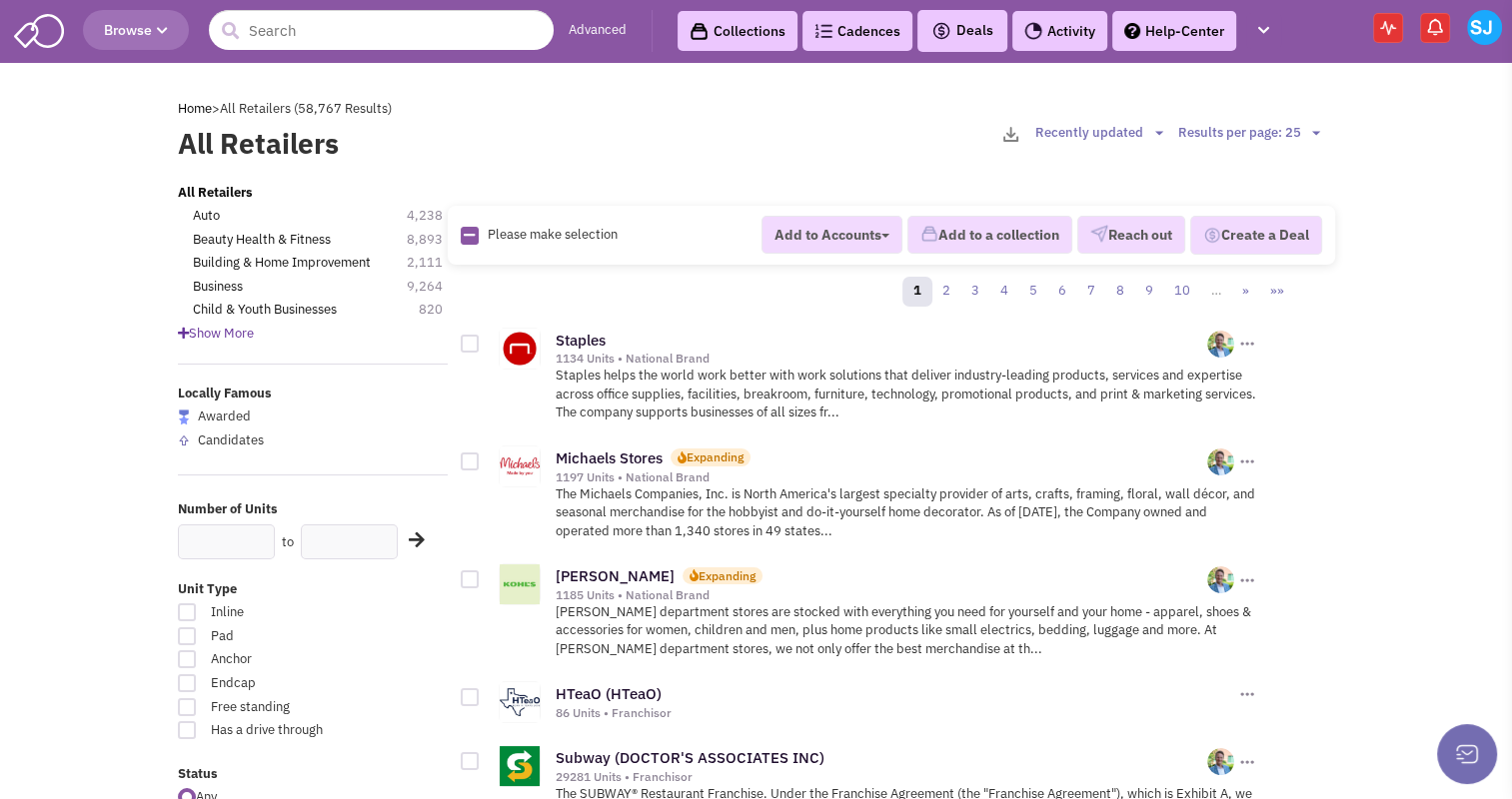 click at bounding box center (162, 31) 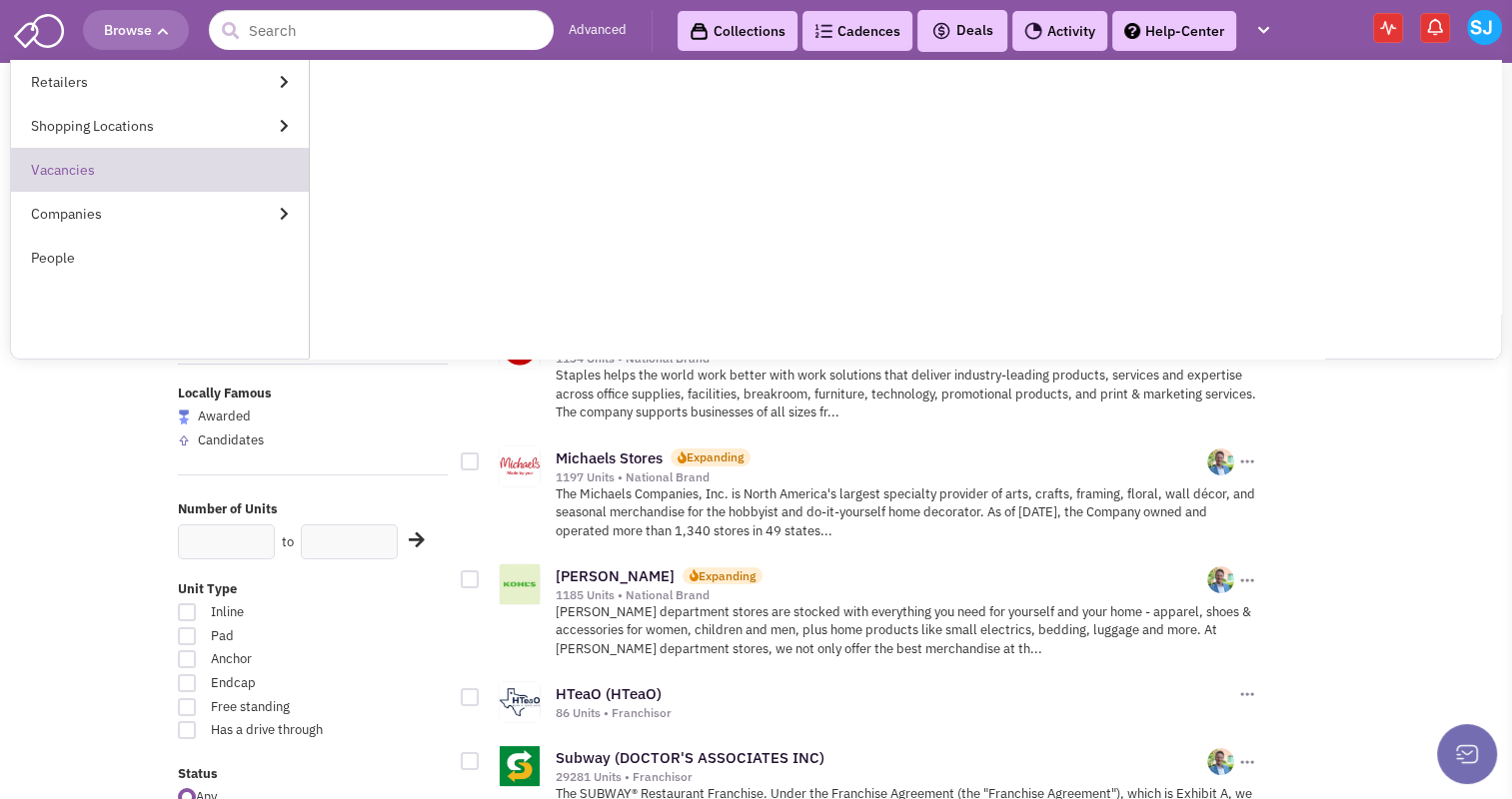 click on "Vacancies" at bounding box center (160, 170) 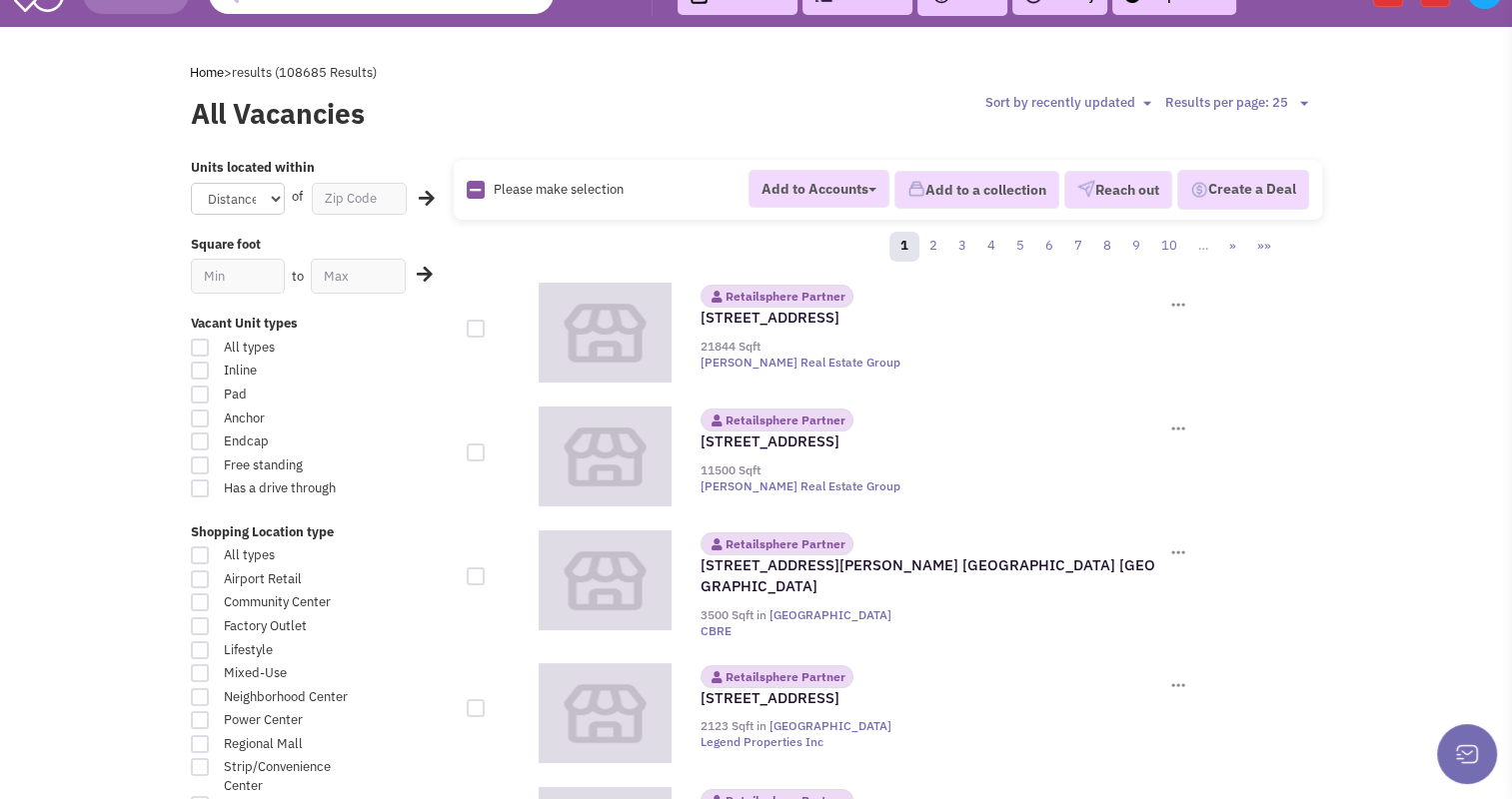 scroll, scrollTop: 0, scrollLeft: 0, axis: both 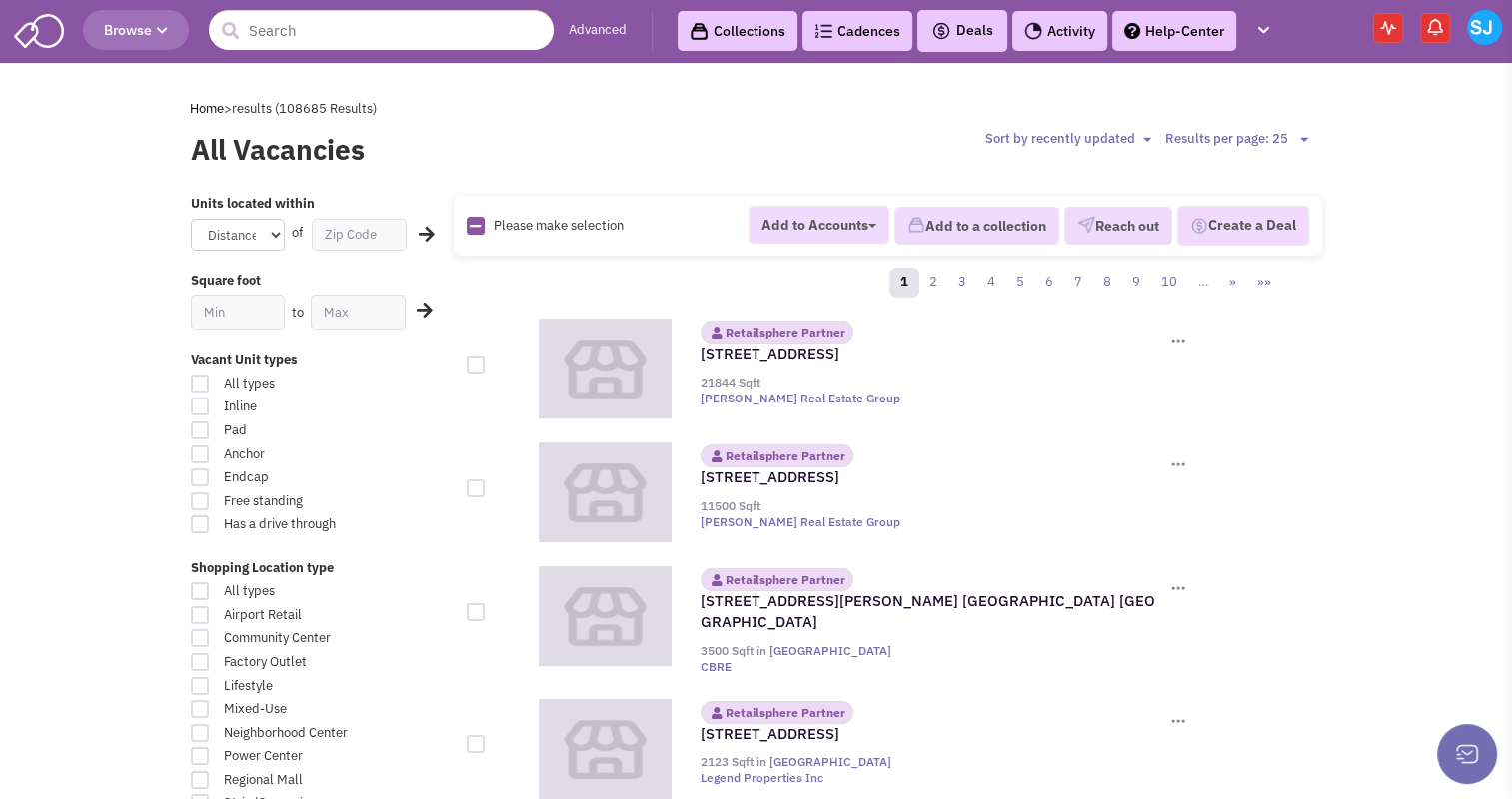 click at bounding box center [39, 29] 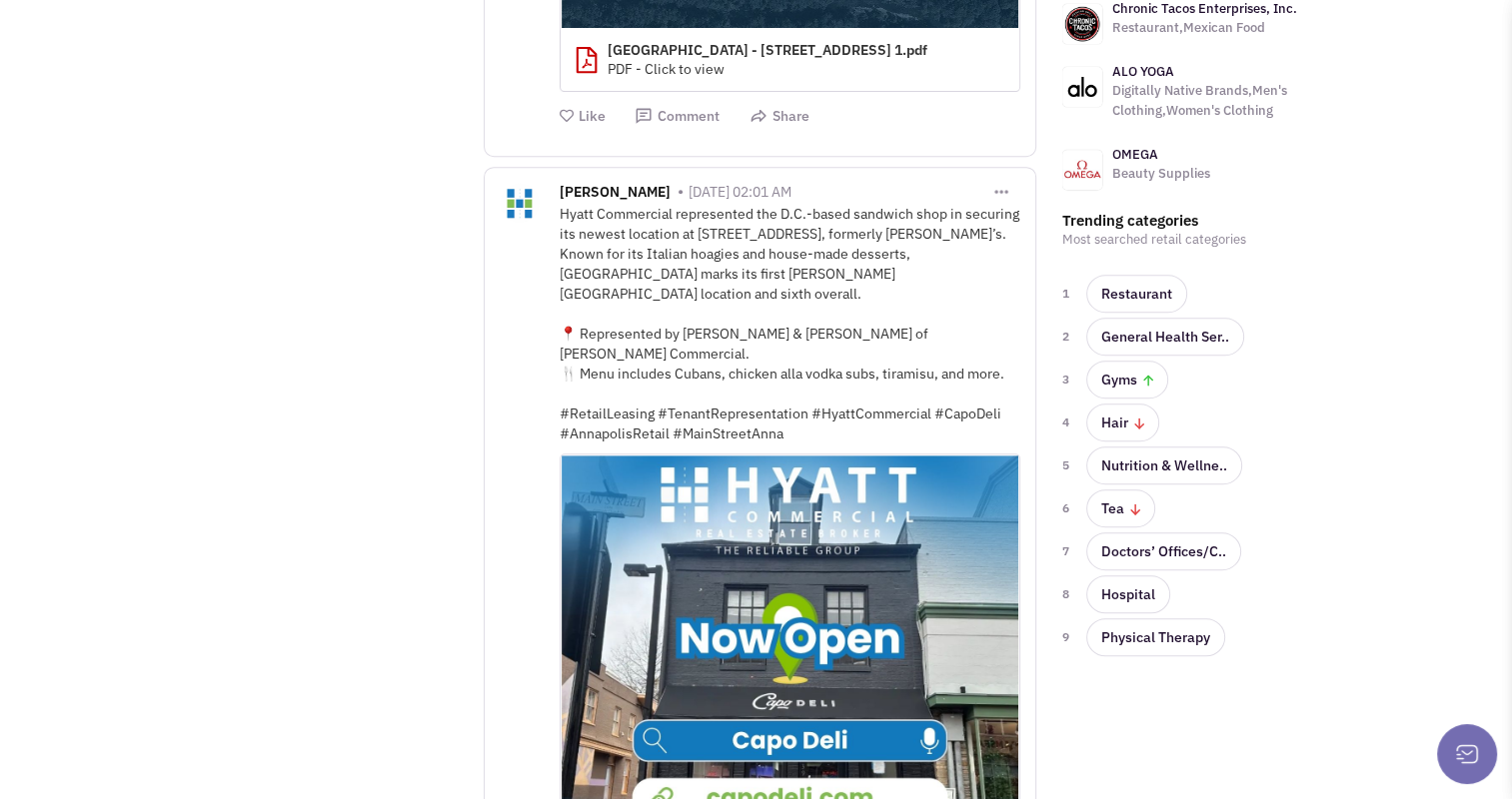 scroll, scrollTop: 0, scrollLeft: 0, axis: both 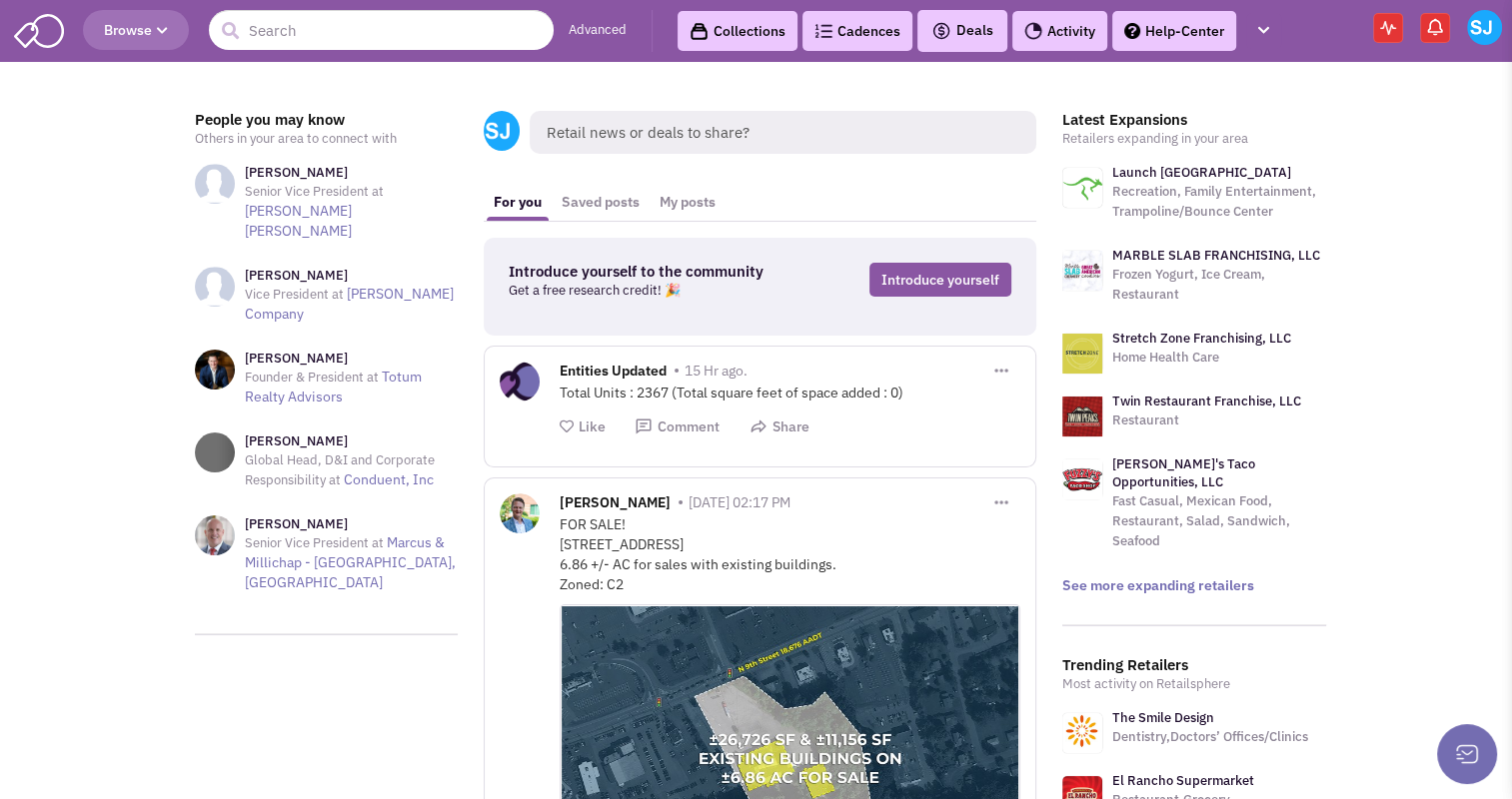 click on "Browse" at bounding box center (136, 30) 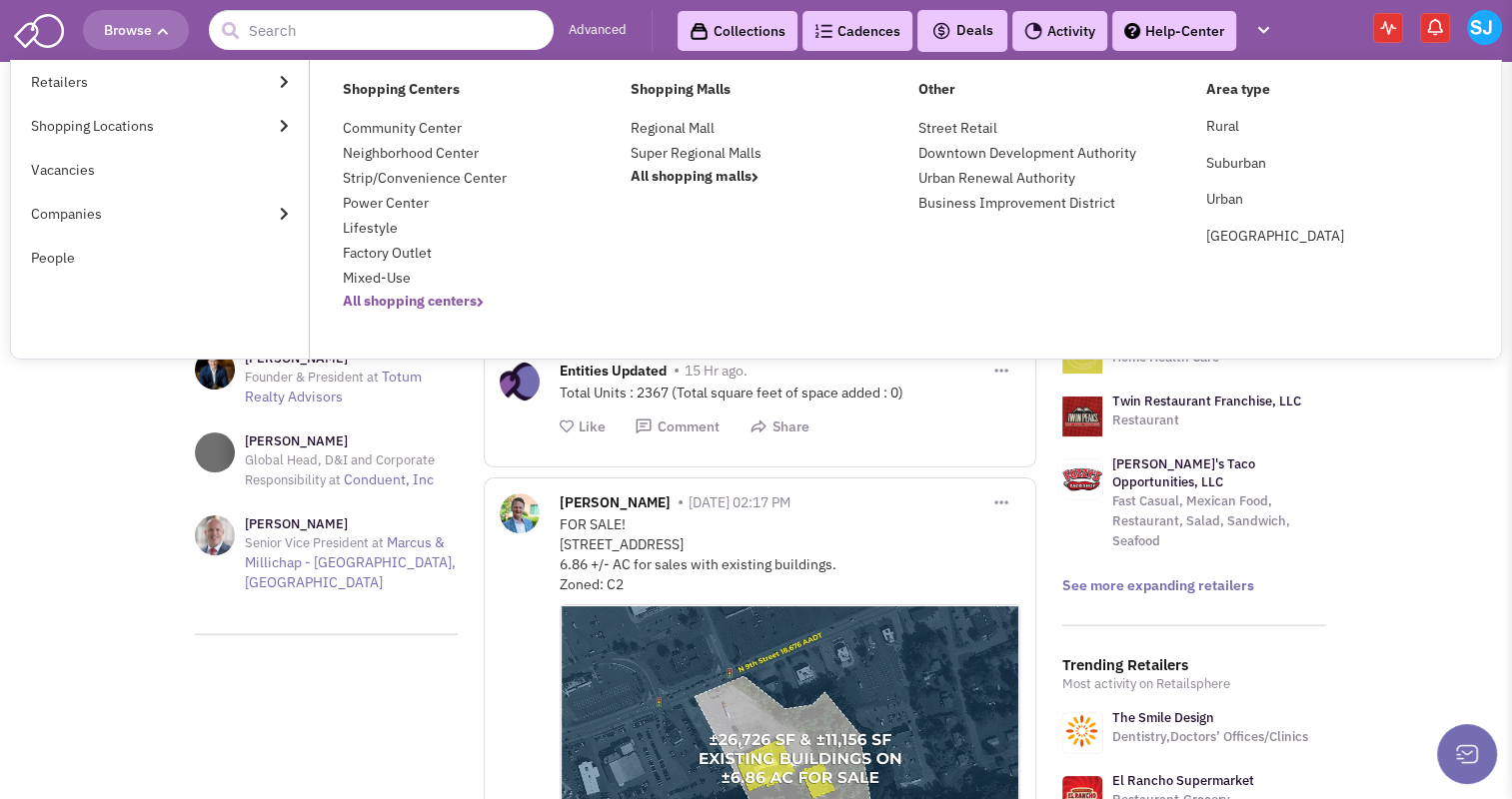 click on "All shopping centers" at bounding box center [413, 301] 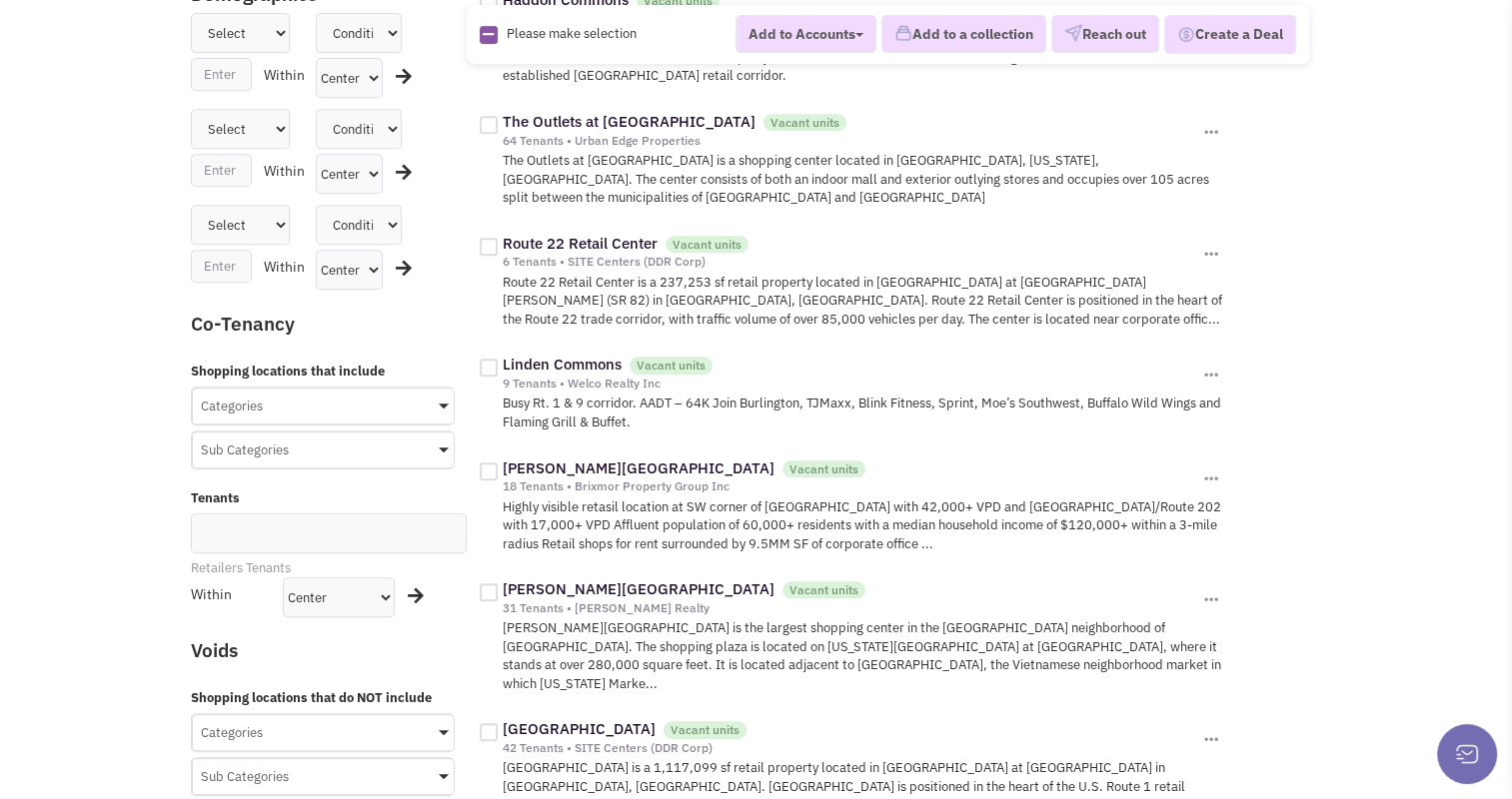scroll, scrollTop: 0, scrollLeft: 0, axis: both 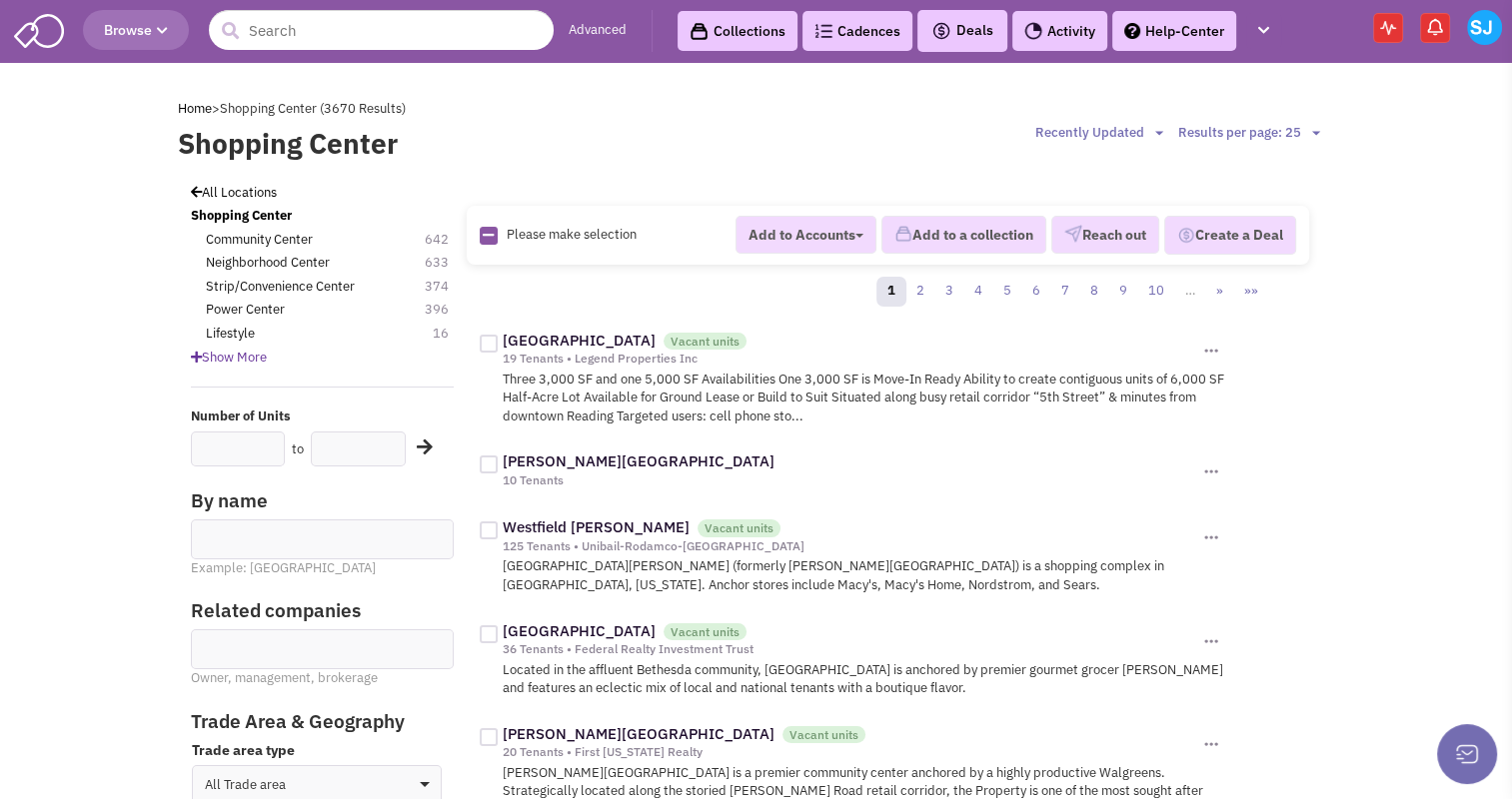 click at bounding box center (323, 531) 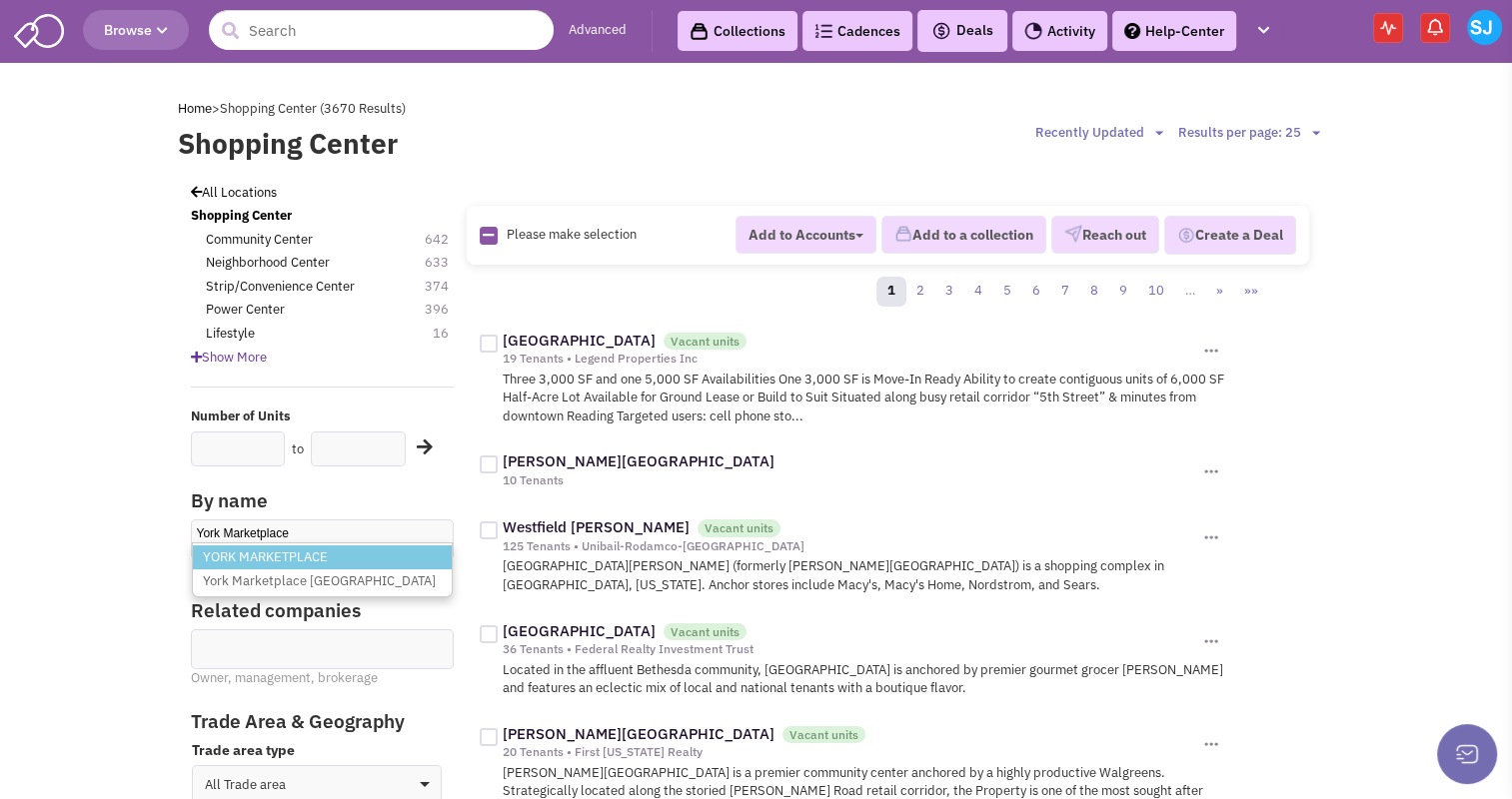 type on "York Marketplace" 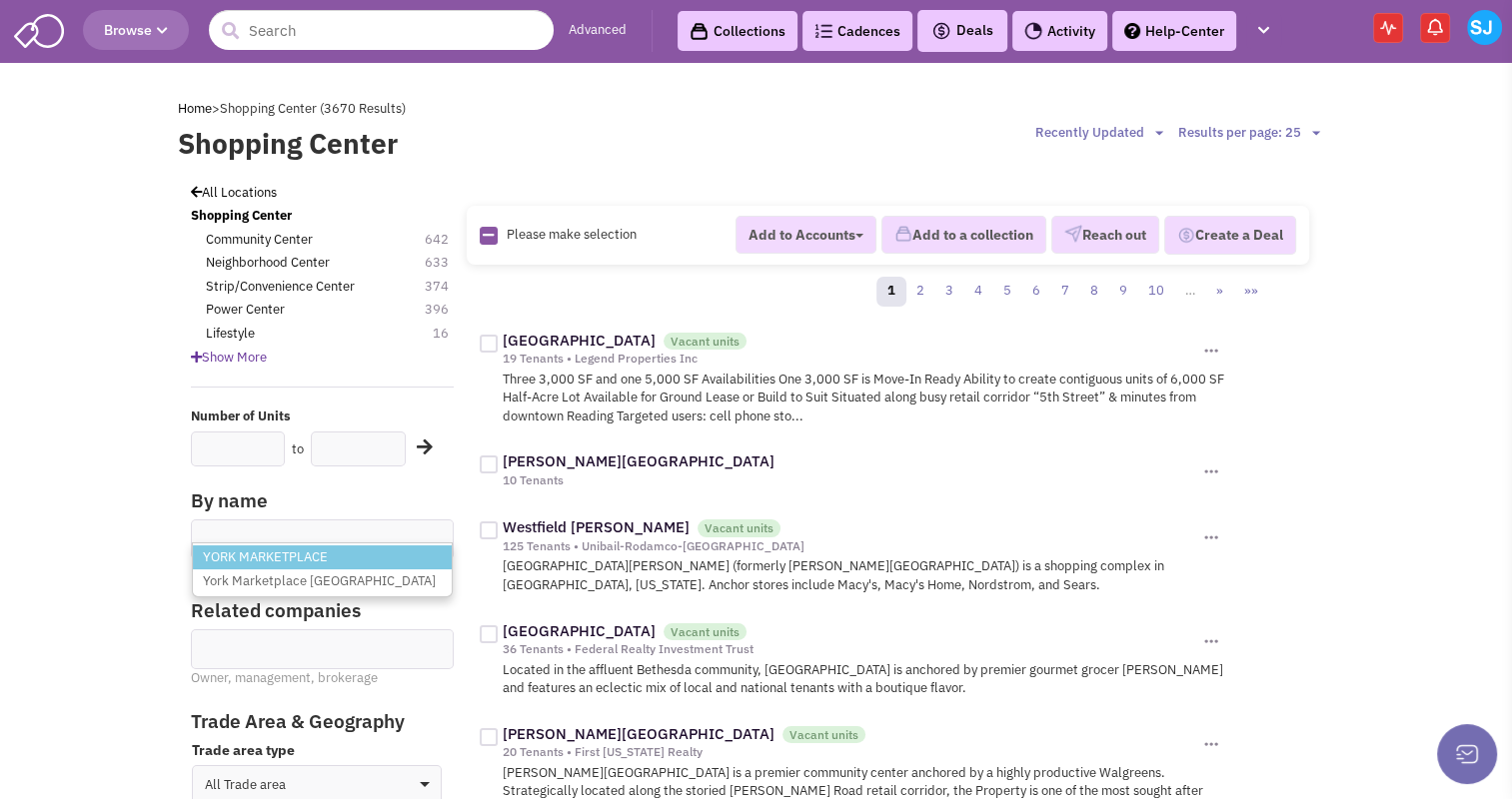 scroll, scrollTop: 0, scrollLeft: 0, axis: both 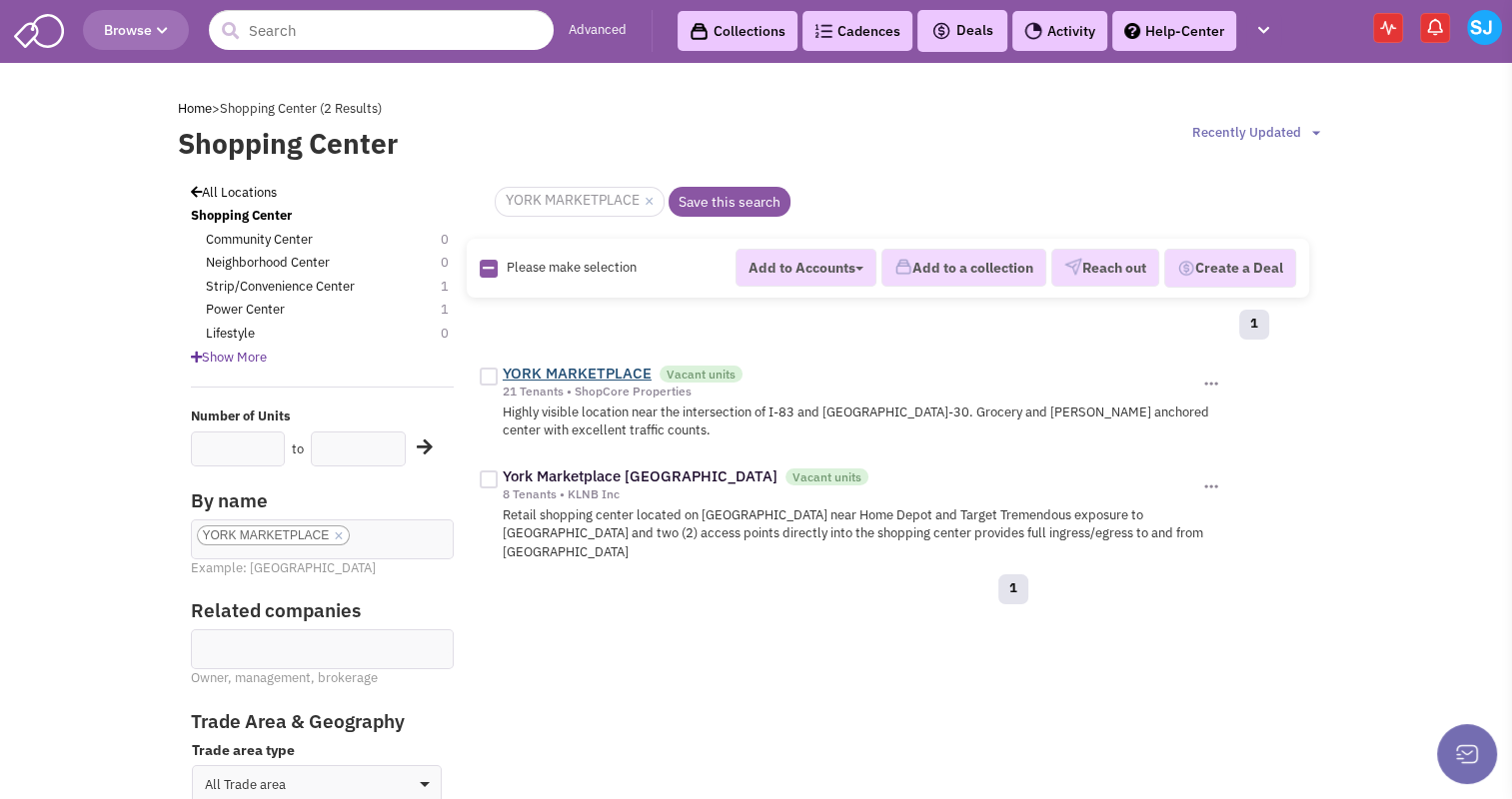 click on "YORK MARKETPLACE" at bounding box center (577, 373) 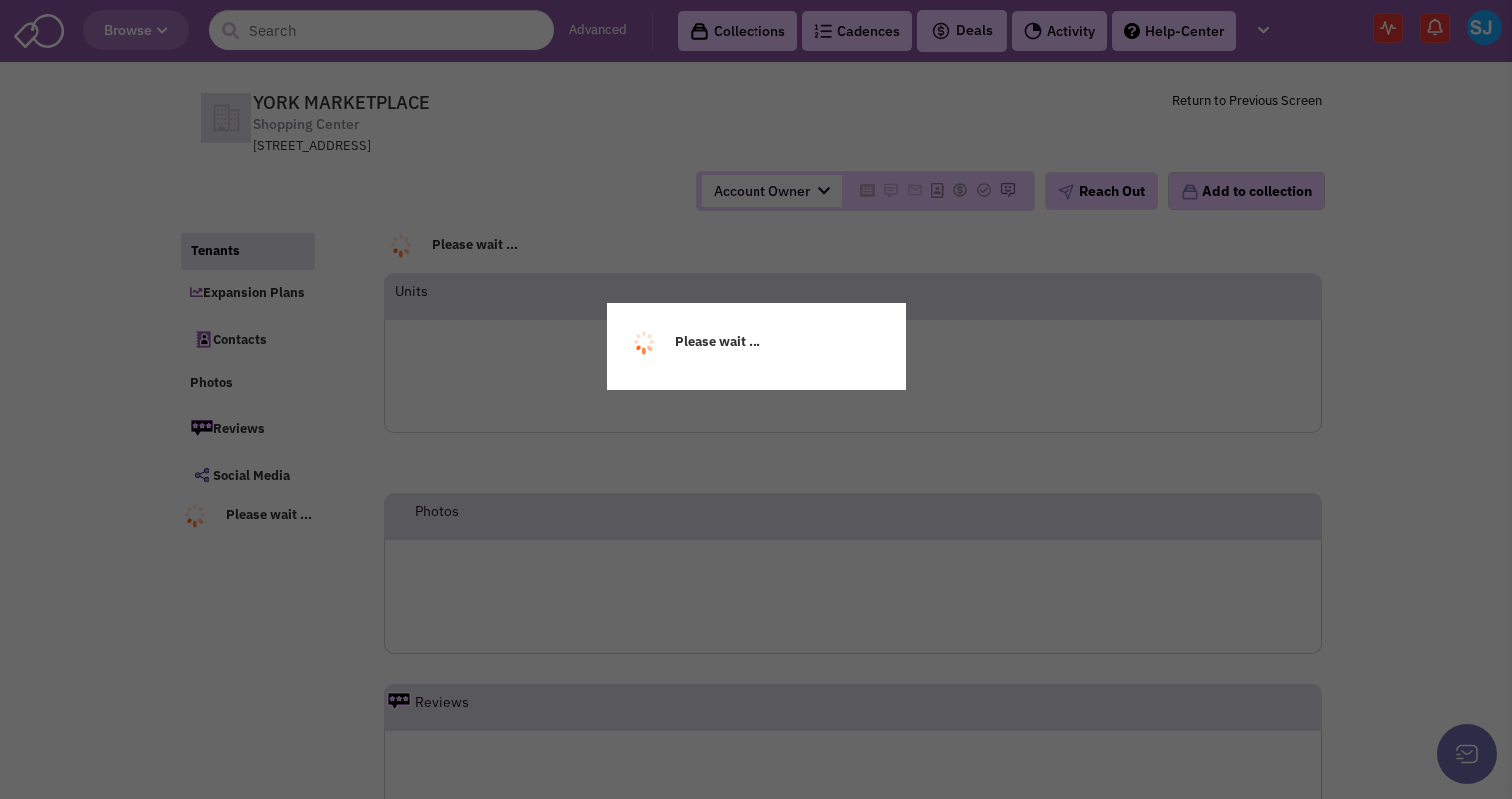scroll, scrollTop: 0, scrollLeft: 0, axis: both 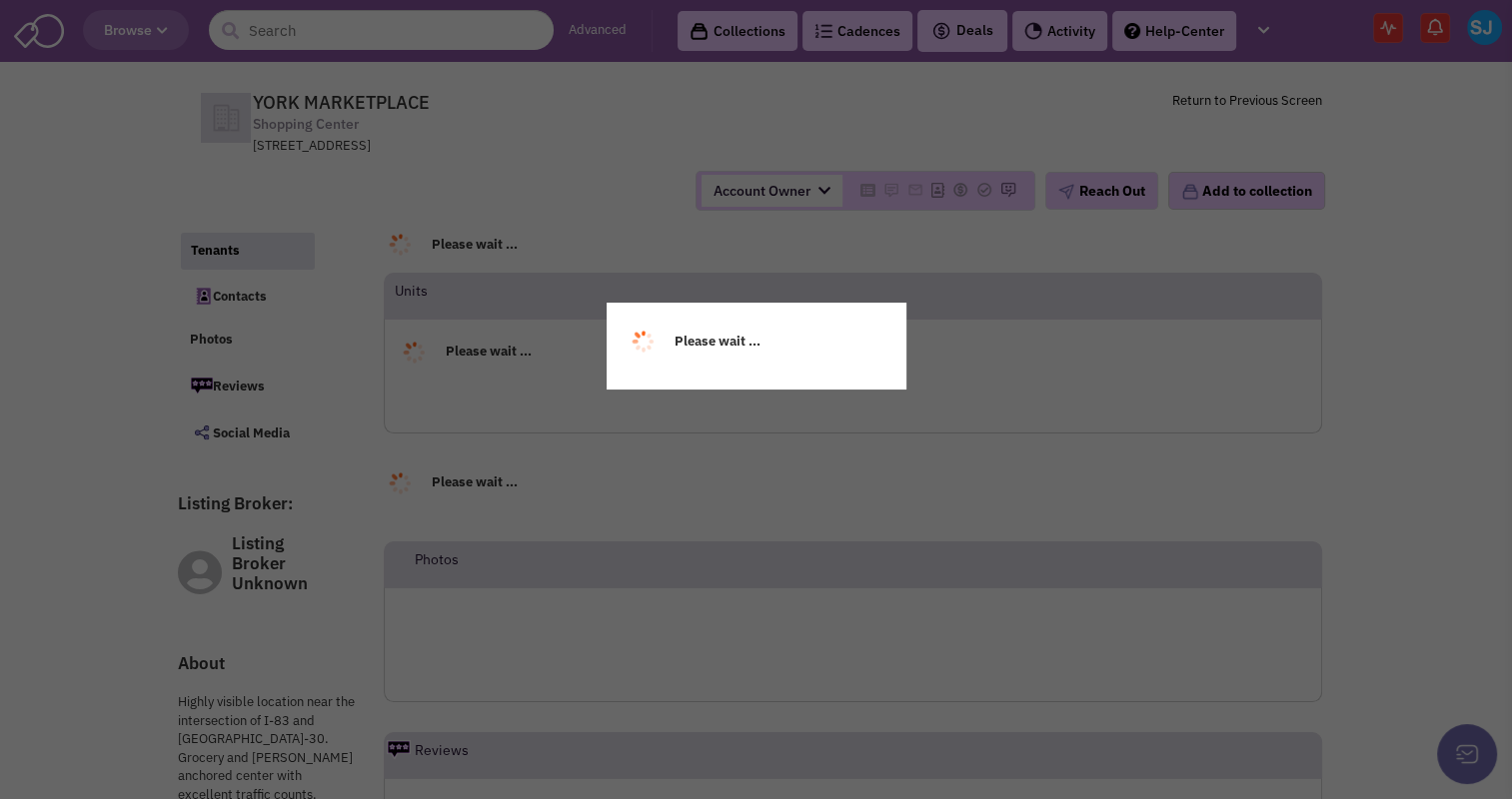select 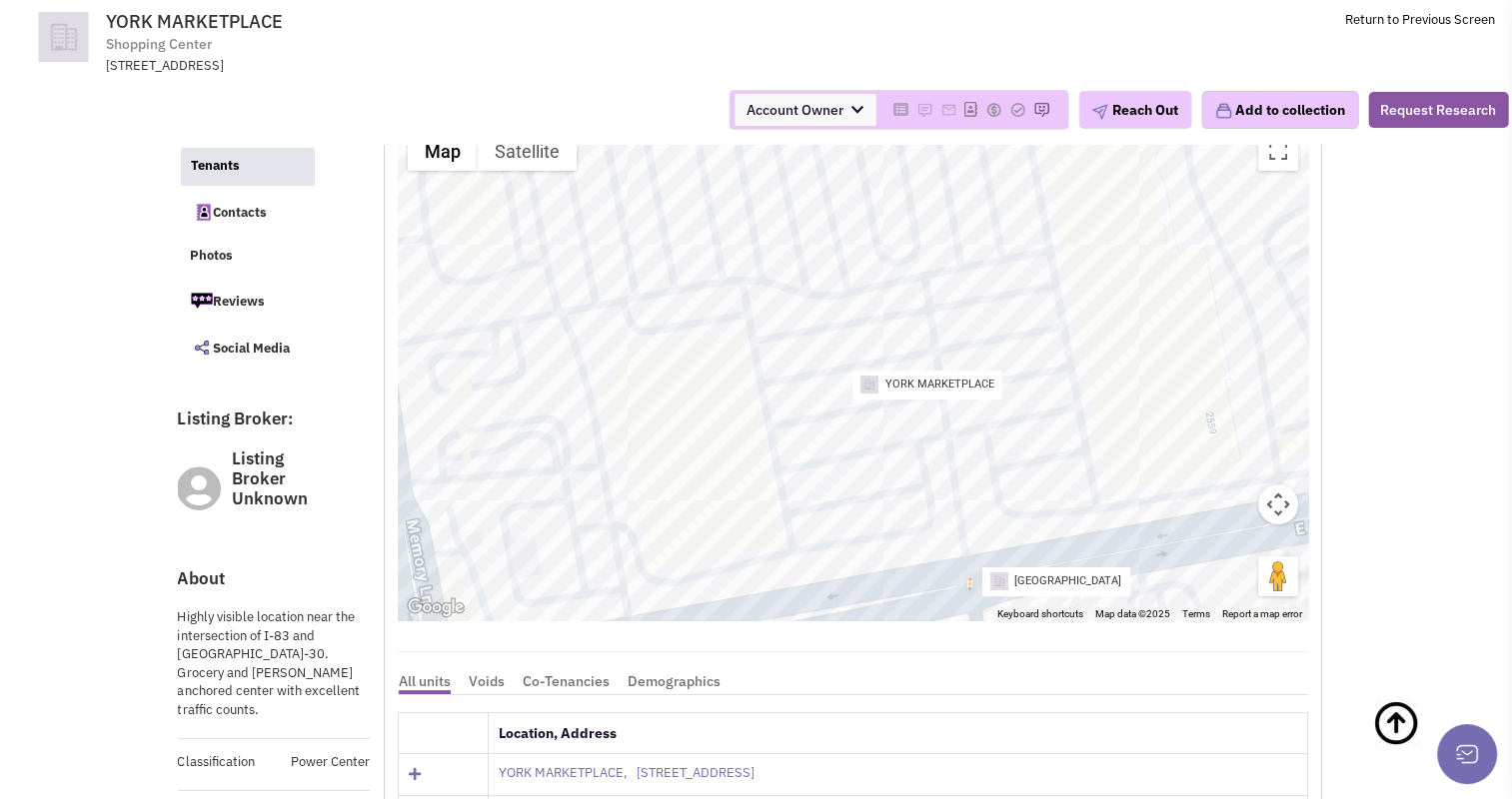 scroll, scrollTop: 0, scrollLeft: 0, axis: both 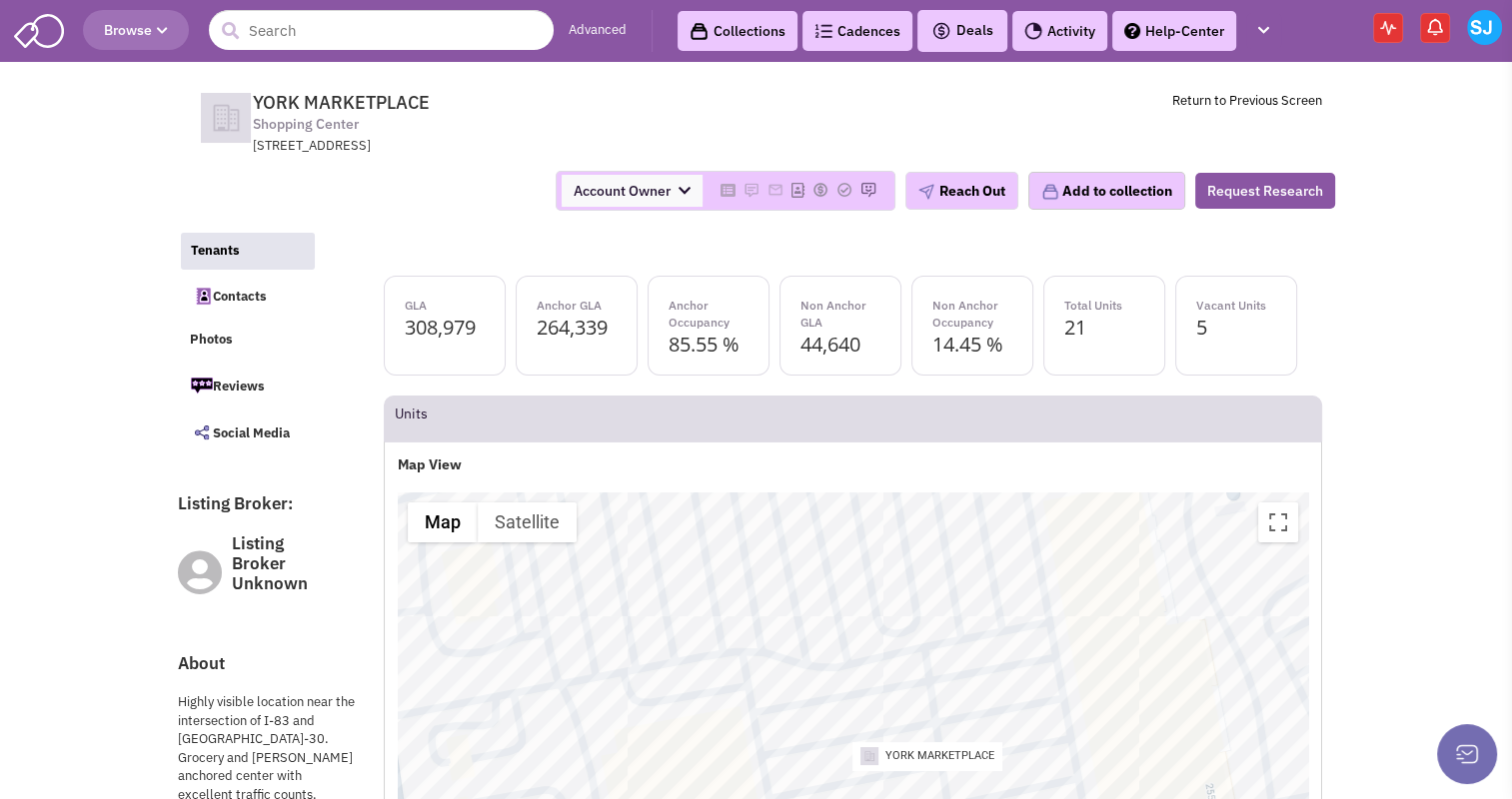 click at bounding box center [162, 31] 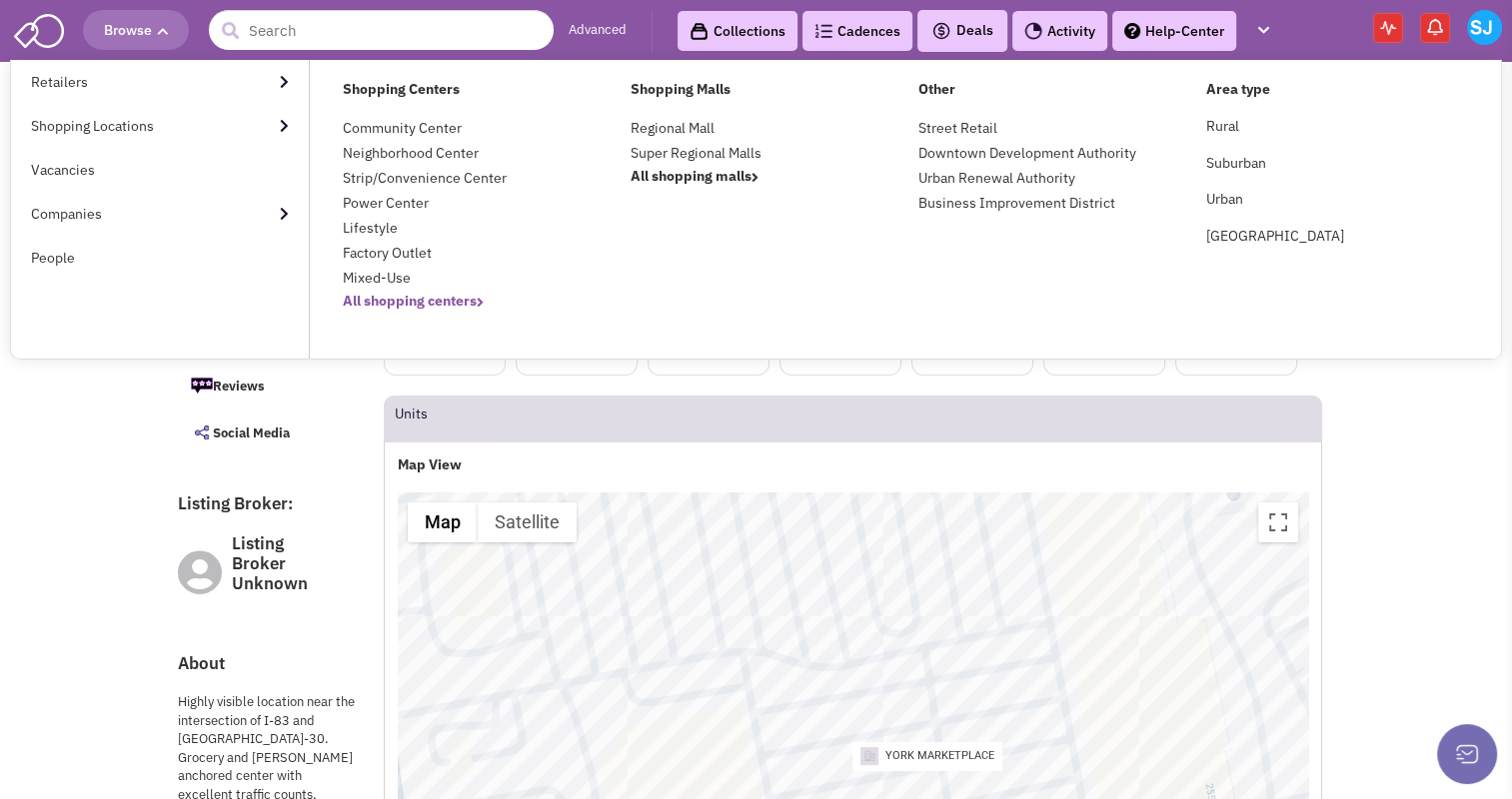 click on "All shopping centers" at bounding box center [413, 301] 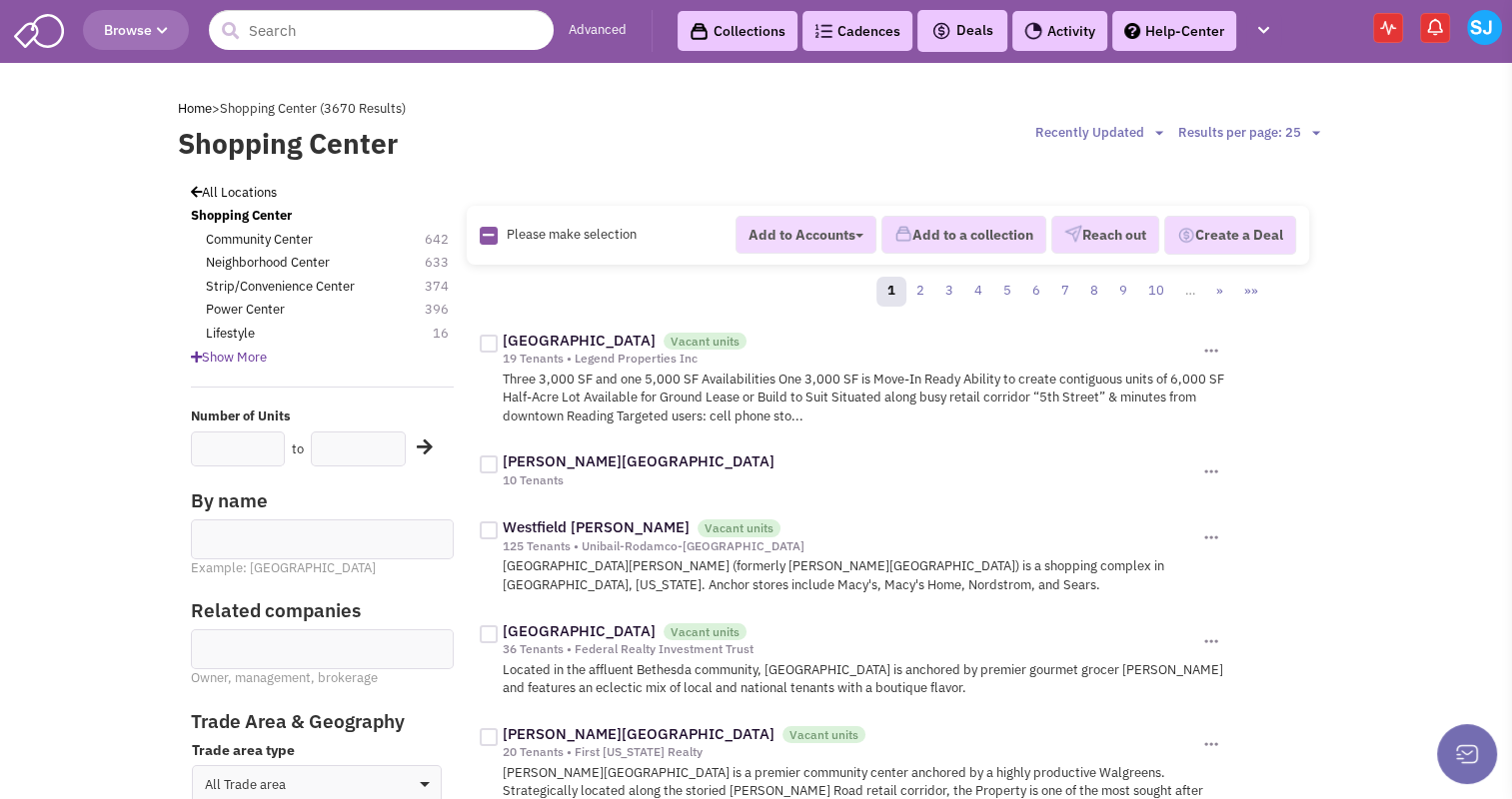 scroll, scrollTop: 16, scrollLeft: 0, axis: vertical 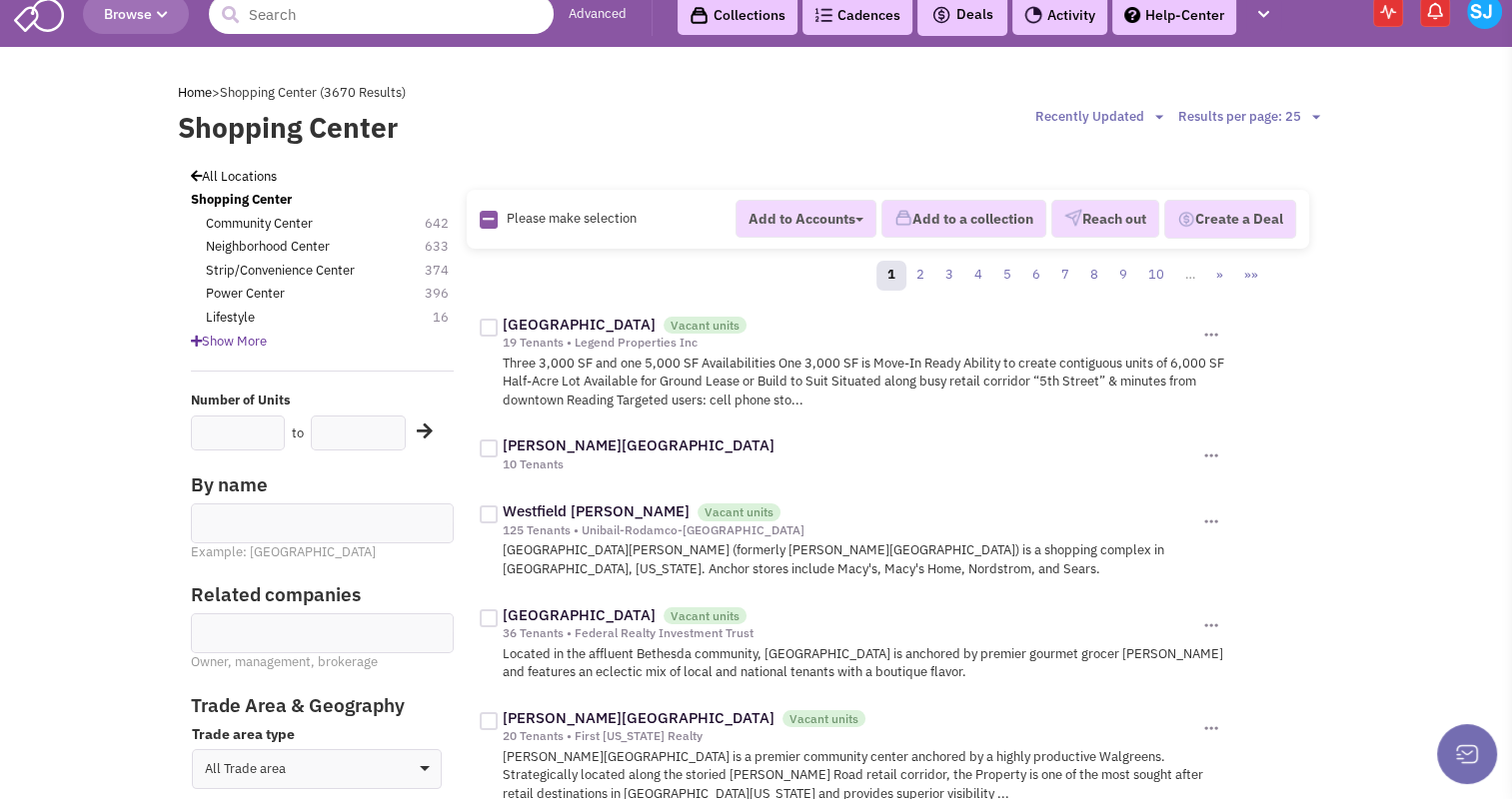 click at bounding box center (323, 515) 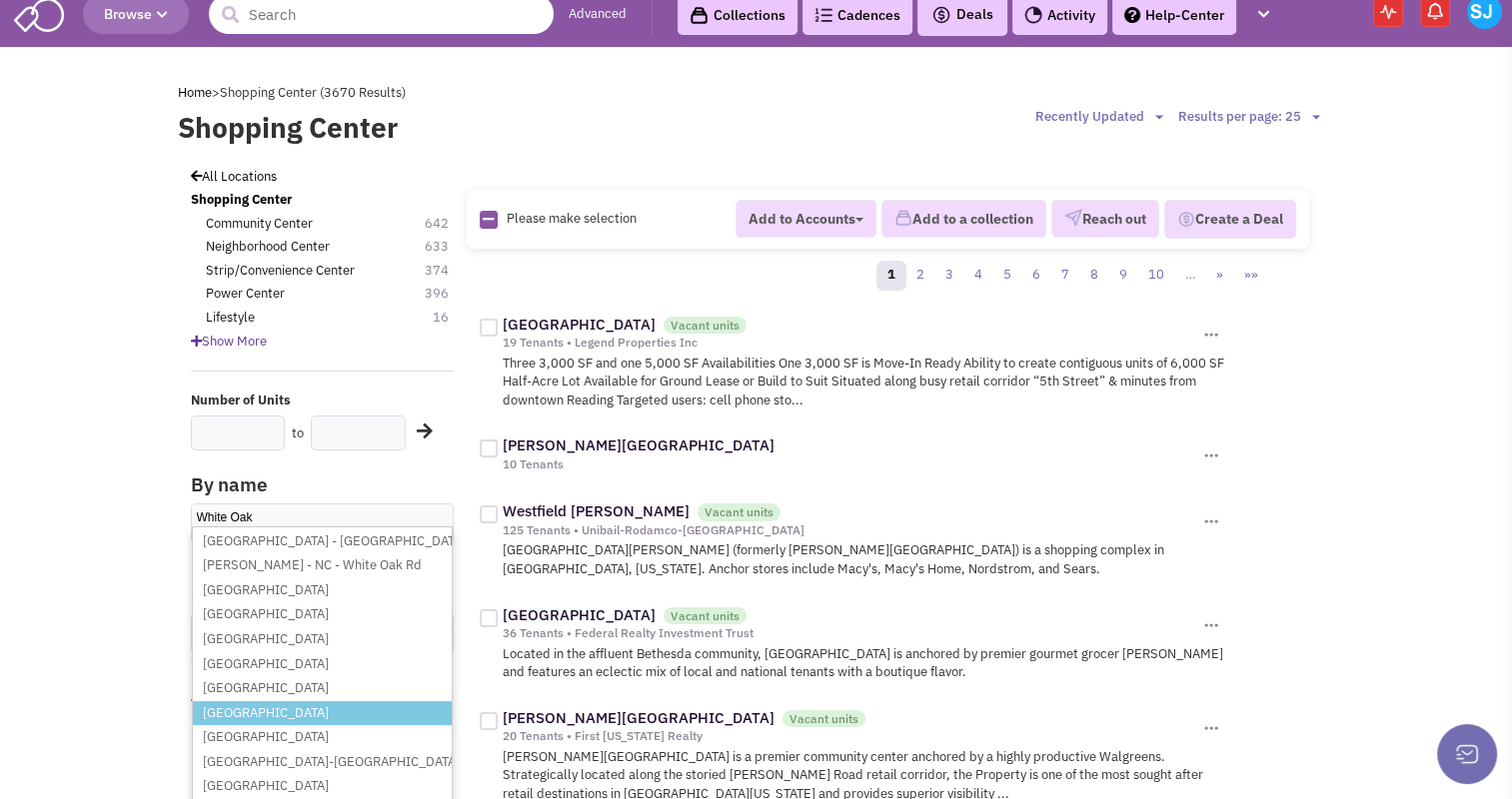 type on "White Oak" 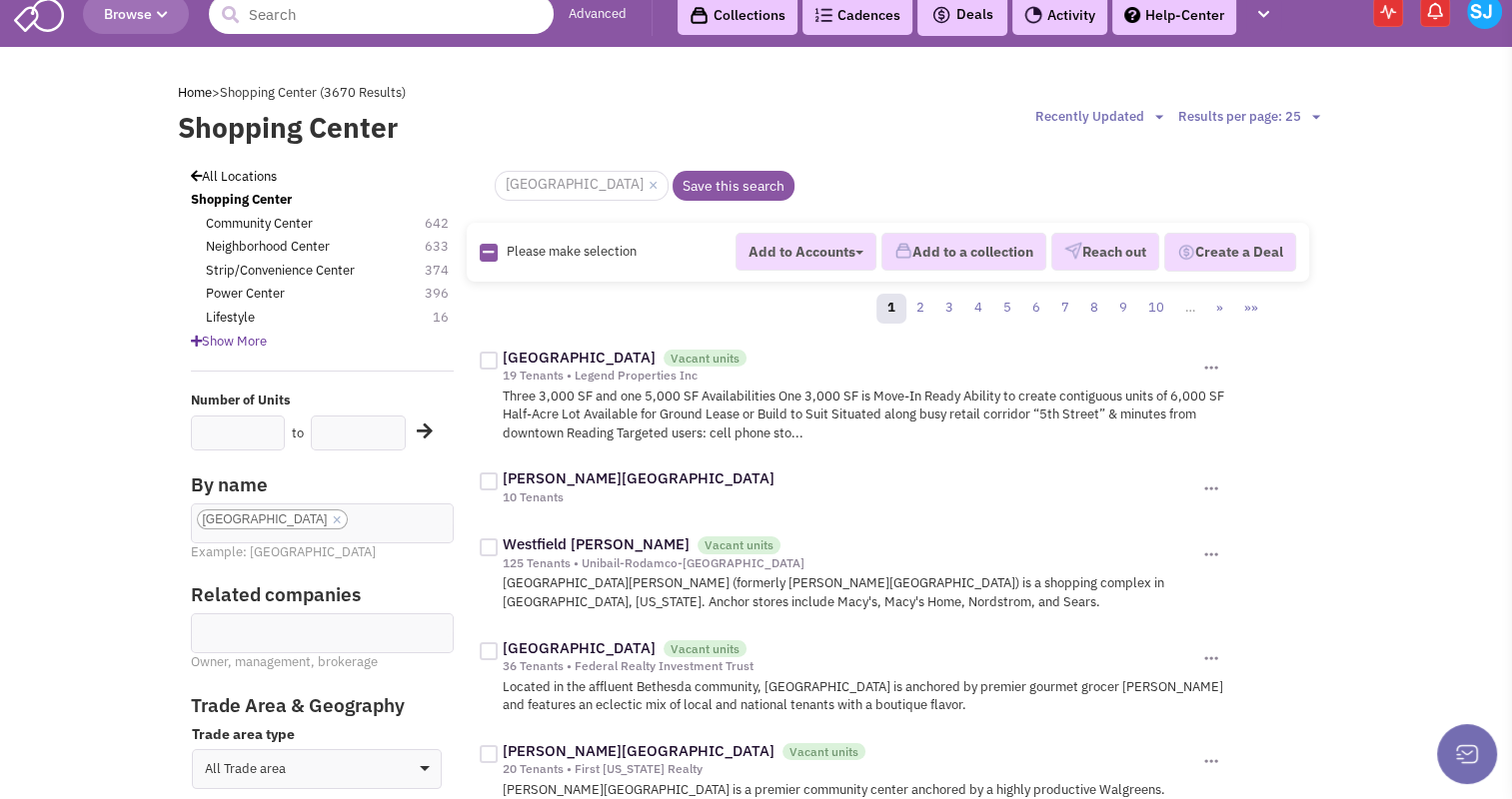 scroll, scrollTop: 0, scrollLeft: 0, axis: both 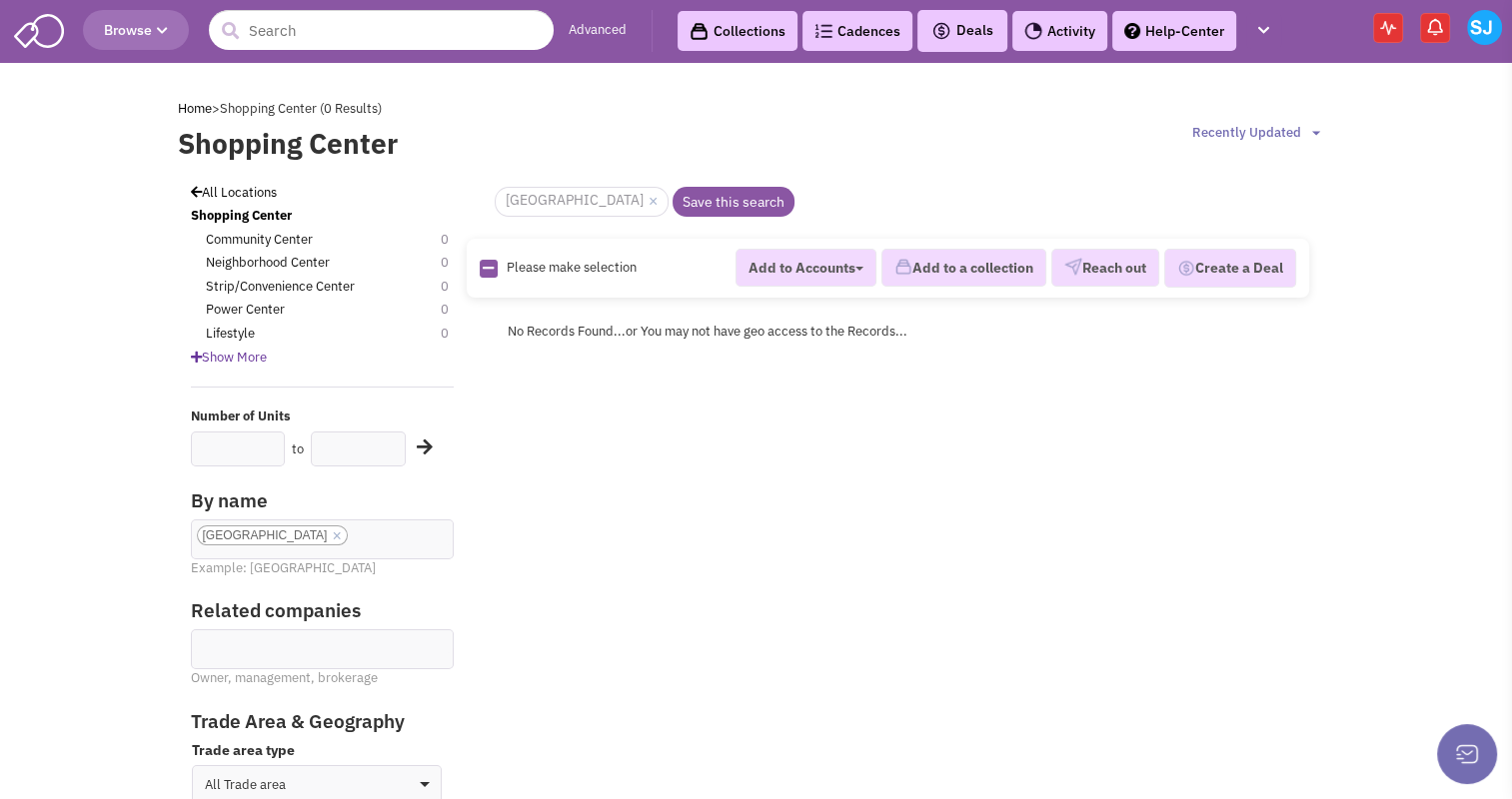 click on "Browse" at bounding box center (136, 30) 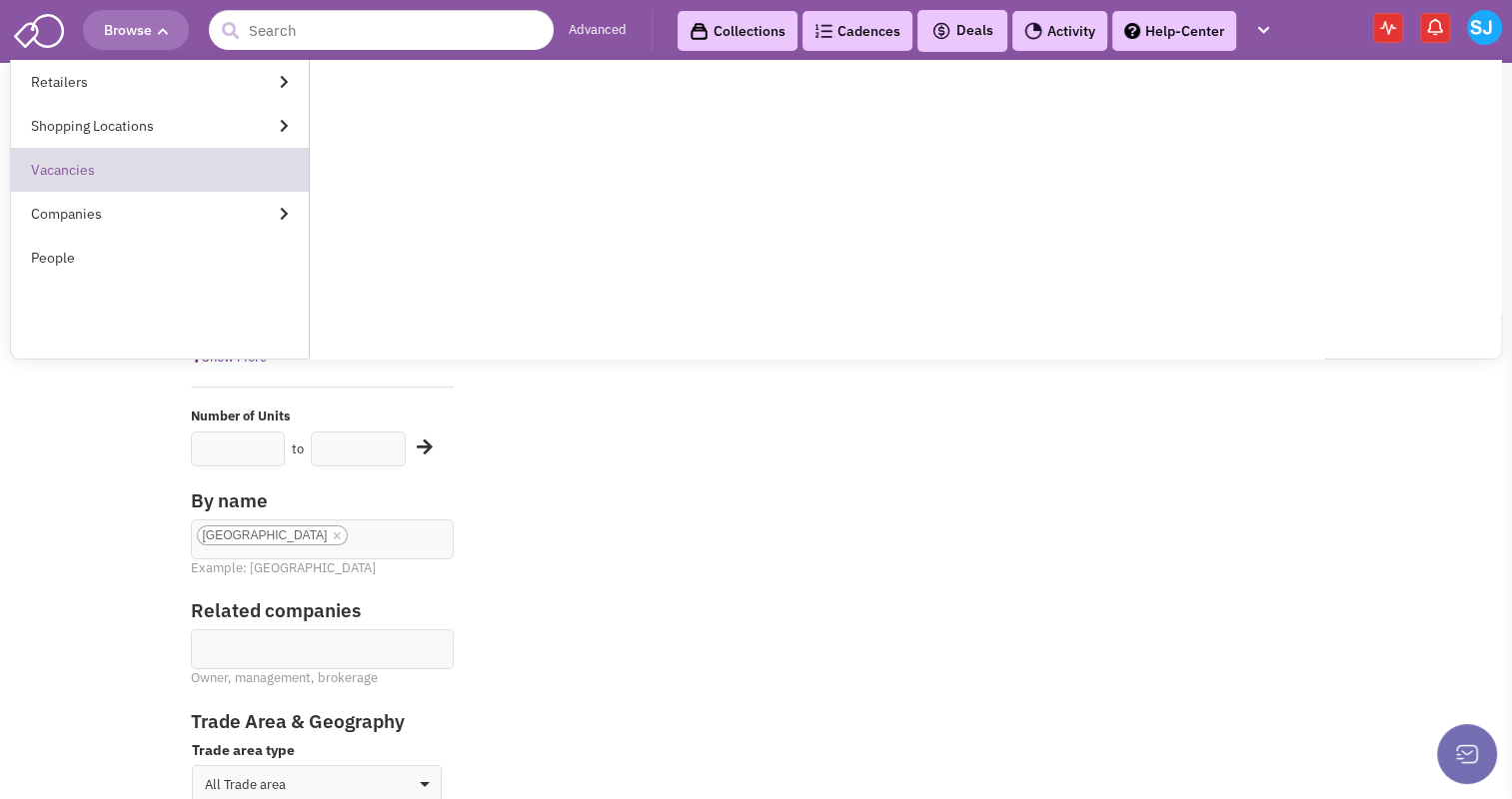 click on "Vacancies" at bounding box center [160, 170] 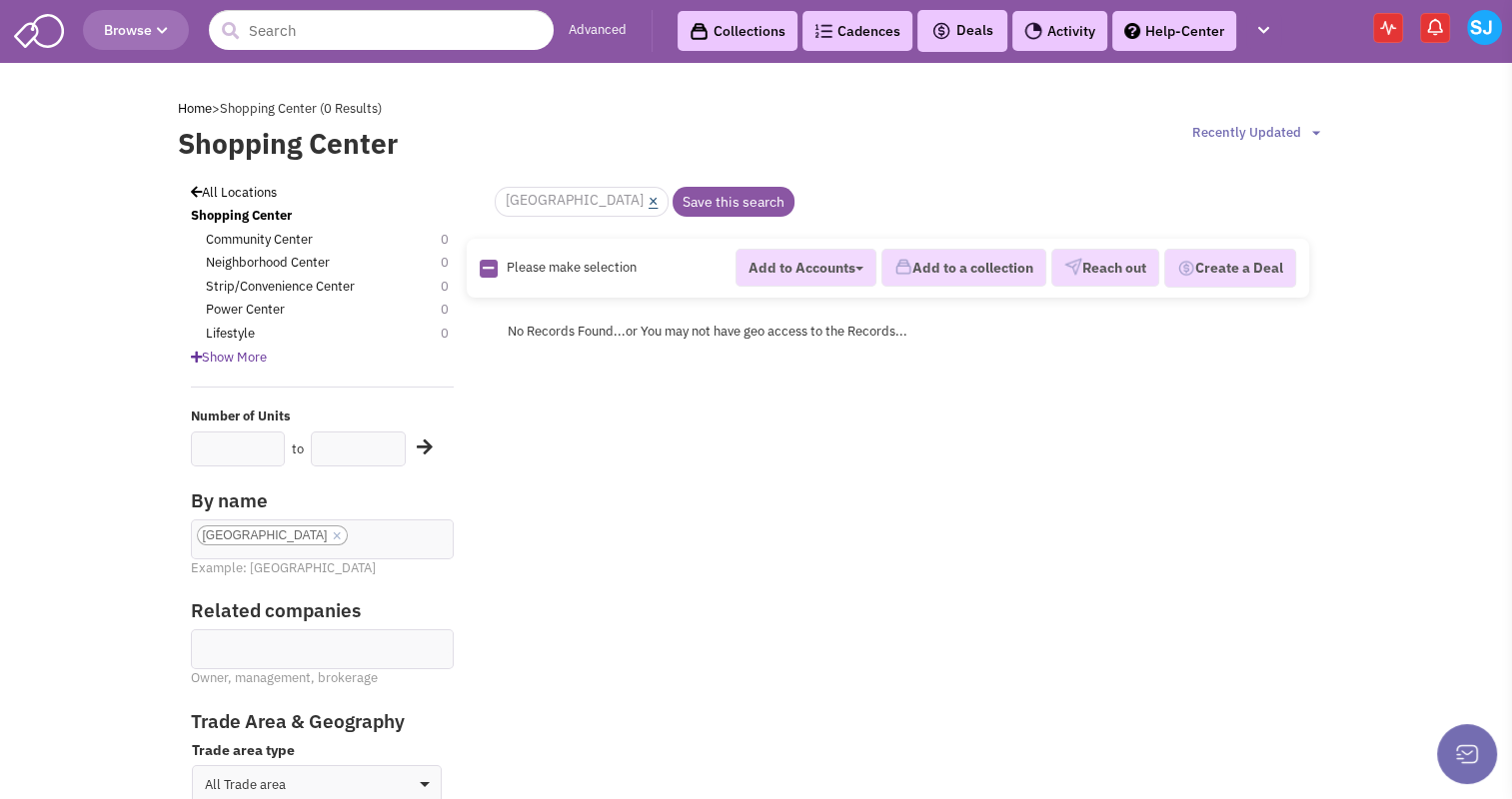 click on "×" at bounding box center (653, 202) 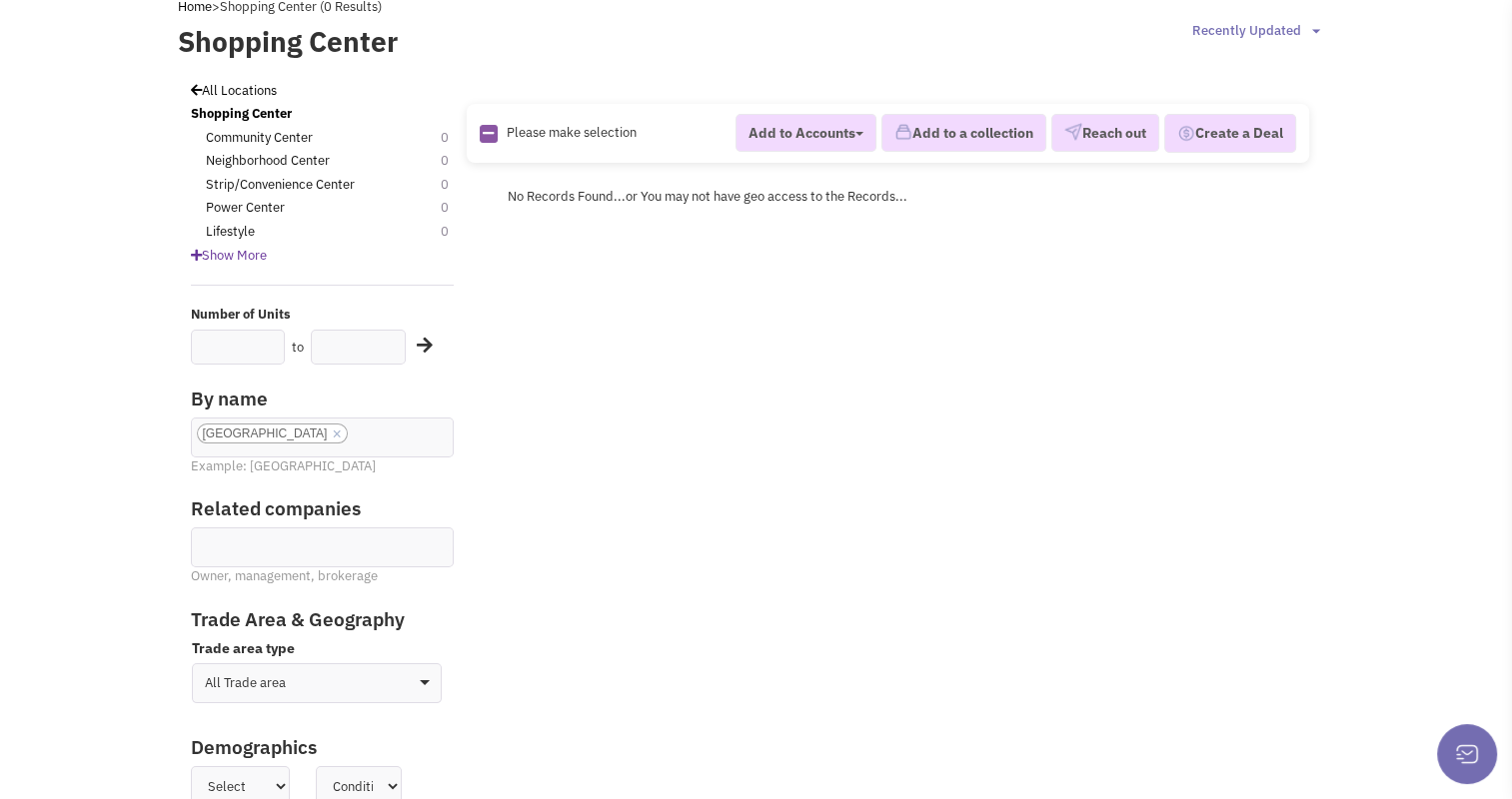 scroll, scrollTop: 111, scrollLeft: 0, axis: vertical 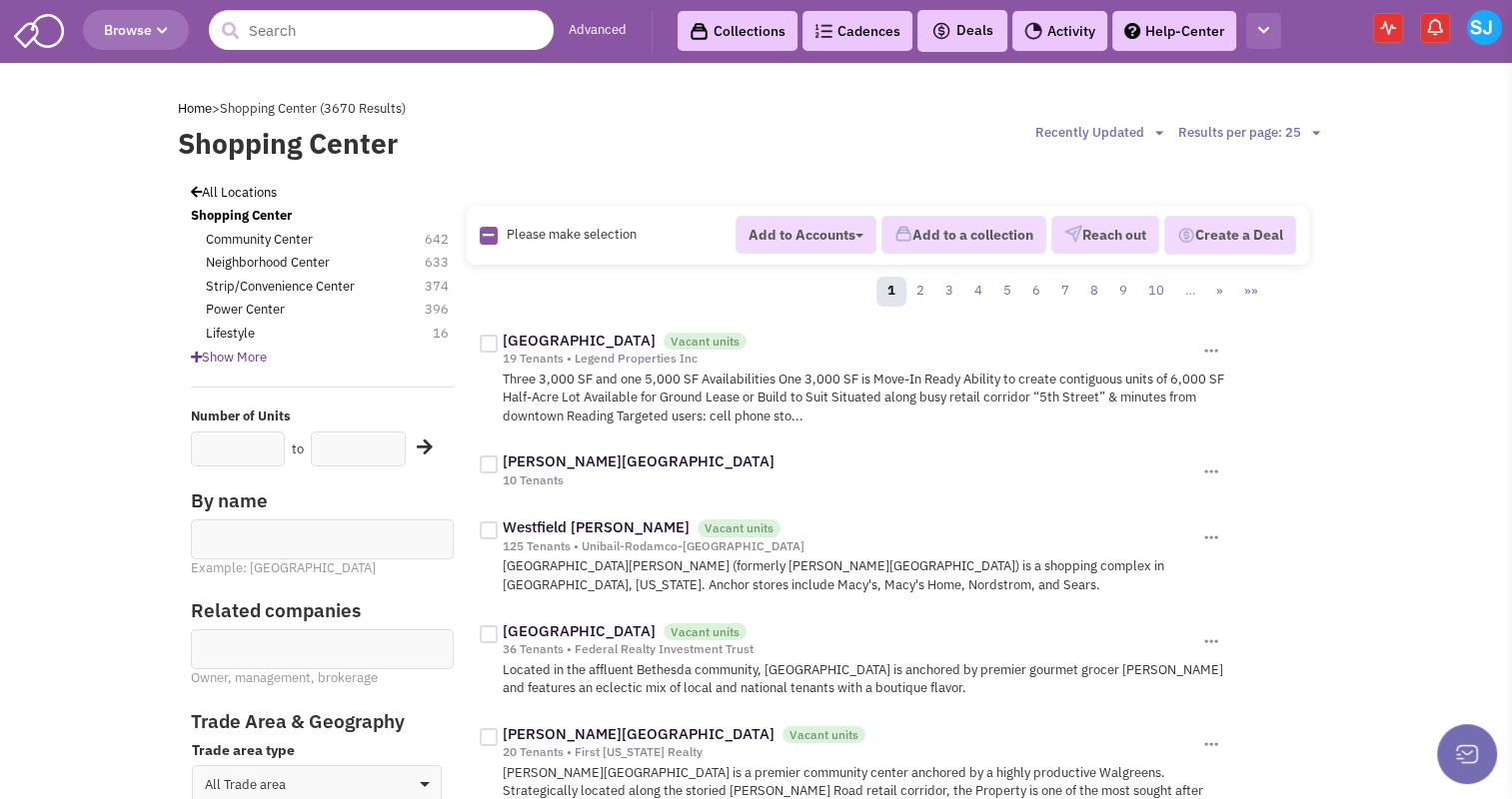 click at bounding box center [1263, 31] 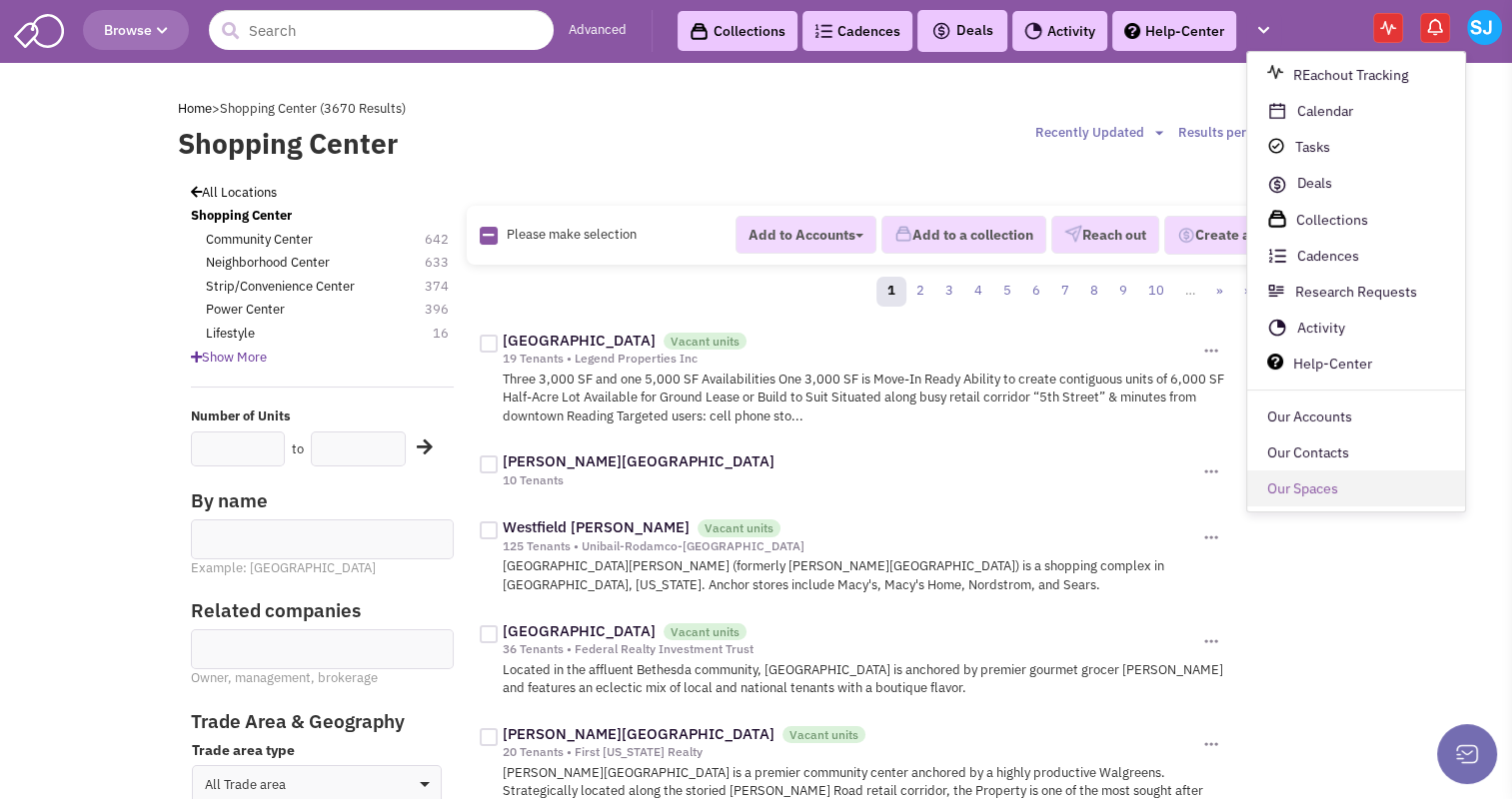 click on "Our Spaces" at bounding box center (1356, 489) 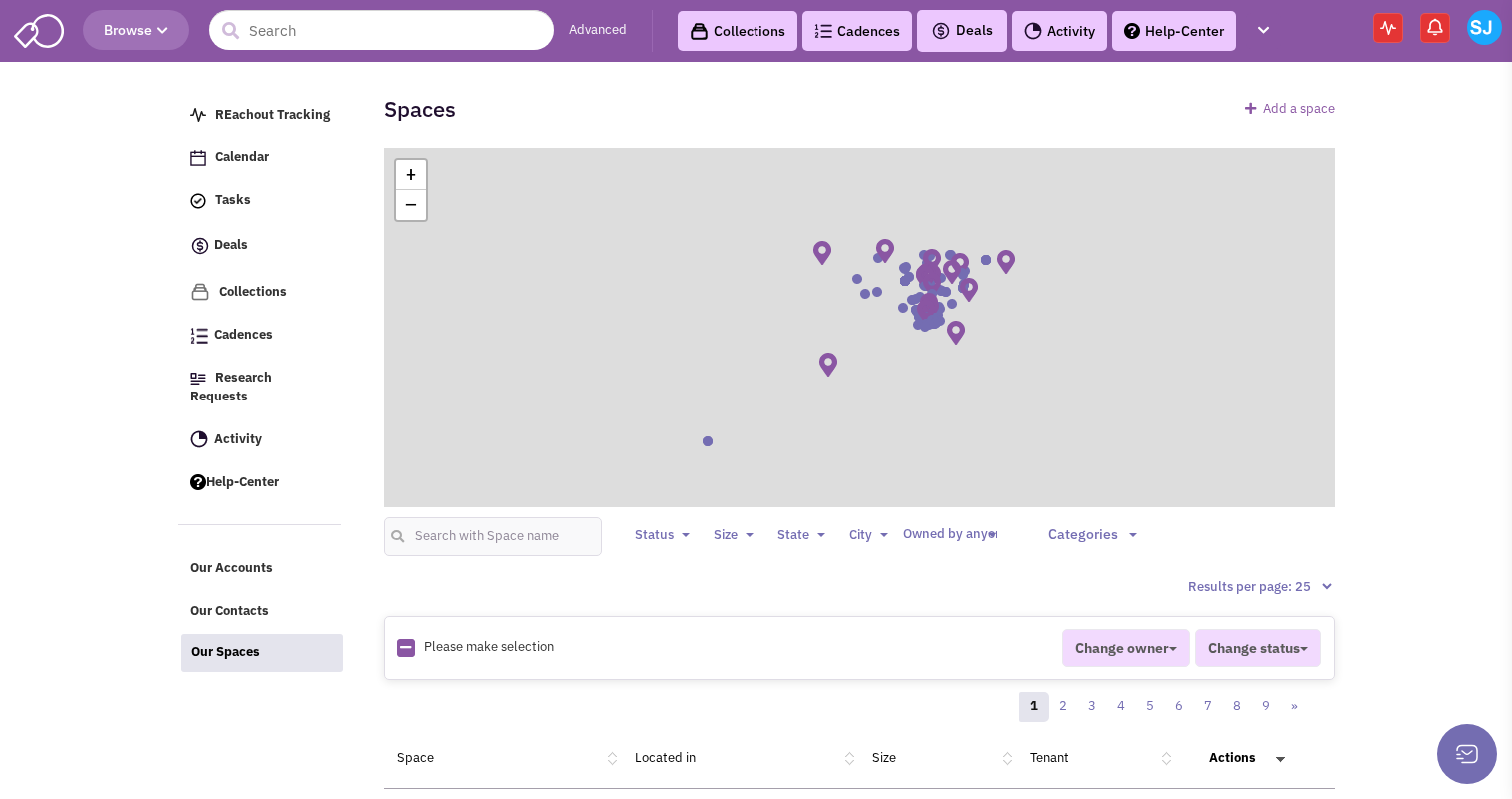 select 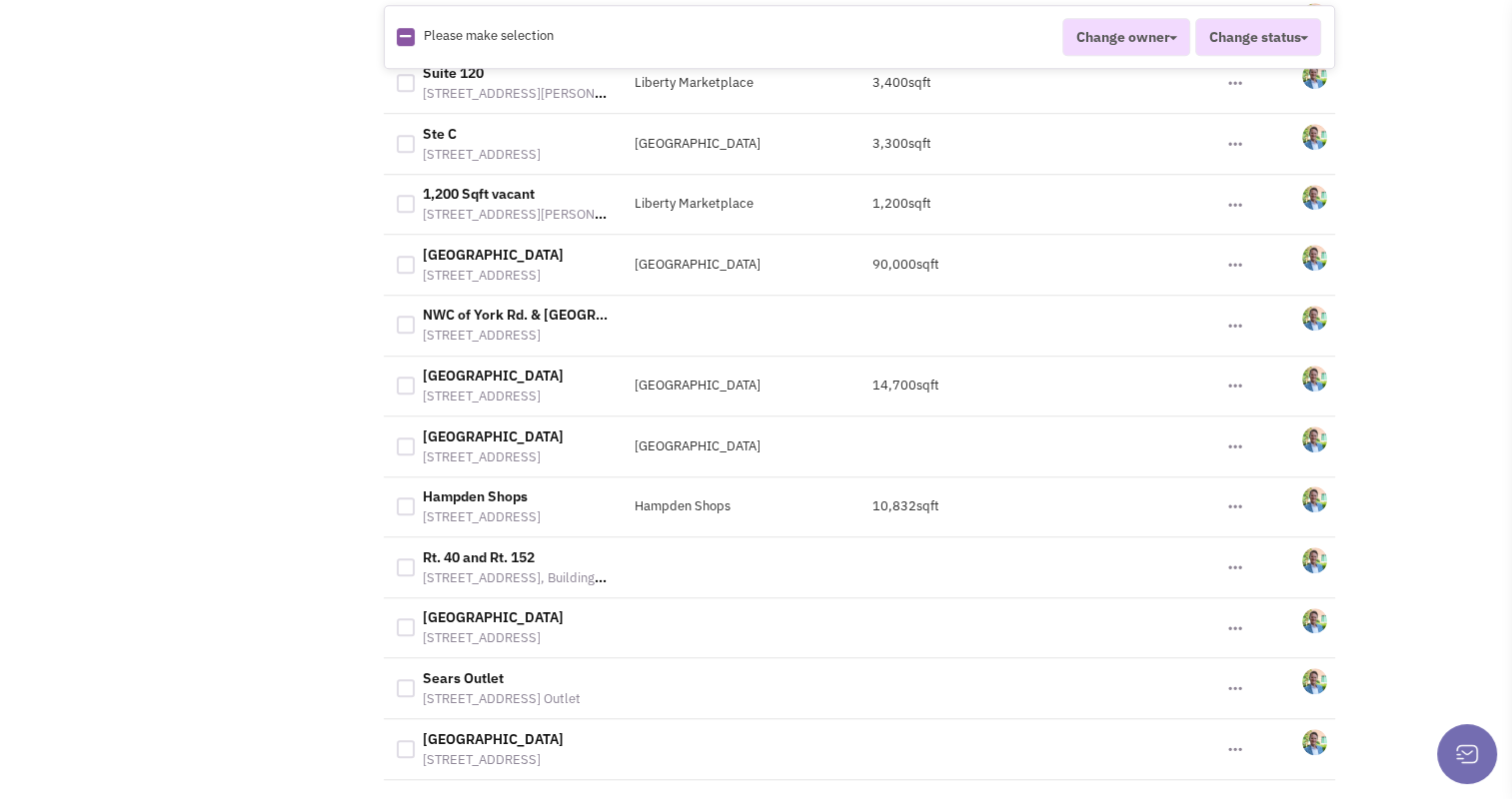 scroll, scrollTop: 1562, scrollLeft: 0, axis: vertical 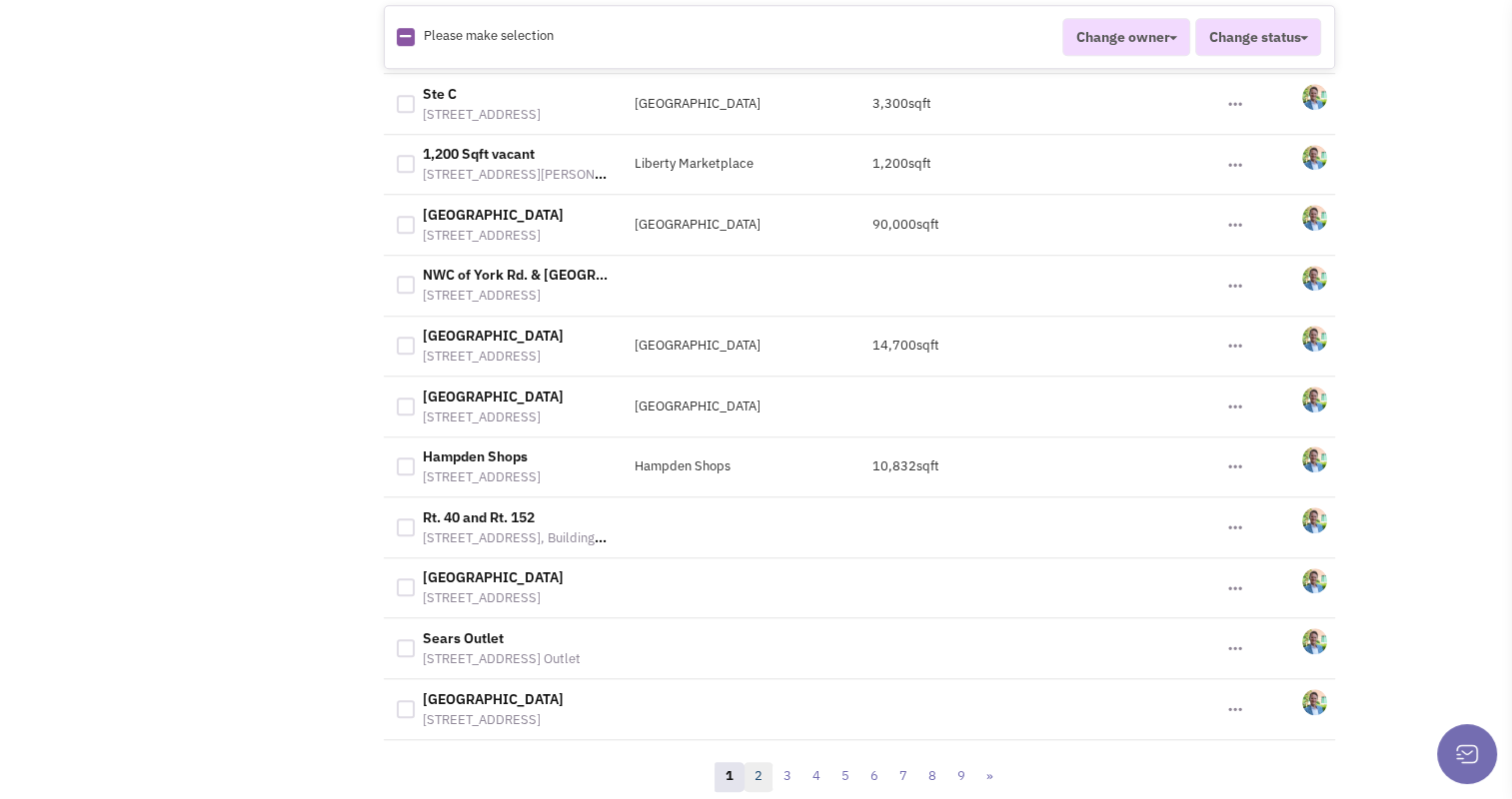 click on "2" at bounding box center [758, 777] 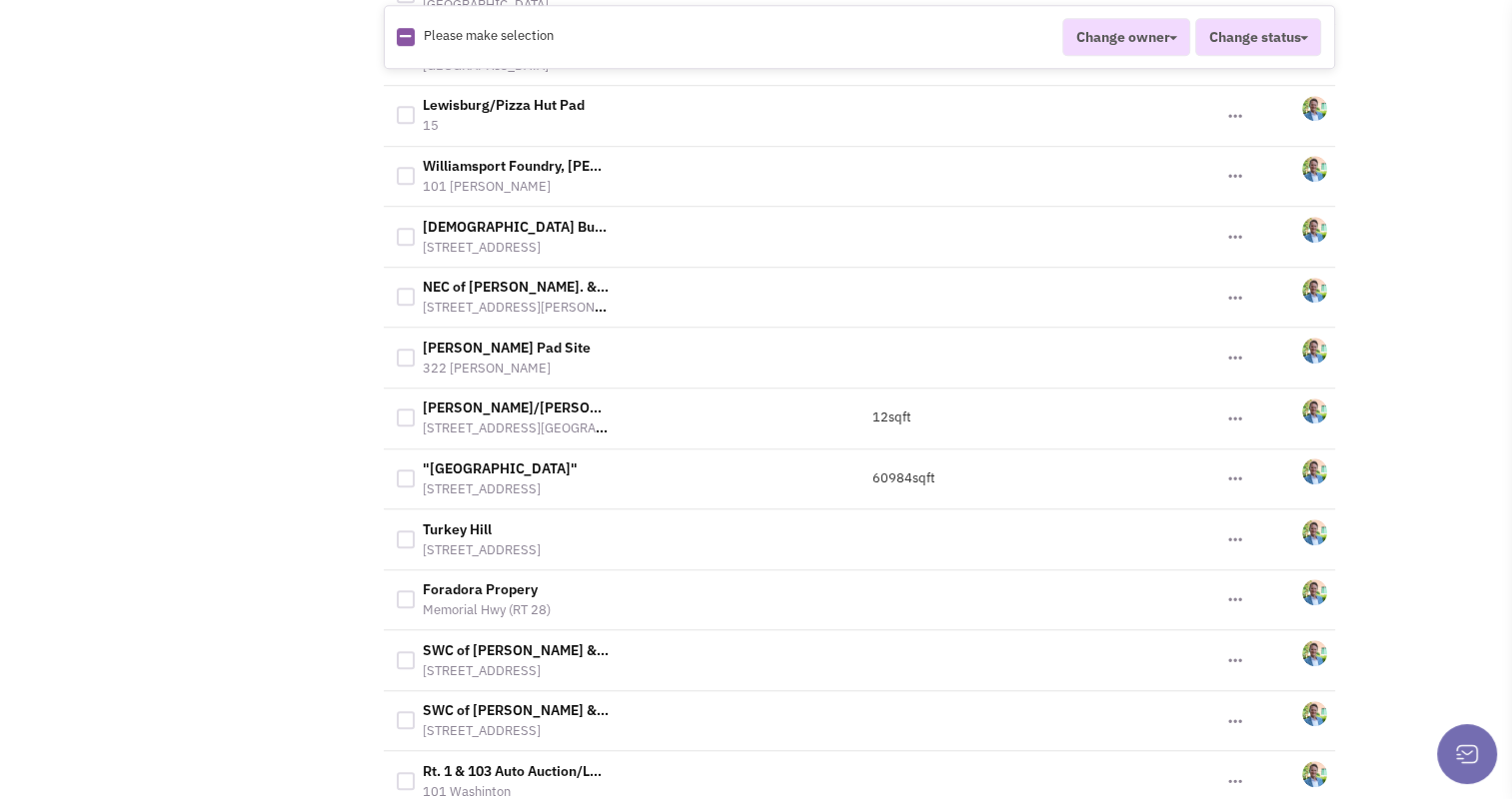 scroll, scrollTop: 1562, scrollLeft: 0, axis: vertical 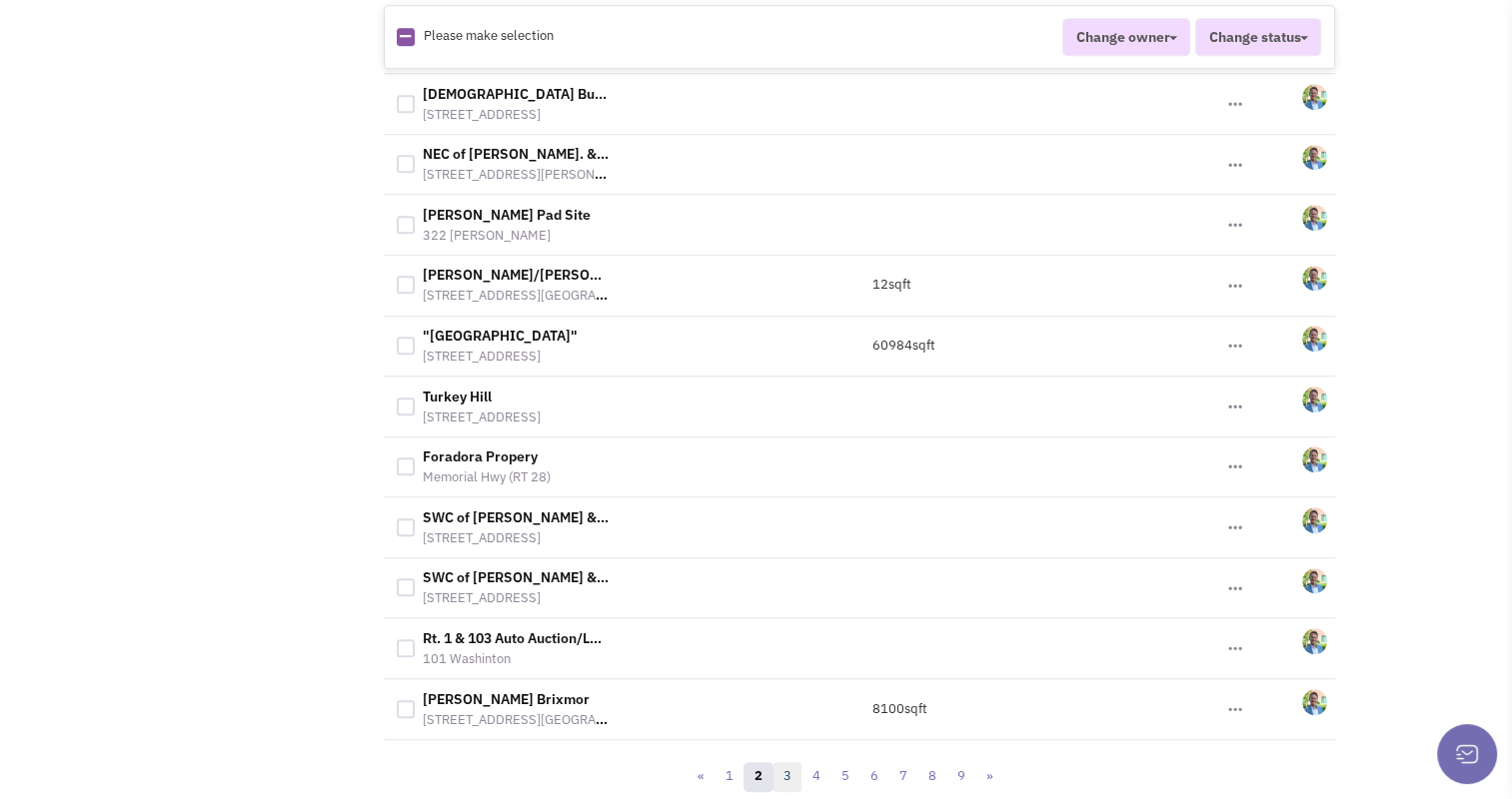 click on "3" at bounding box center [787, 777] 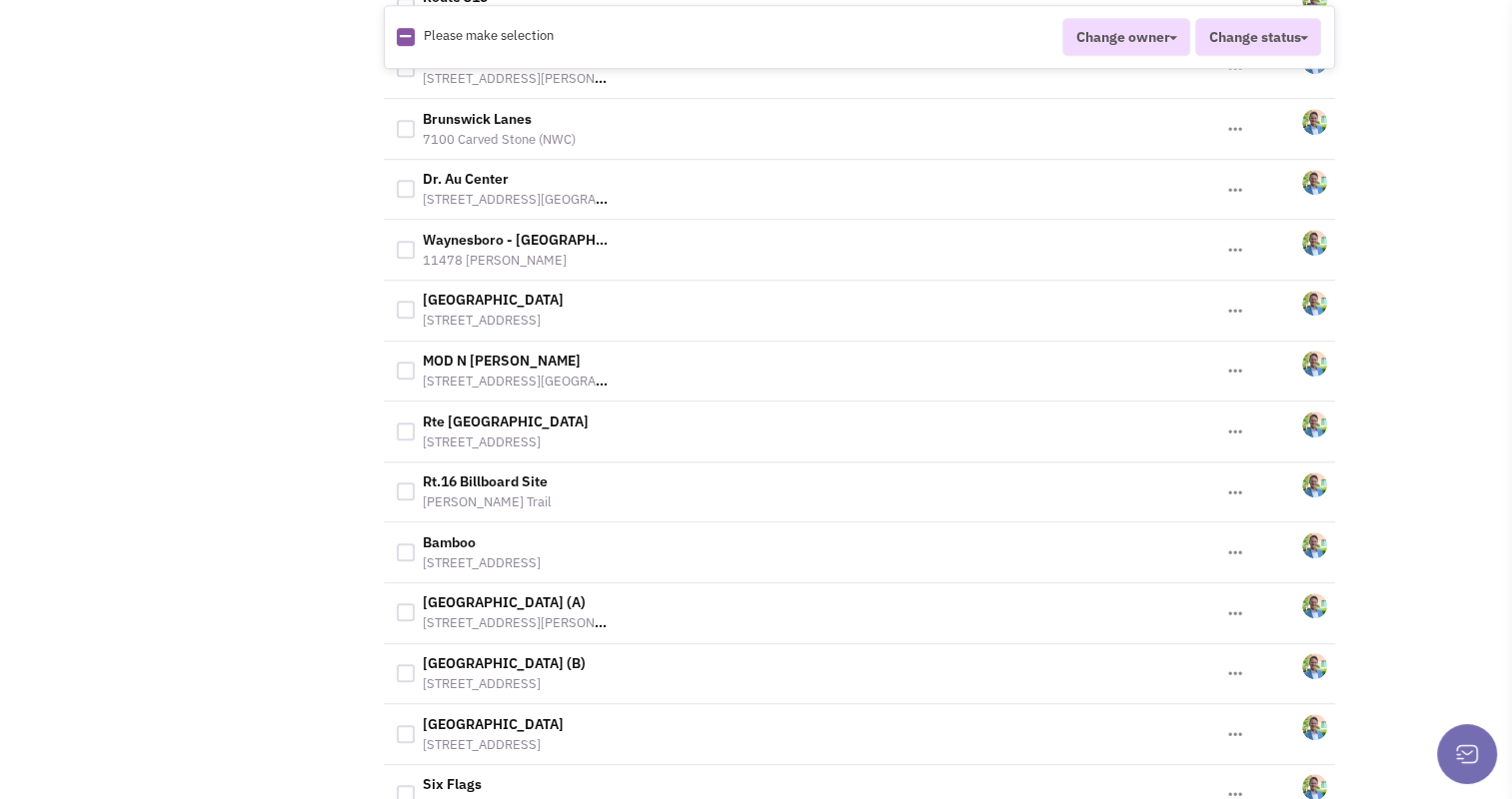 scroll, scrollTop: 1562, scrollLeft: 0, axis: vertical 